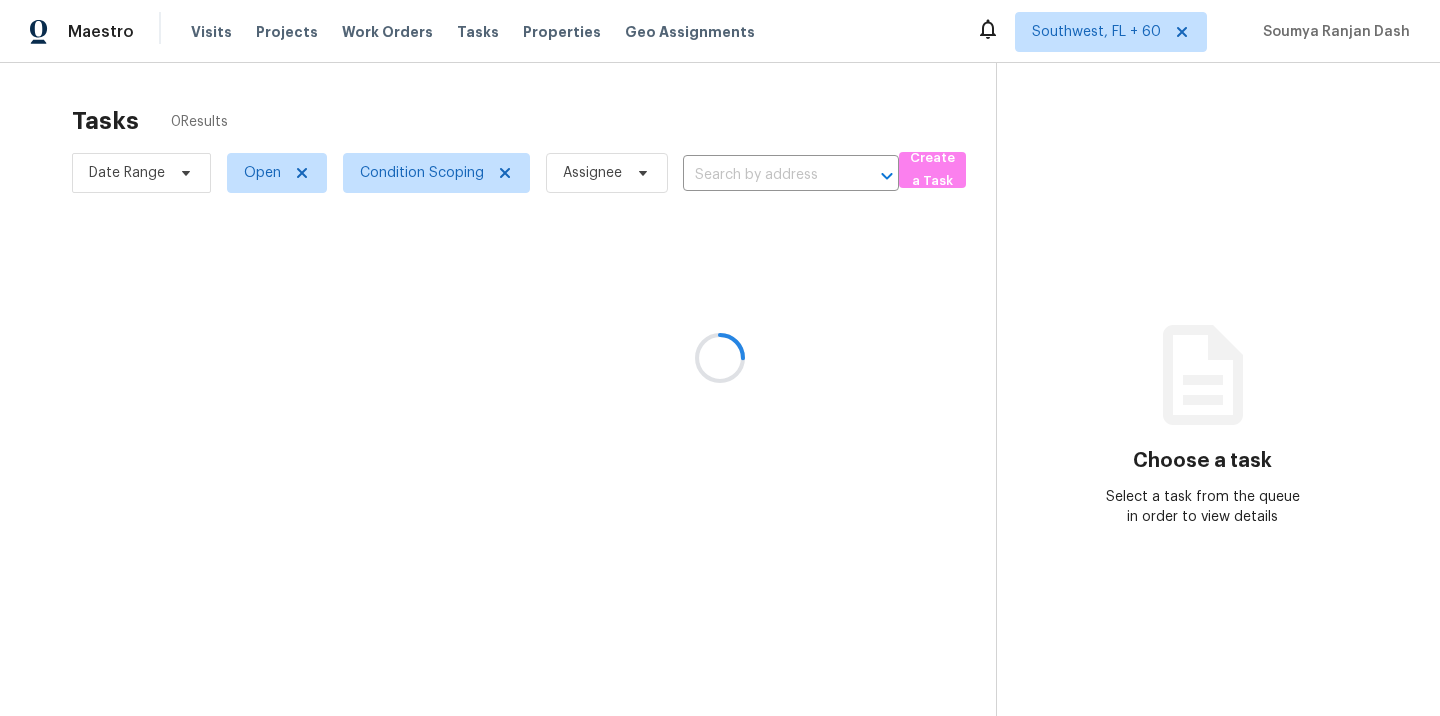 scroll, scrollTop: 0, scrollLeft: 0, axis: both 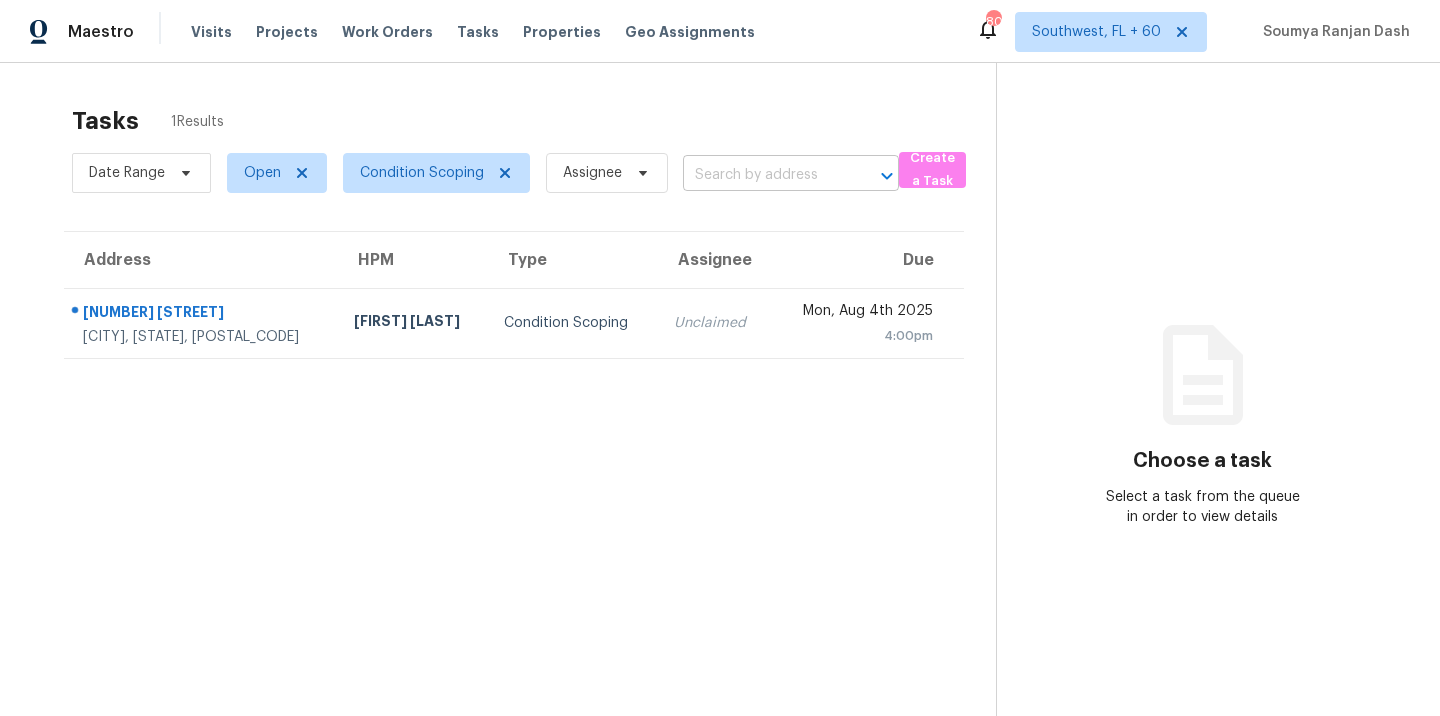 click at bounding box center (763, 175) 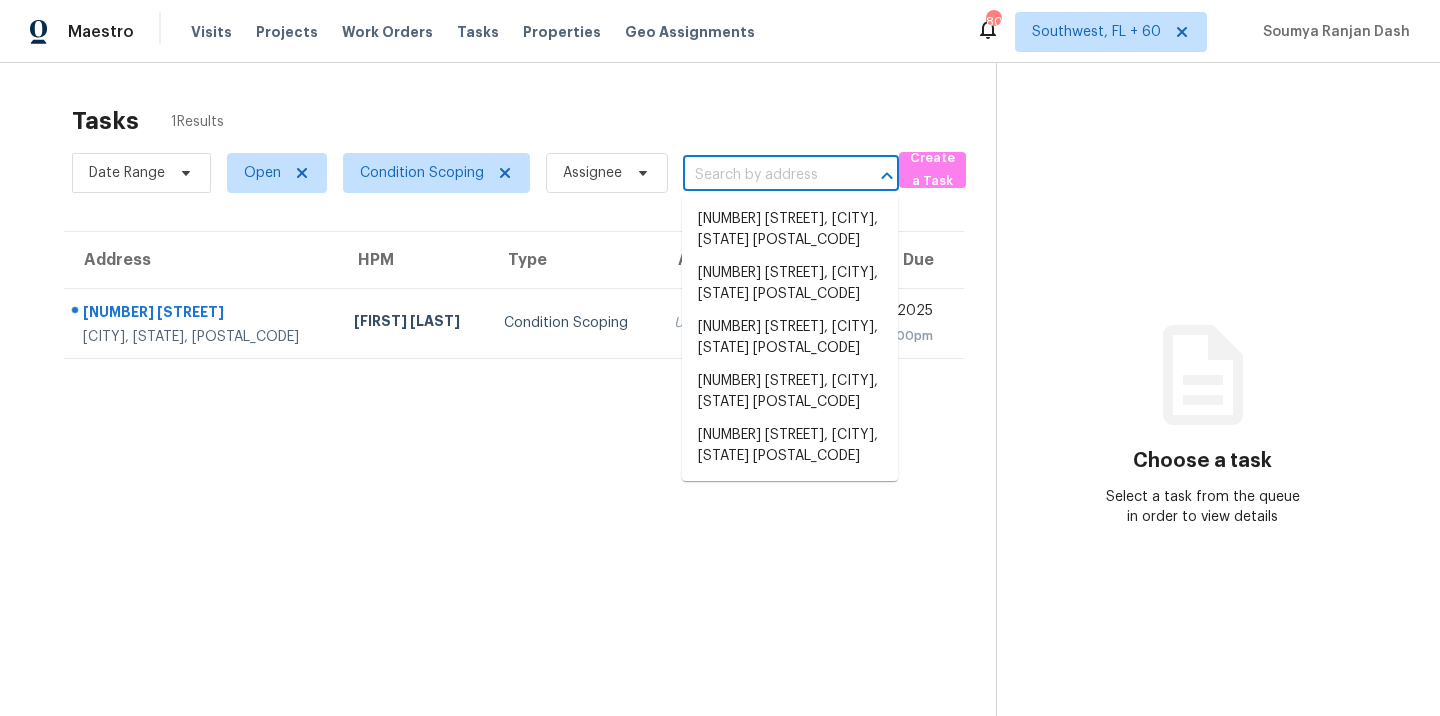 paste on "1416 Dolcetto Trce NW Kennesaw, GA, 30152" 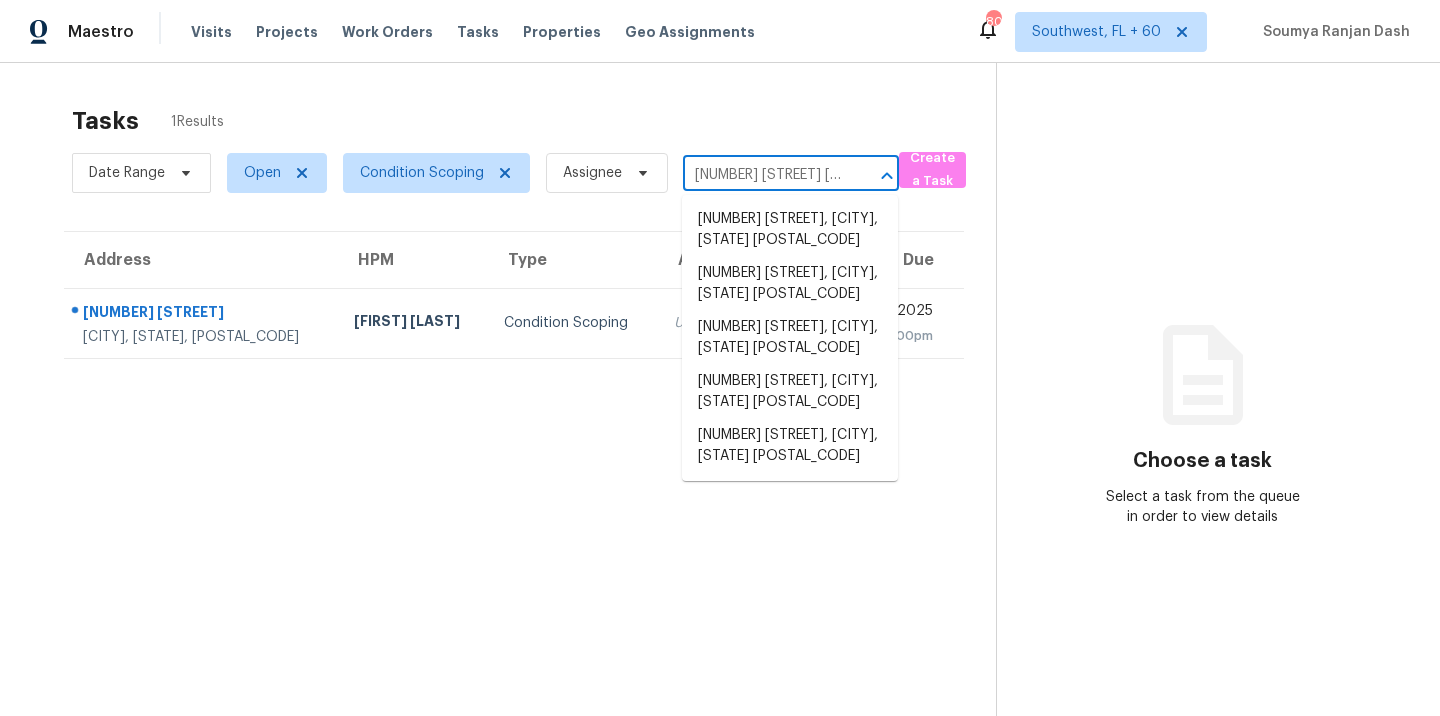 scroll, scrollTop: 0, scrollLeft: 142, axis: horizontal 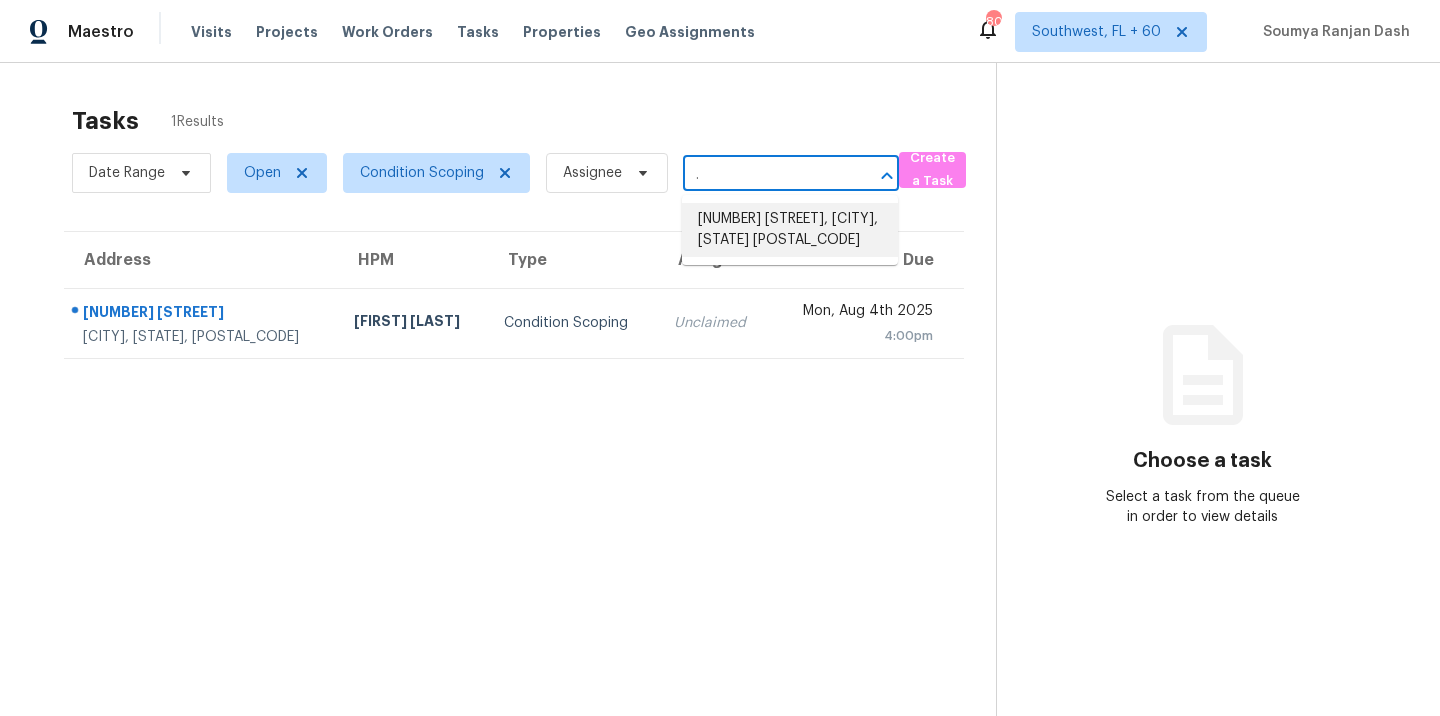 click on "1416 Dolcetto Trce NW, Kennesaw, GA 30152" at bounding box center [790, 230] 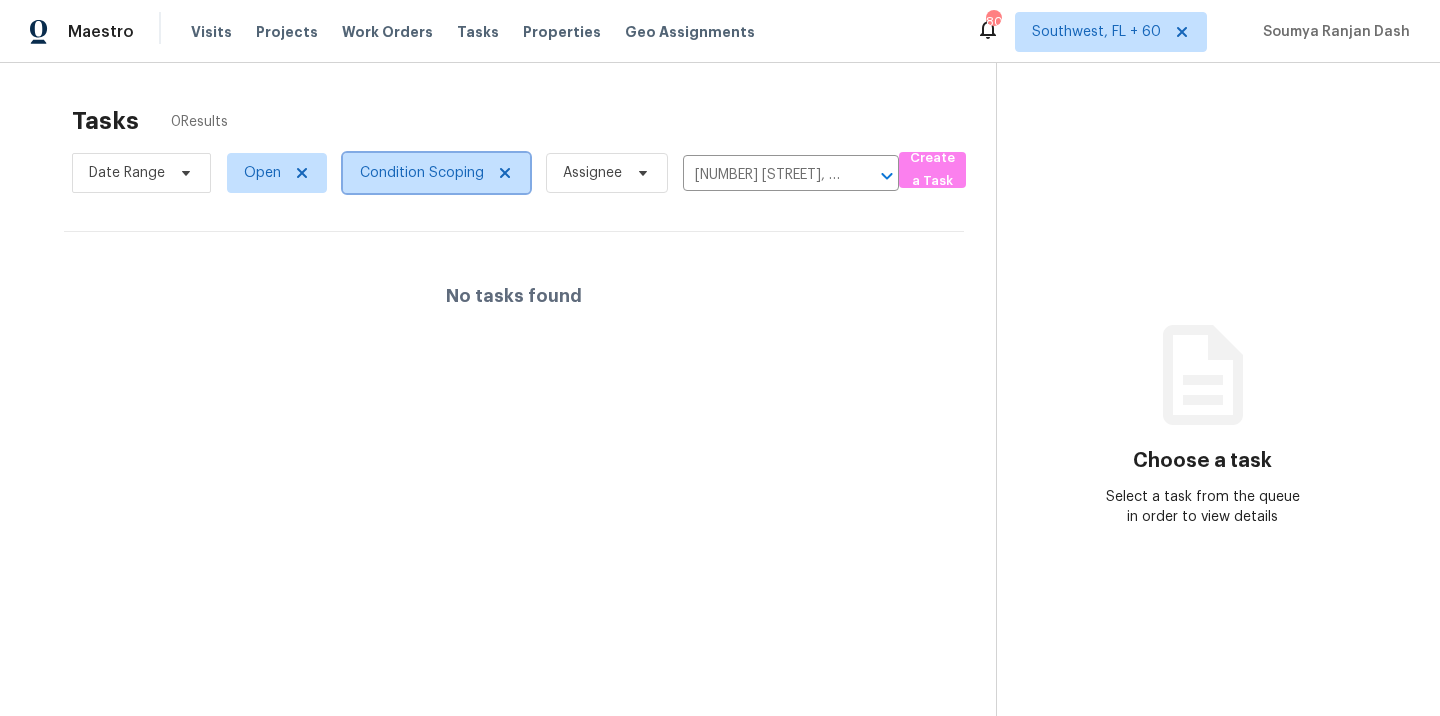 click on "Condition Scoping" at bounding box center (422, 173) 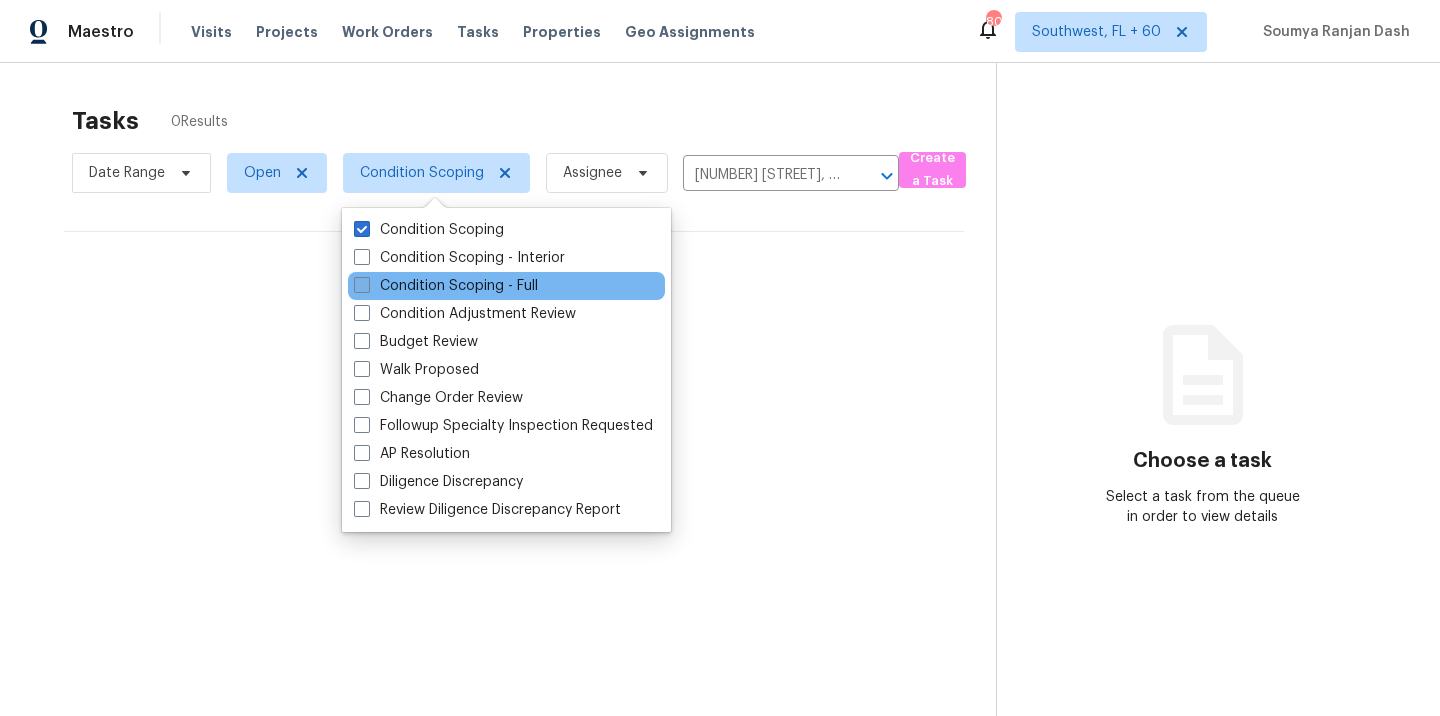 click on "Condition Scoping - Full" at bounding box center [446, 286] 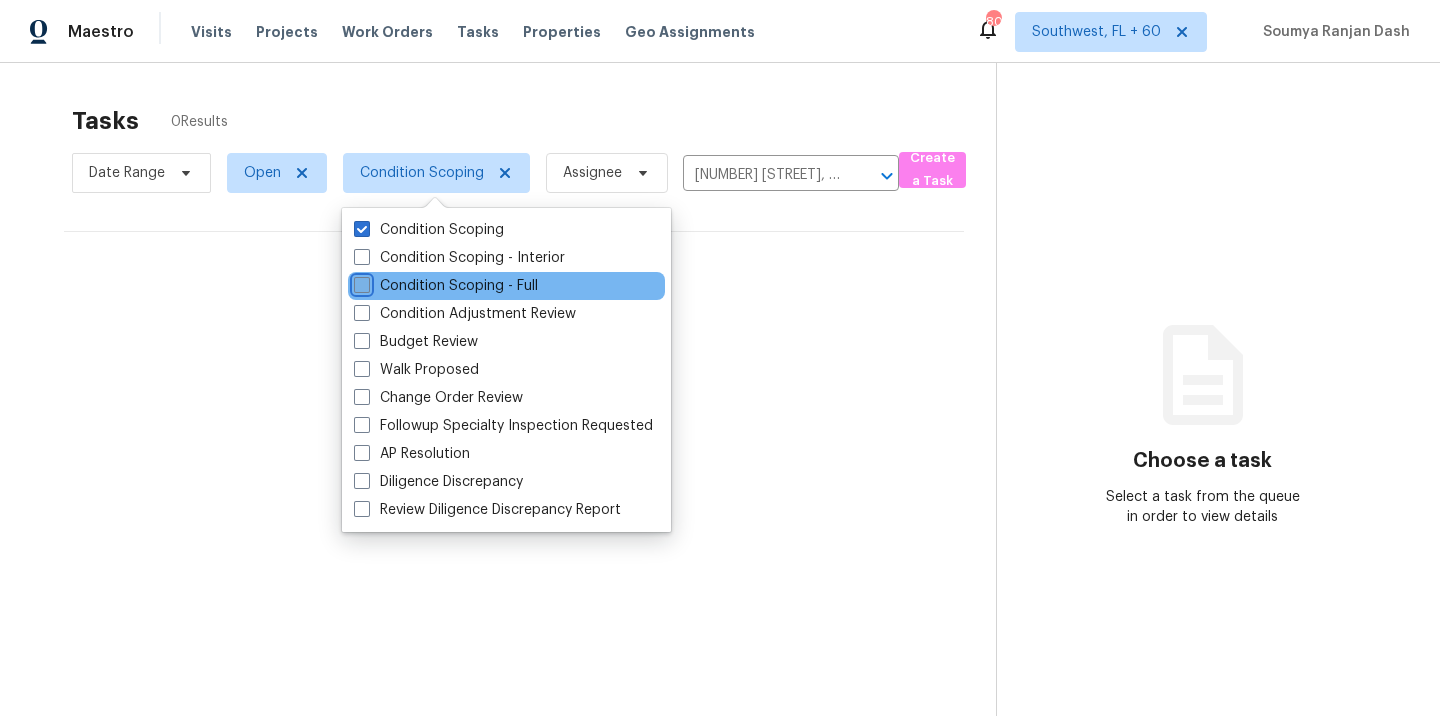 click on "Condition Scoping - Full" at bounding box center [360, 282] 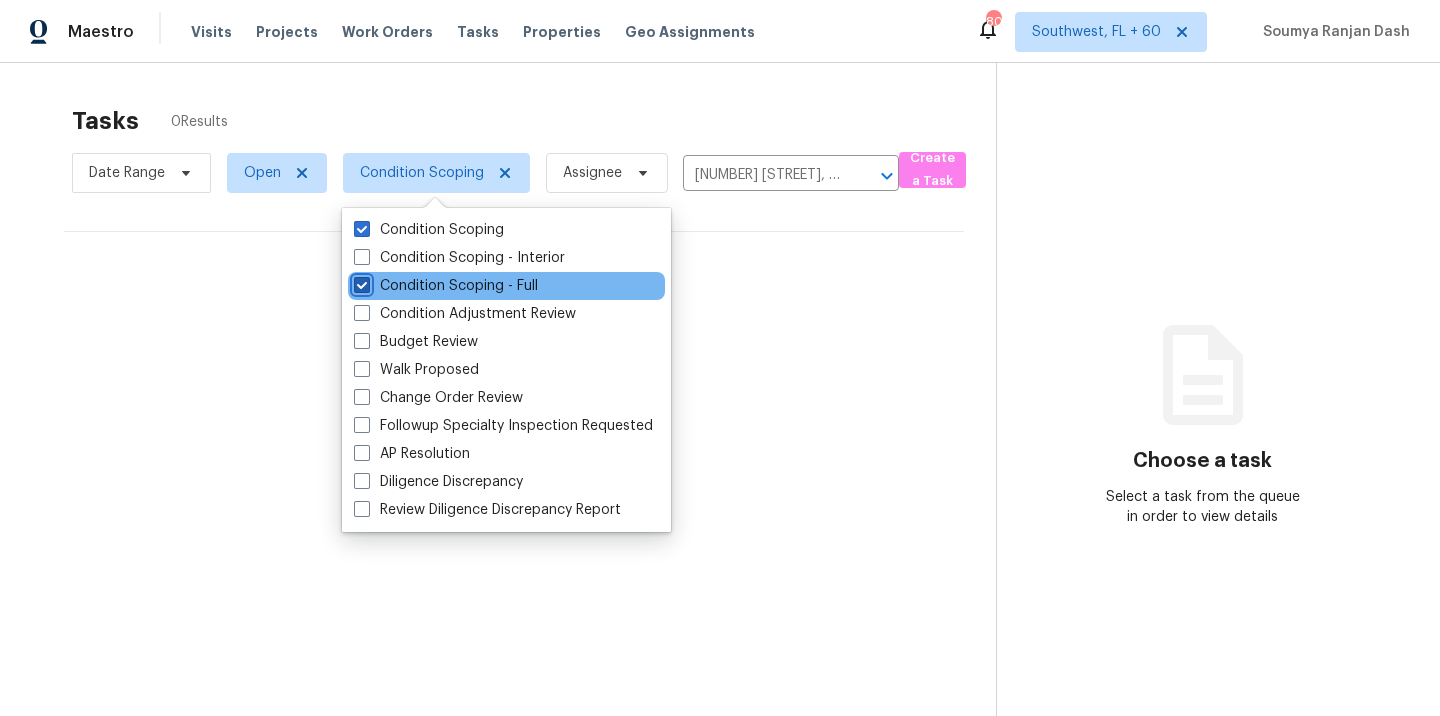 checkbox on "true" 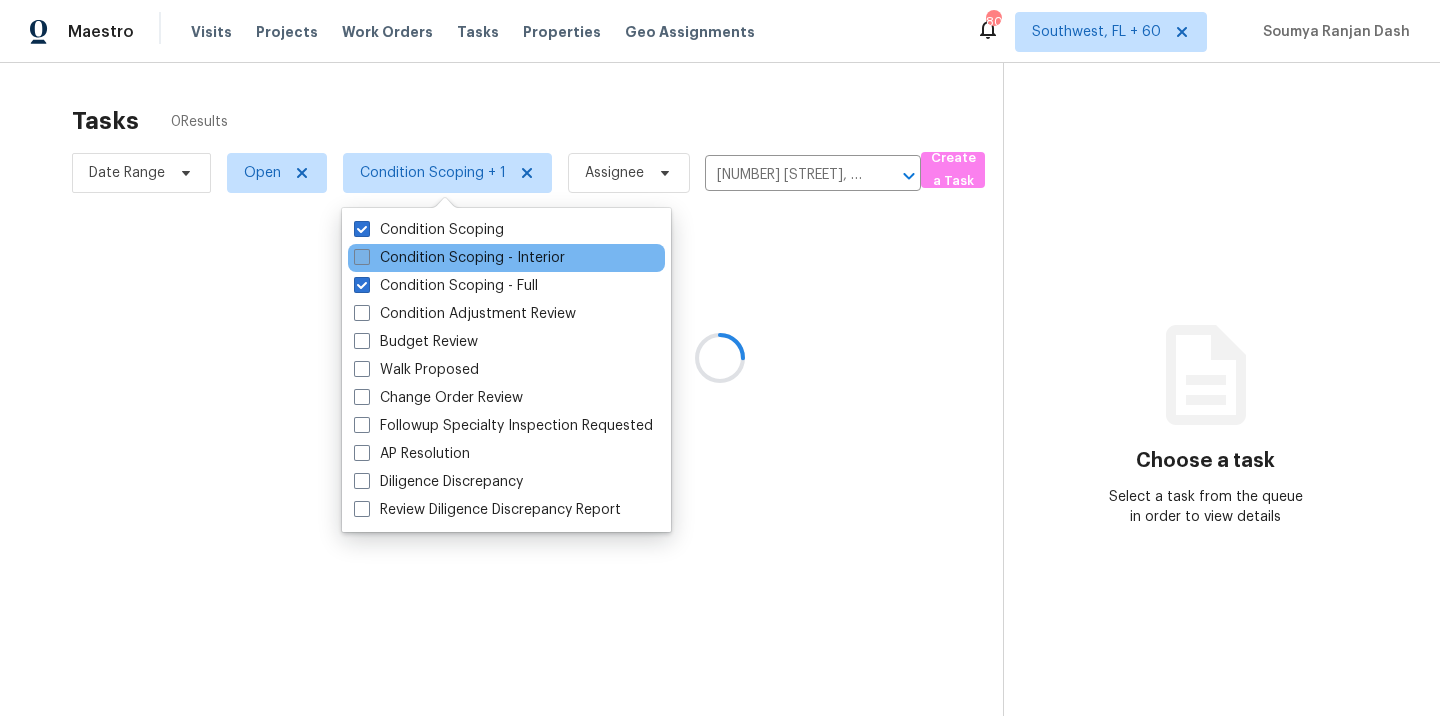 click on "Condition Scoping - Interior" at bounding box center (459, 258) 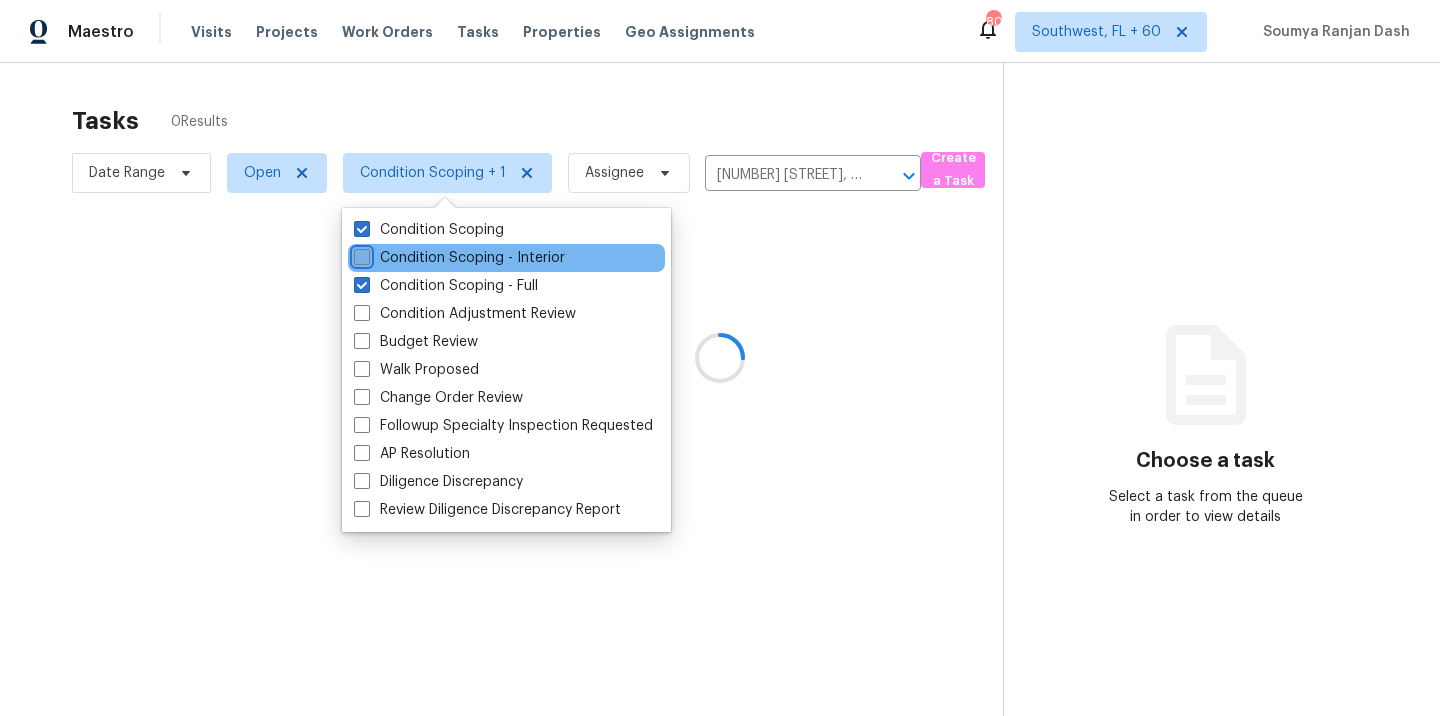 click on "Condition Scoping - Interior" at bounding box center [360, 254] 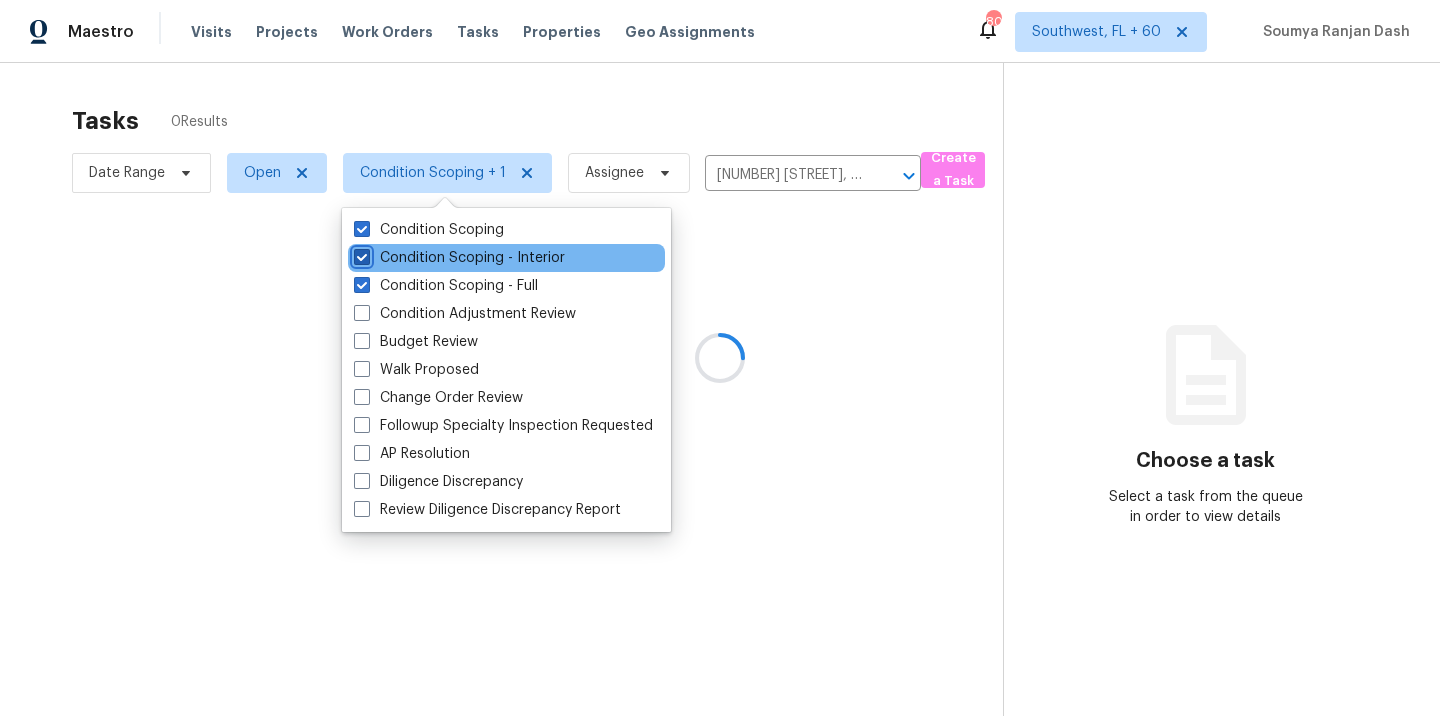 checkbox on "true" 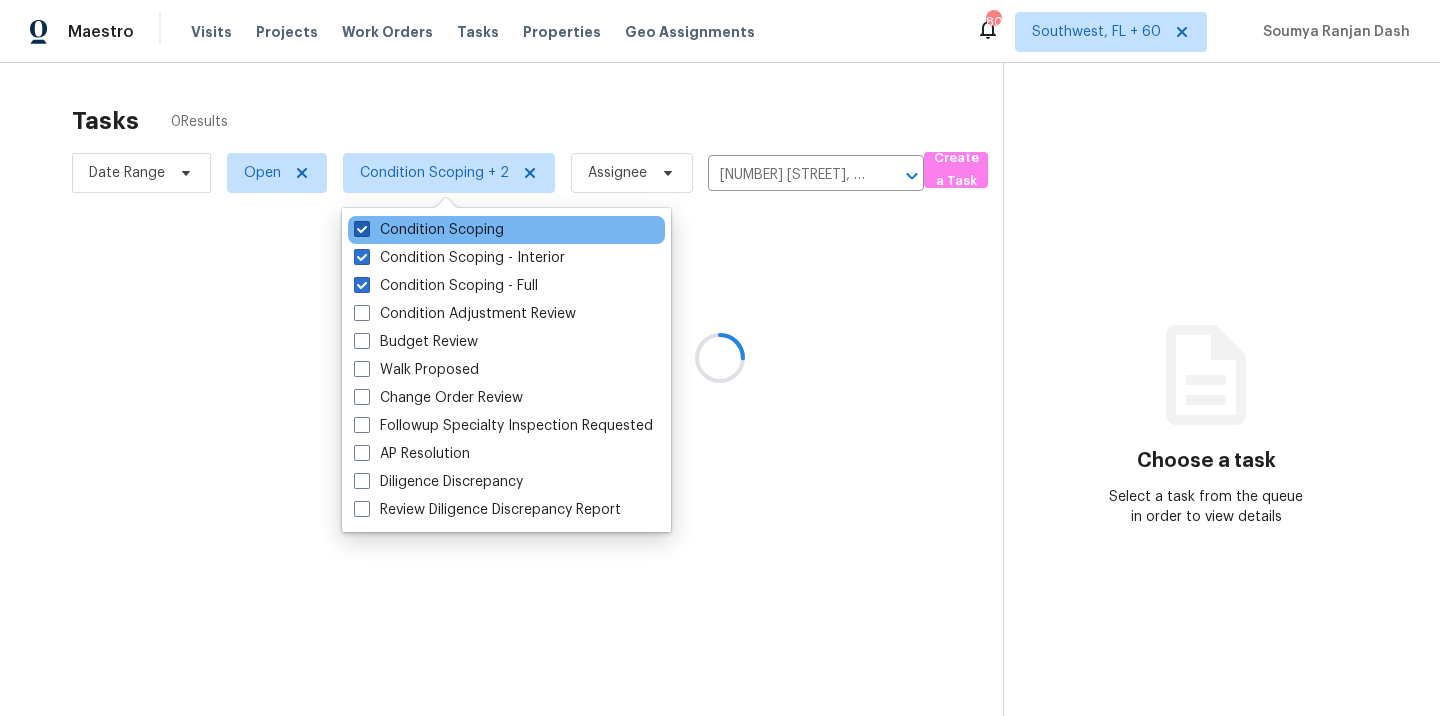 click on "Condition Scoping" at bounding box center (429, 230) 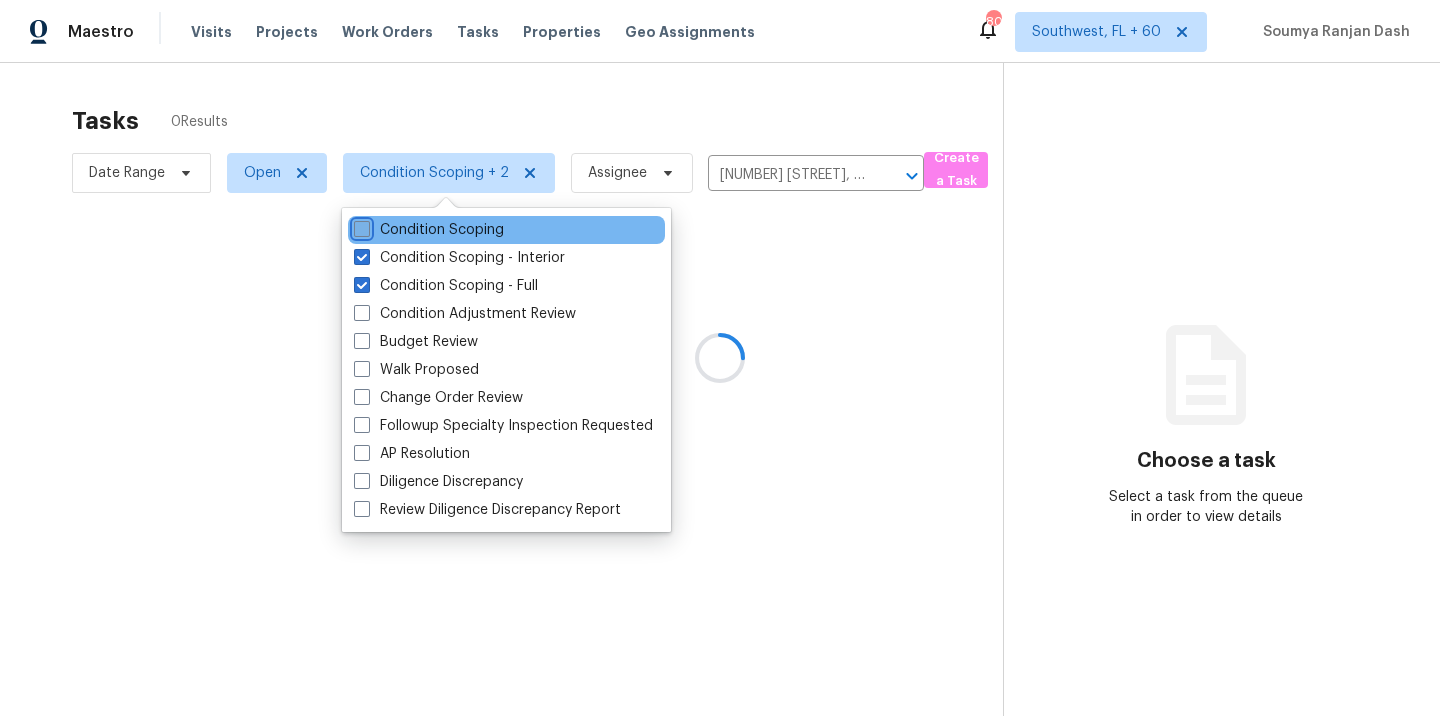 checkbox on "false" 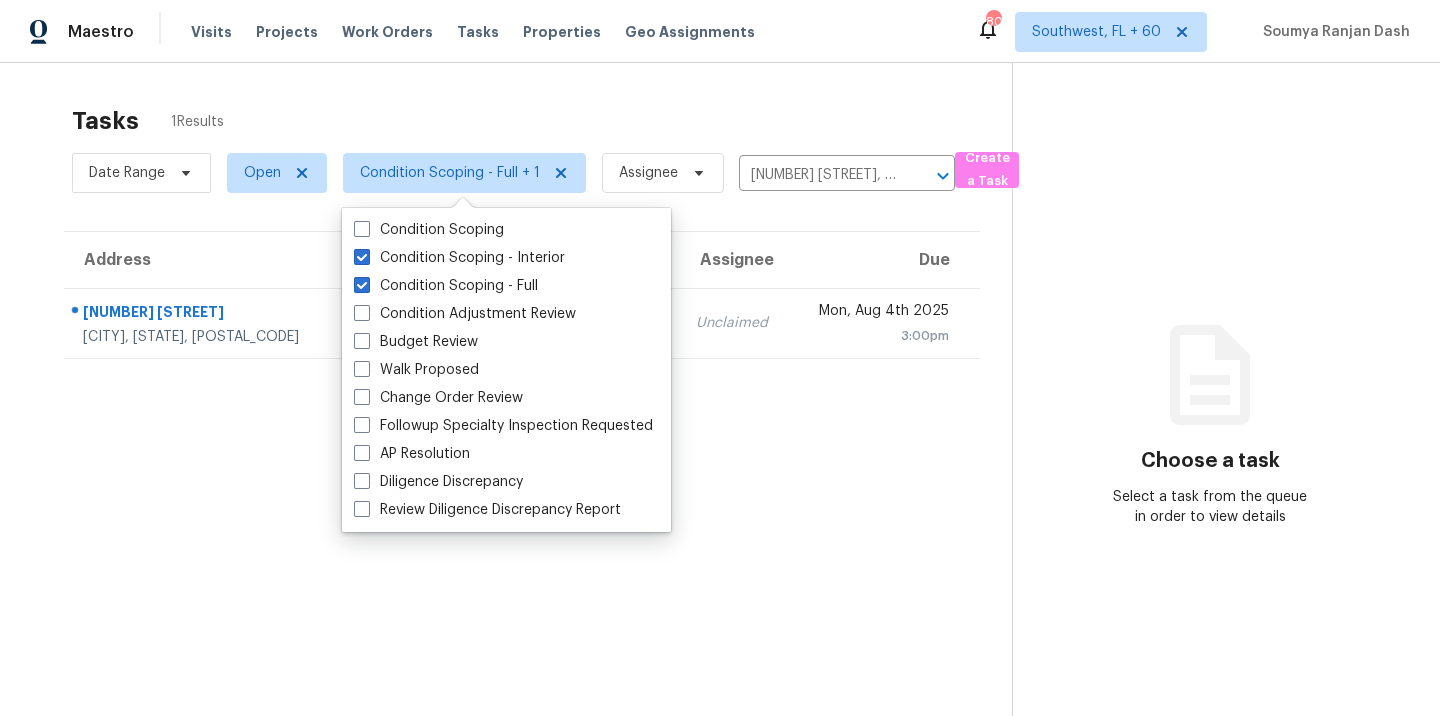click on "Tasks 1  Results" at bounding box center (542, 121) 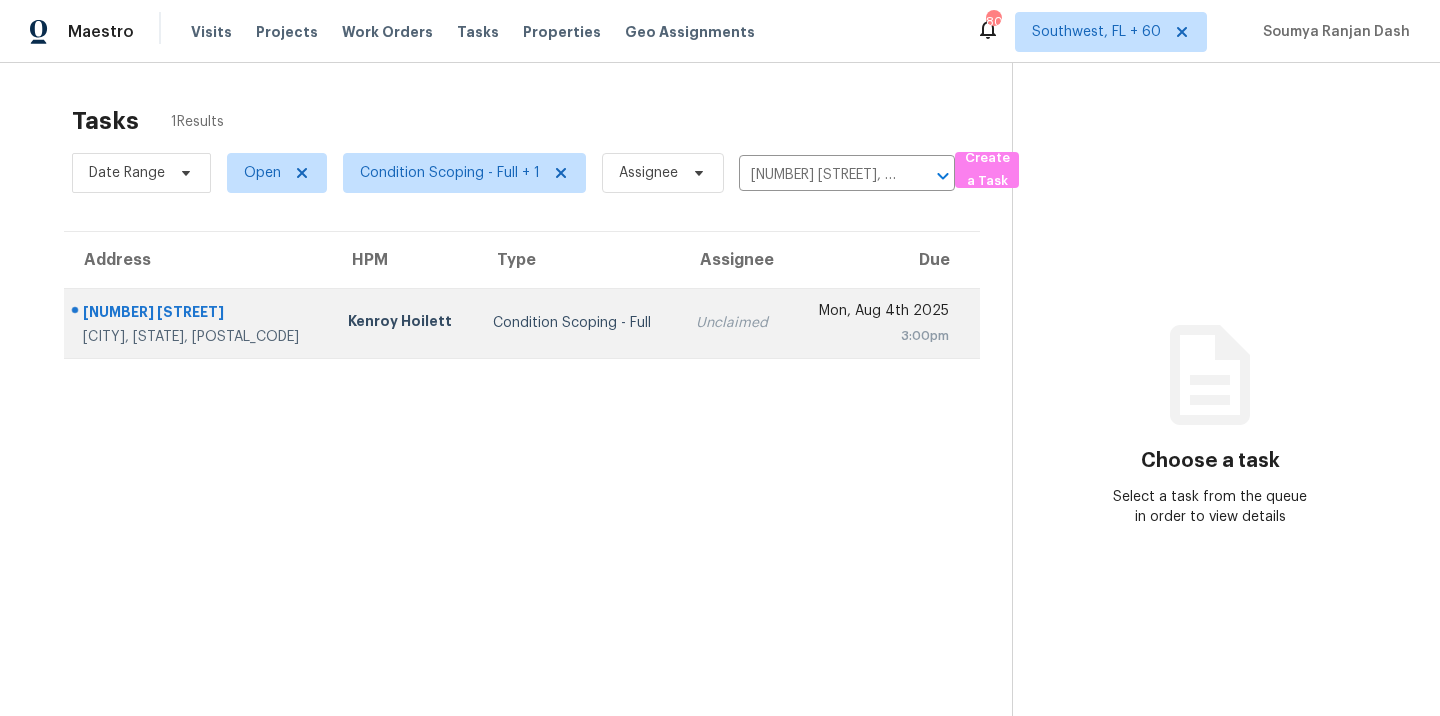 click on "Condition Scoping - Full" at bounding box center (578, 323) 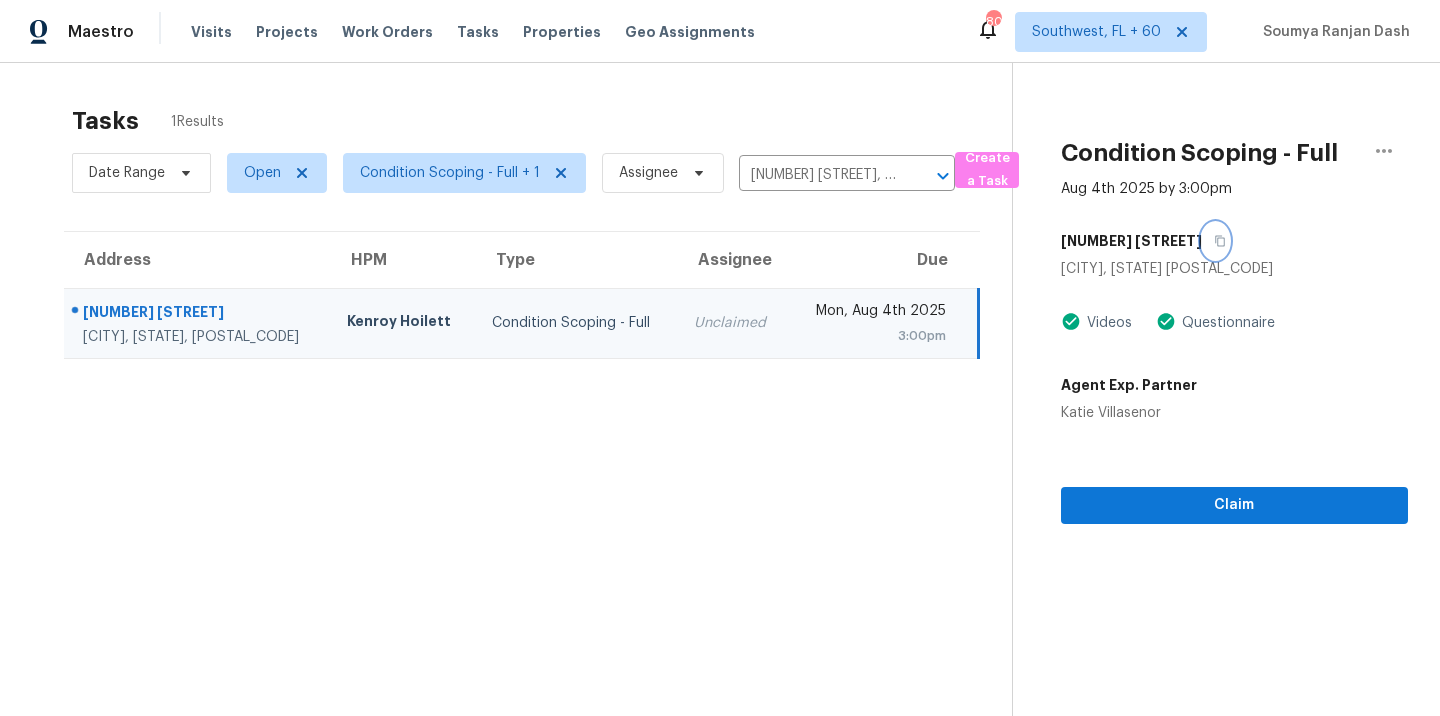 click at bounding box center [1215, 241] 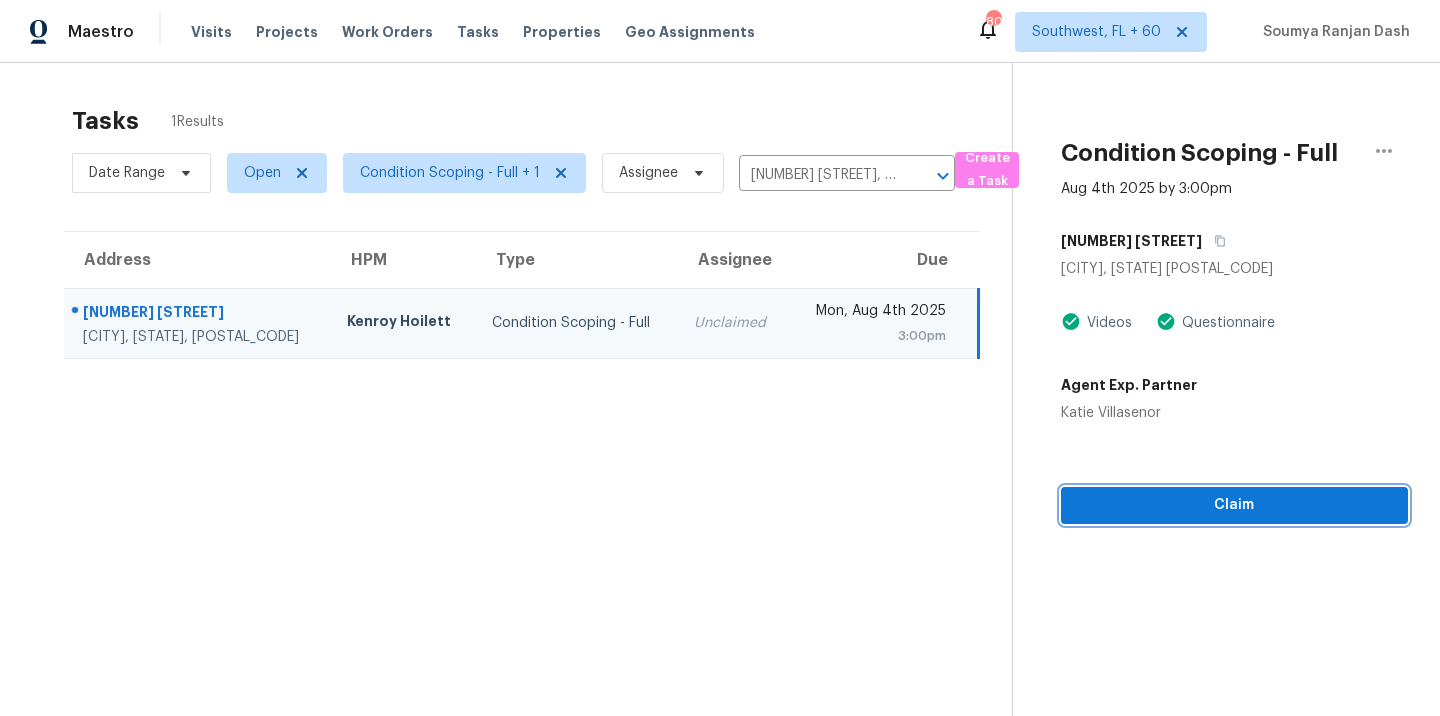 click on "Claim" at bounding box center (1234, 505) 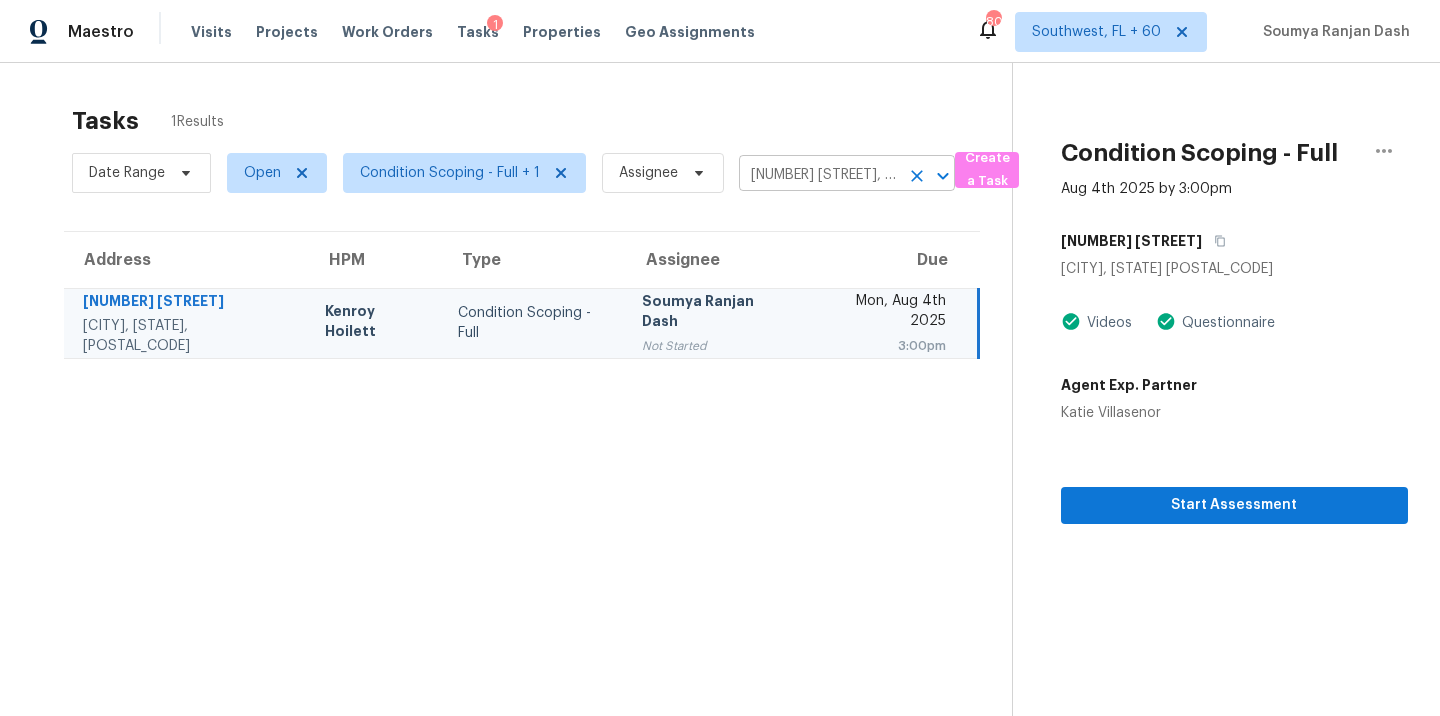 click on "[NUMBER] [STREET], [CITY], [STATE] [POSTAL_CODE]" at bounding box center (819, 175) 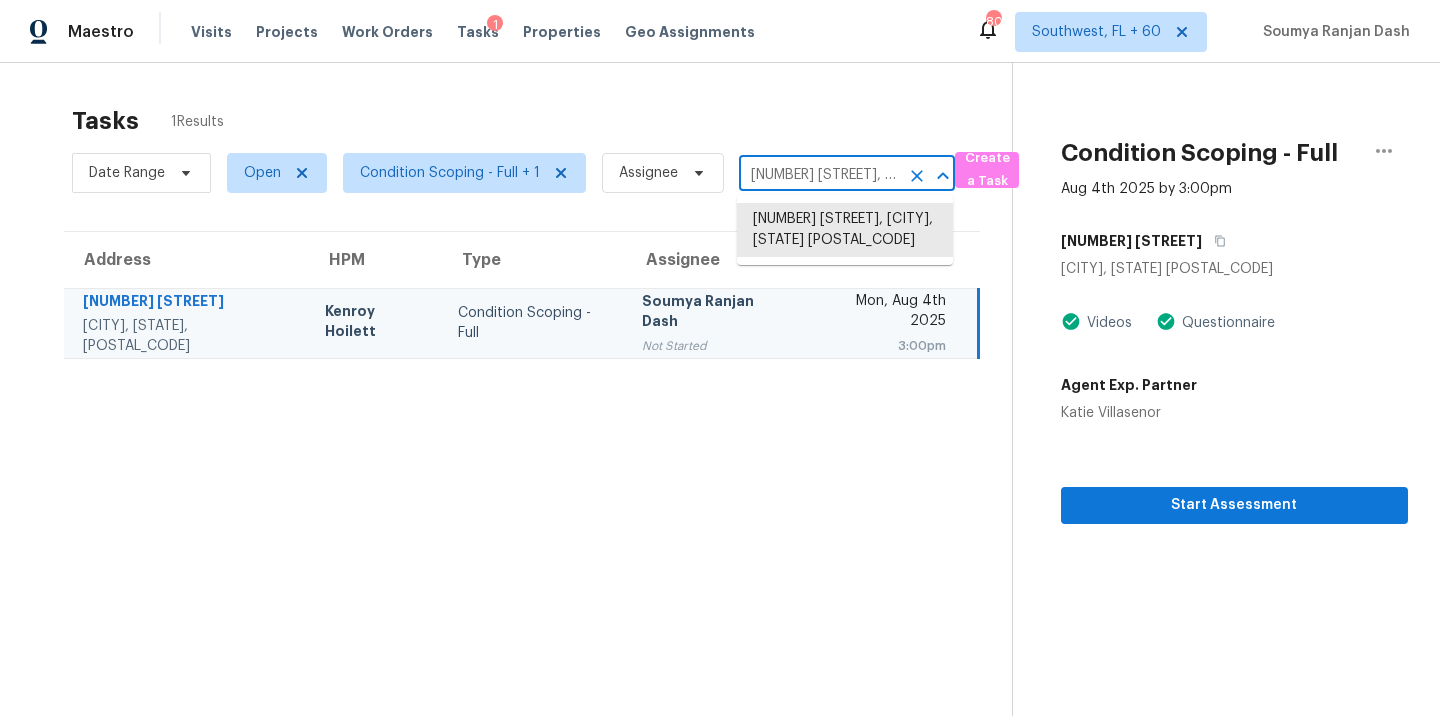 paste on "5425 Barberry Ave Oakwood, GA, 30566" 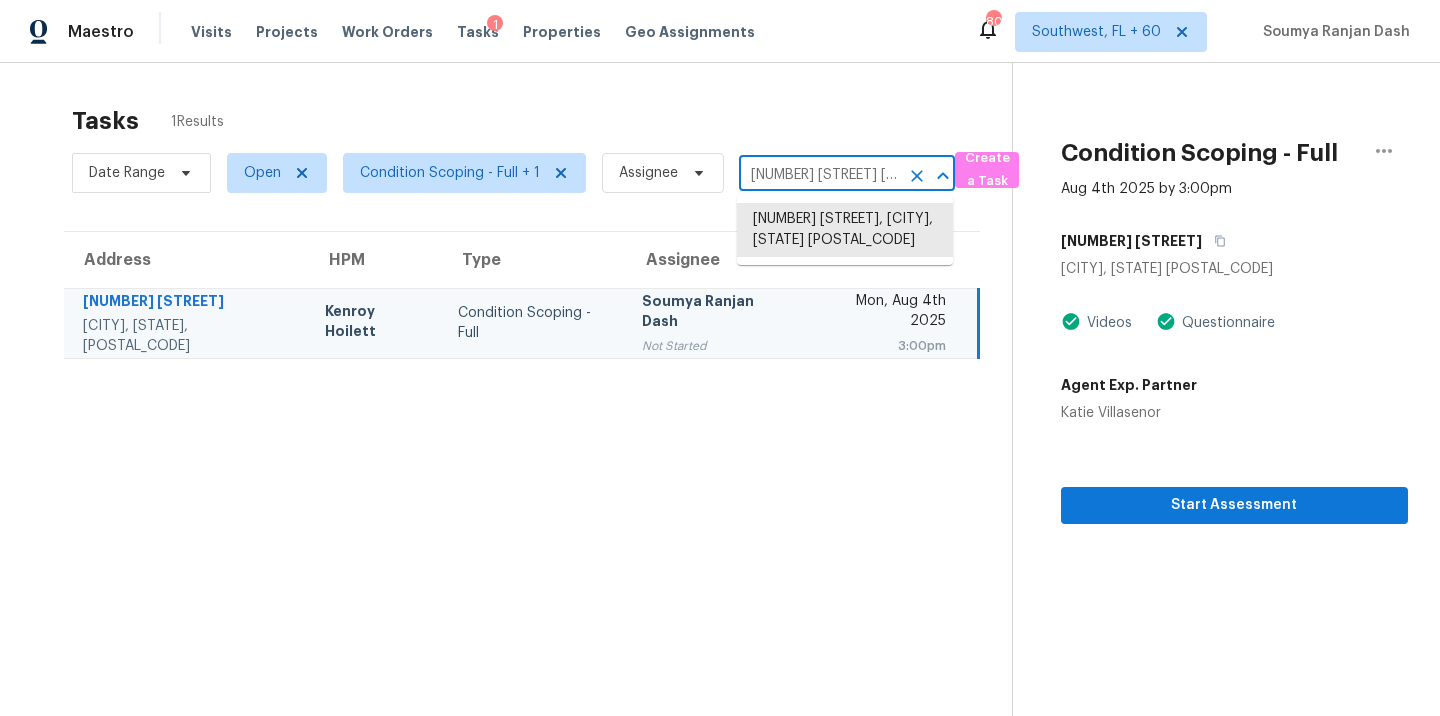 scroll, scrollTop: 0, scrollLeft: 117, axis: horizontal 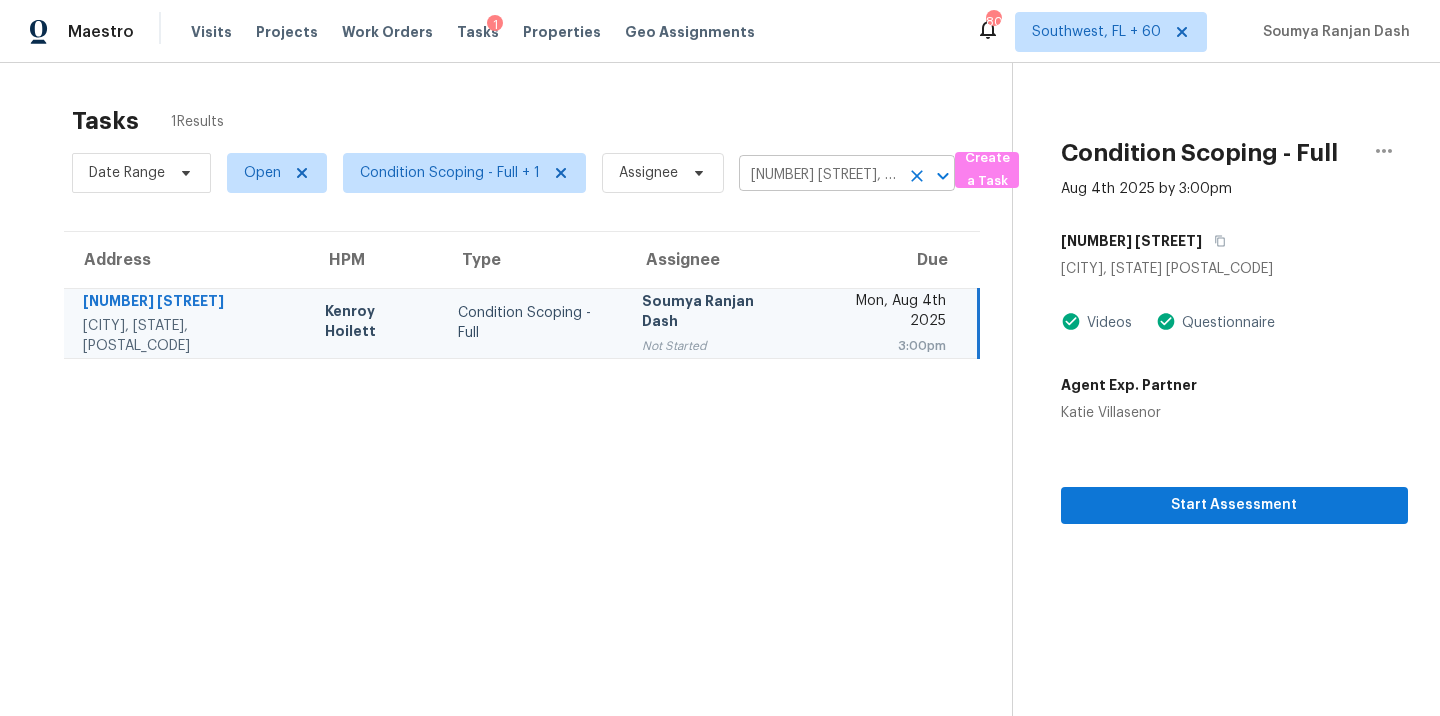 click on "[NUMBER] [STREET], [CITY], [STATE] [POSTAL_CODE]" at bounding box center [819, 175] 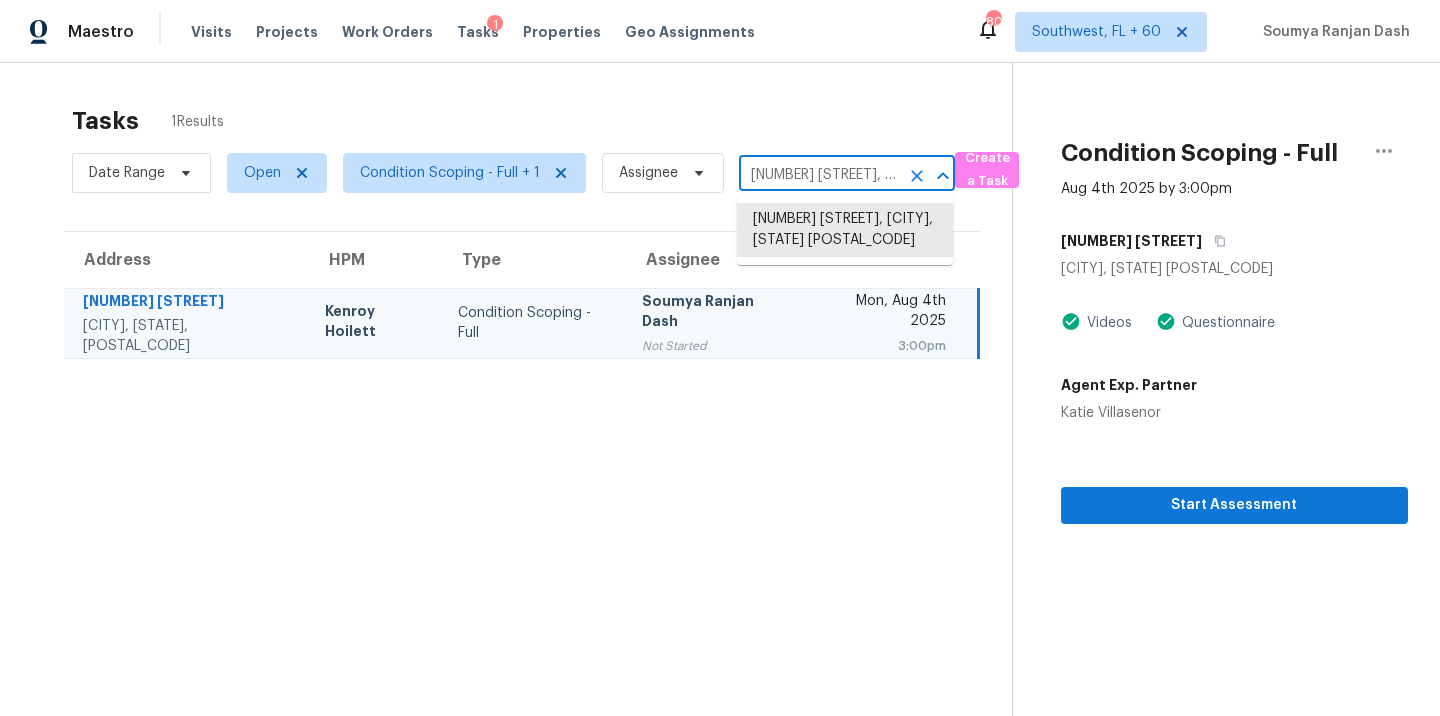 paste on "5425 Barberry Ave Oakwood, GA, 30566" 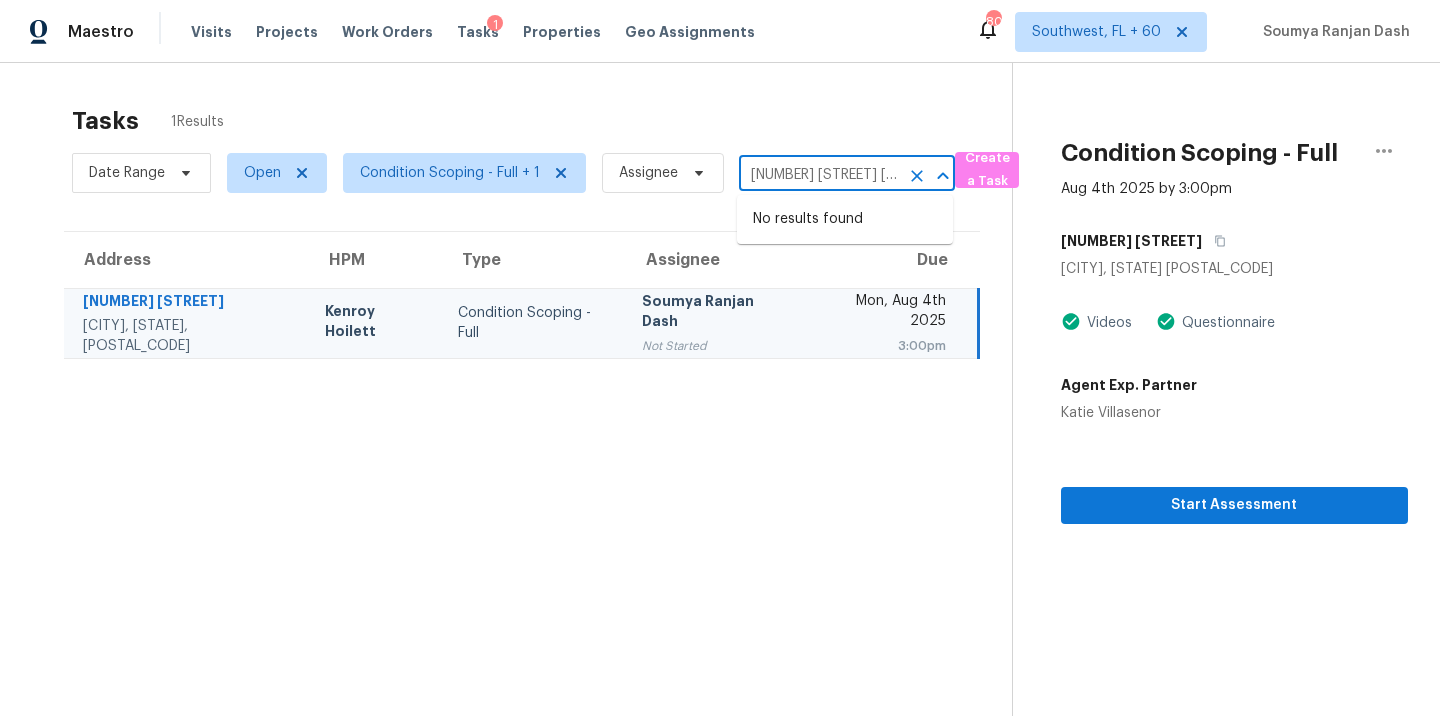 scroll, scrollTop: 0, scrollLeft: 117, axis: horizontal 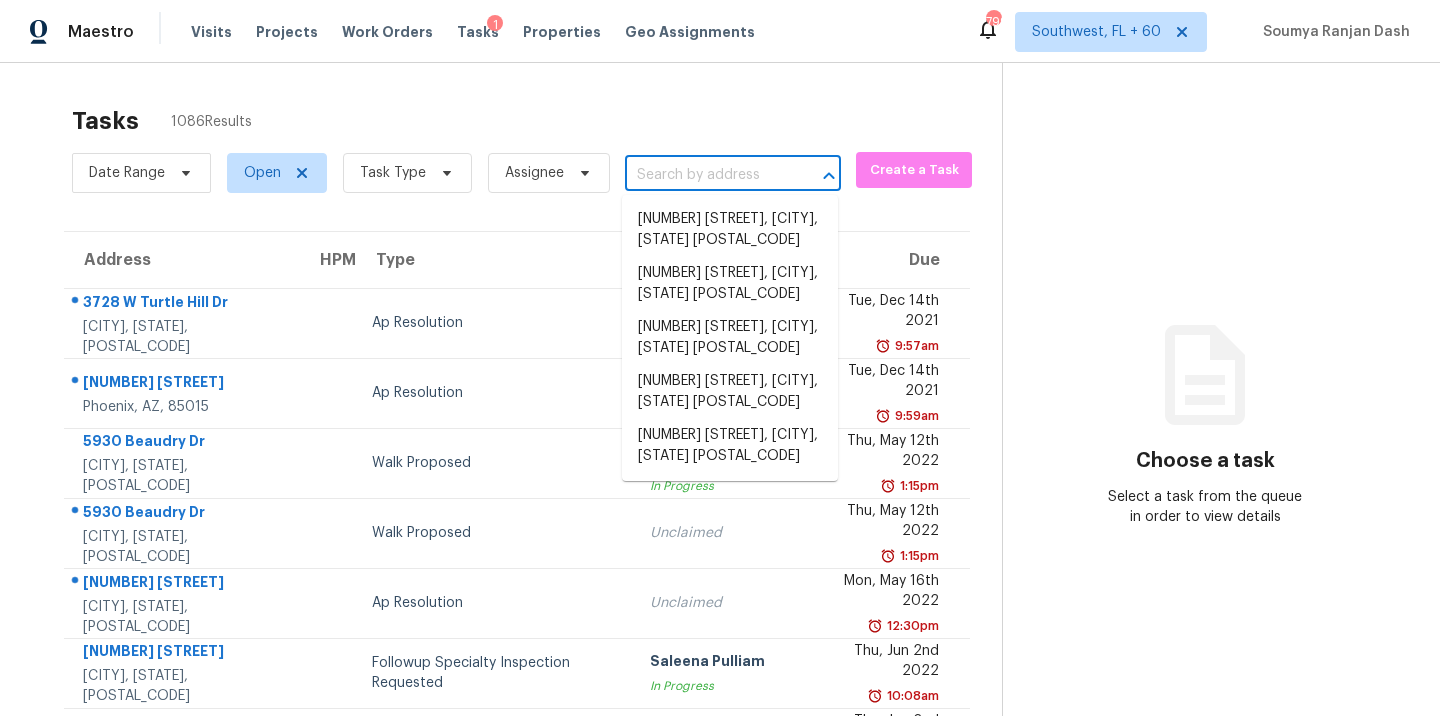 click at bounding box center (705, 175) 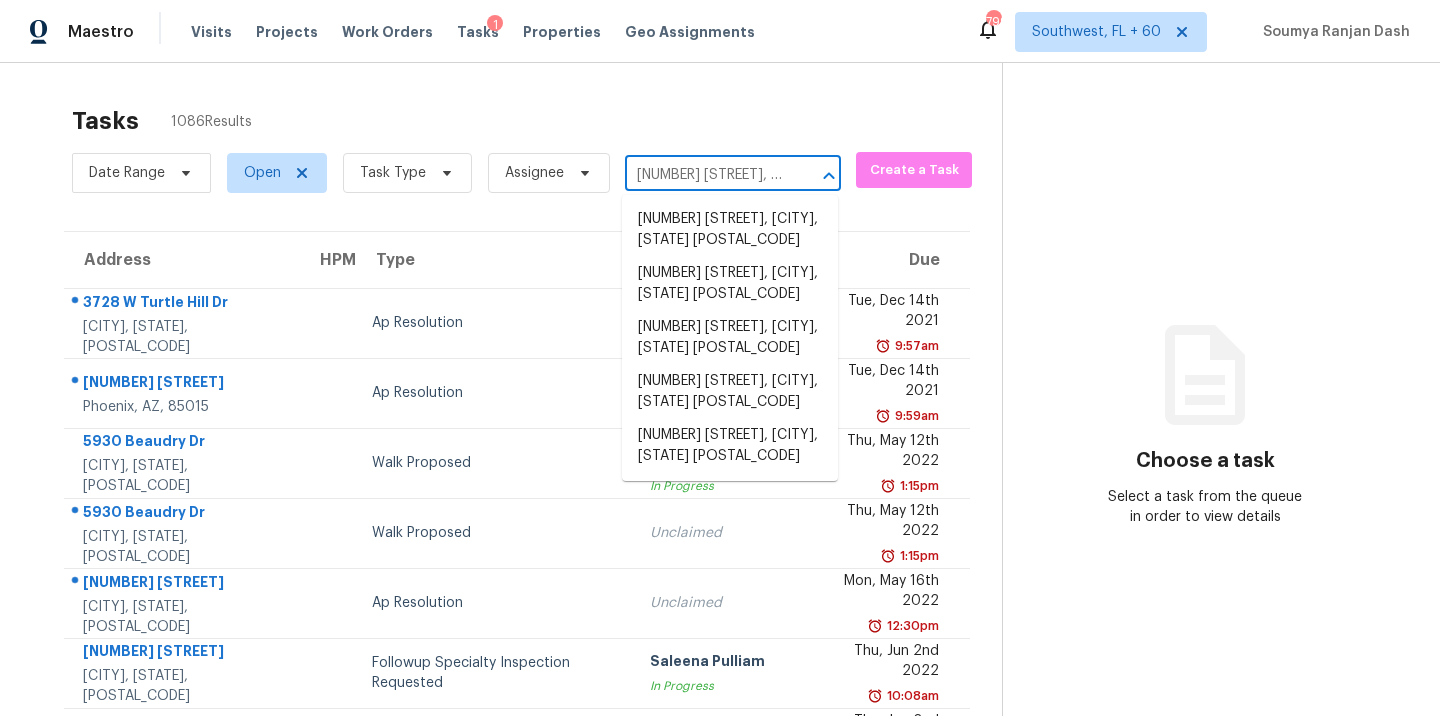 scroll, scrollTop: 0, scrollLeft: 107, axis: horizontal 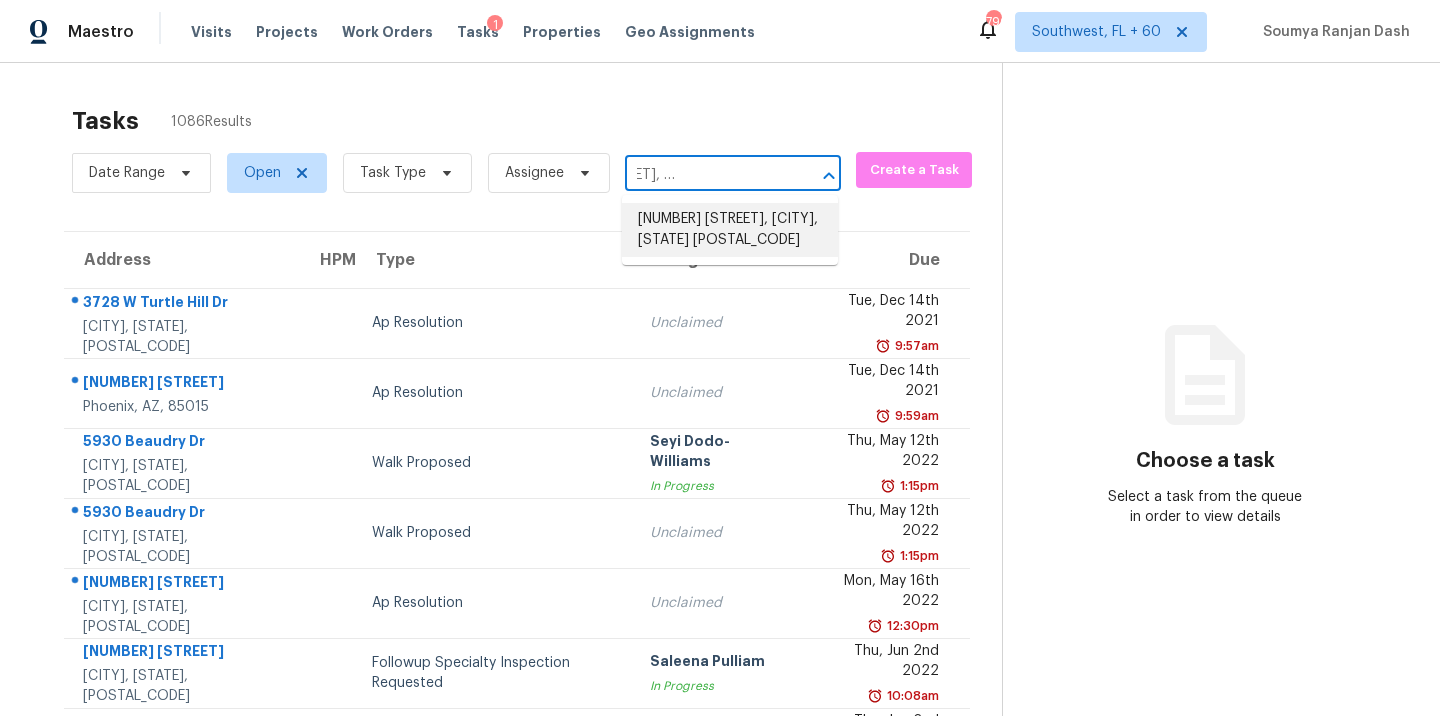 click on "11534 W Laurel Ln, El Mirage, AZ 85335" at bounding box center [730, 230] 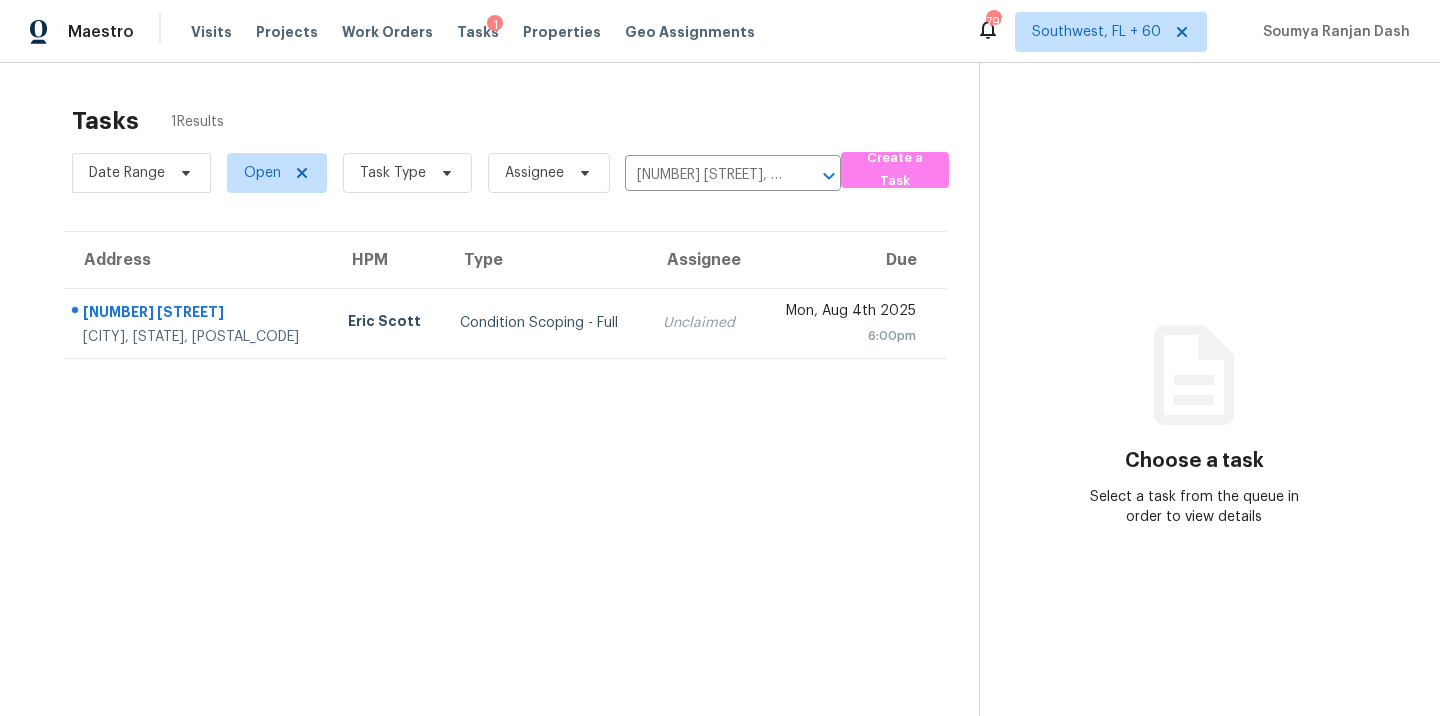 click on "Condition Scoping - Full" at bounding box center (545, 323) 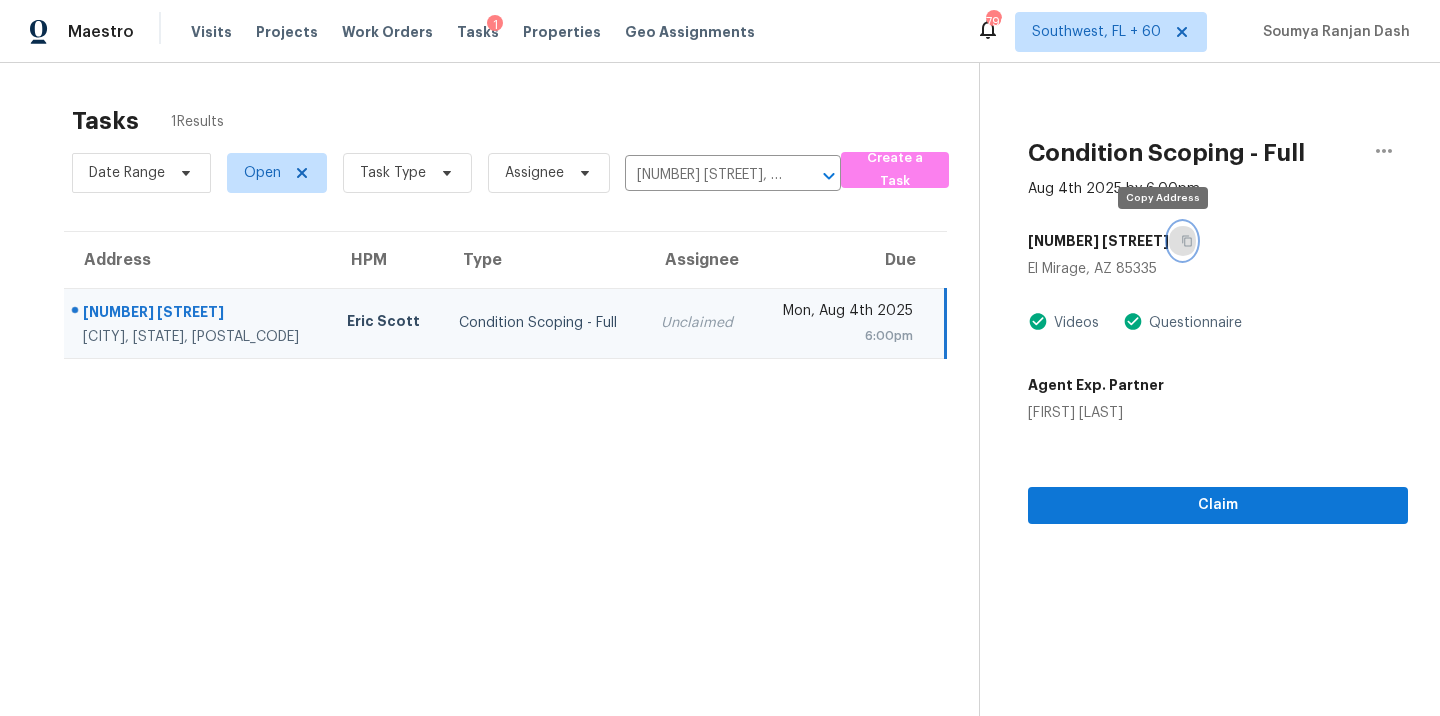 click 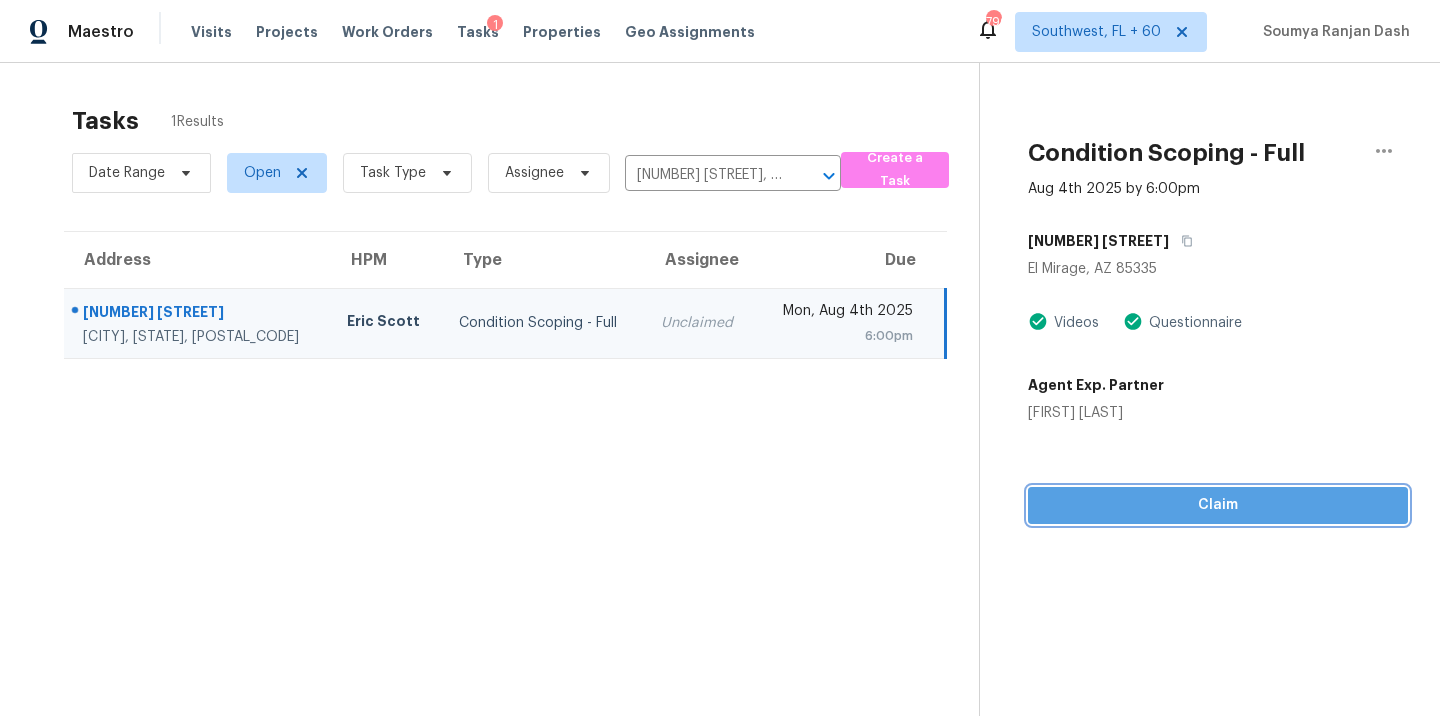 click on "Claim" at bounding box center [1218, 505] 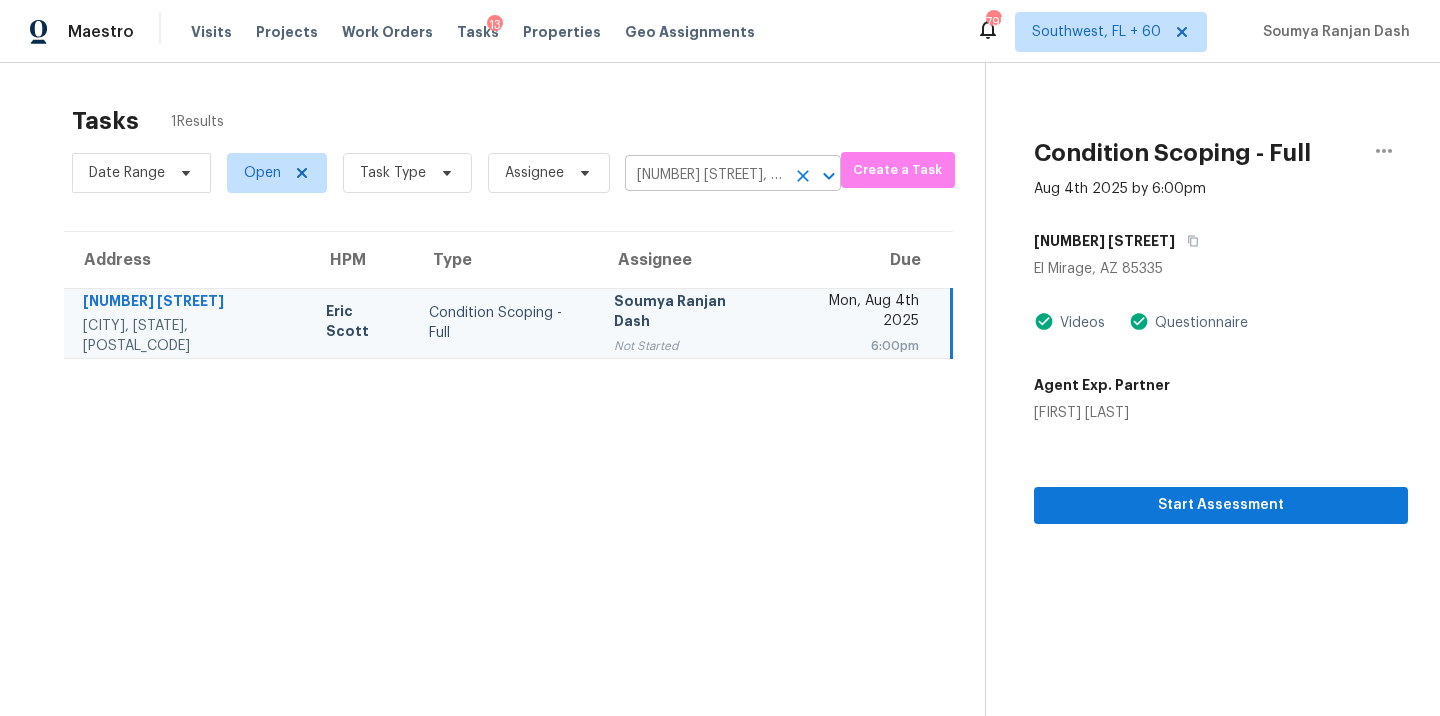 click 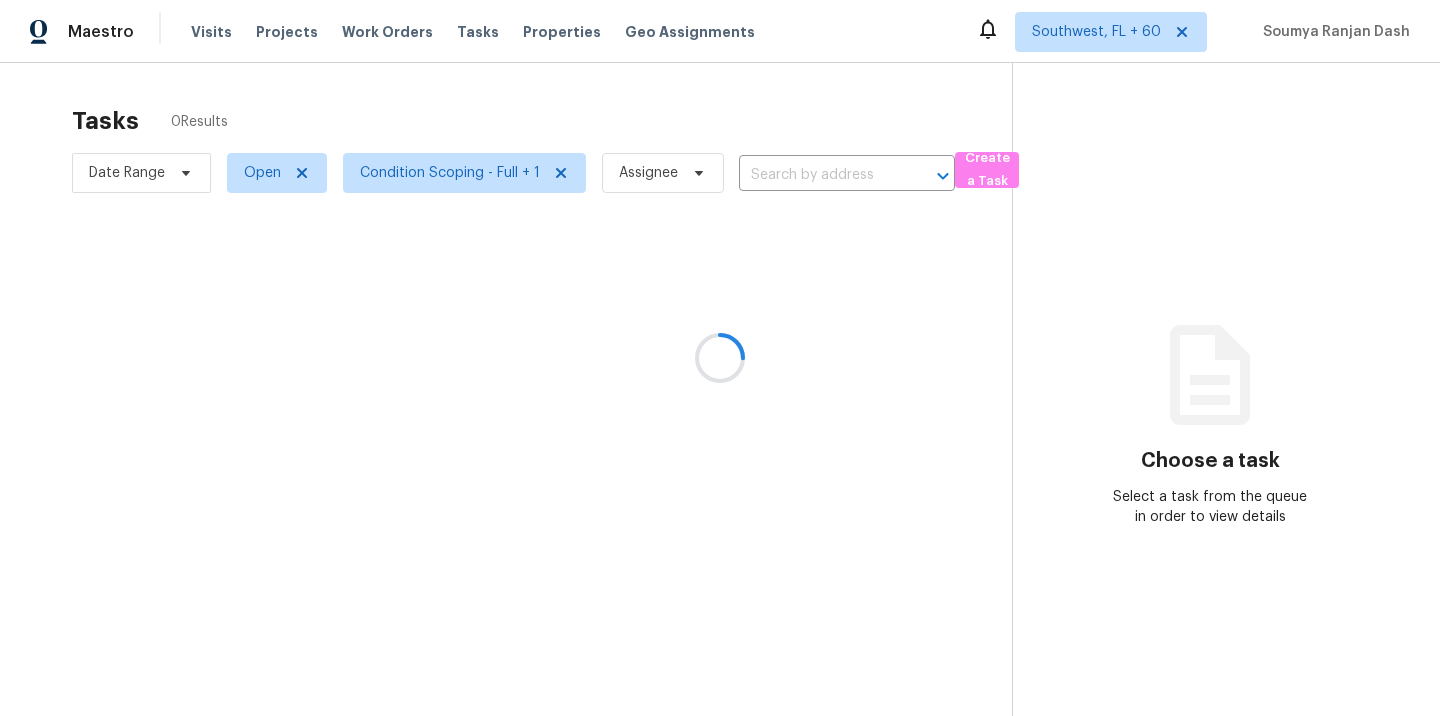 scroll, scrollTop: 0, scrollLeft: 0, axis: both 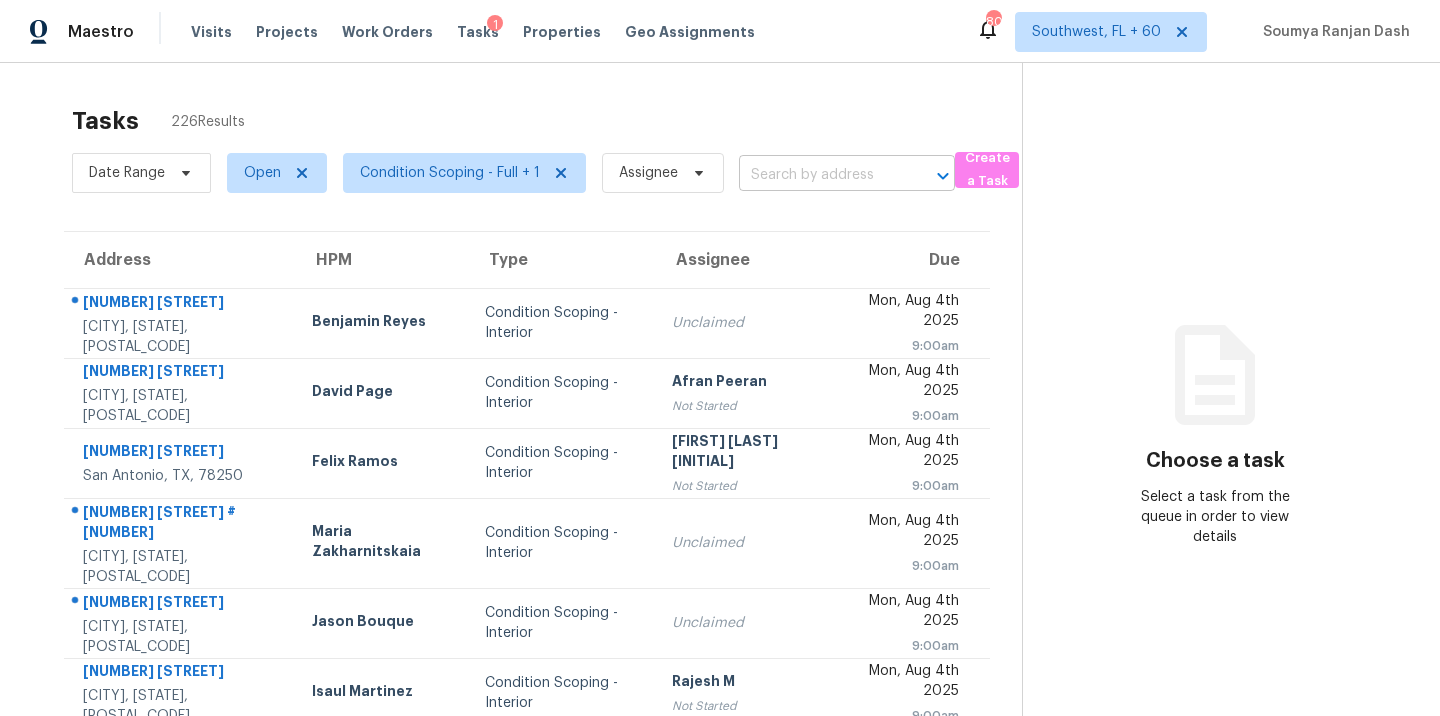 click at bounding box center [819, 175] 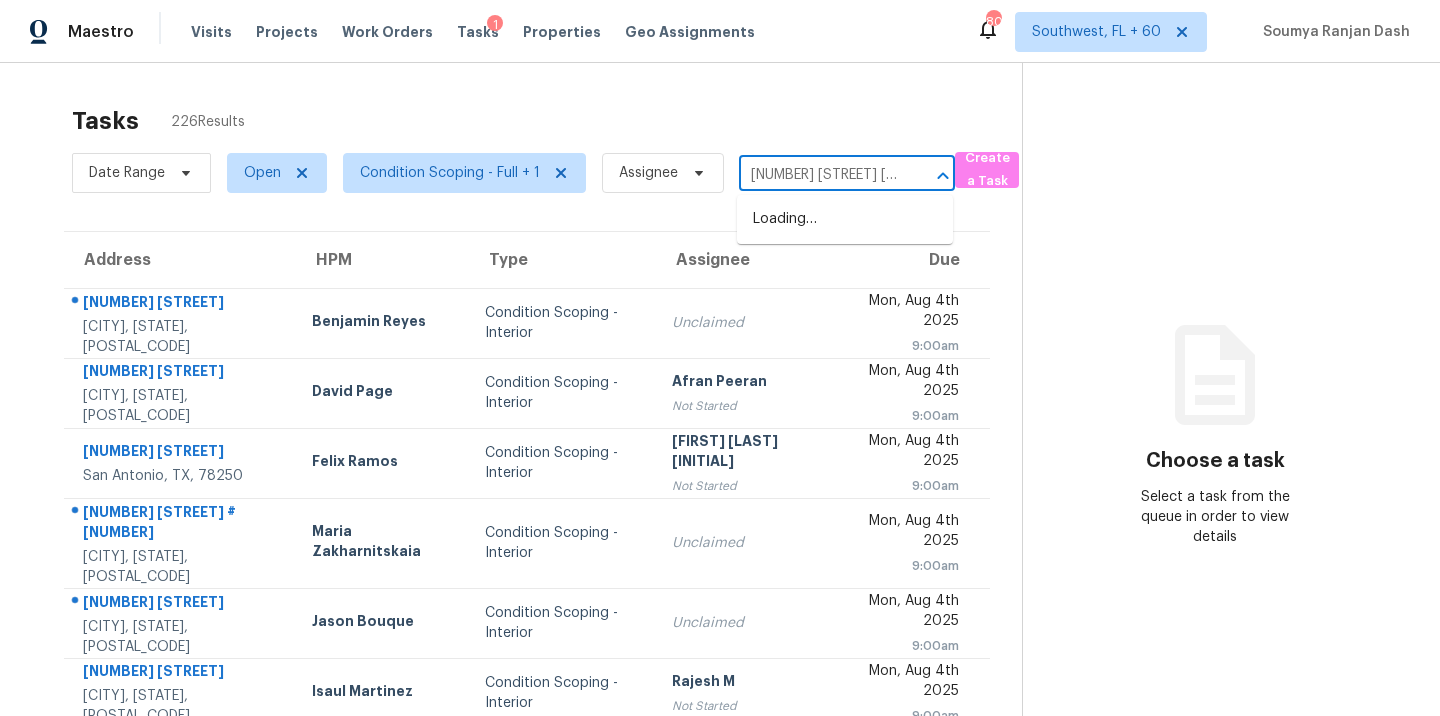 scroll, scrollTop: 0, scrollLeft: 117, axis: horizontal 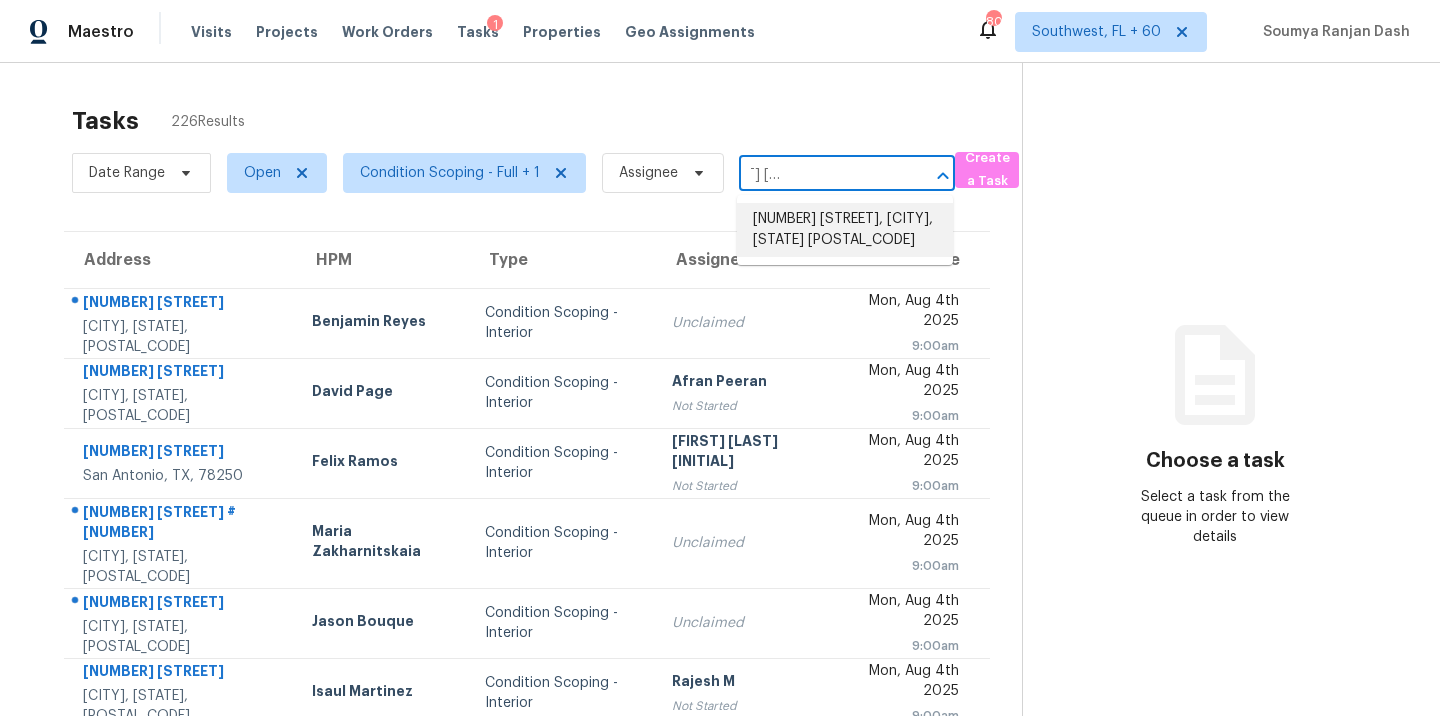 click on "[NUMBER] [STREET], [CITY], [STATE] [POSTAL_CODE]" at bounding box center [845, 230] 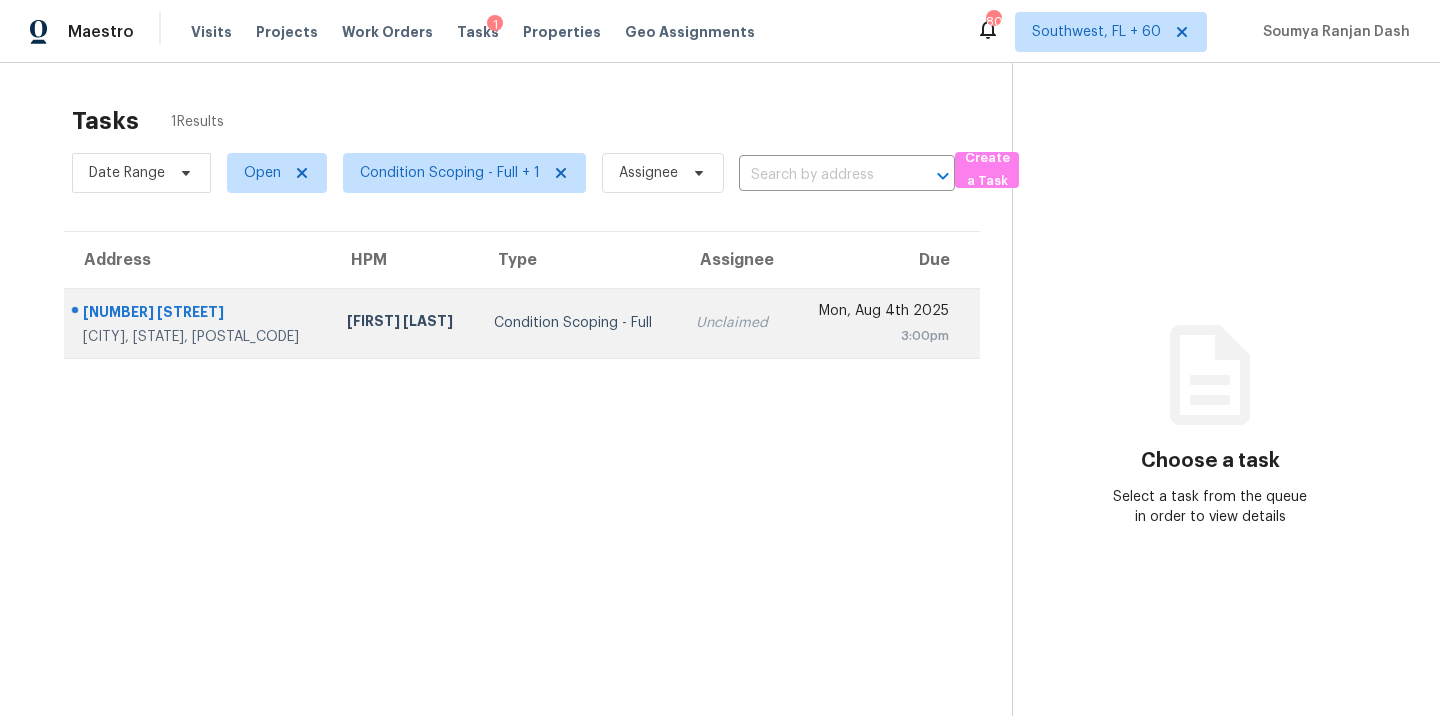 click on "Condition Scoping - Full" at bounding box center [579, 323] 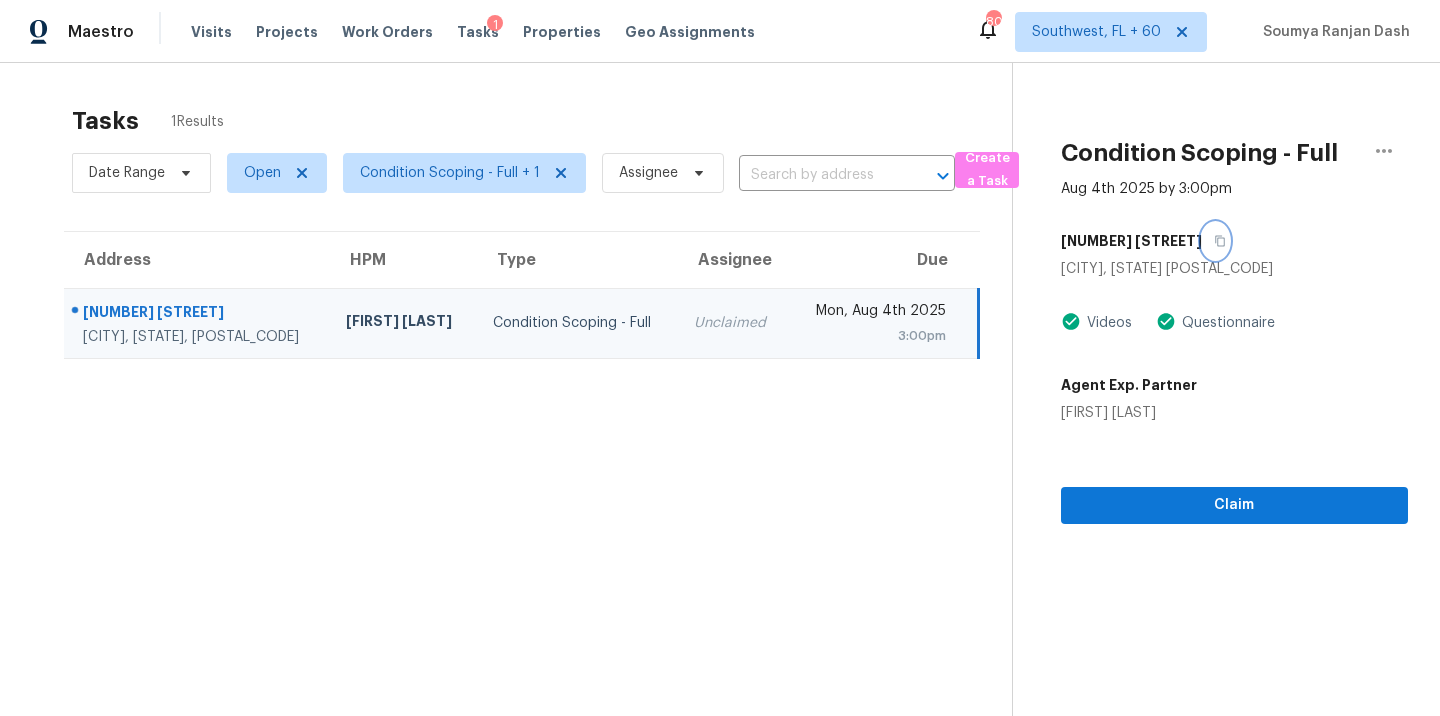 click at bounding box center [1215, 241] 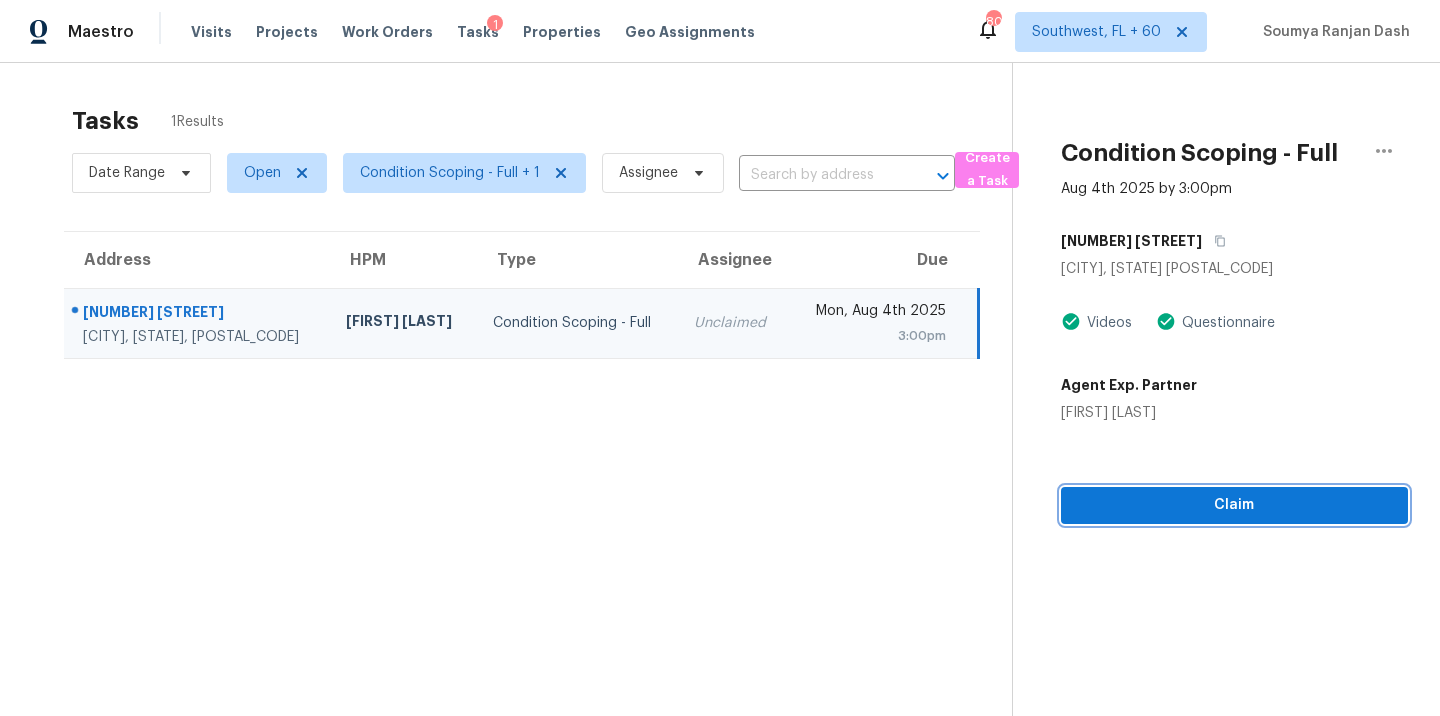 click on "Claim" at bounding box center [1234, 505] 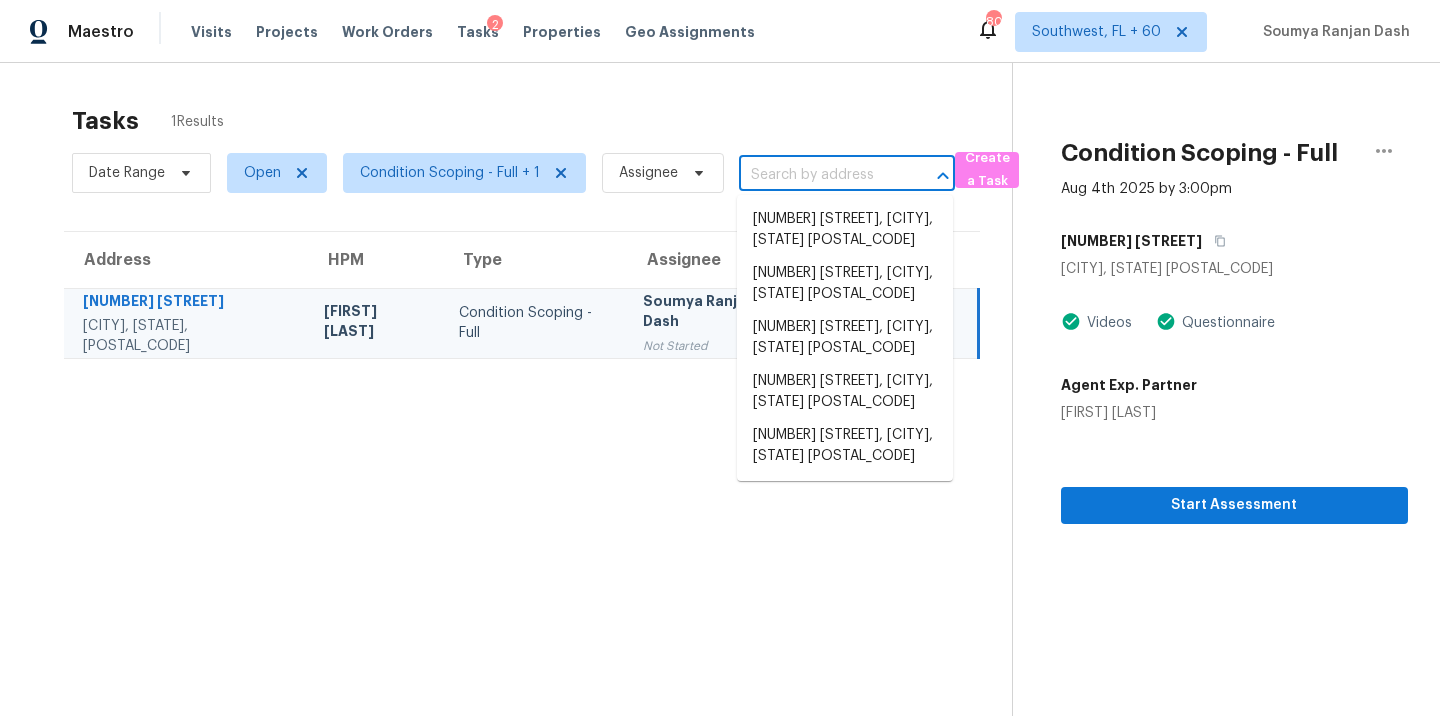click at bounding box center [819, 175] 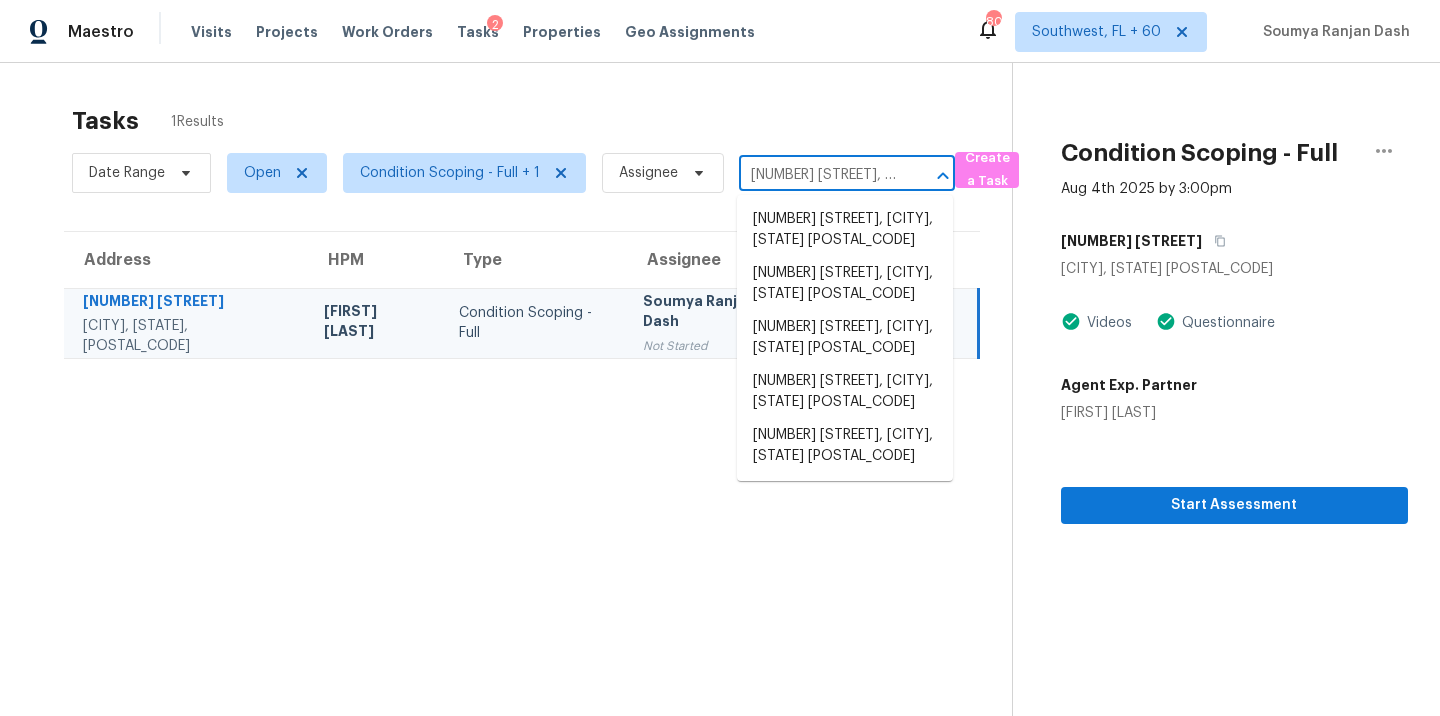 scroll, scrollTop: 0, scrollLeft: 103, axis: horizontal 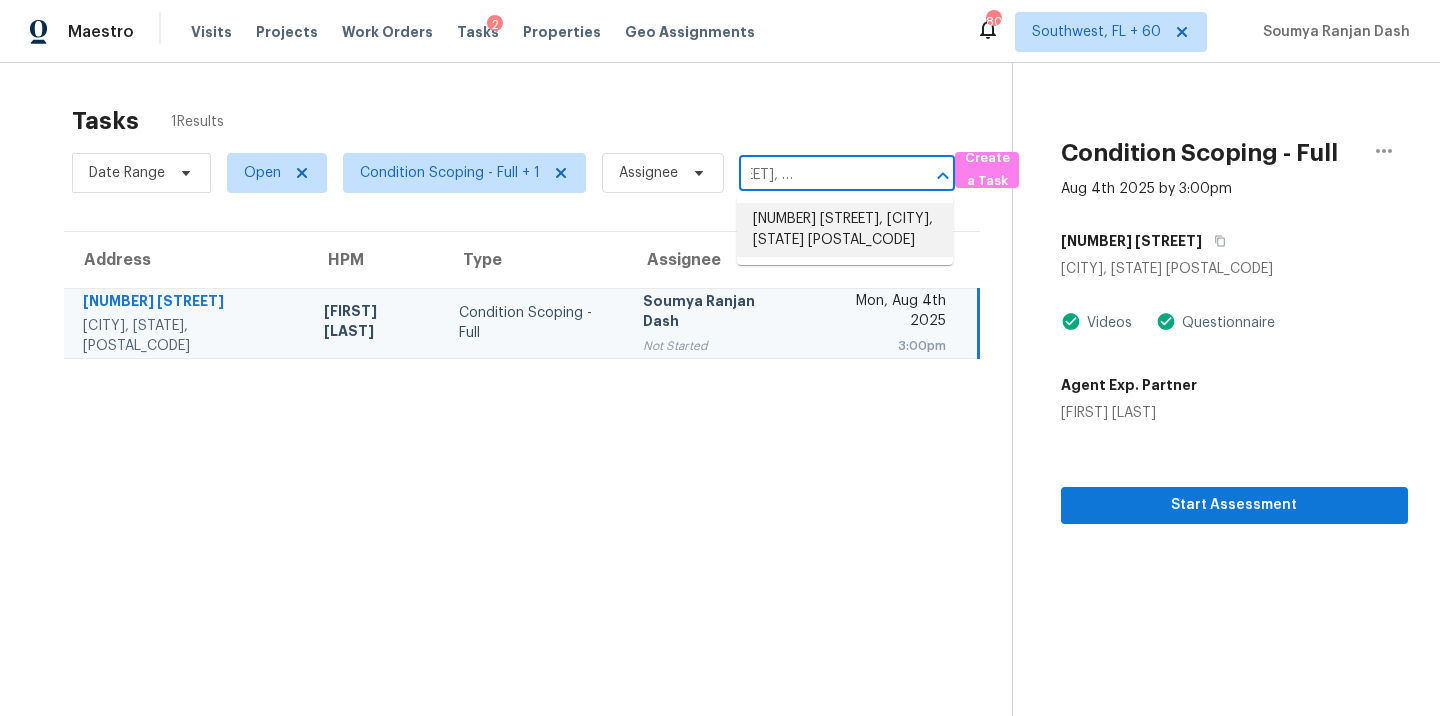 click on "3509 Courtland Dr, Durham, NC 27707" at bounding box center (845, 230) 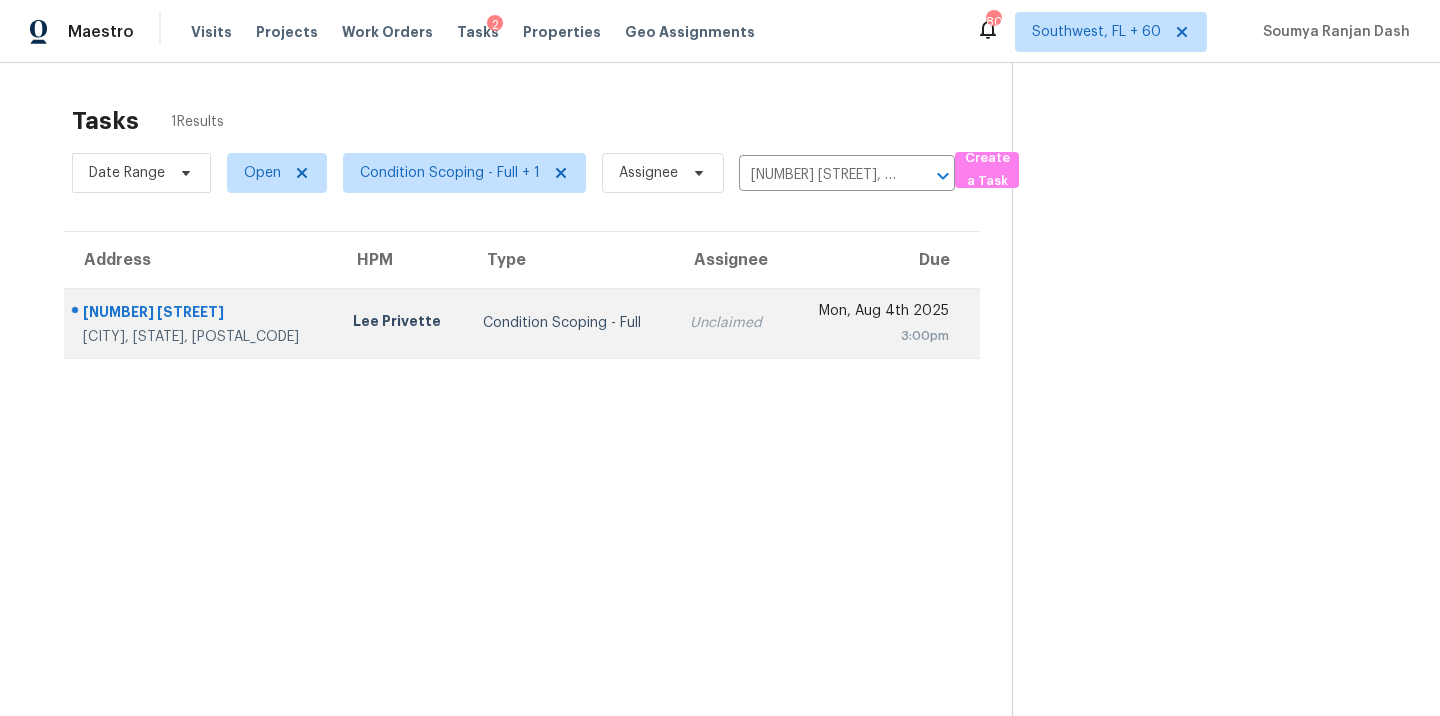 click on "Unclaimed" at bounding box center (730, 323) 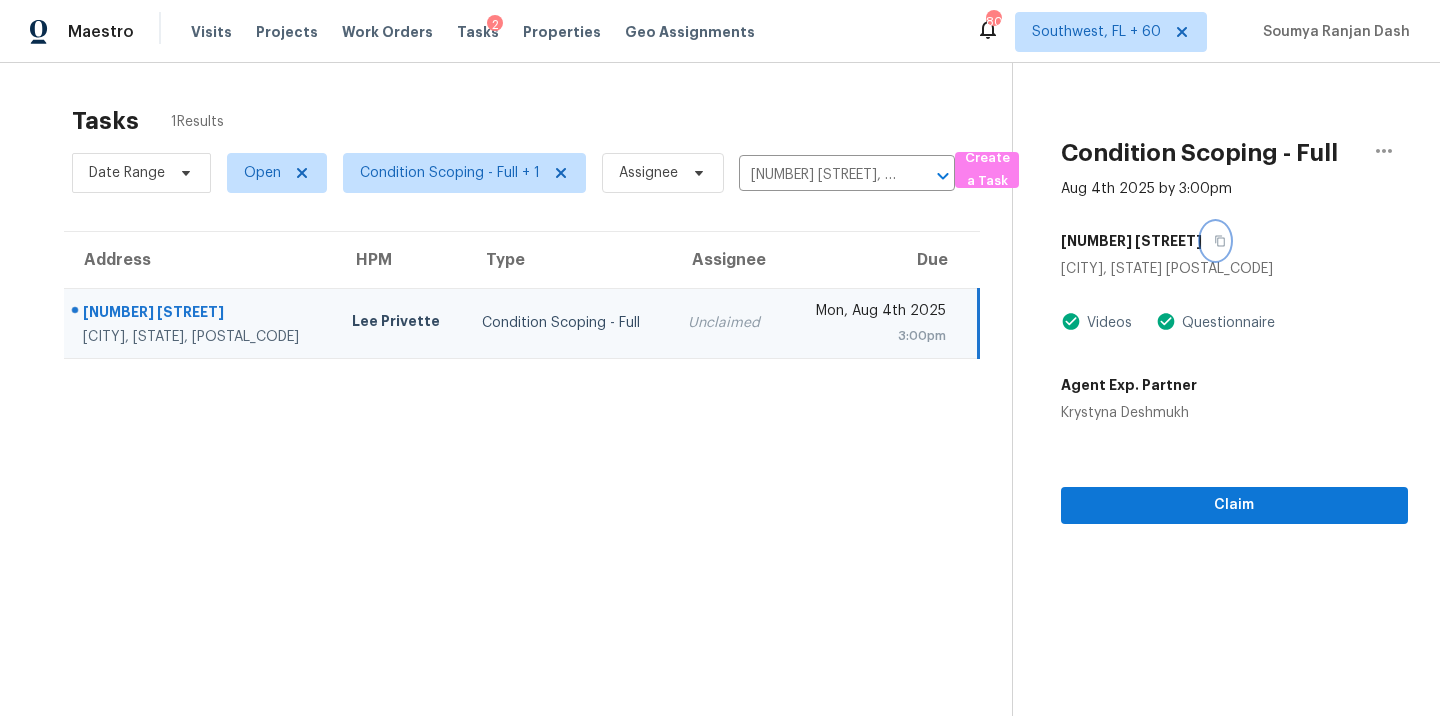 click 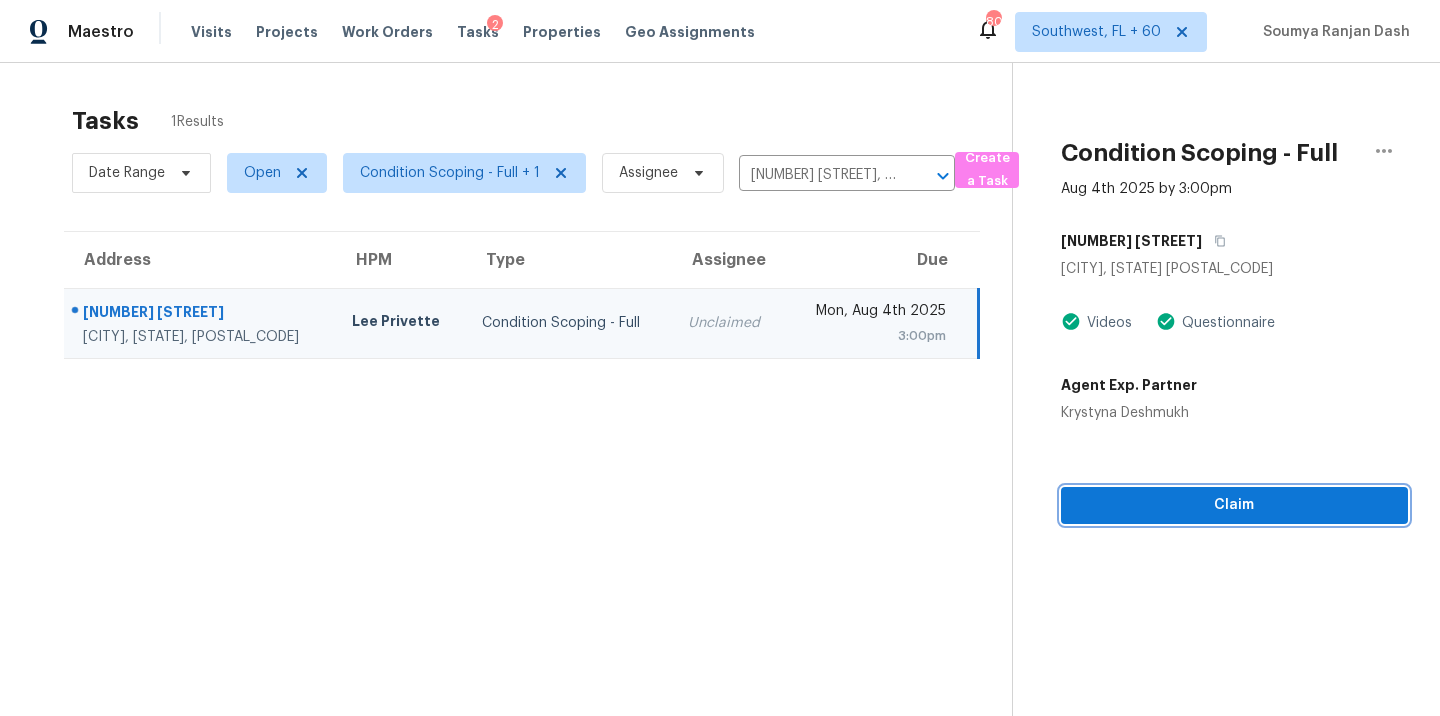 click on "Claim" at bounding box center [1234, 505] 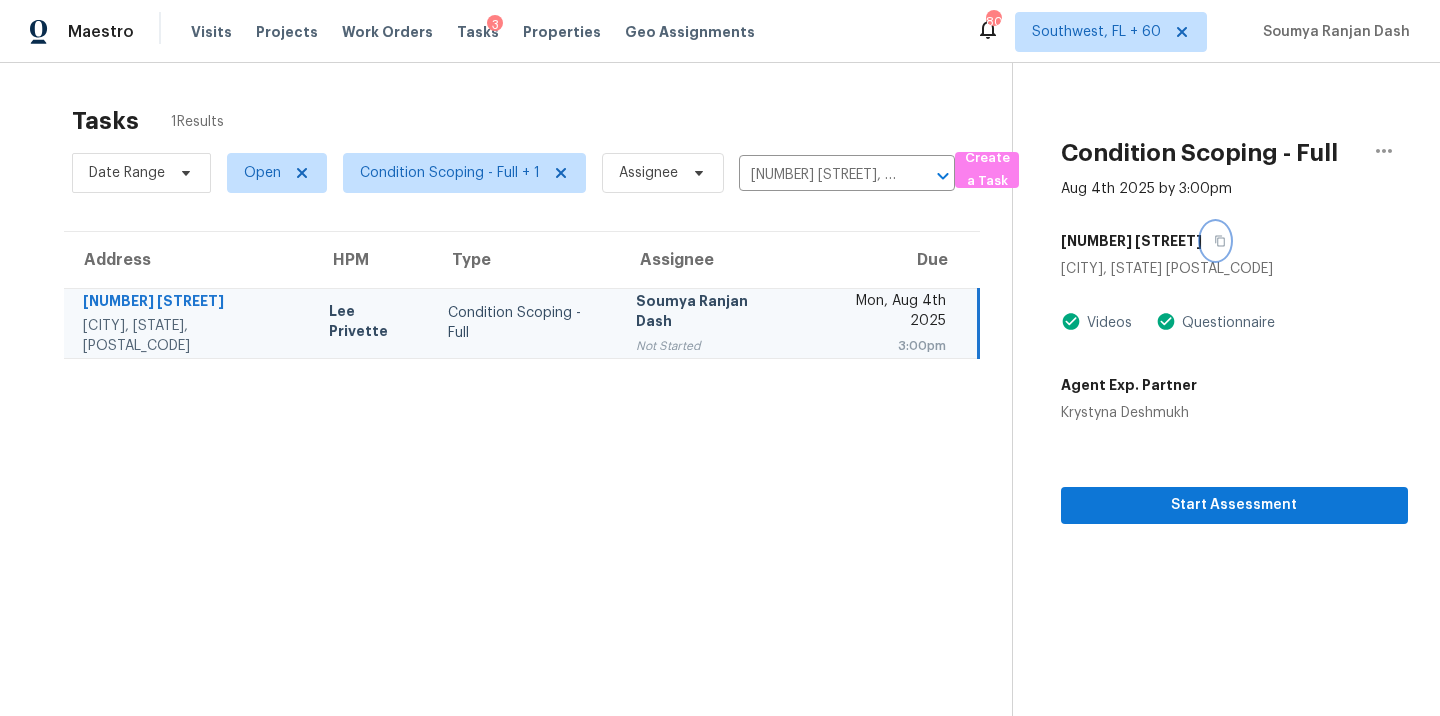 click 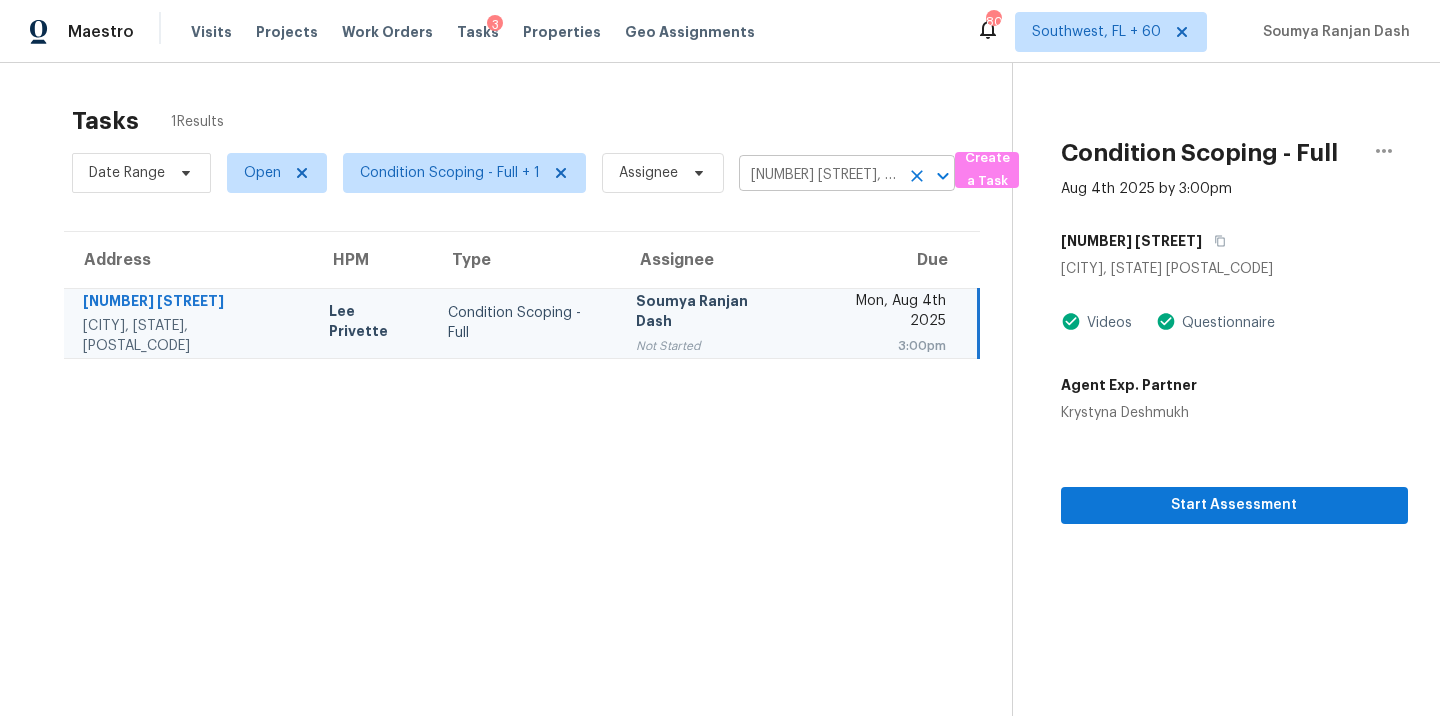 click on "3509 Courtland Dr, Durham, NC 27707" at bounding box center [819, 175] 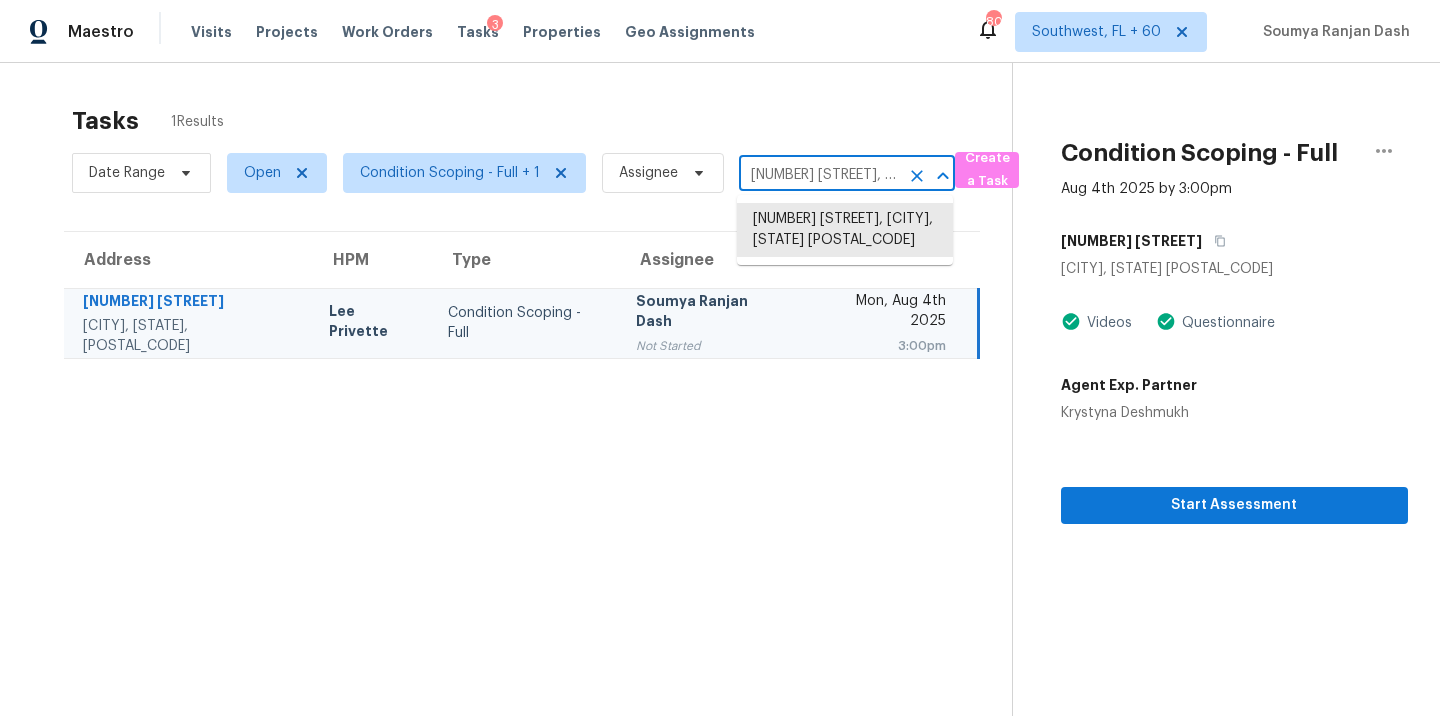 paste on "2634 Pinewood Blvd S, Middleburg, FL 32068" 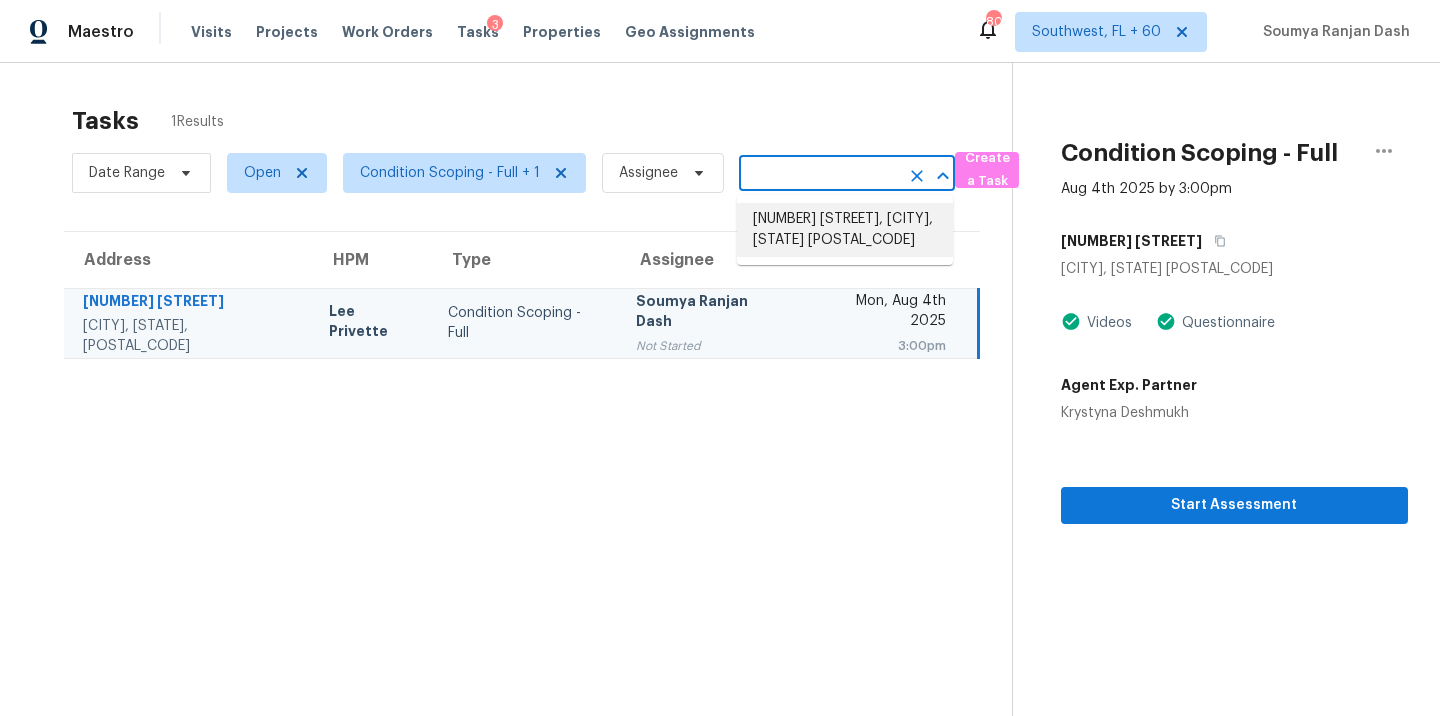 click on "2634 Pinewood Blvd S, Middleburg, FL 32068" at bounding box center [845, 230] 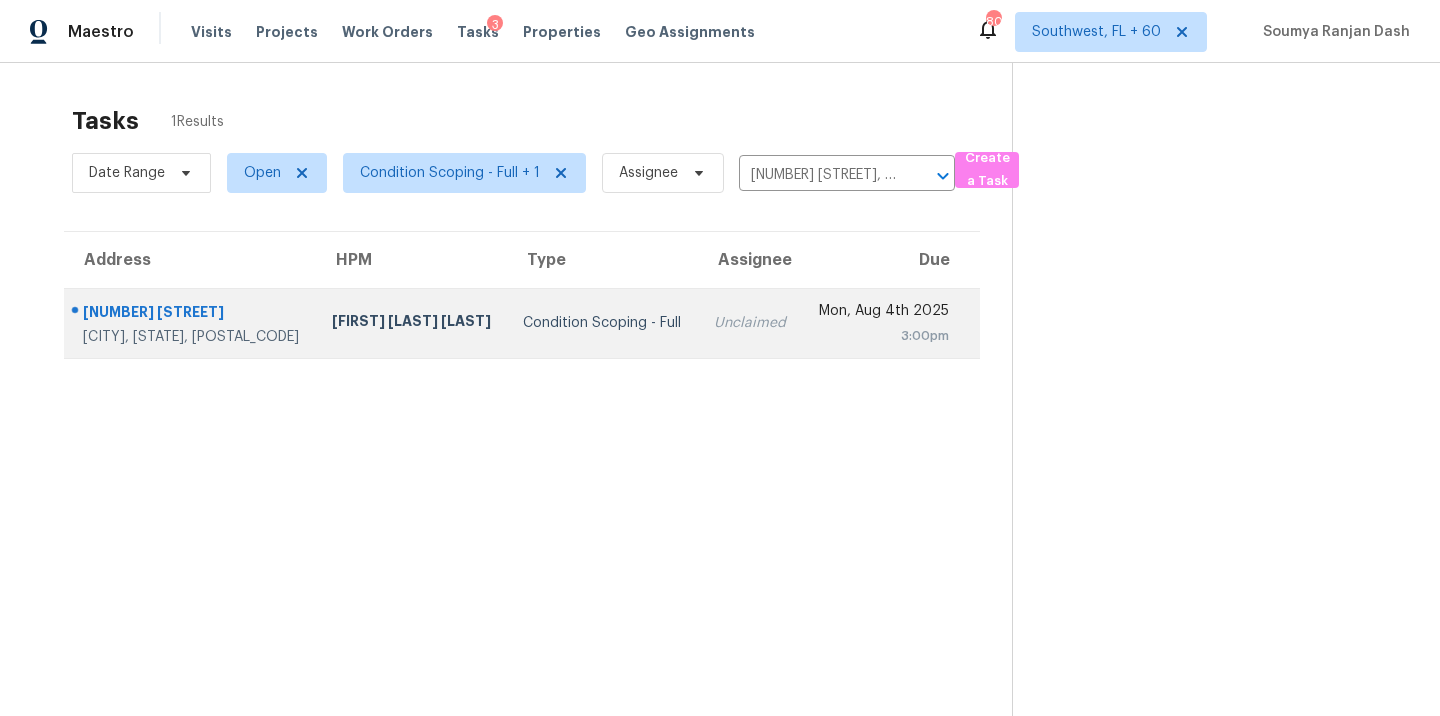 click on "Condition Scoping - Full" at bounding box center [602, 323] 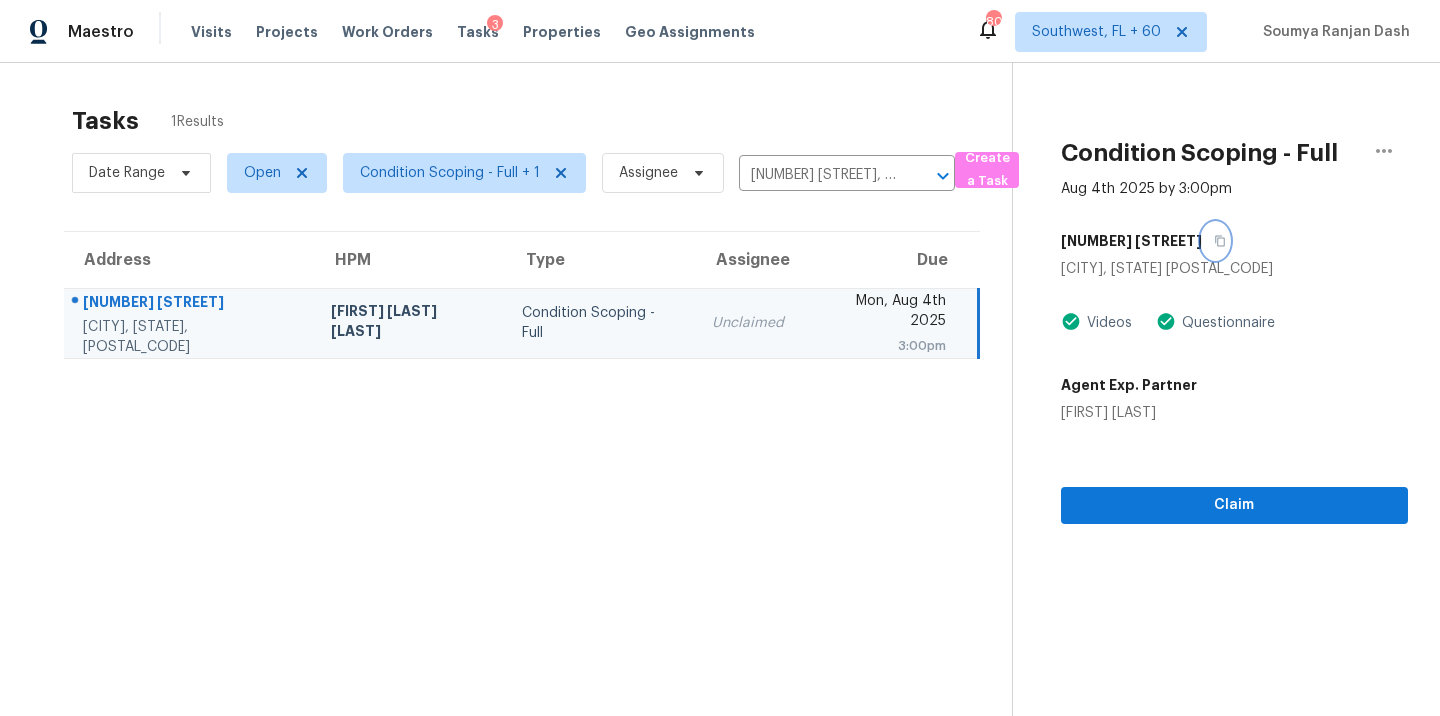 click 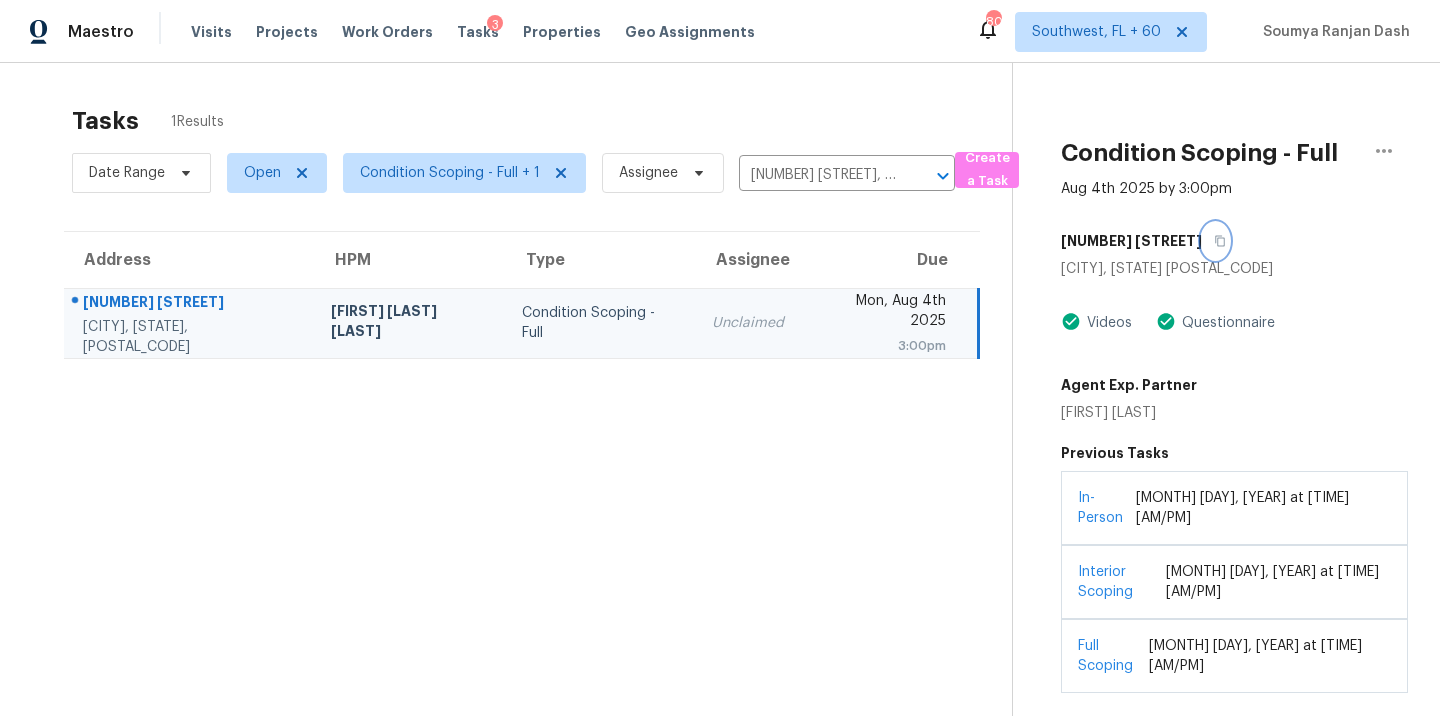 scroll, scrollTop: 63, scrollLeft: 0, axis: vertical 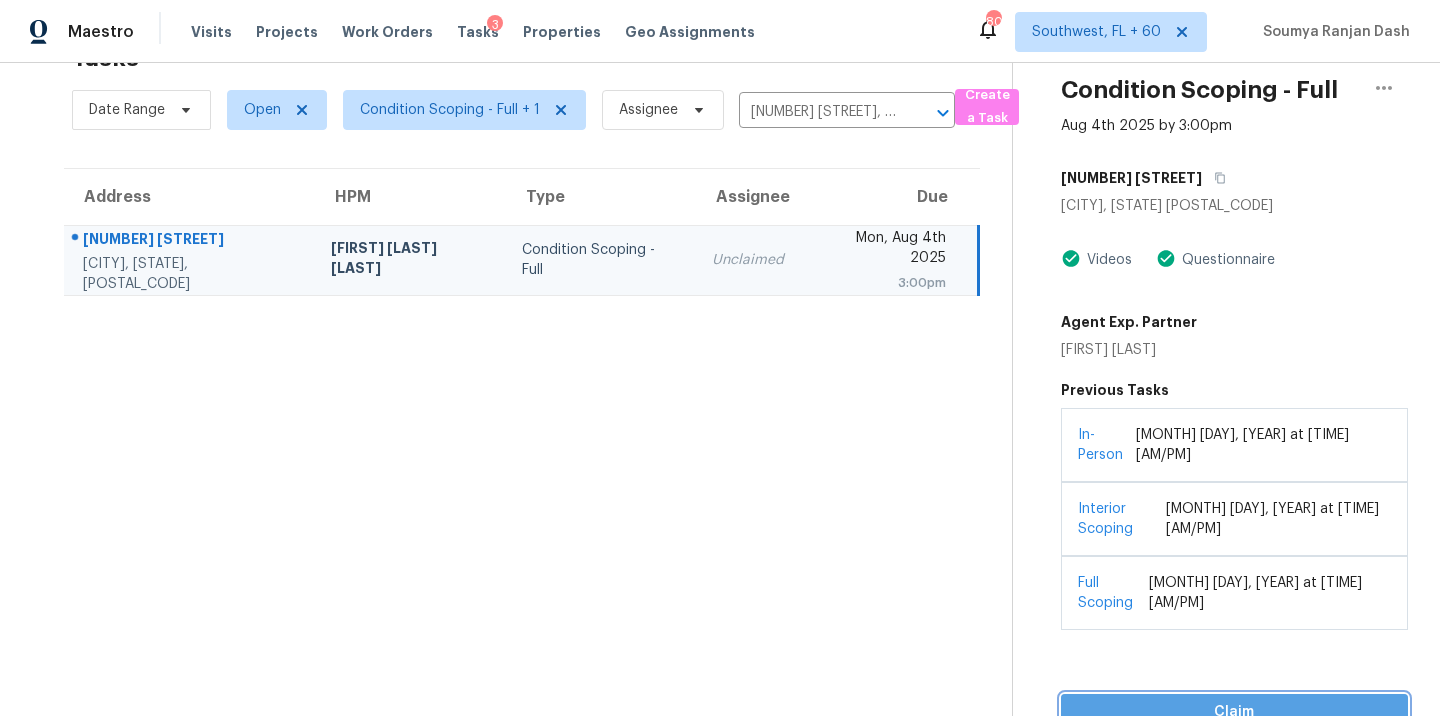 click on "Claim" at bounding box center [1234, 712] 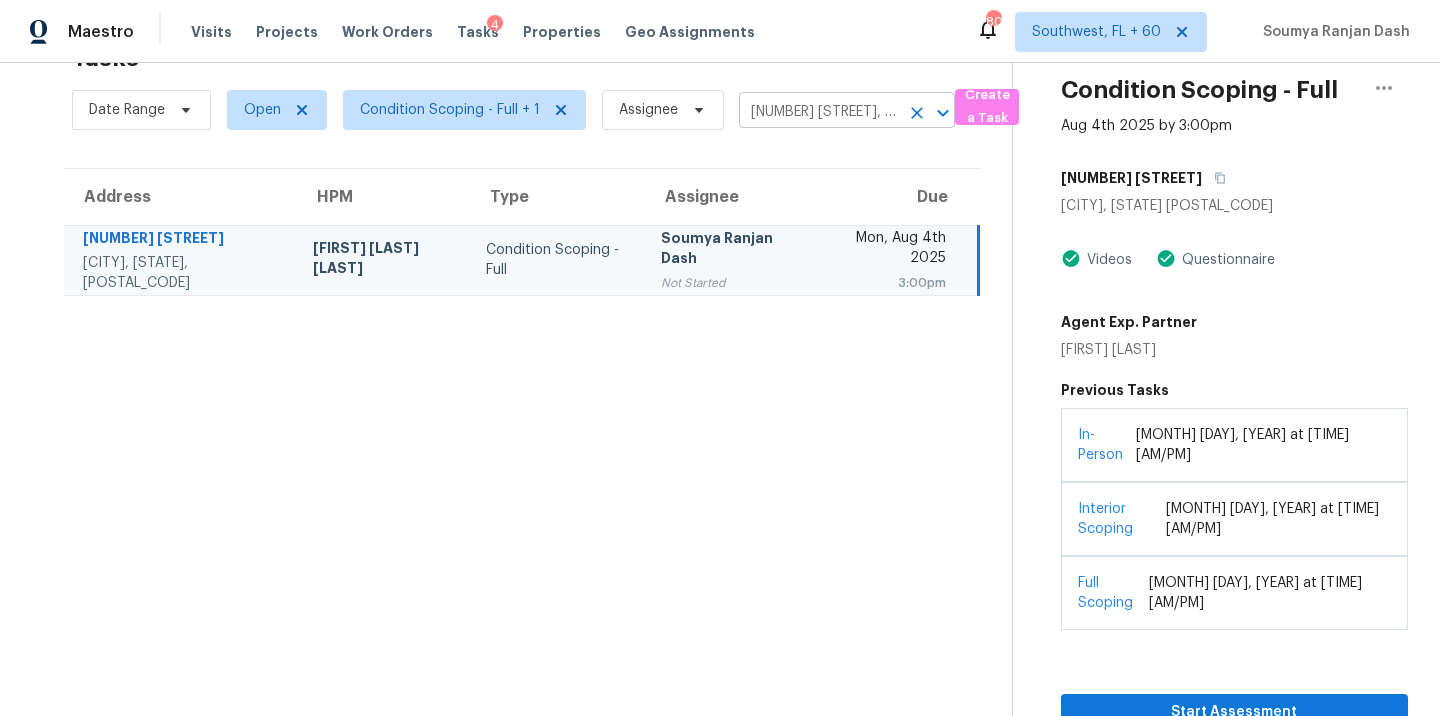 click on "2634 Pinewood Blvd S, Middleburg, FL 32068" at bounding box center (819, 112) 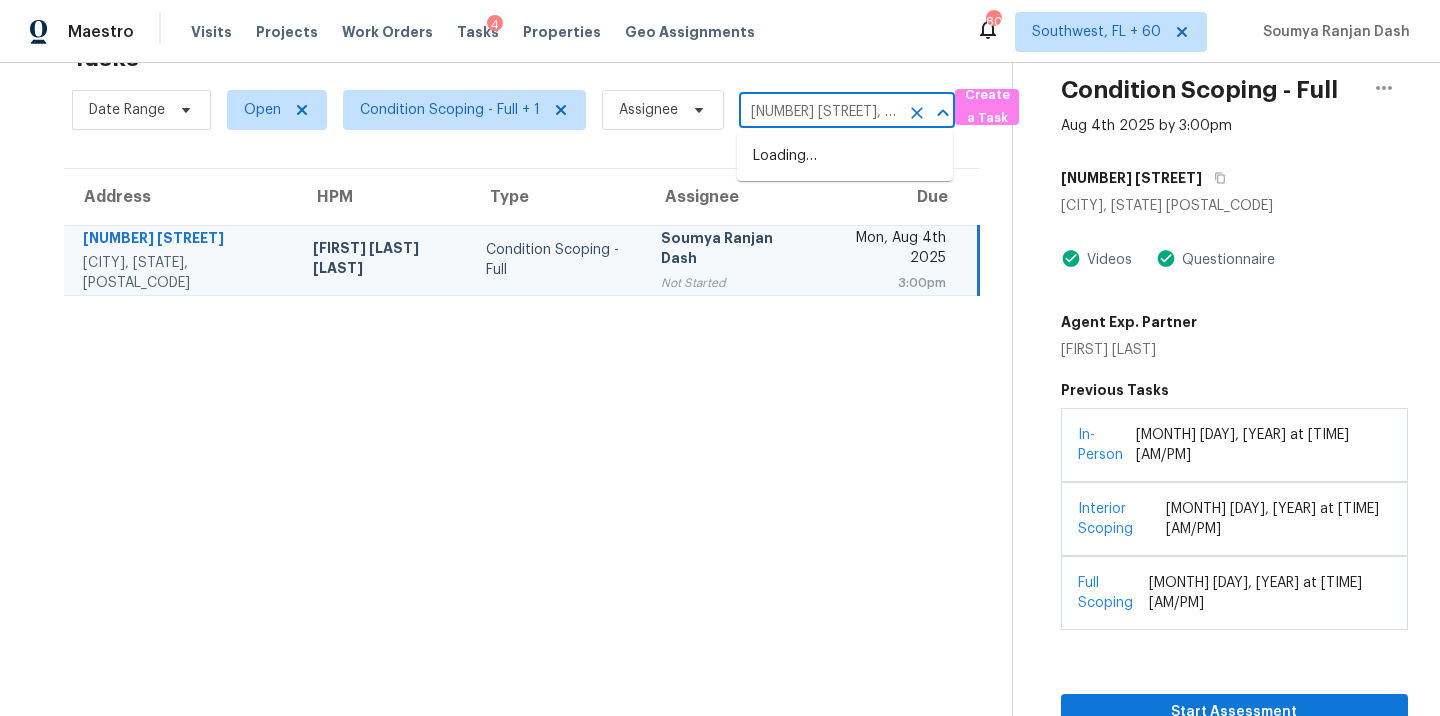 scroll, scrollTop: 0, scrollLeft: 103, axis: horizontal 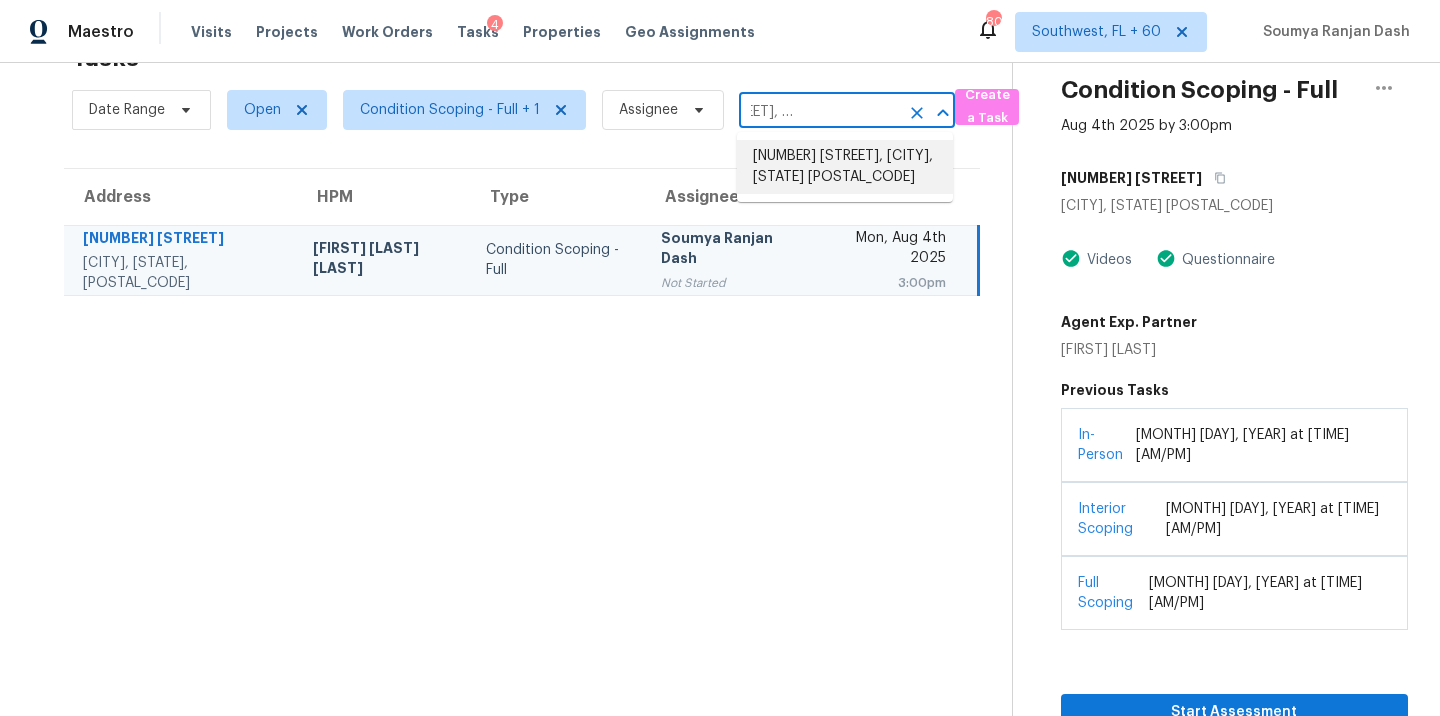 click on "924 Brownfield Dr, Mesquite, TX 75150" at bounding box center (845, 167) 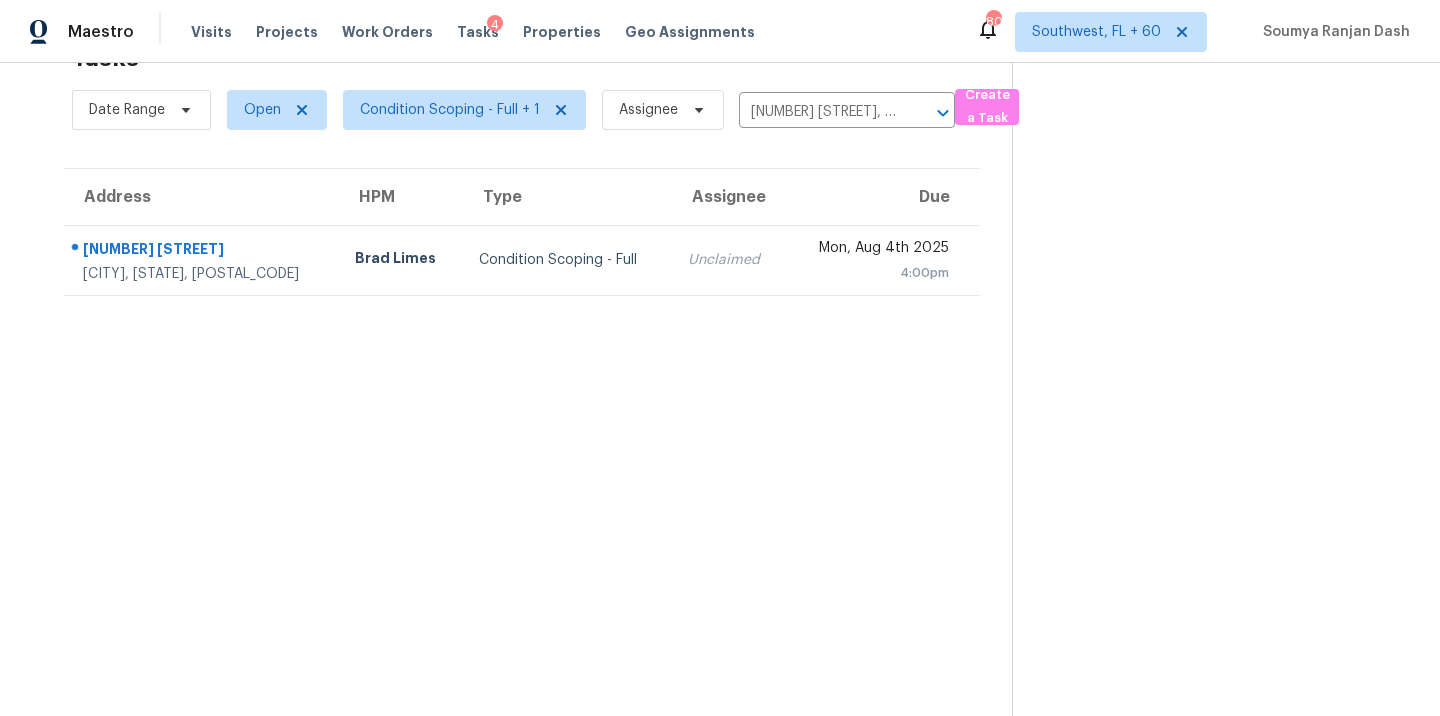 click on "Condition Scoping - Full" at bounding box center (567, 260) 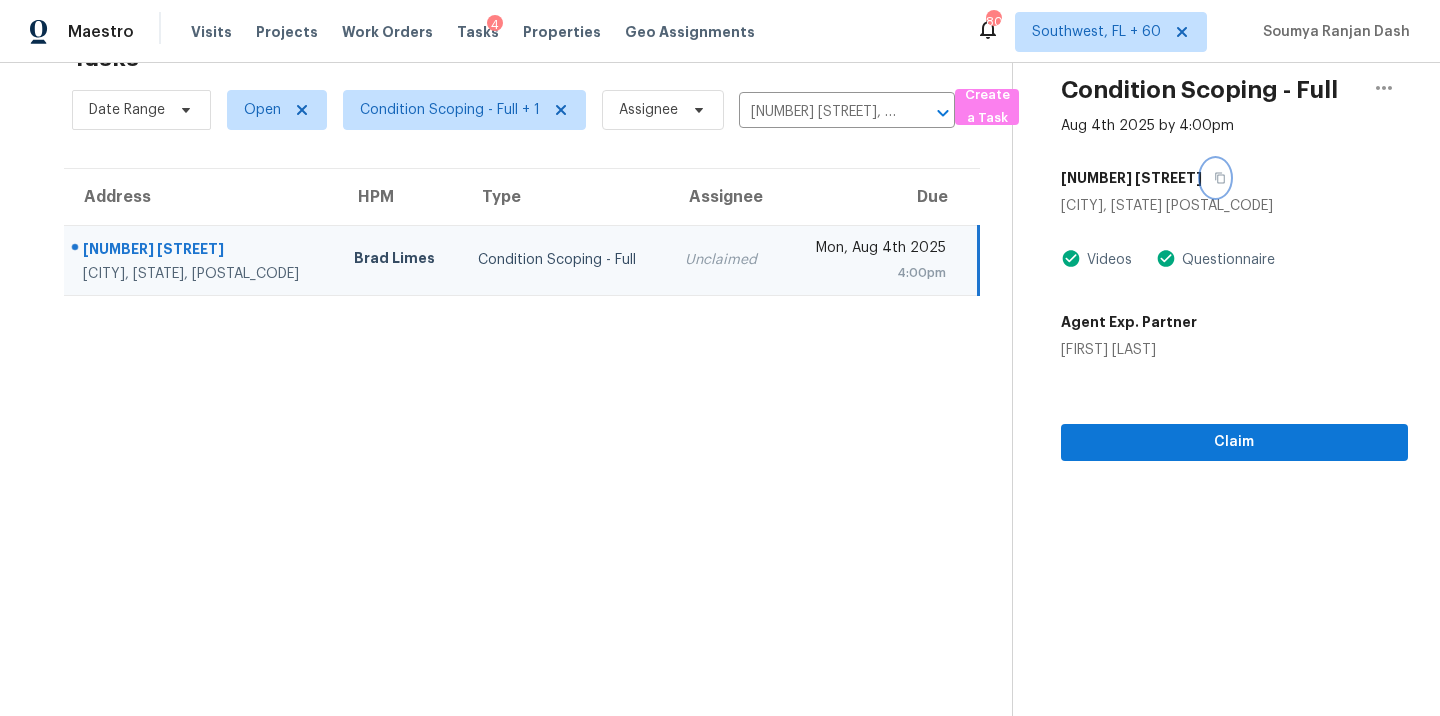 click 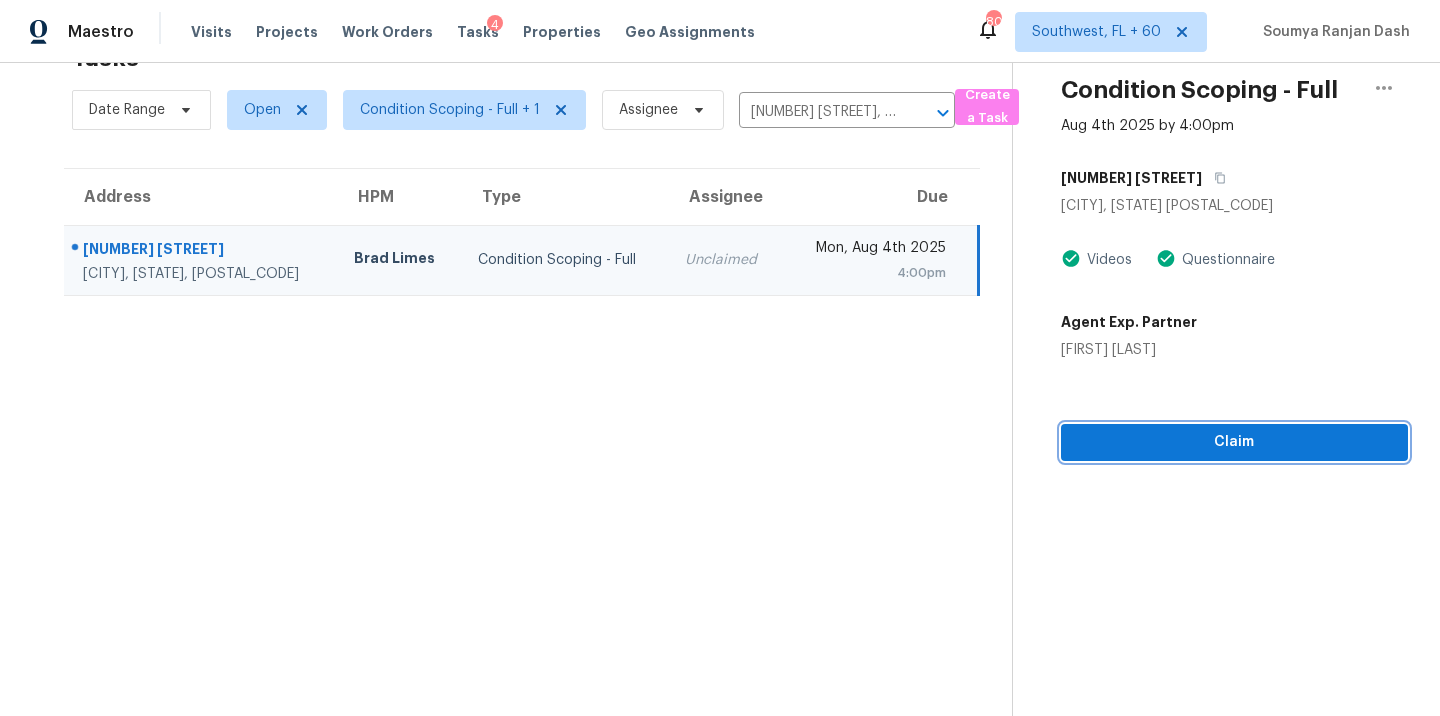 click on "Claim" at bounding box center (1234, 442) 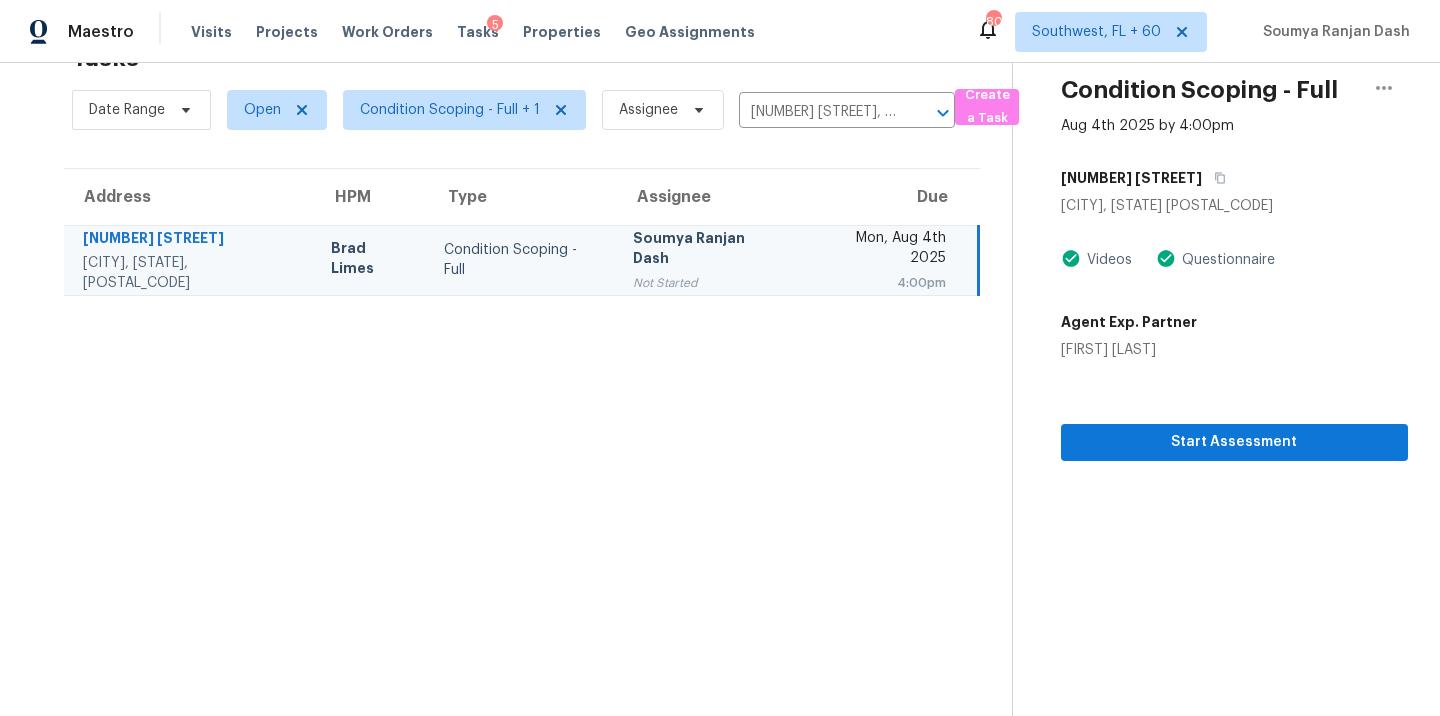 click on "924 Brownfield Dr" at bounding box center [1234, 178] 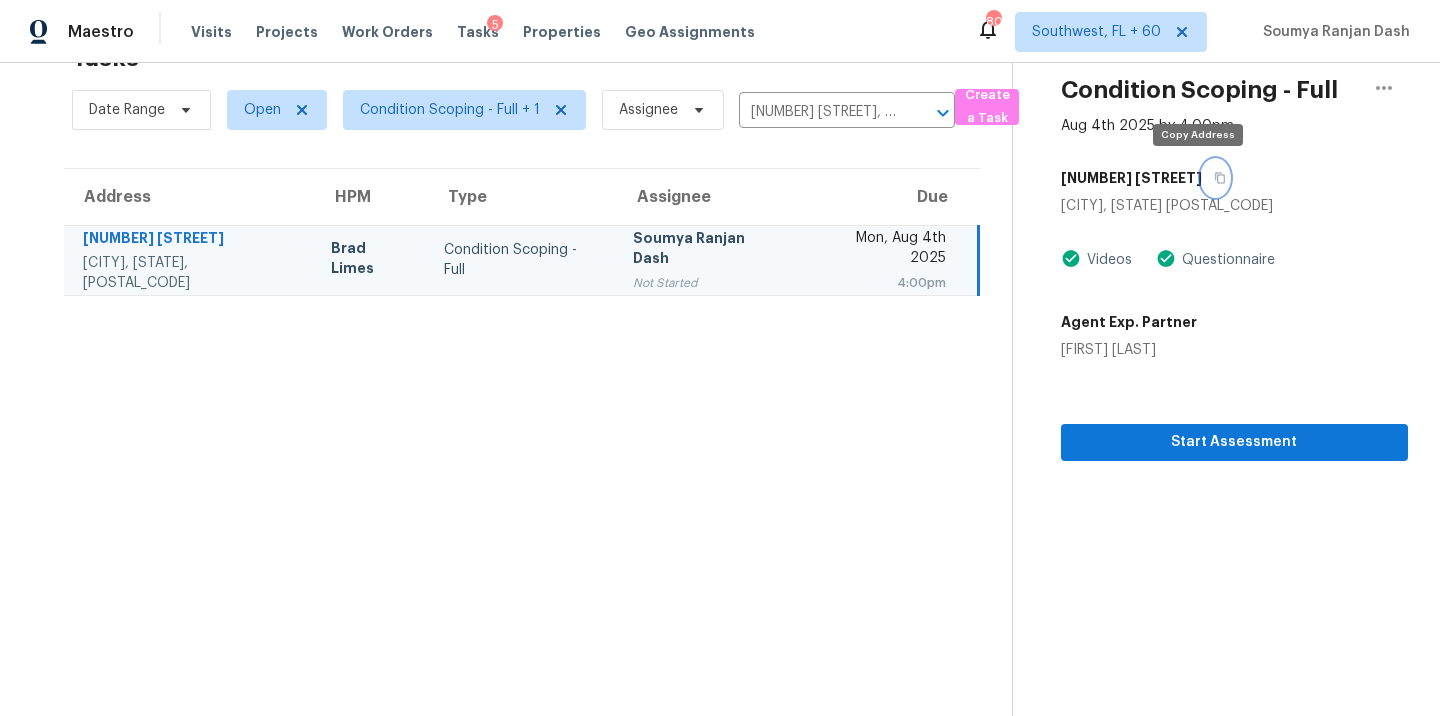 click 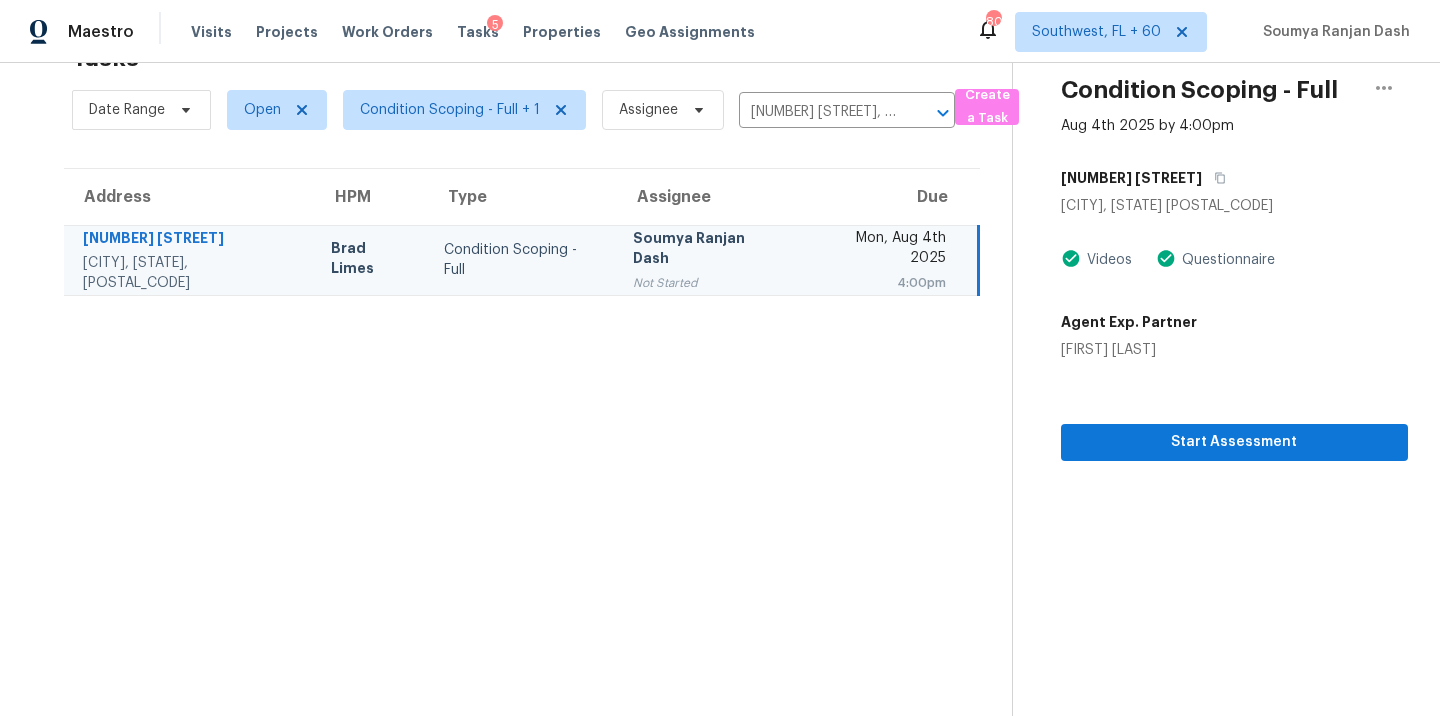 click on "Date Range Open Condition Scoping - Full + 1 Assignee 924 Brownfield Dr, Mesquite, TX 75150 ​" at bounding box center (513, 110) 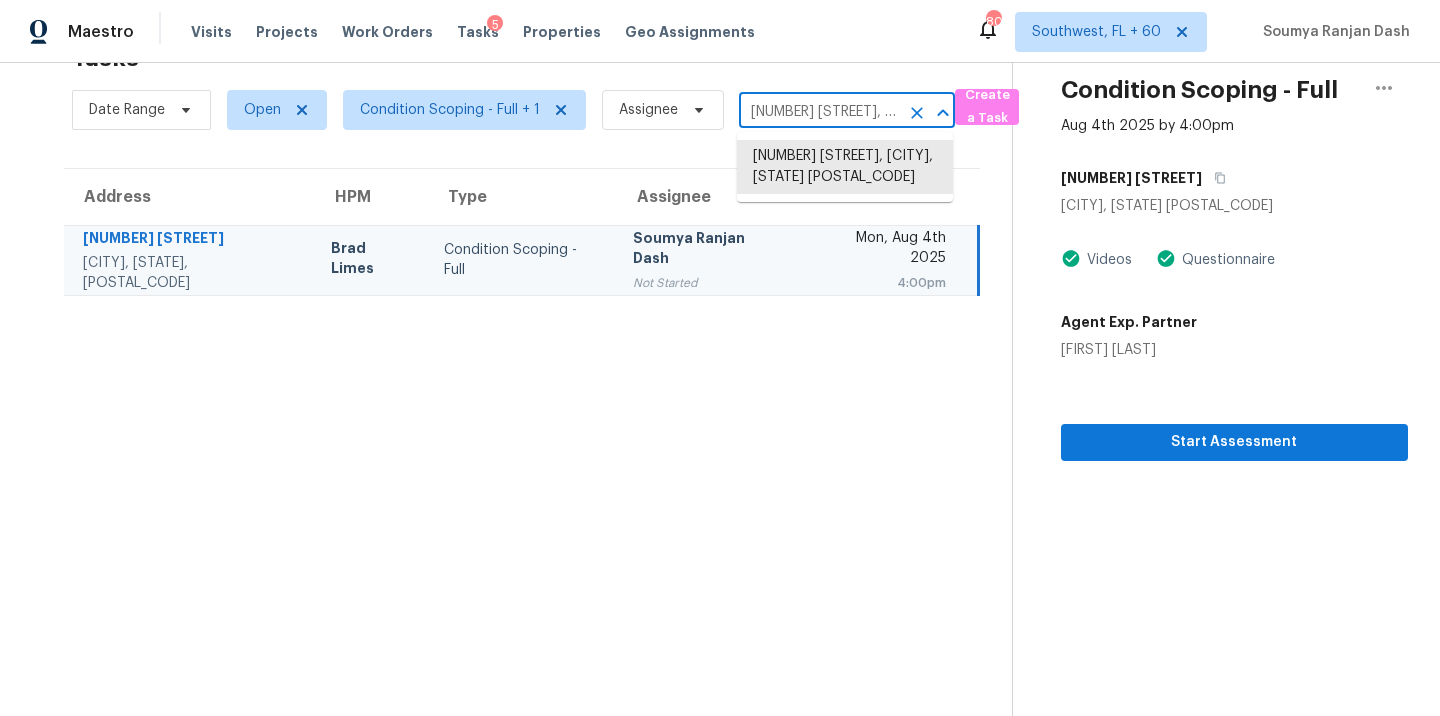 click on "924 Brownfield Dr, Mesquite, TX 75150" at bounding box center [819, 112] 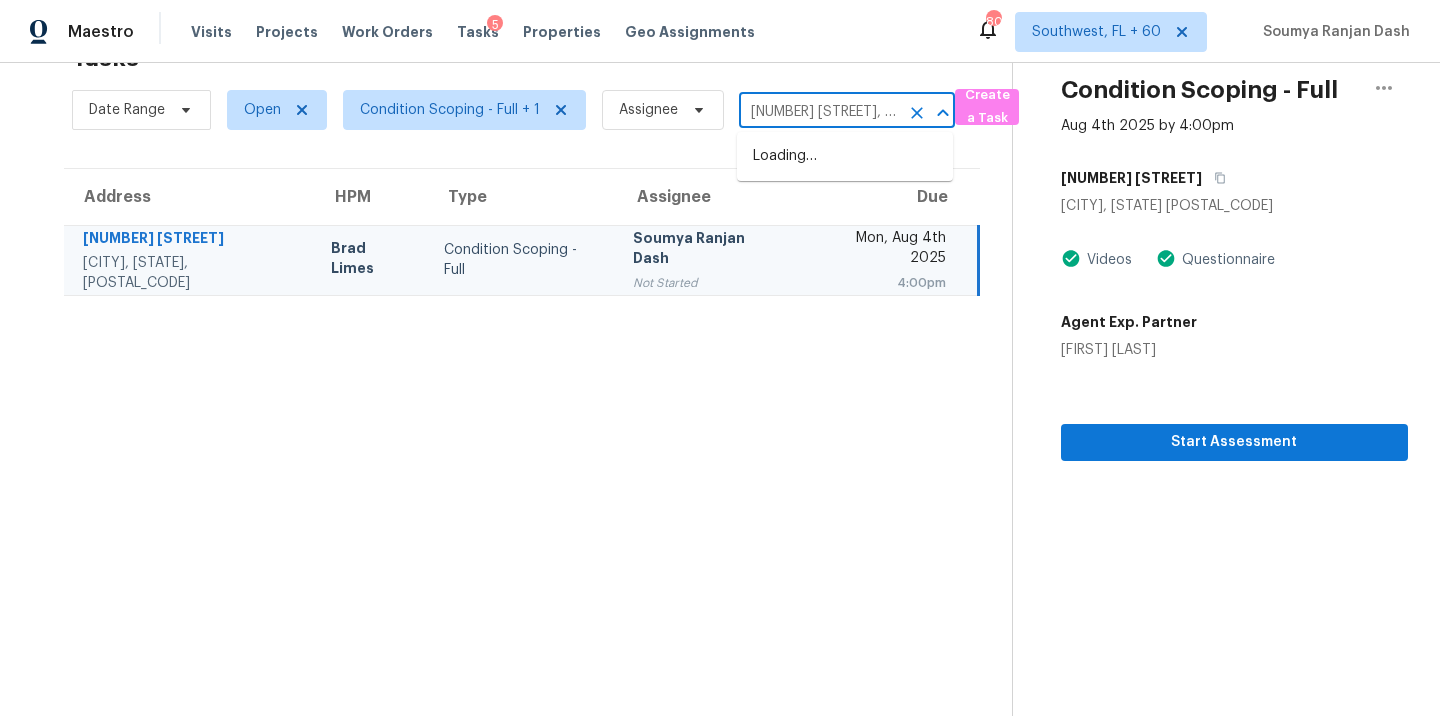 scroll, scrollTop: 0, scrollLeft: 83, axis: horizontal 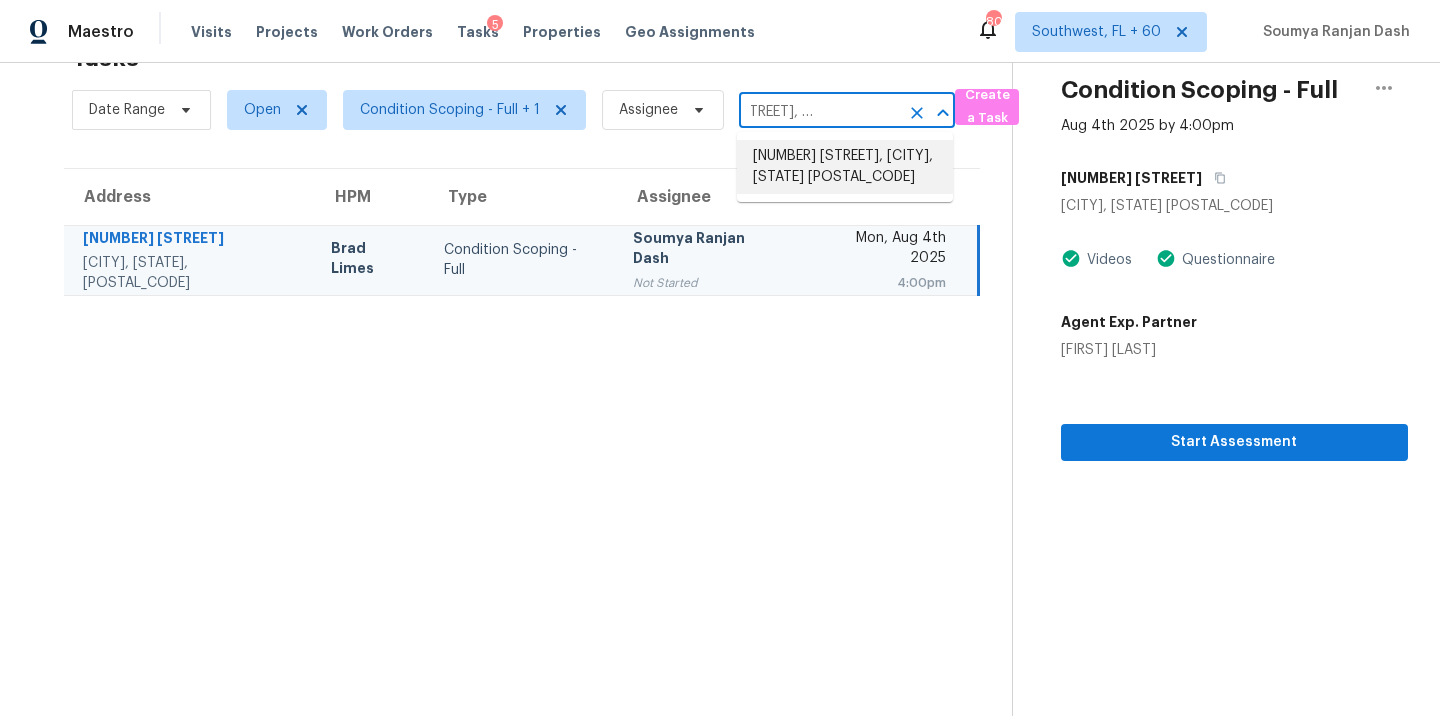 click on "2334 Markland St, Irving, TX 75060" at bounding box center (845, 167) 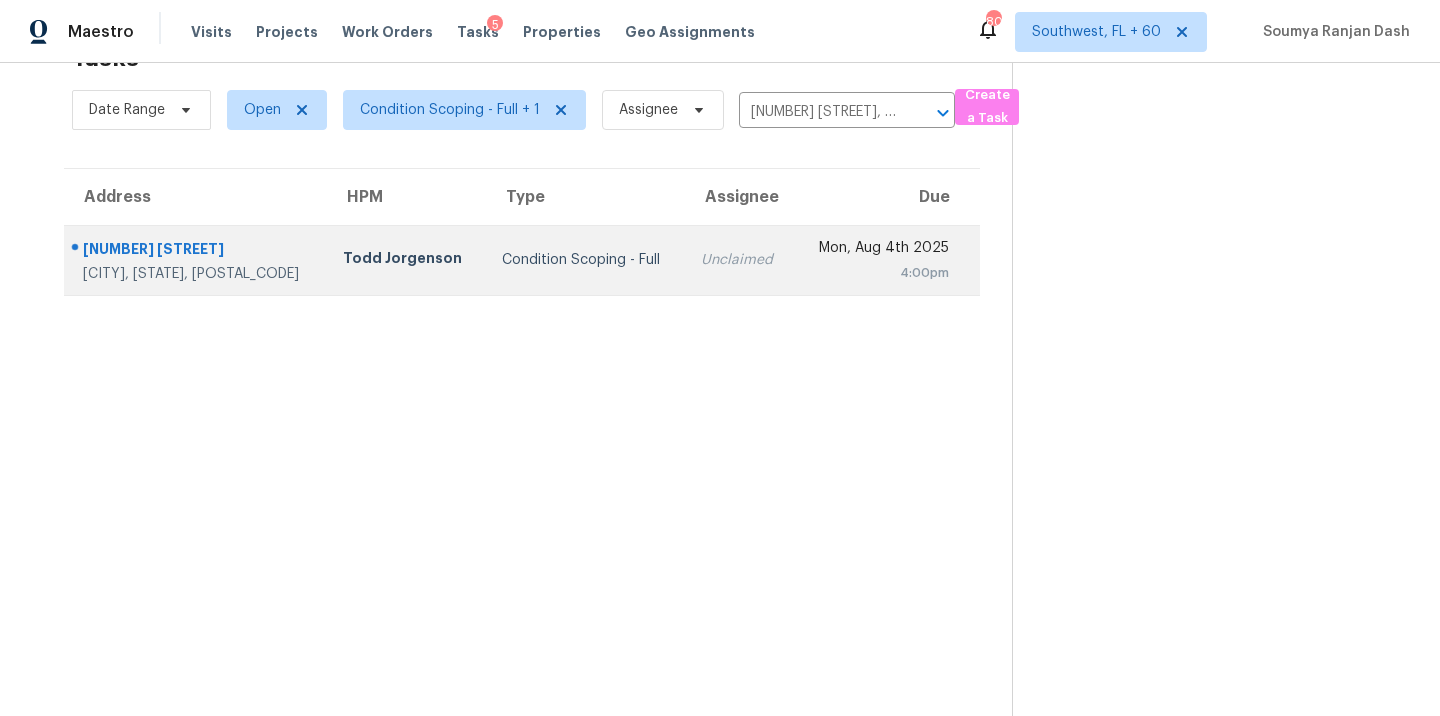 click on "Condition Scoping - Full" at bounding box center (585, 260) 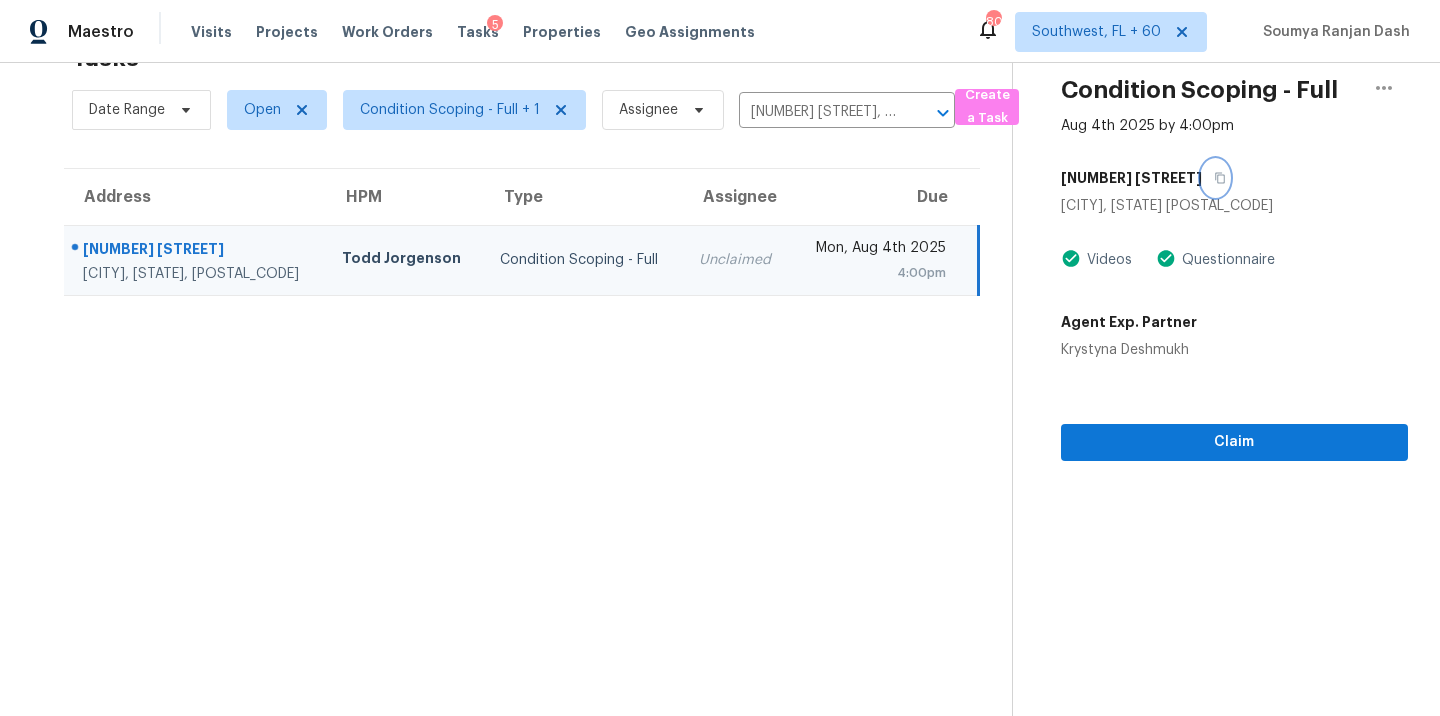 click 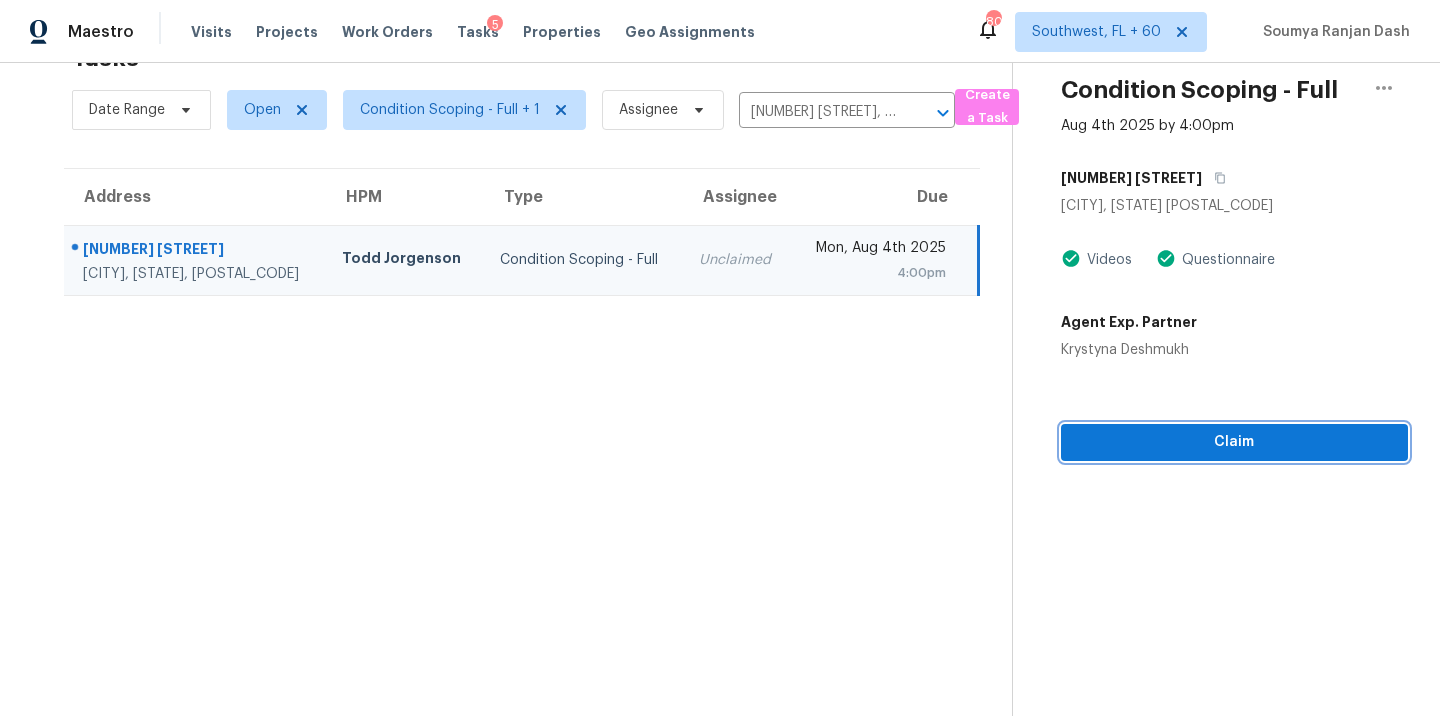 click on "Claim" at bounding box center [1234, 442] 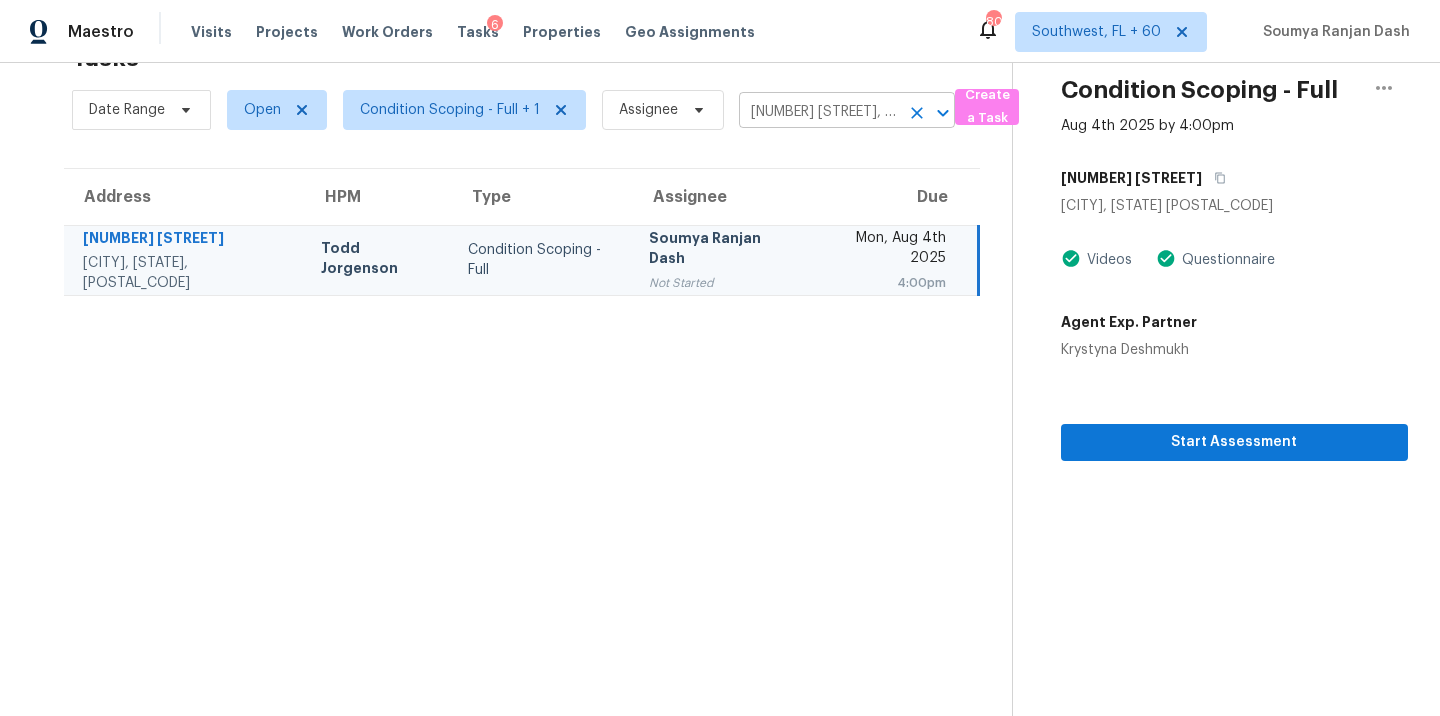 click on "2334 Markland St, Irving, TX 75060" at bounding box center [819, 112] 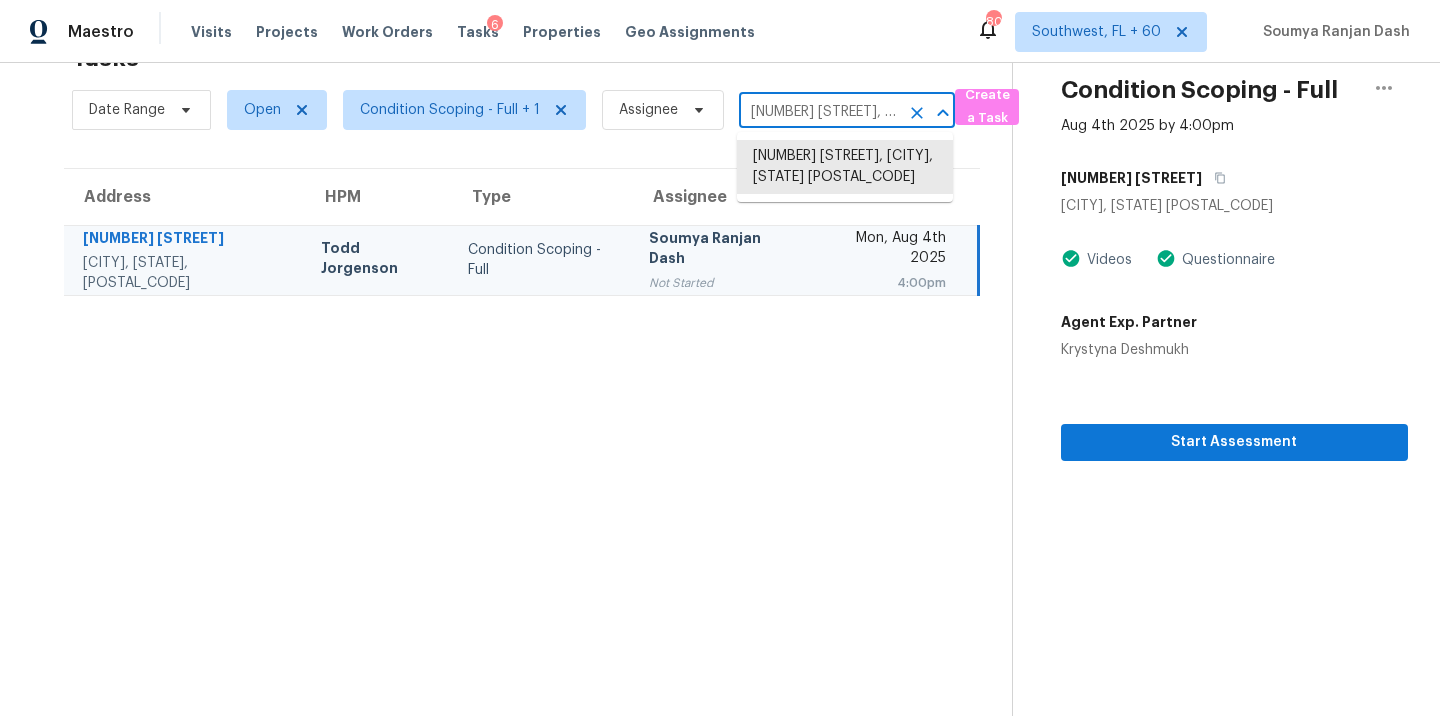 paste on "505 Bruce Jenner Dr, Clarksville, TN, 37042" 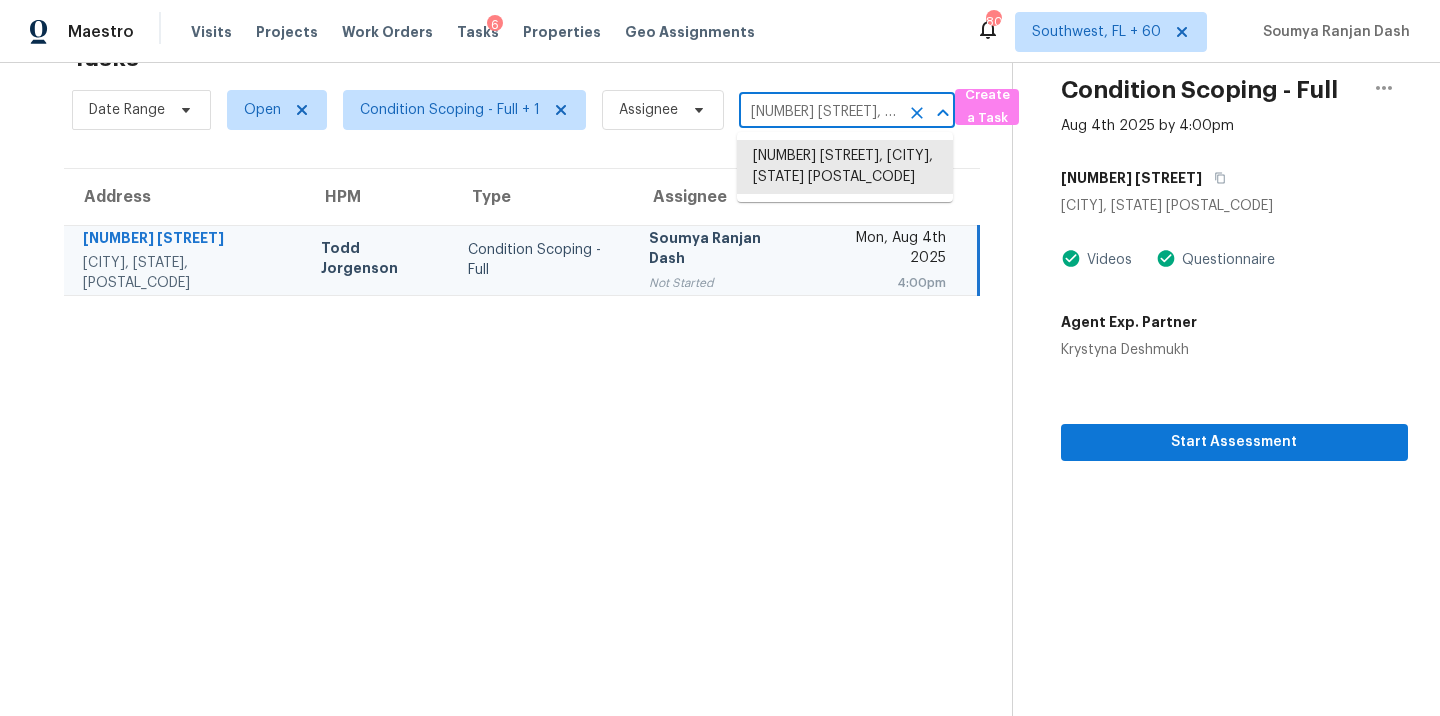 scroll, scrollTop: 0, scrollLeft: 133, axis: horizontal 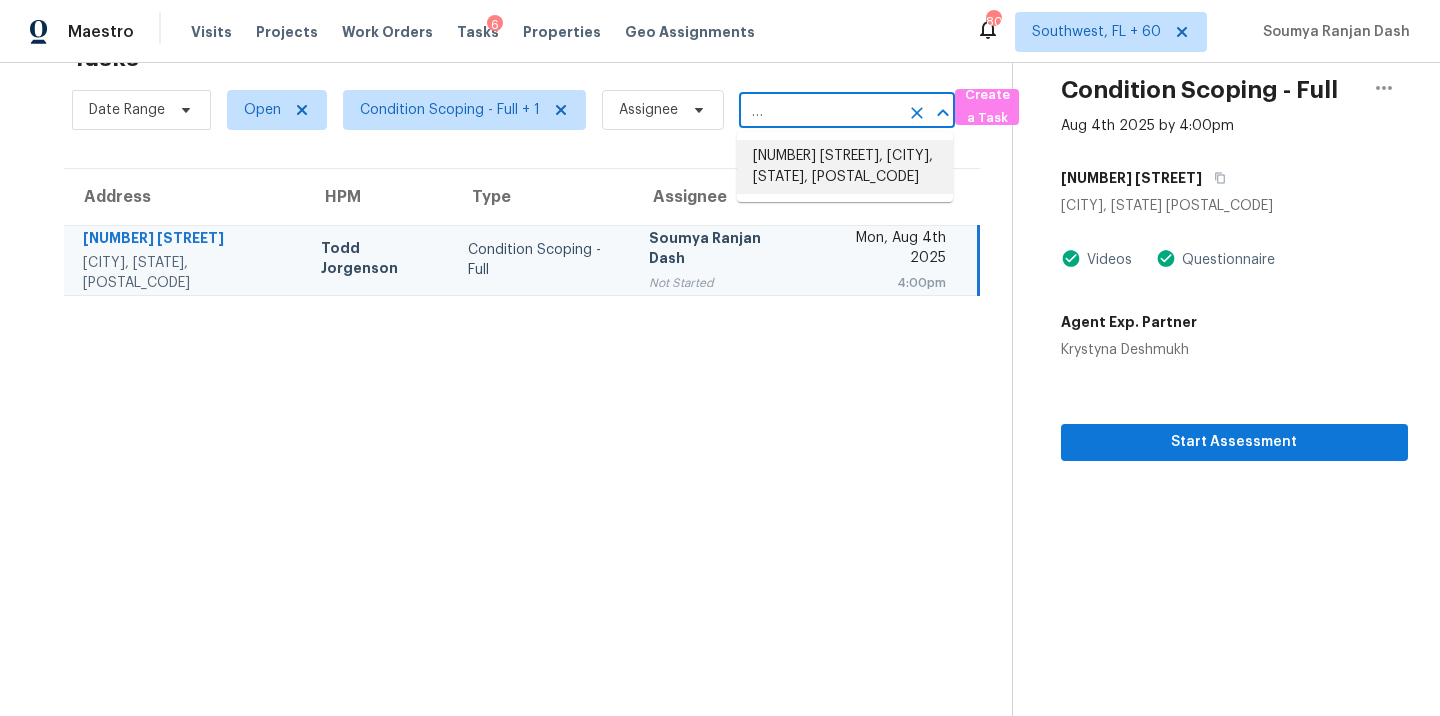 click on "505 Bruce Jenner Dr, Clarksville, TN 37042" at bounding box center [845, 167] 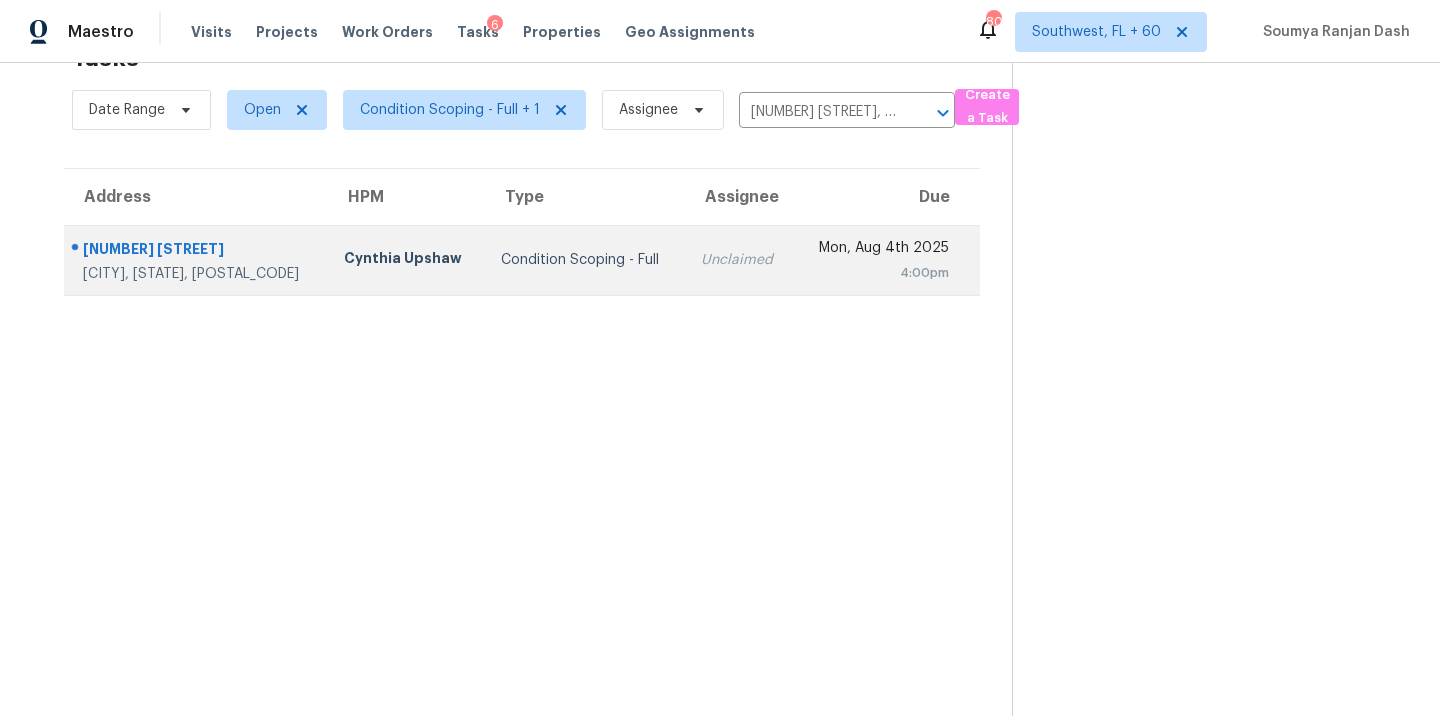 click on "Condition Scoping - Full" at bounding box center (585, 260) 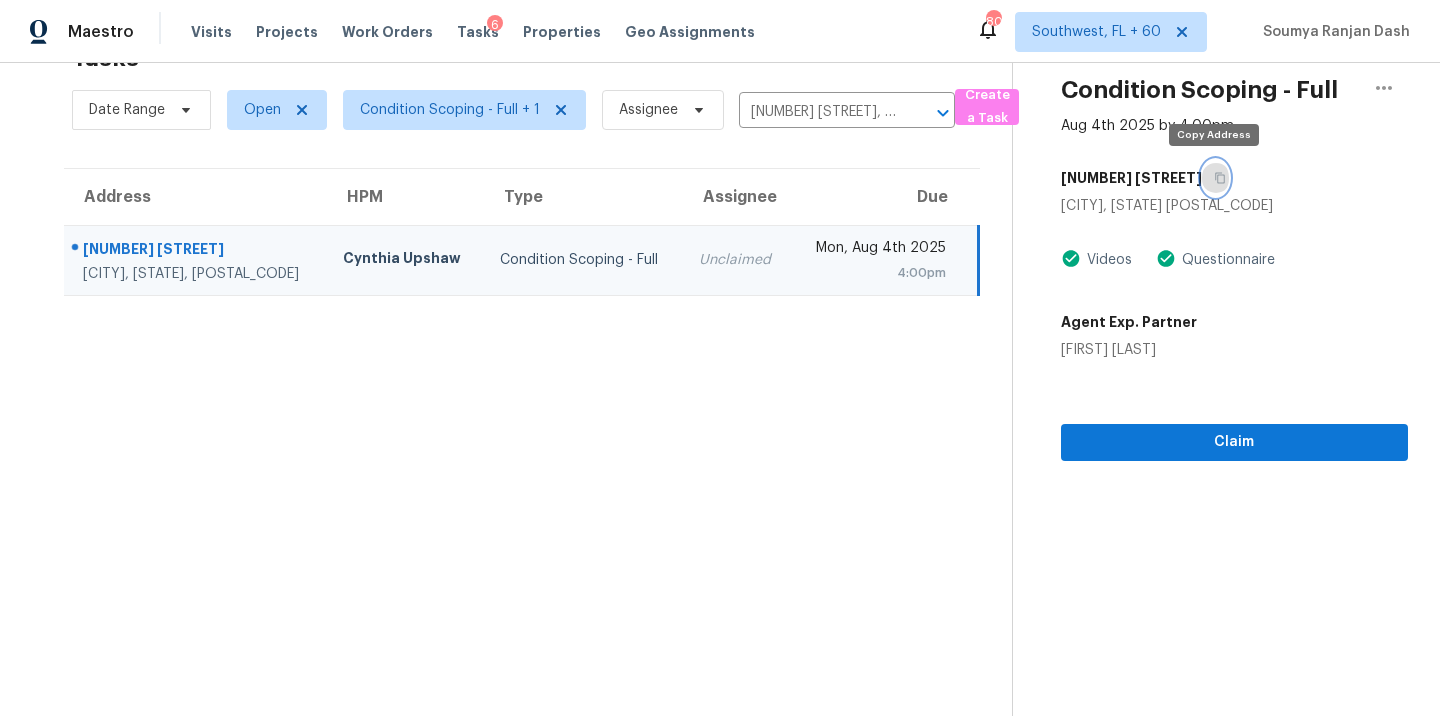 click 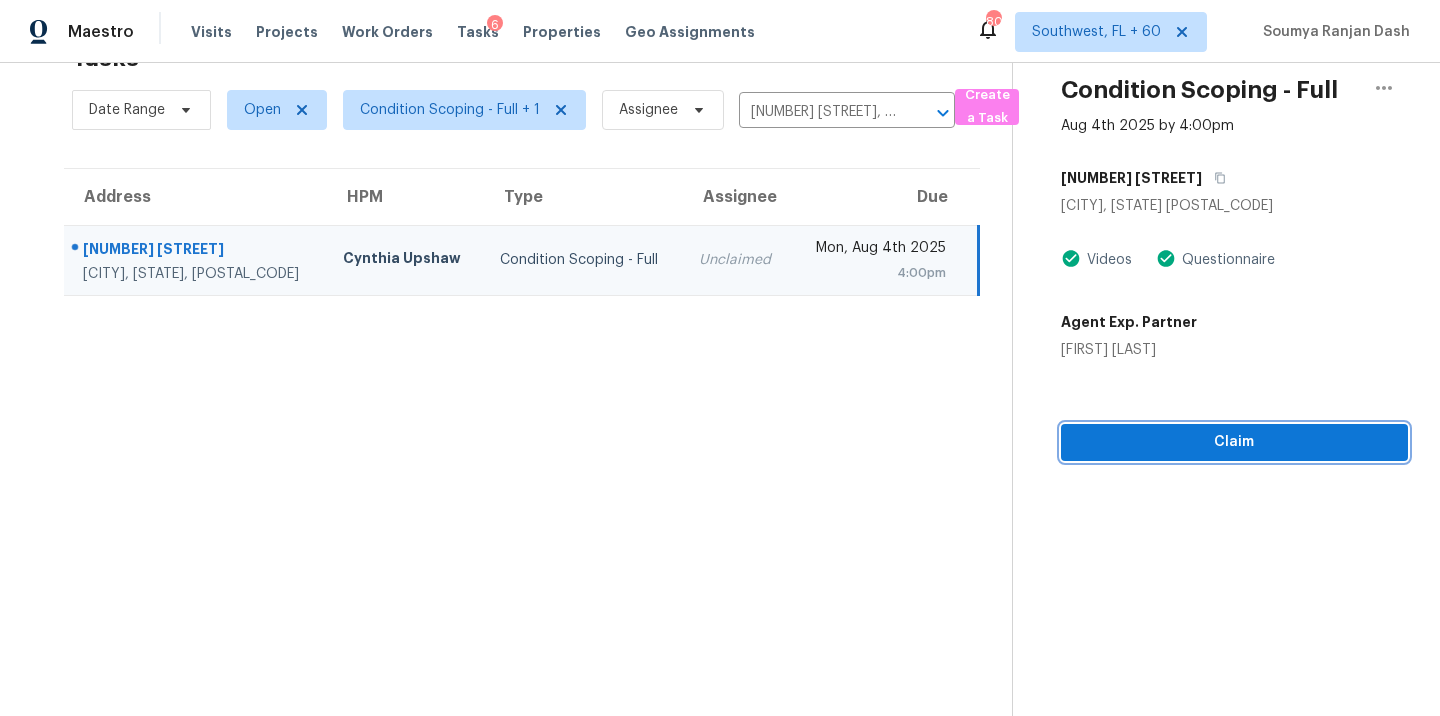 click on "Claim" at bounding box center (1234, 442) 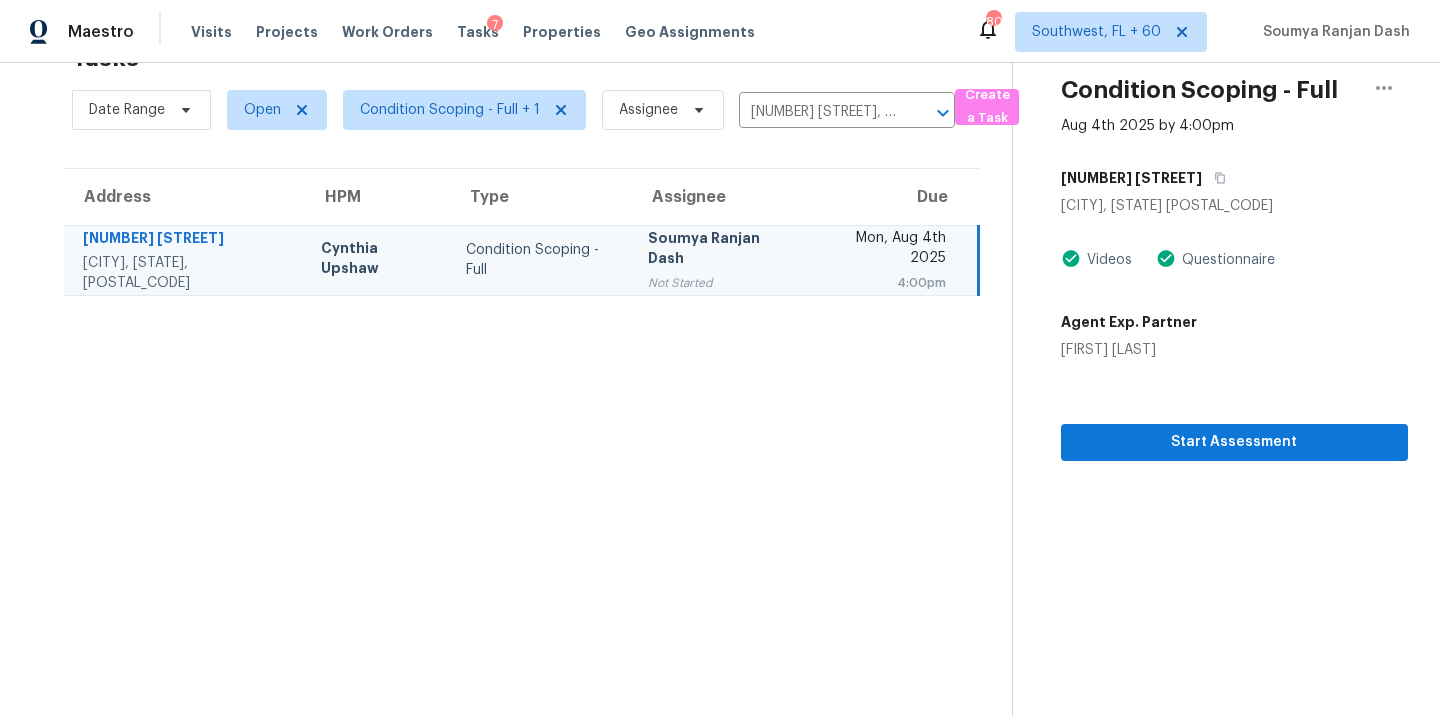 click on "Date Range Open Condition Scoping - Full + 1 Assignee 505 Bruce Jenner Dr, Clarksville, TN 37042 ​" at bounding box center (513, 110) 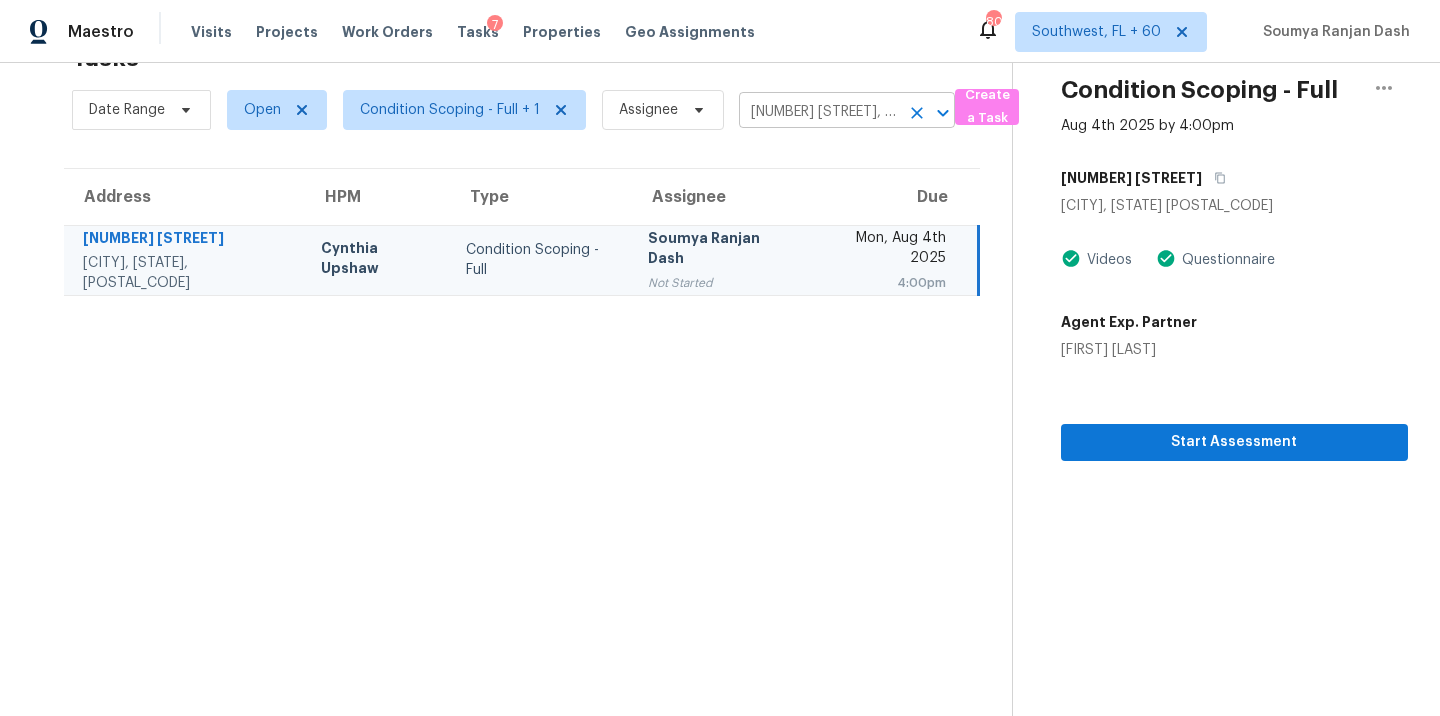 click on "505 Bruce Jenner Dr, Clarksville, TN 37042" at bounding box center (819, 112) 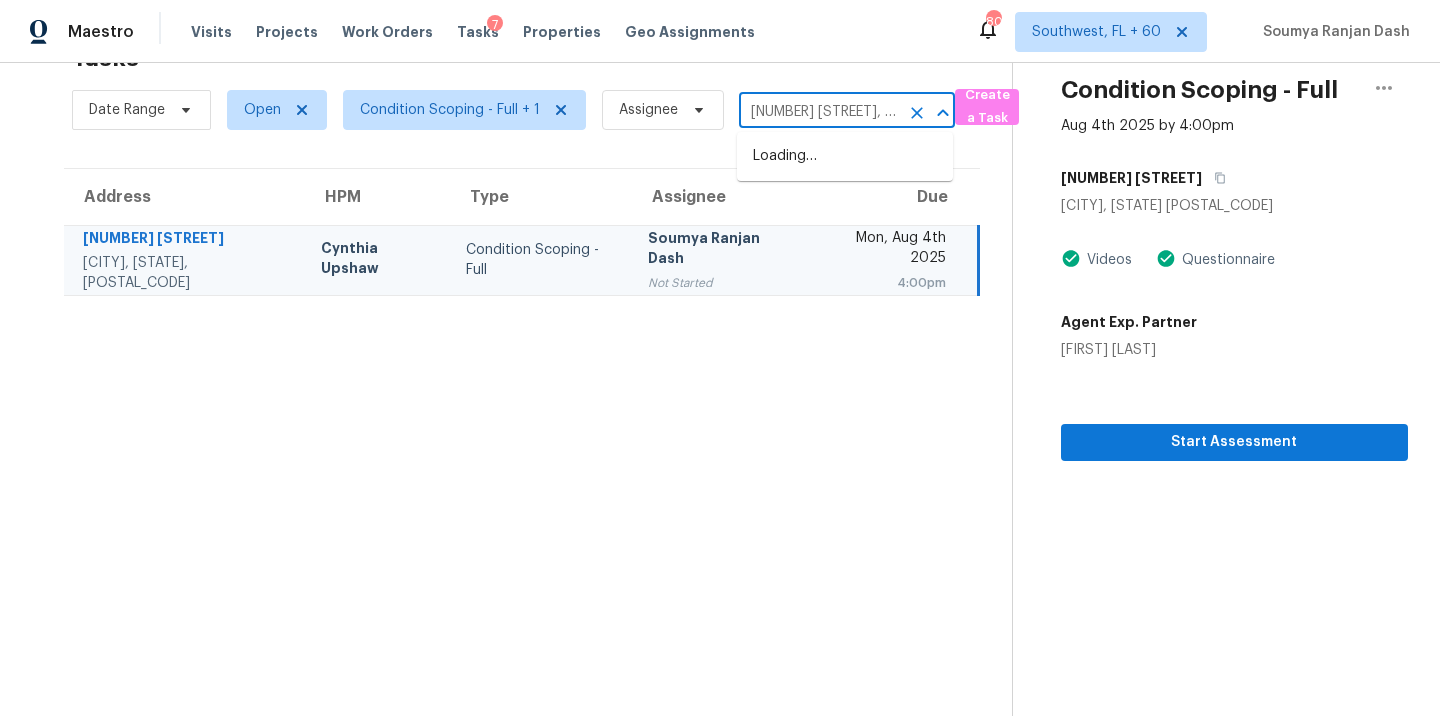 scroll, scrollTop: 0, scrollLeft: 99, axis: horizontal 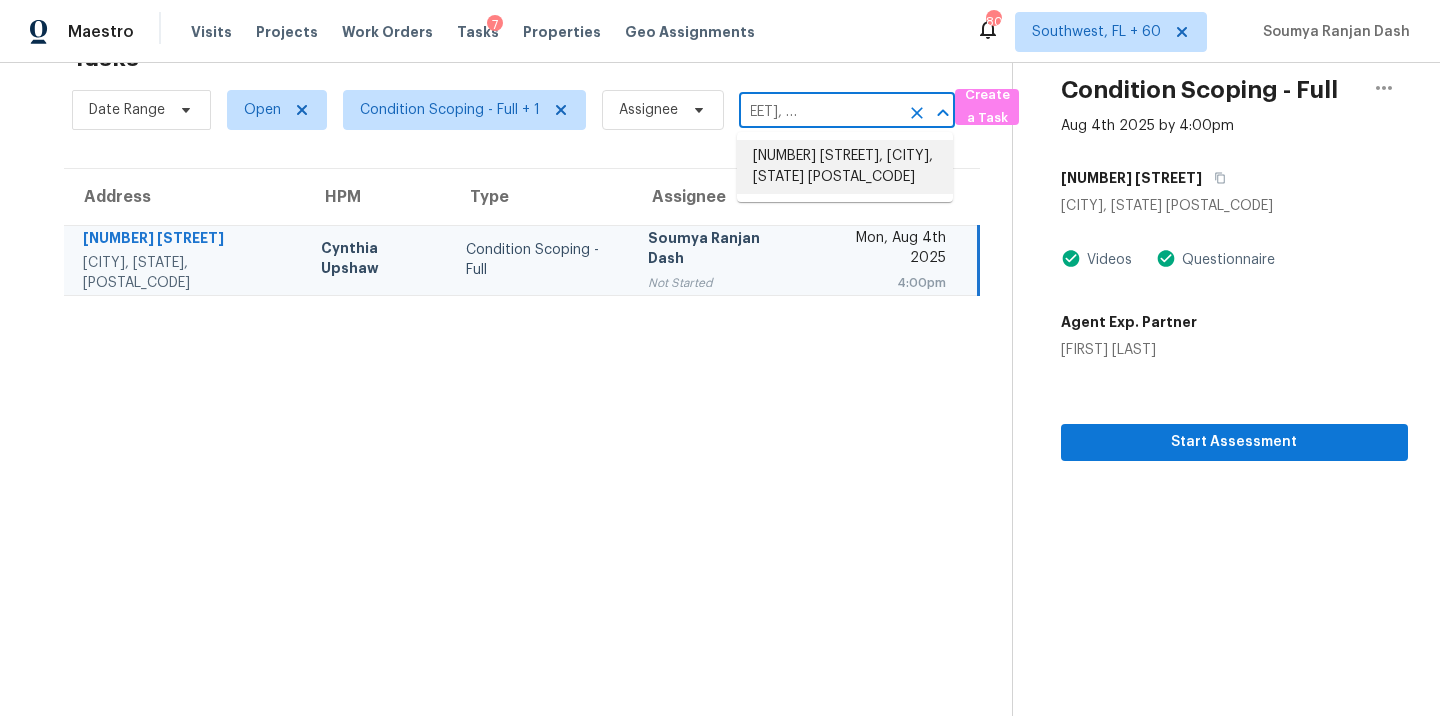 click on "5435 W 86th Ave, Arvada, CO 80003" at bounding box center (845, 167) 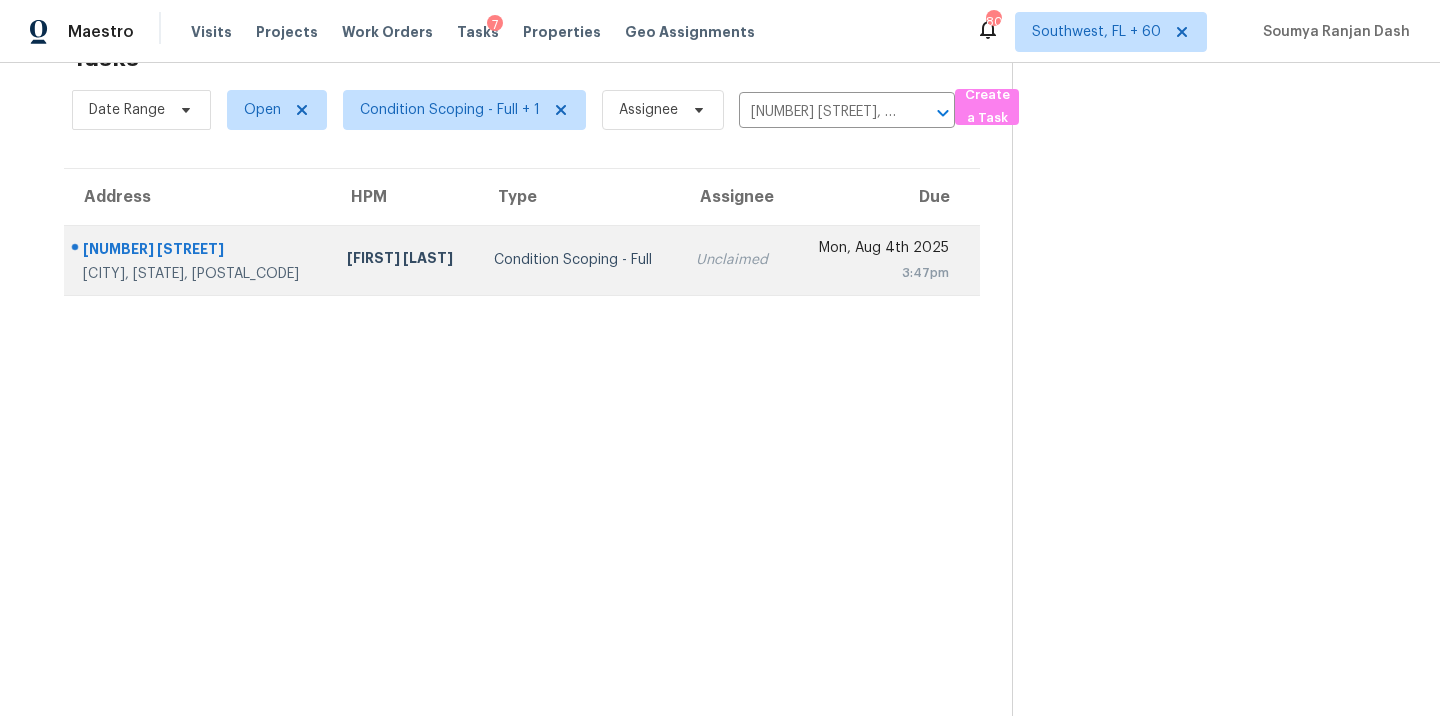 click on "Condition Scoping - Full" at bounding box center (579, 260) 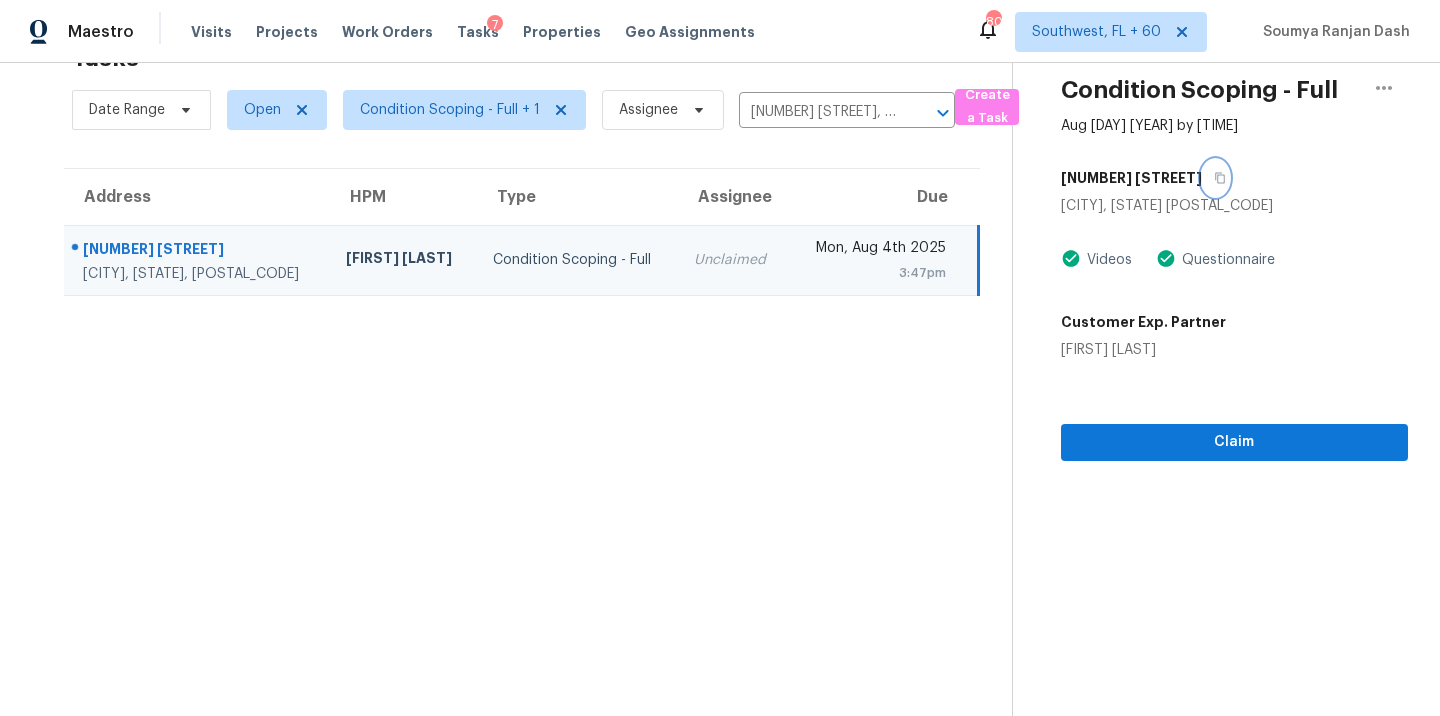 click 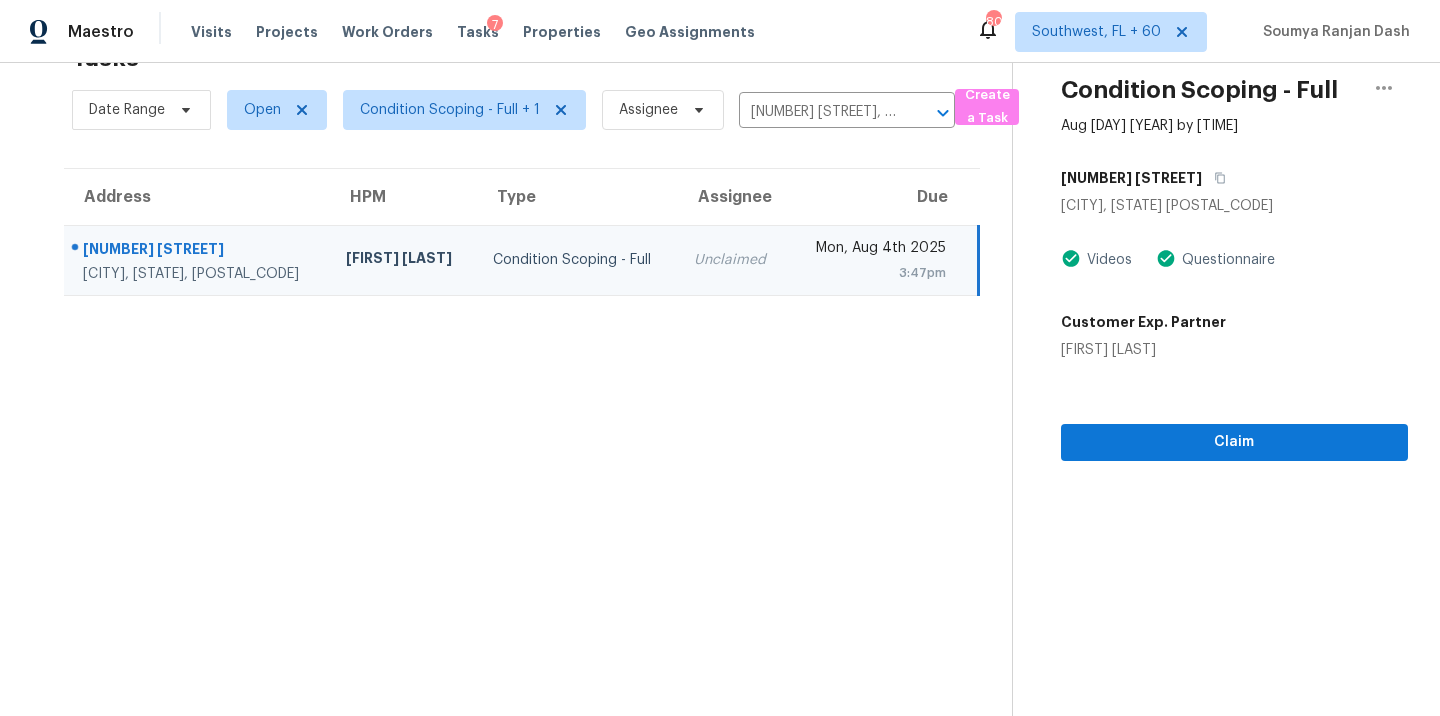click on "Claim" at bounding box center (1234, 410) 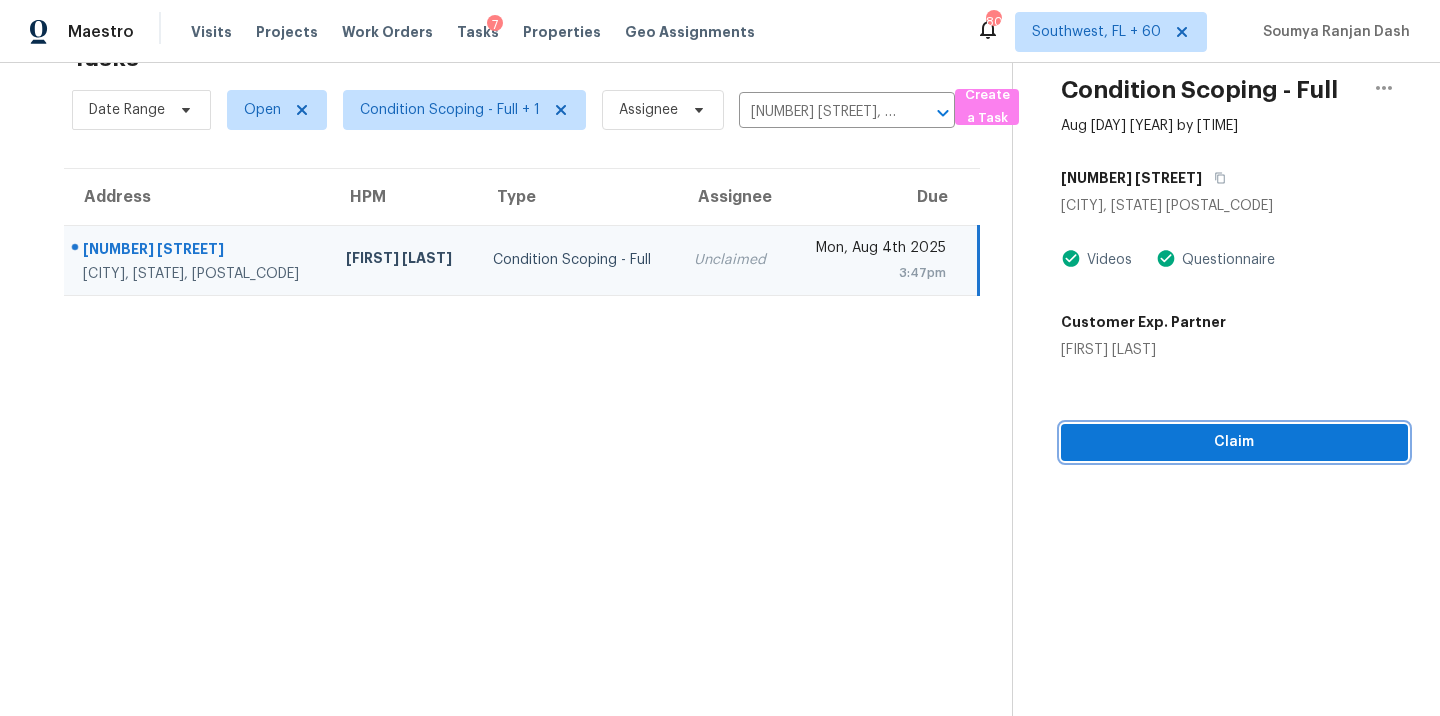click on "Claim" at bounding box center (1234, 442) 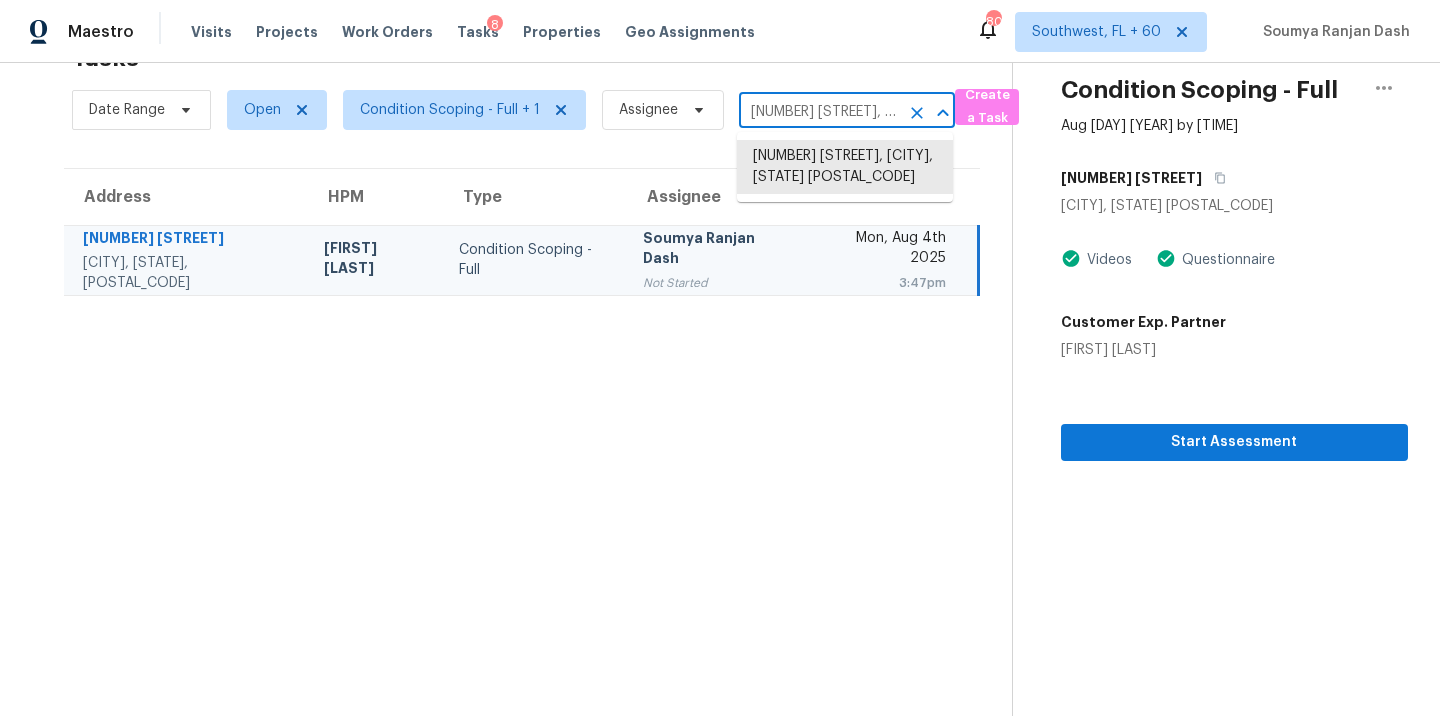 click on "5435 W 86th Ave, Arvada, CO 80003" at bounding box center (819, 112) 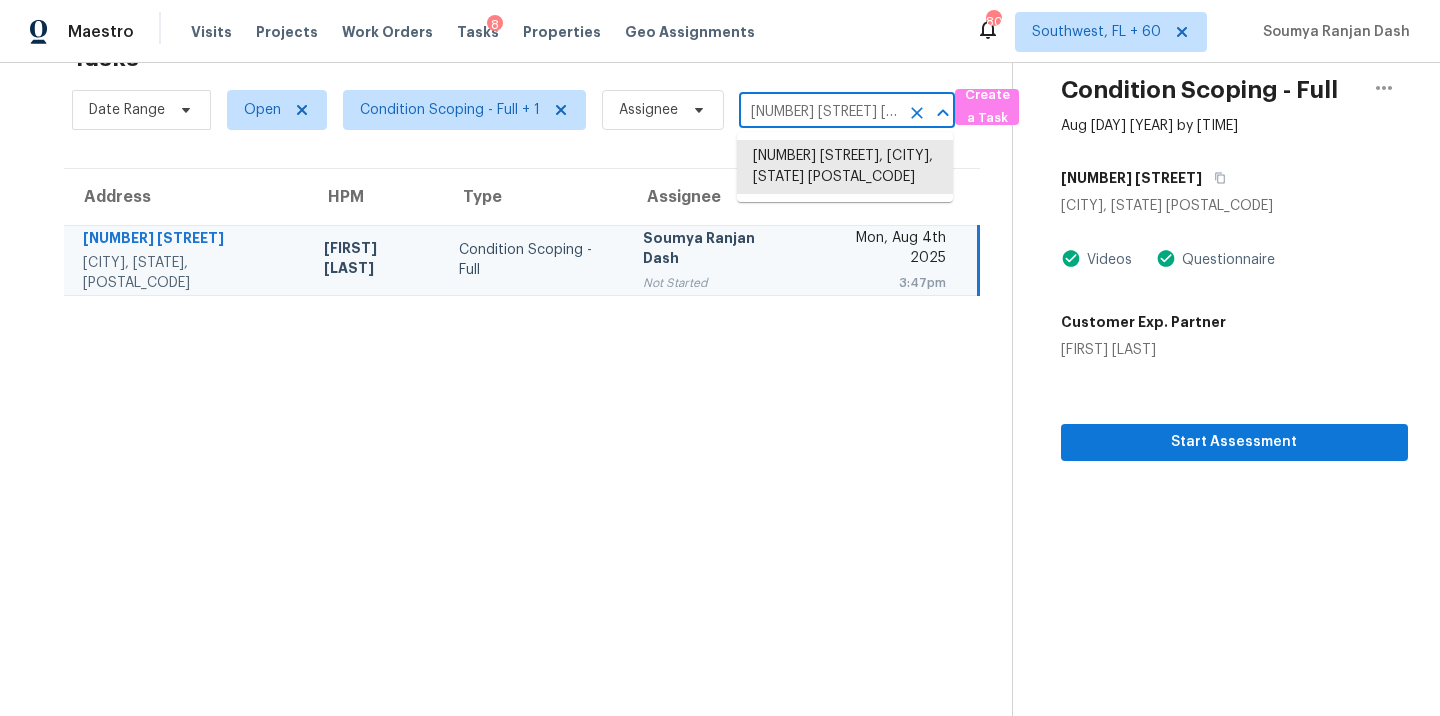 scroll, scrollTop: 0, scrollLeft: 113, axis: horizontal 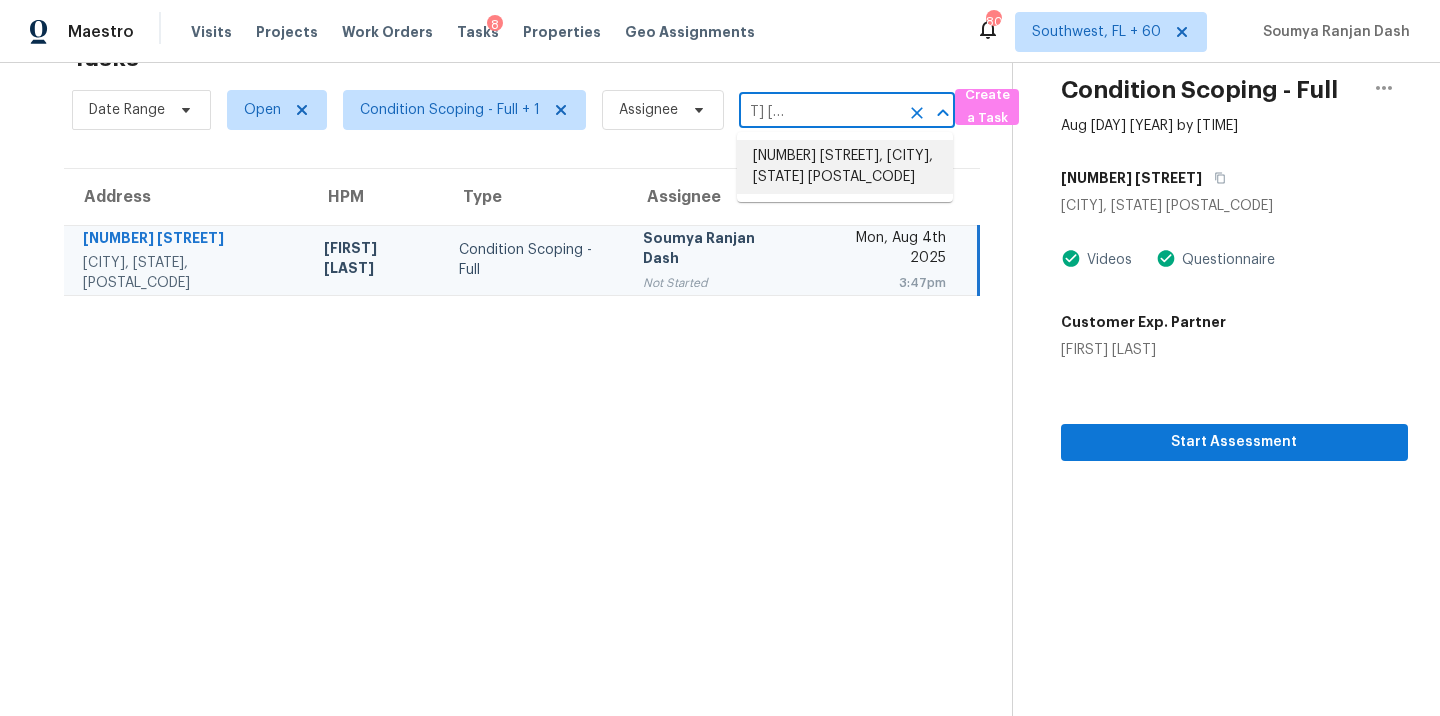 click on "8125 Edenbrook Dr, O Fallon, MO 63368" at bounding box center (845, 167) 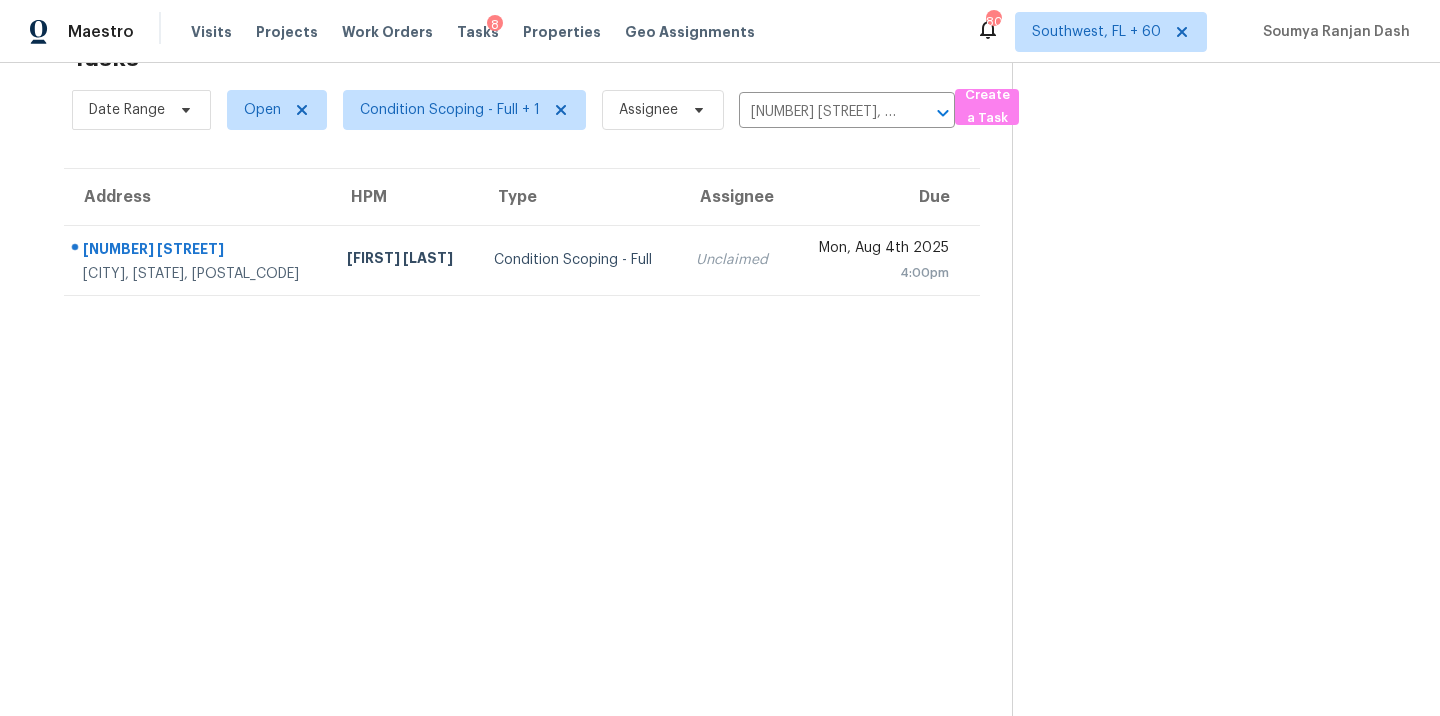 click on "Condition Scoping - Full" at bounding box center [579, 260] 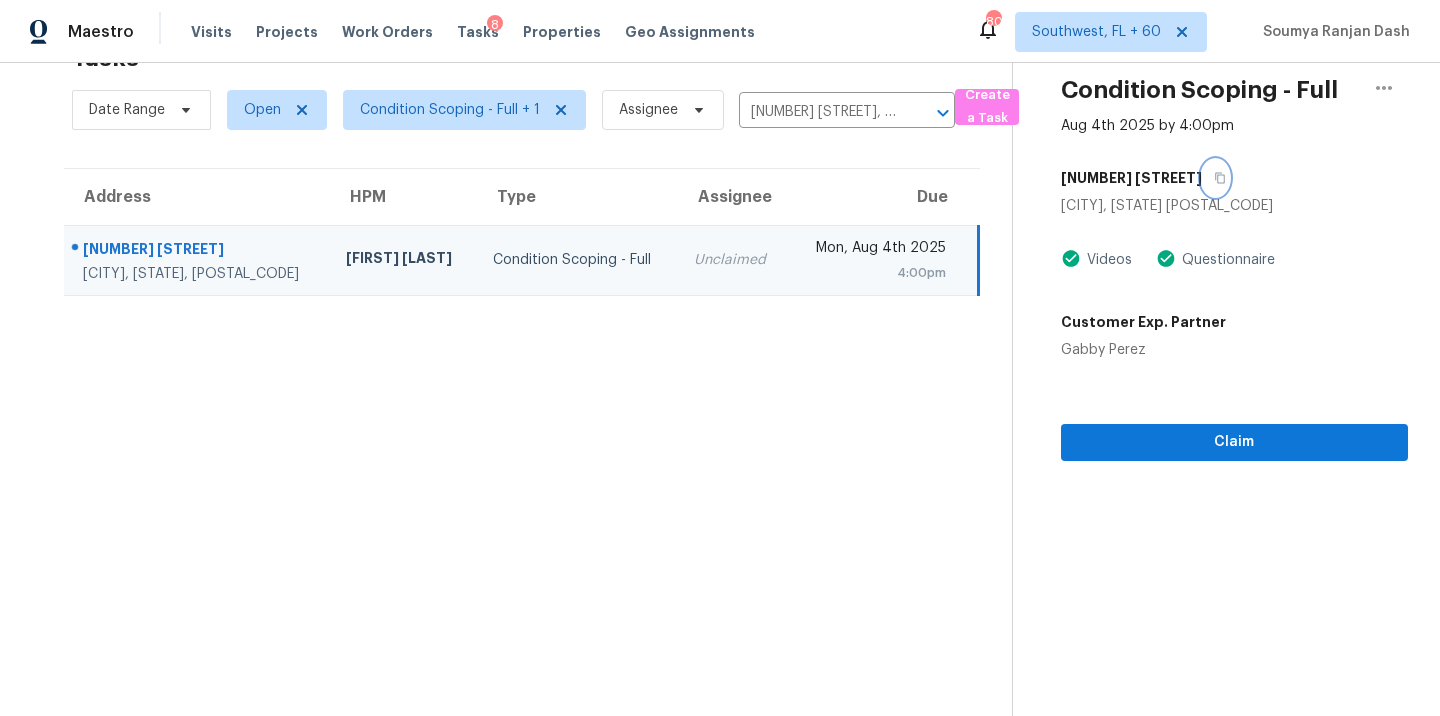 click at bounding box center (1215, 178) 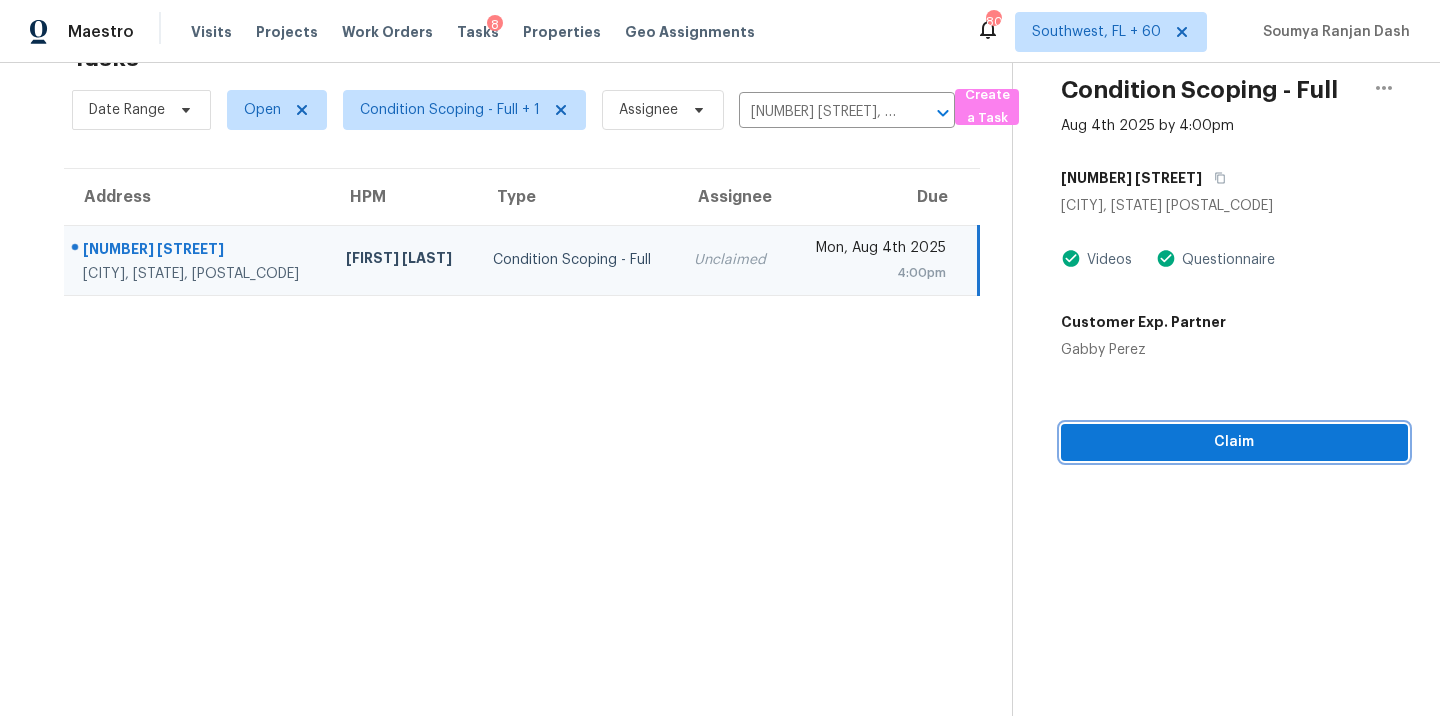 click on "Claim" at bounding box center (1234, 442) 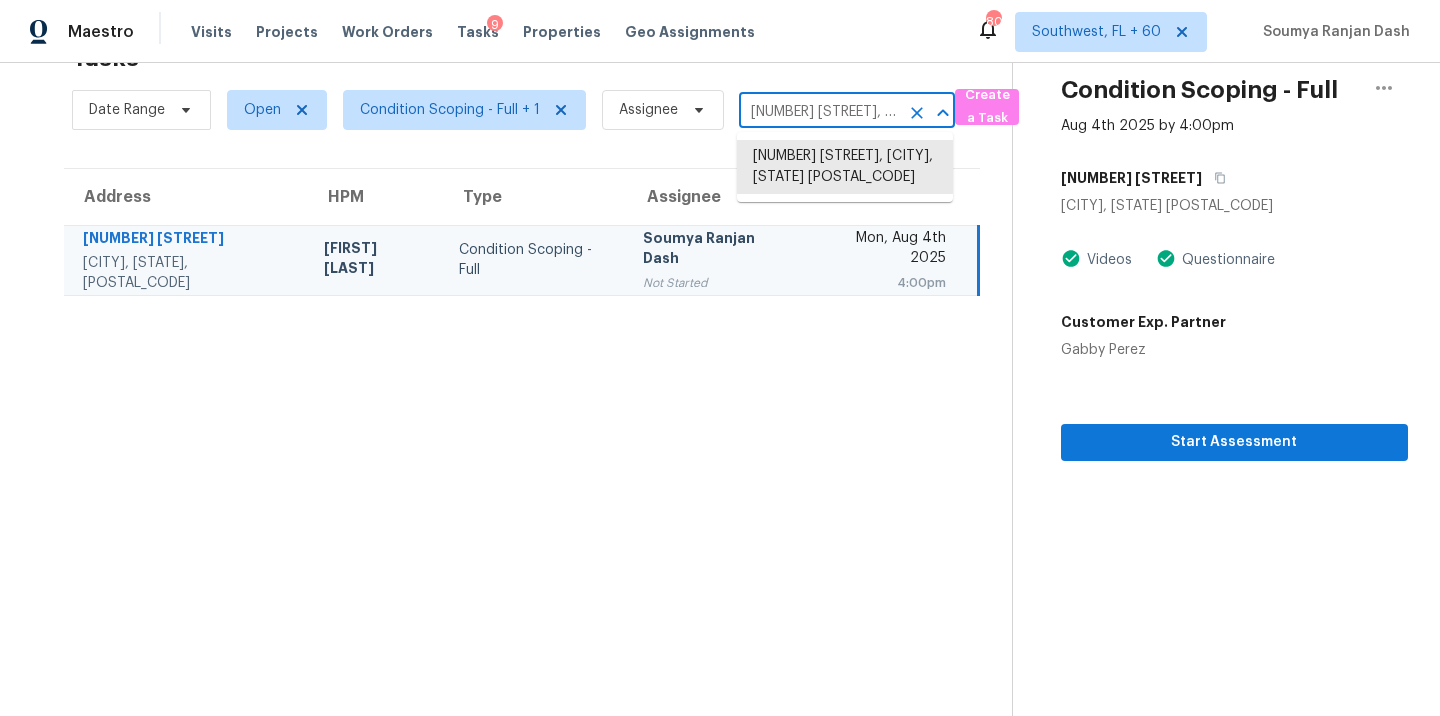 click on "8125 Edenbrook Dr, O Fallon, MO 63368" at bounding box center [819, 112] 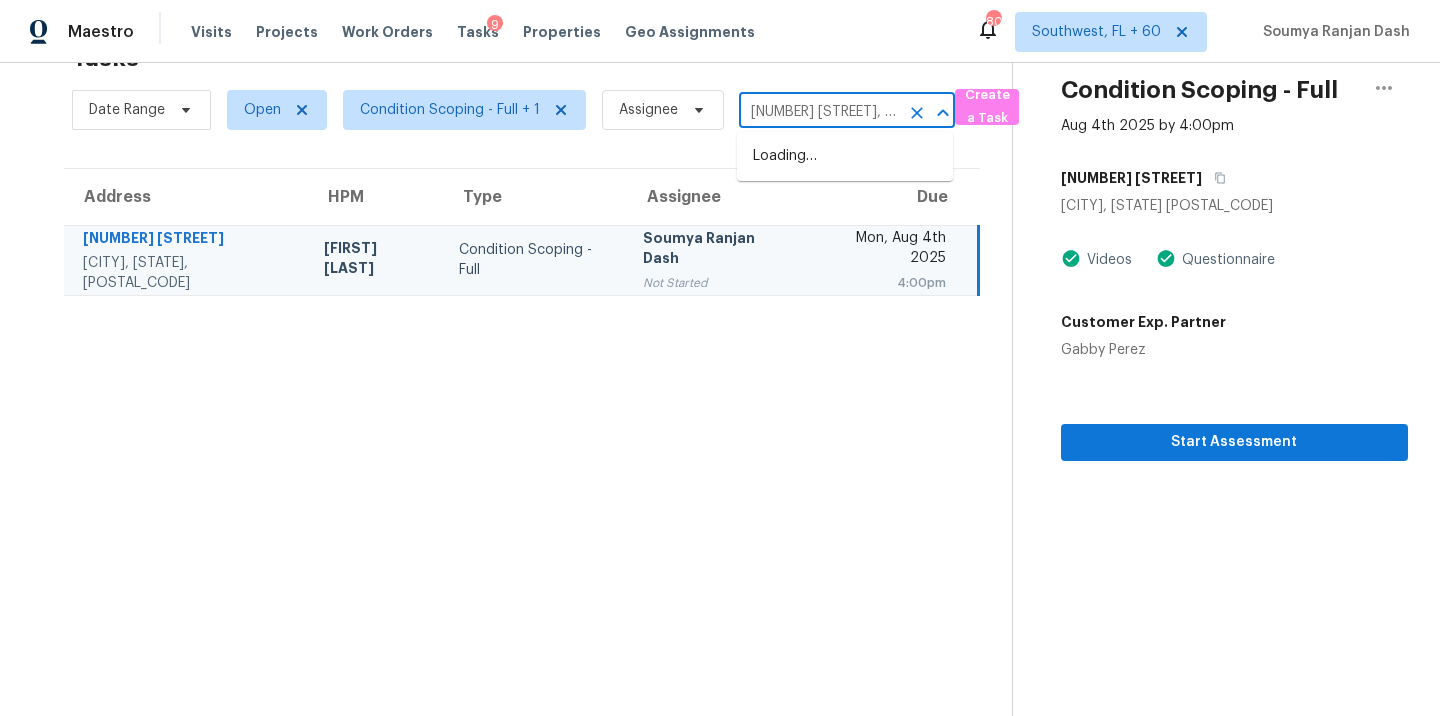 scroll, scrollTop: 0, scrollLeft: 114, axis: horizontal 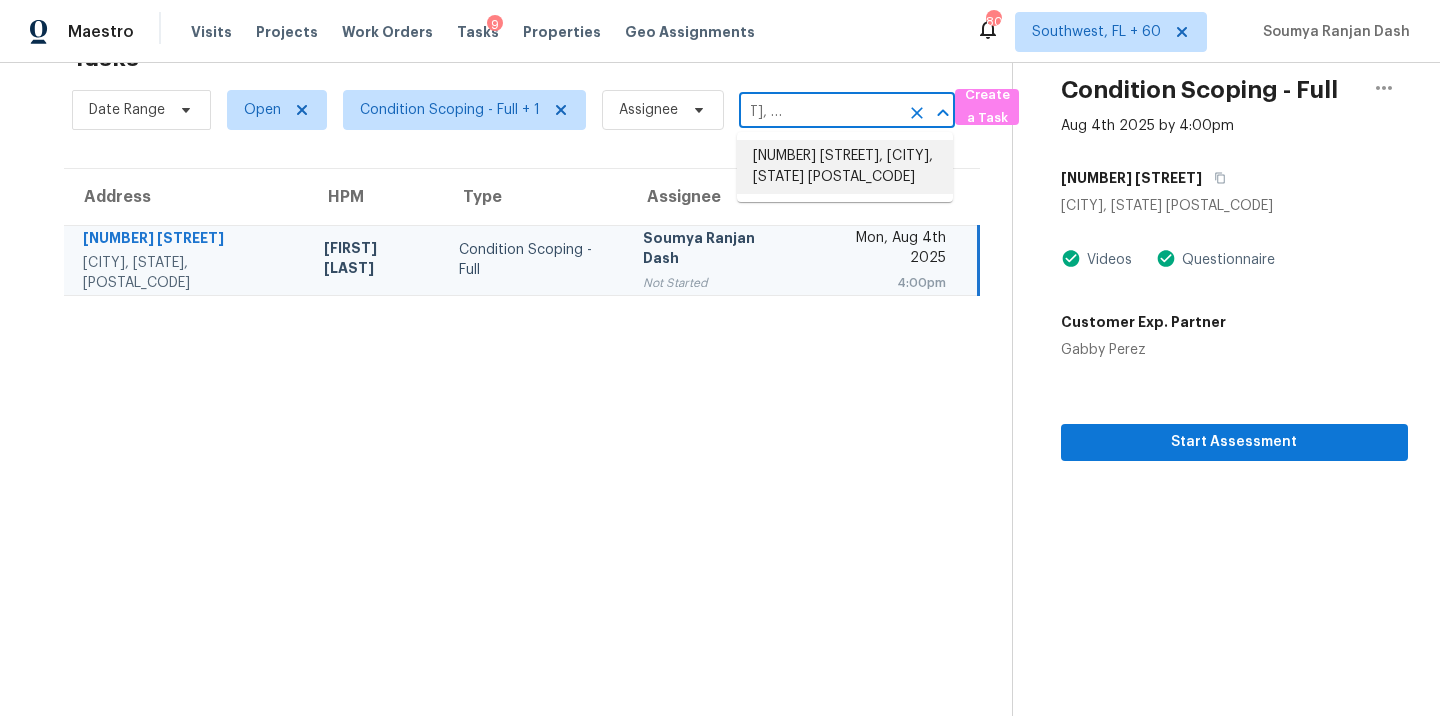 click on "1813 Abilene Ct, Grand Prairie, TX 75052" at bounding box center [845, 167] 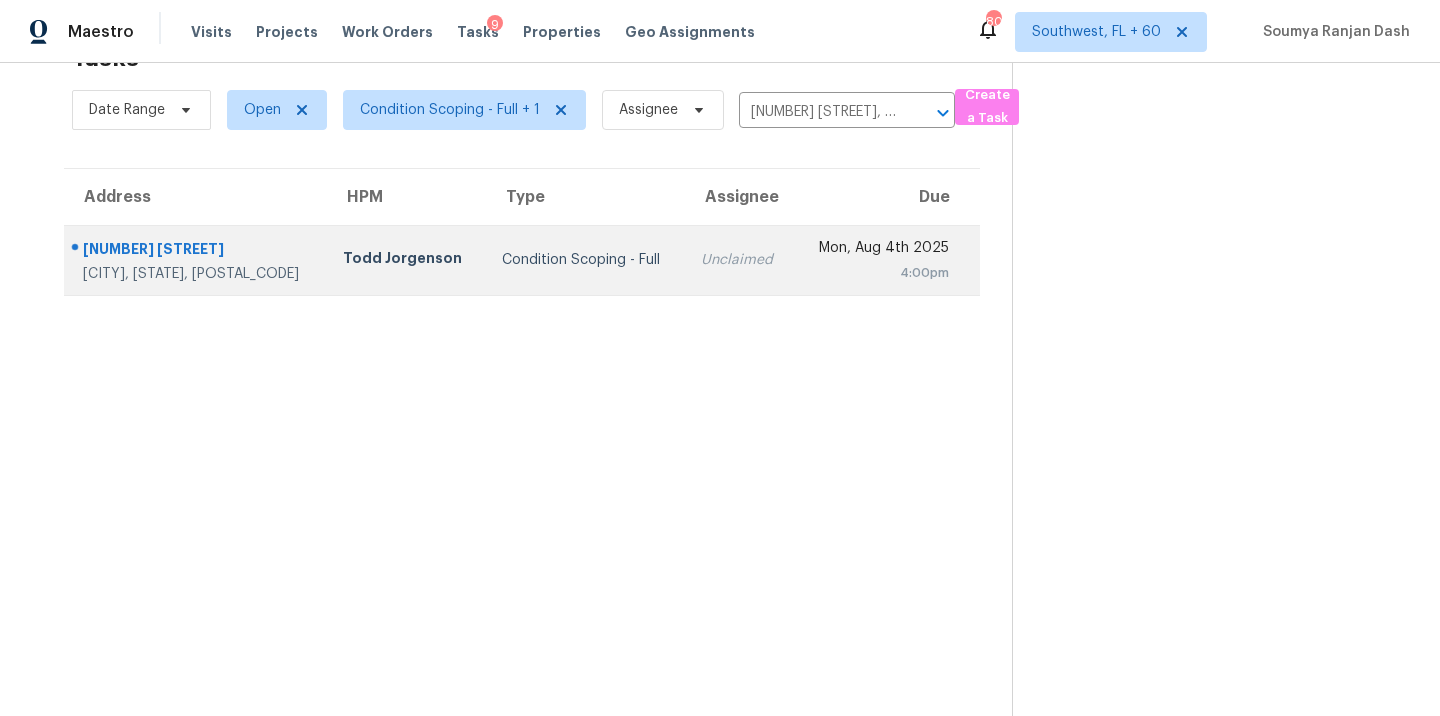 click on "Unclaimed" at bounding box center (739, 260) 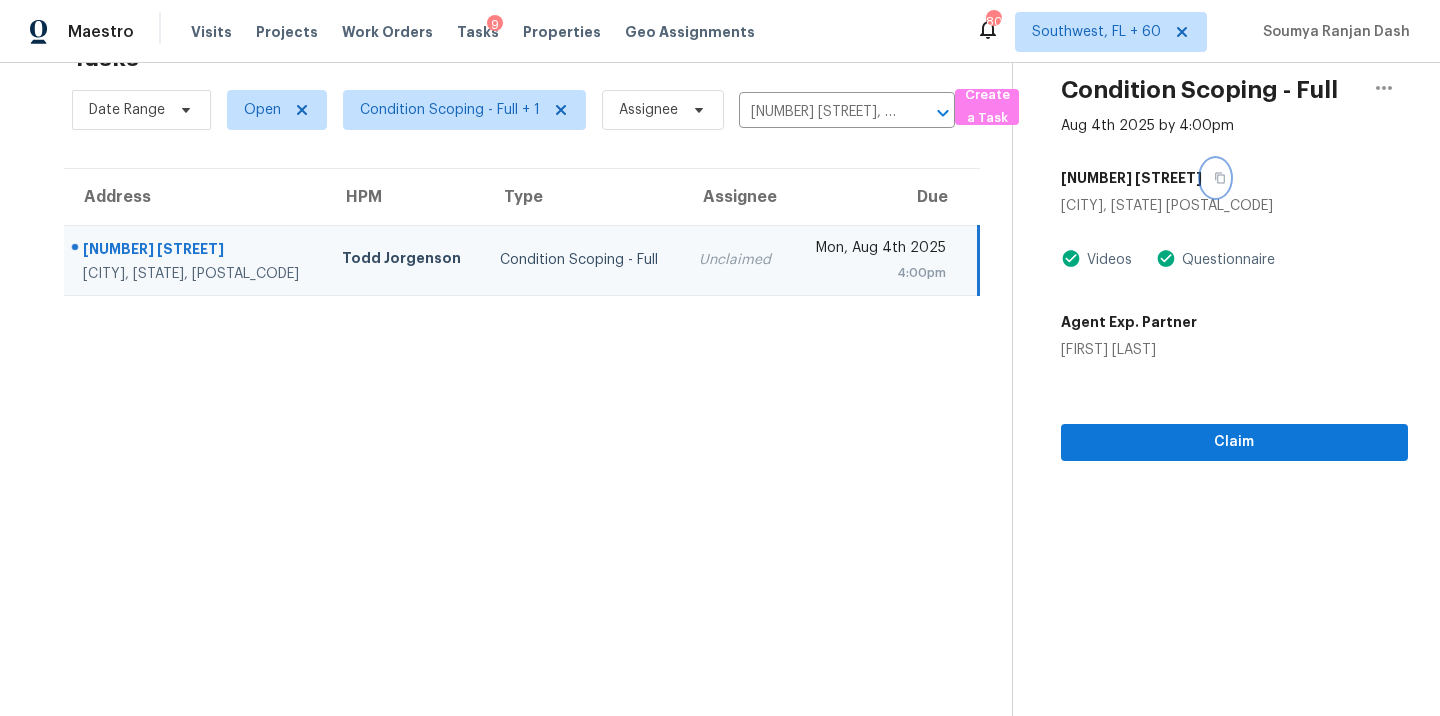 click at bounding box center (1215, 178) 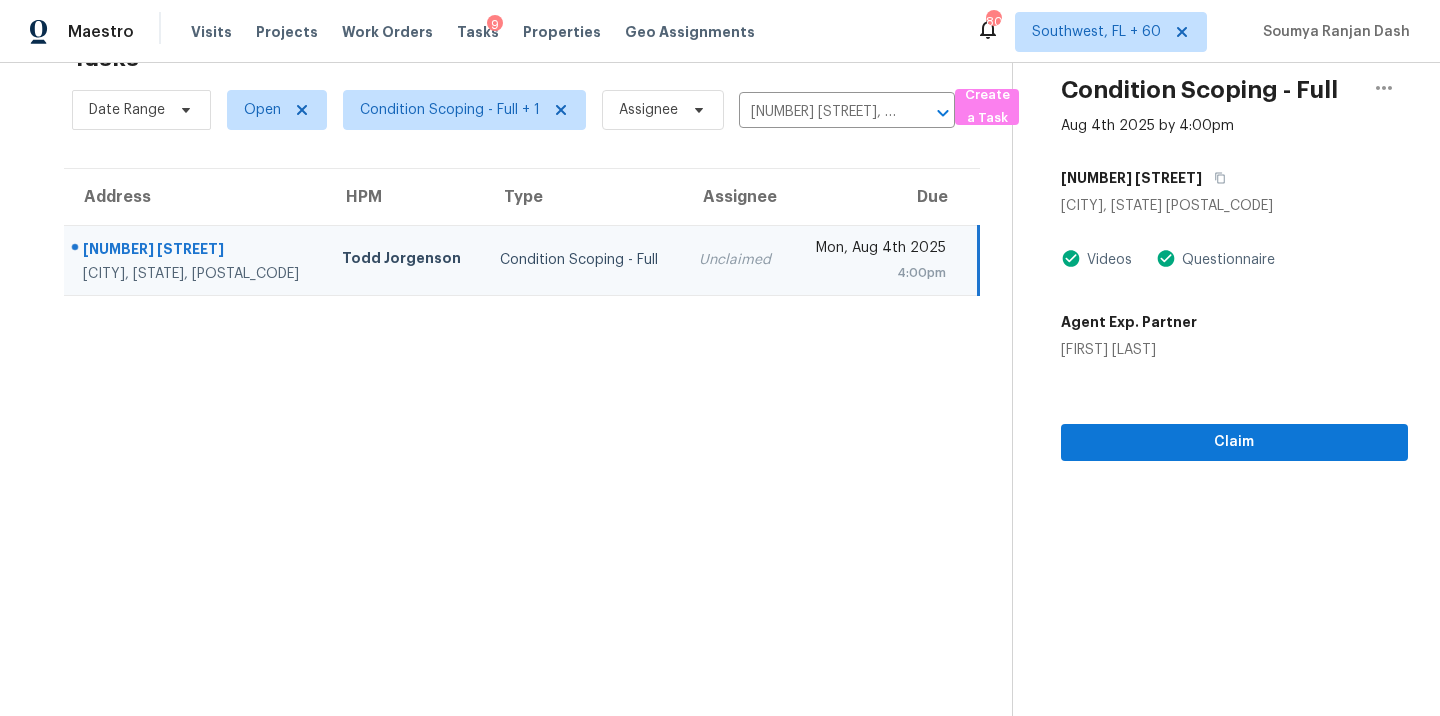 click on "Condition Scoping - Full Aug 4th 2025 by 4:00pm 1813 Abilene Ct Grand Prairie, TX 75052 Videos Questionnaire Agent Exp. Partner John Schell Claim" at bounding box center [1210, 358] 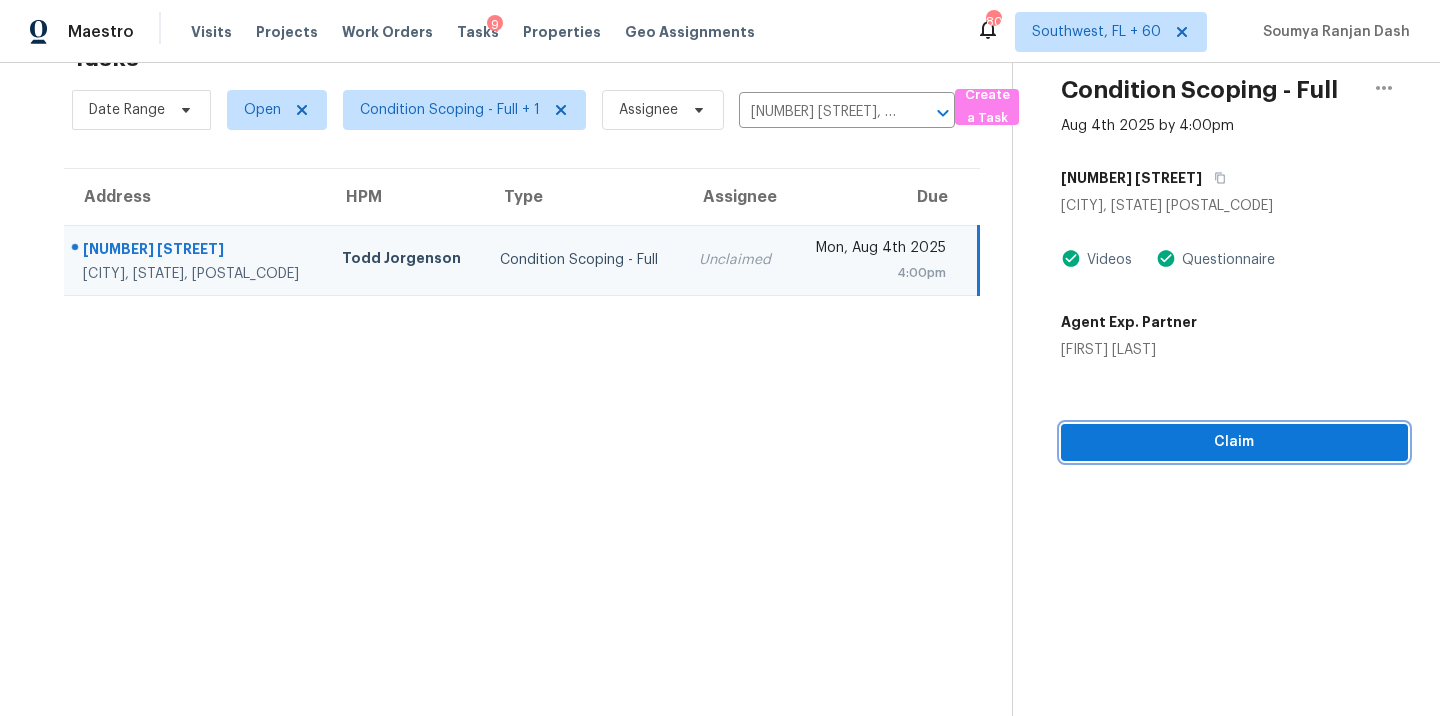 click on "Claim" at bounding box center (1234, 442) 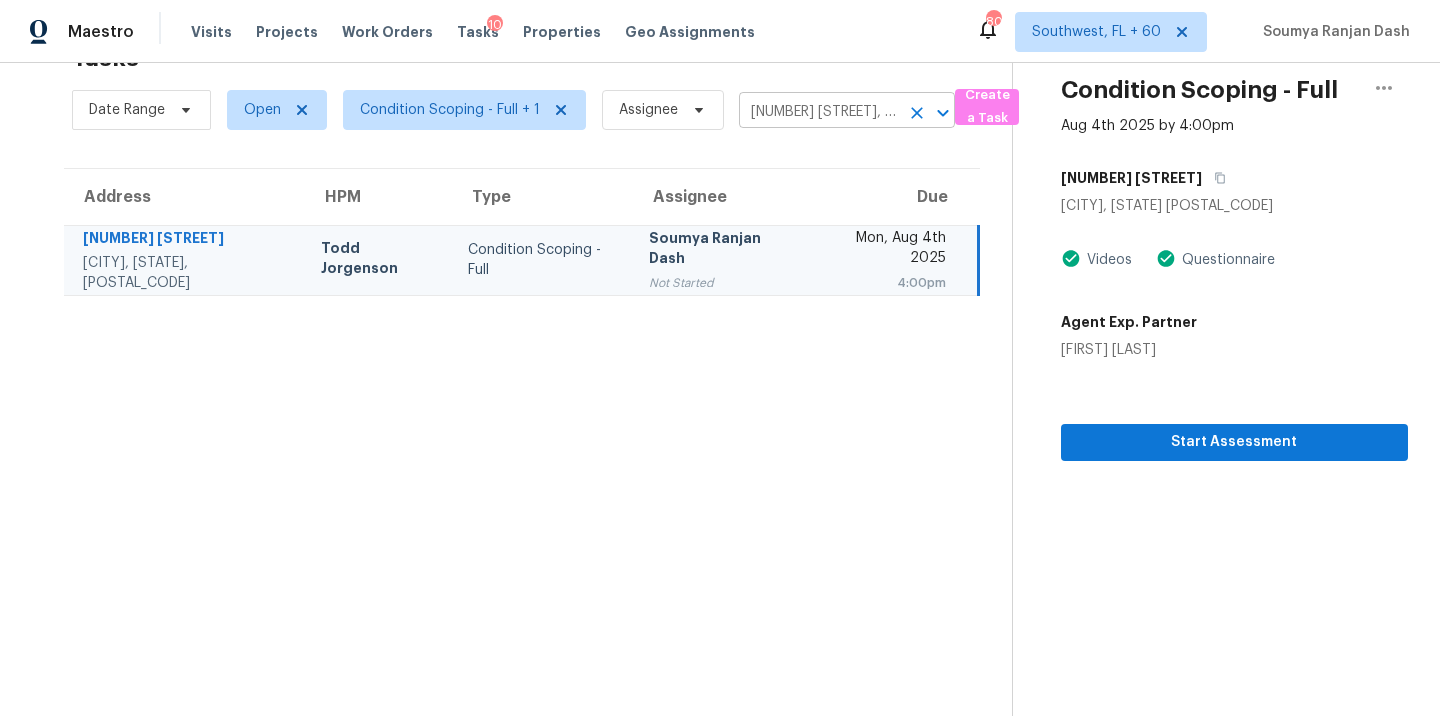 click on "1813 Abilene Ct, Grand Prairie, TX 75052" at bounding box center [819, 112] 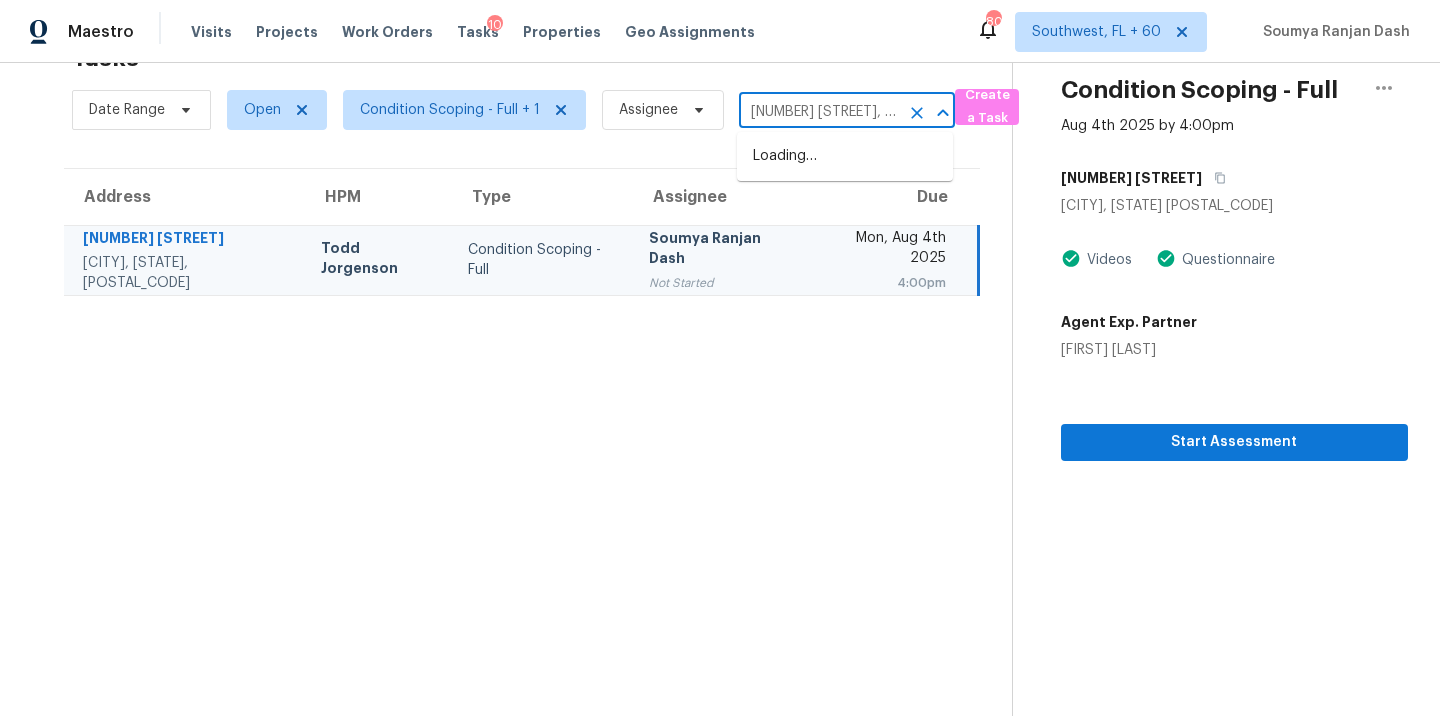 scroll, scrollTop: 0, scrollLeft: 148, axis: horizontal 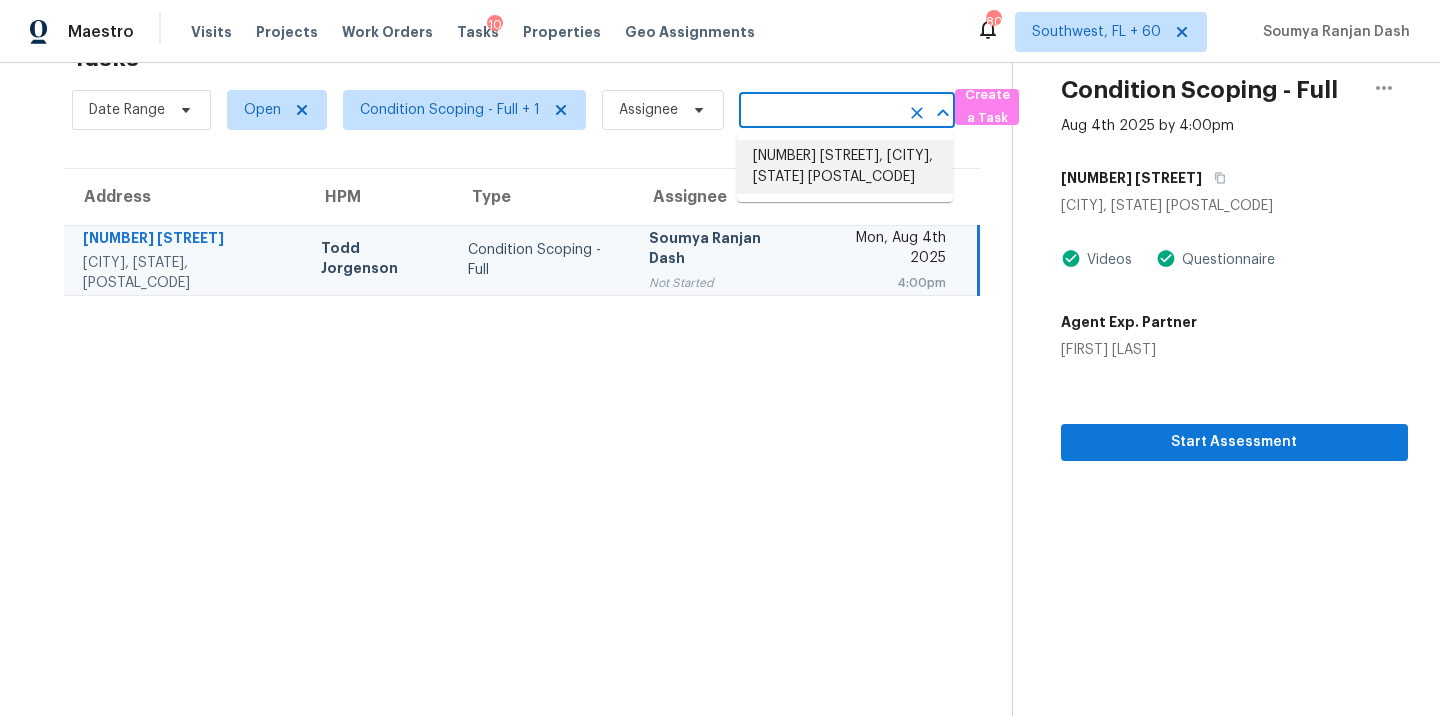 click on "5512 Overlook Dr NE, Albuquerque, NM 87111" at bounding box center (845, 167) 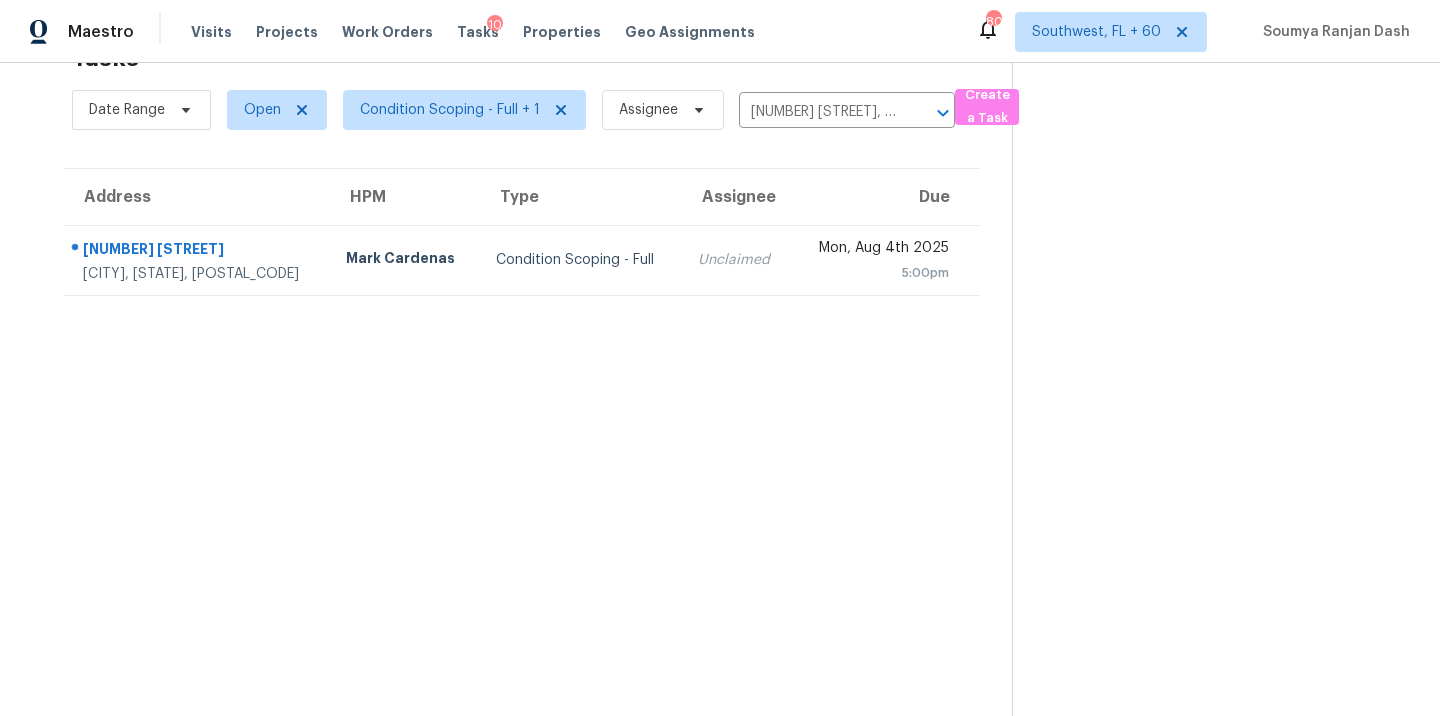 click on "Condition Scoping - Full" at bounding box center (581, 260) 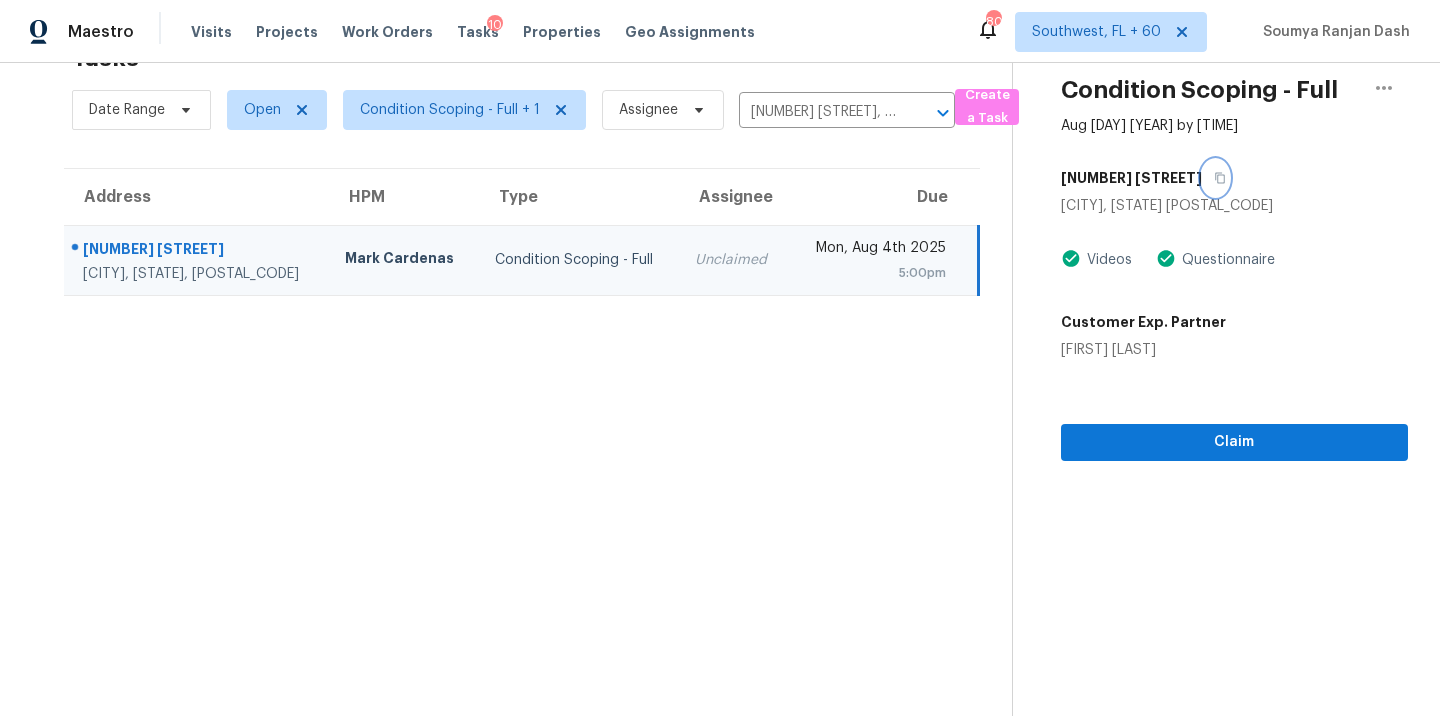 click 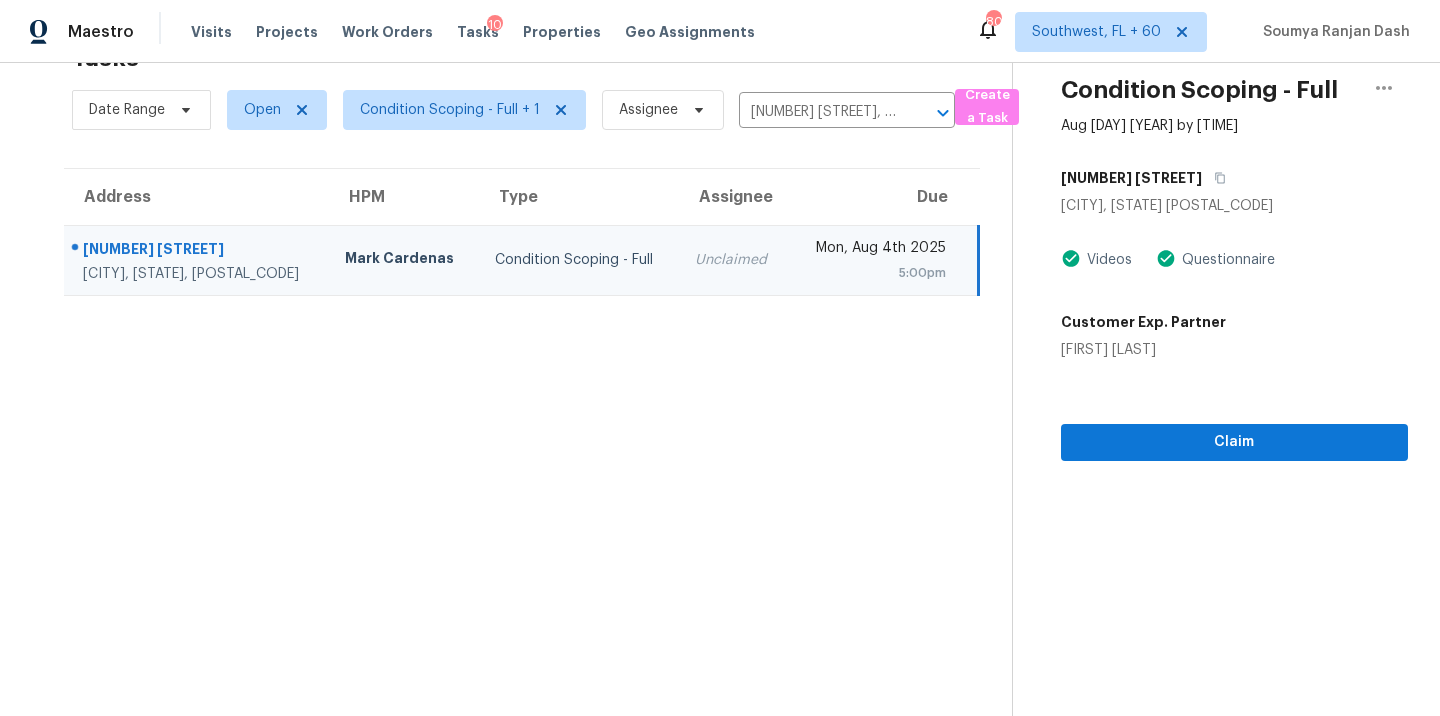 click on "Condition Scoping - Full Aug 4th 2025 by 5:00pm 5512 Overlook Dr NE Albuquerque, NM 87111 Videos Questionnaire Customer Exp. Partner Jess Young Claim" at bounding box center [1210, 358] 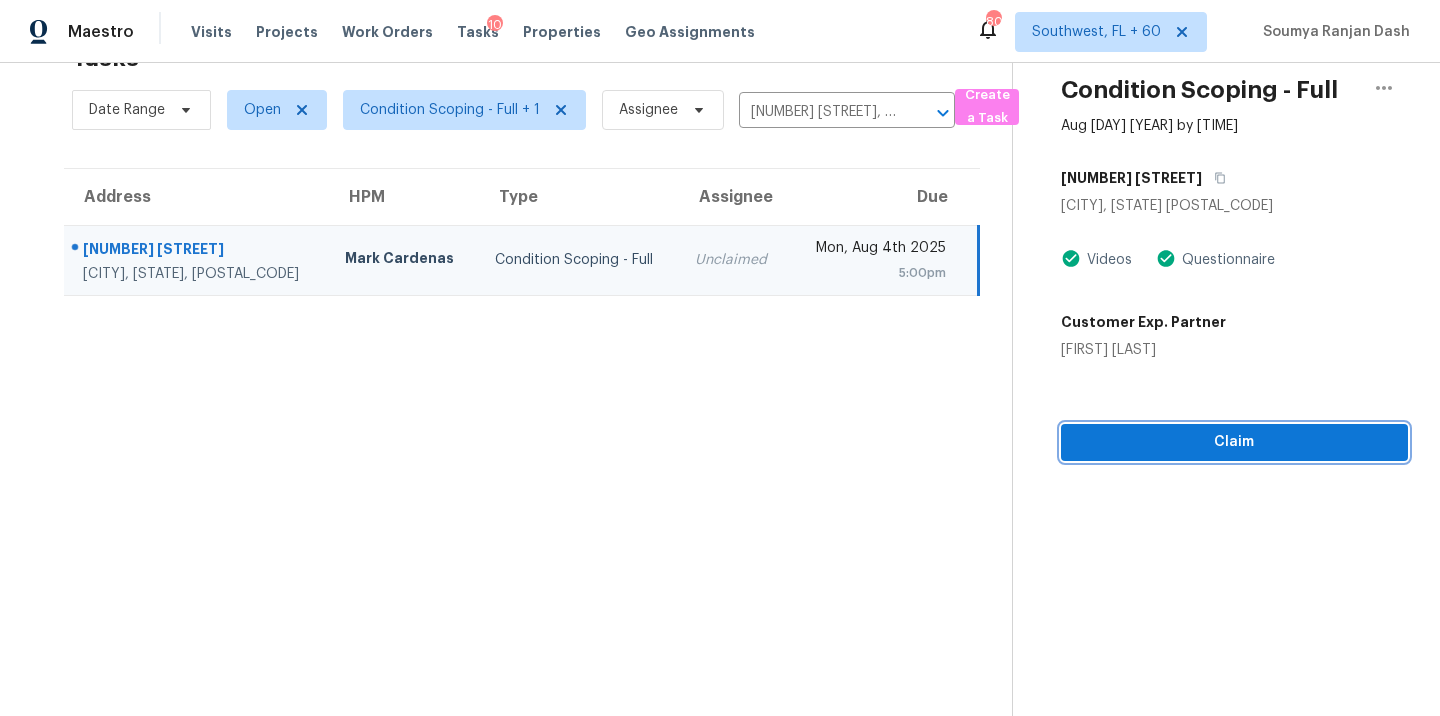 click on "Claim" at bounding box center (1234, 442) 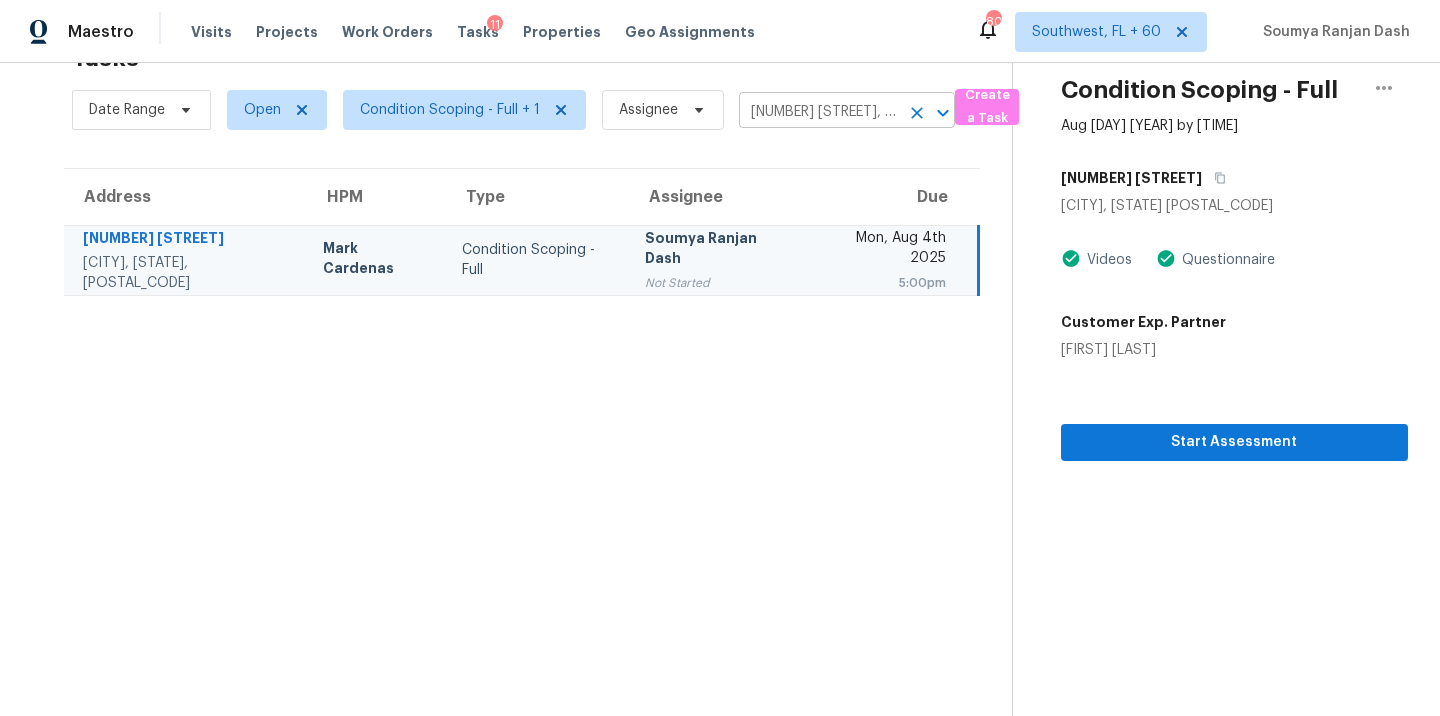 click on "5512 Overlook Dr NE, Albuquerque, NM 87111" at bounding box center (819, 112) 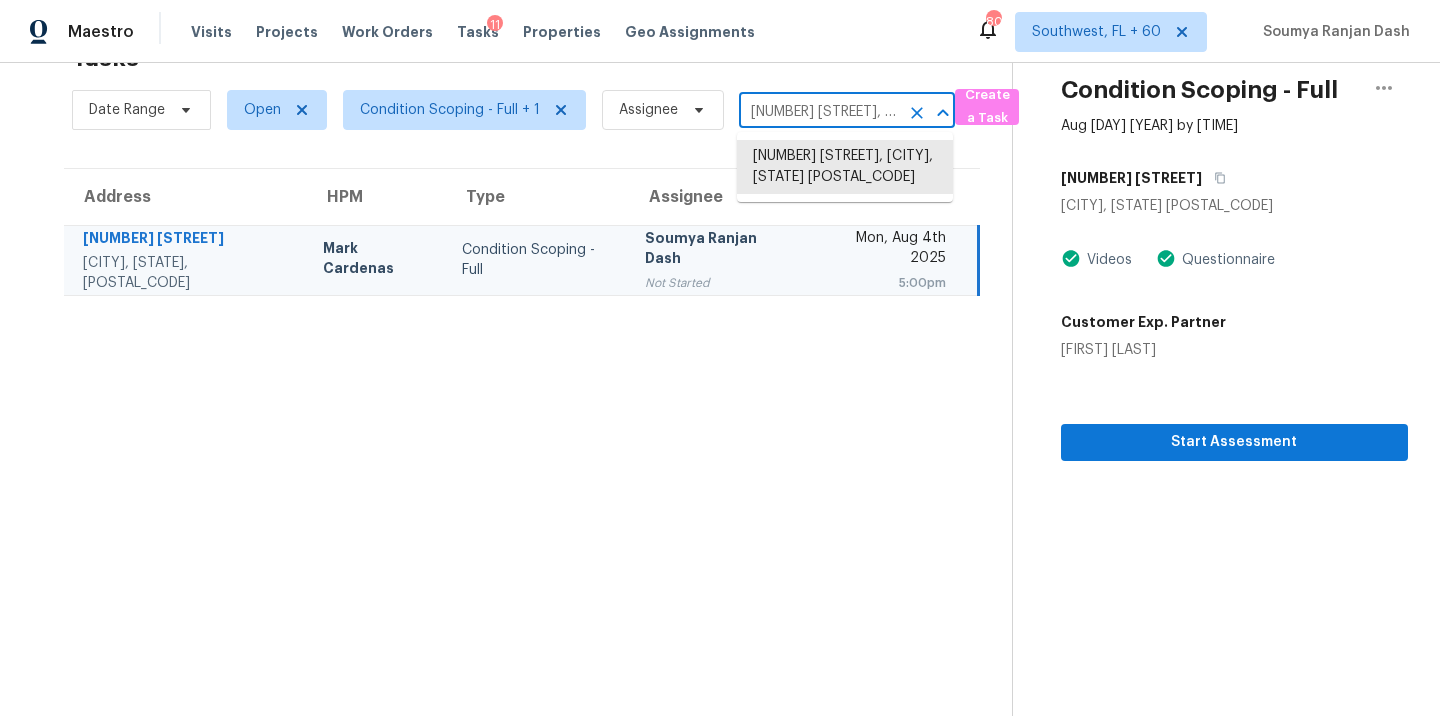 type on "v" 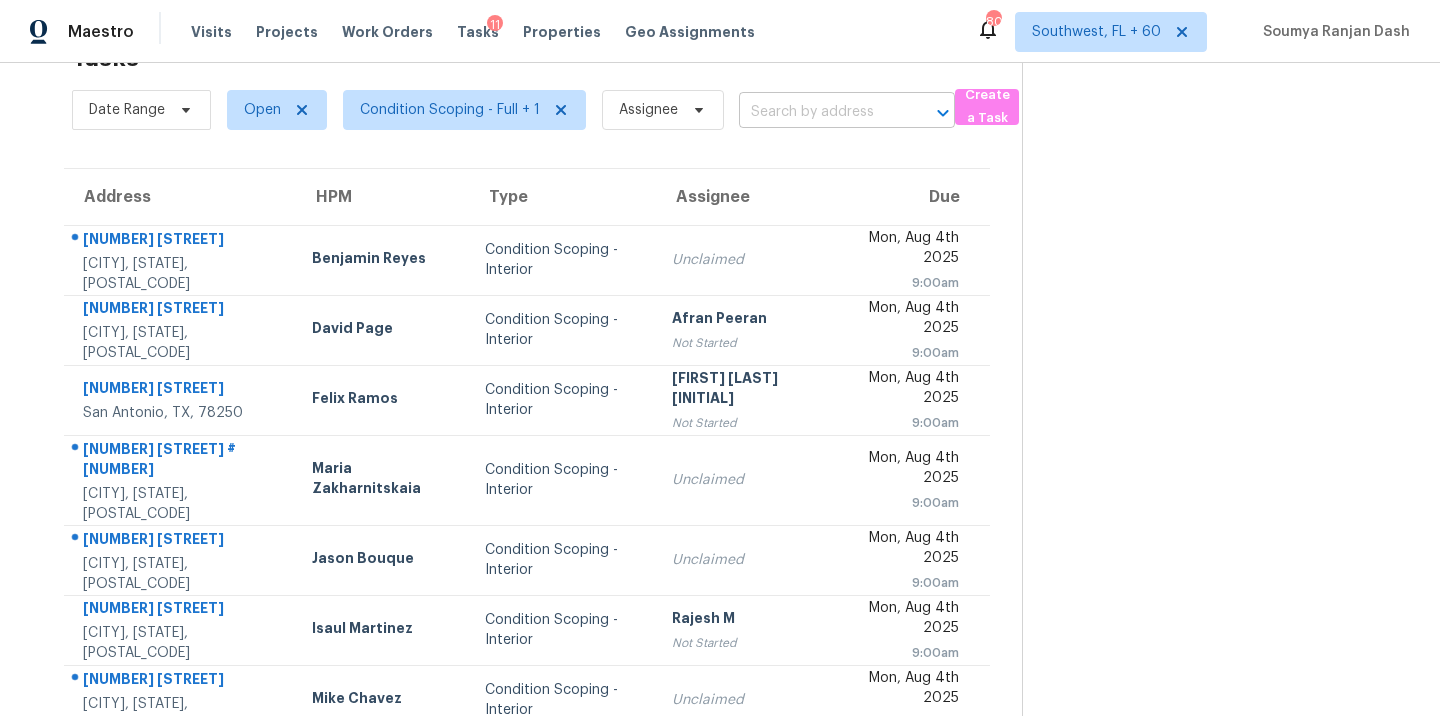 click at bounding box center [819, 112] 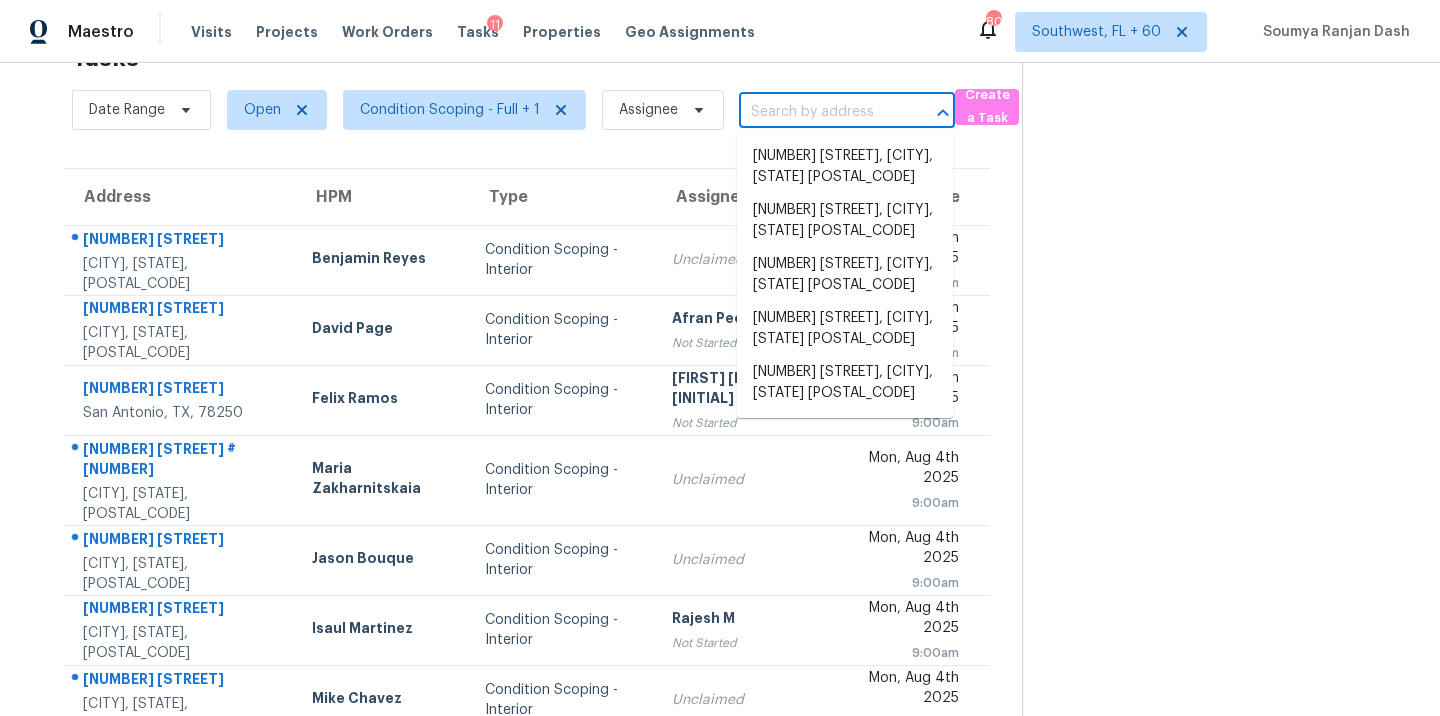 paste on "5691 Oak Hill Dr, Sacramento, CA 95841" 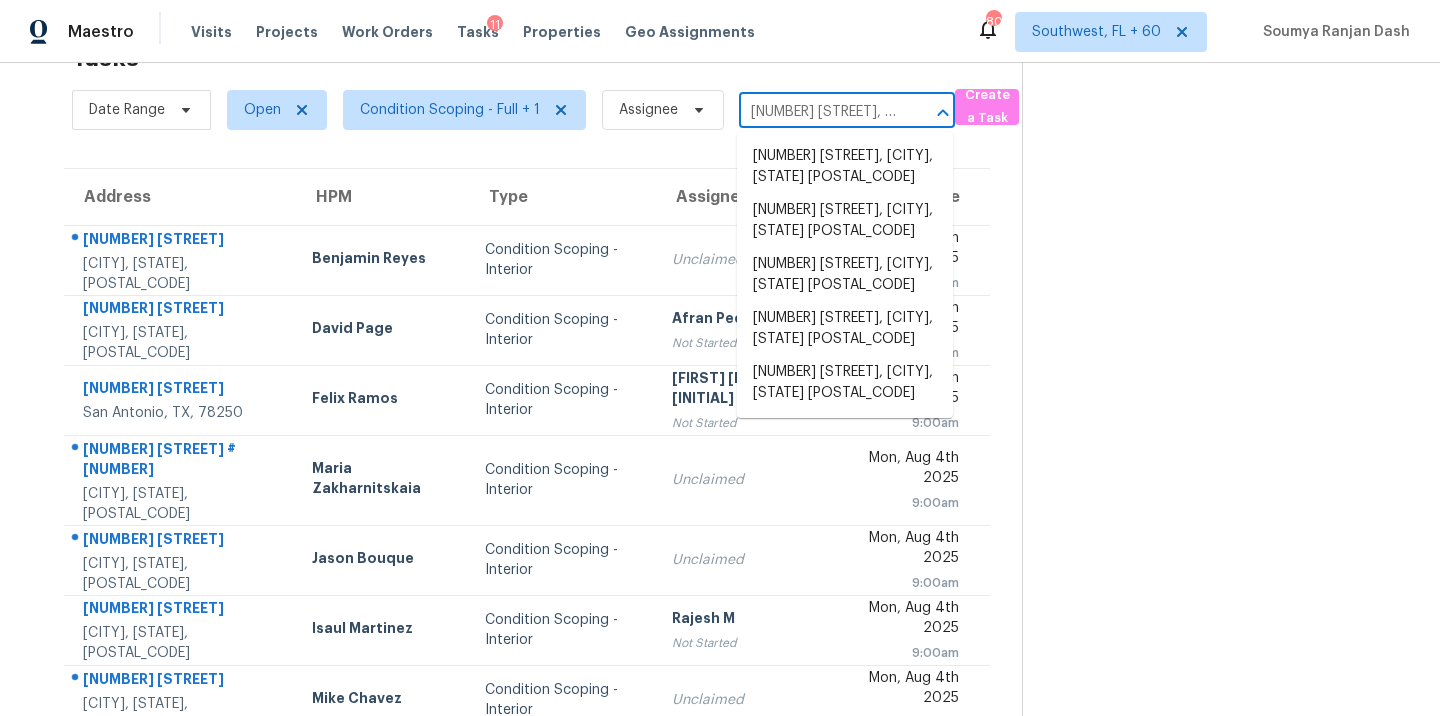 scroll, scrollTop: 0, scrollLeft: 112, axis: horizontal 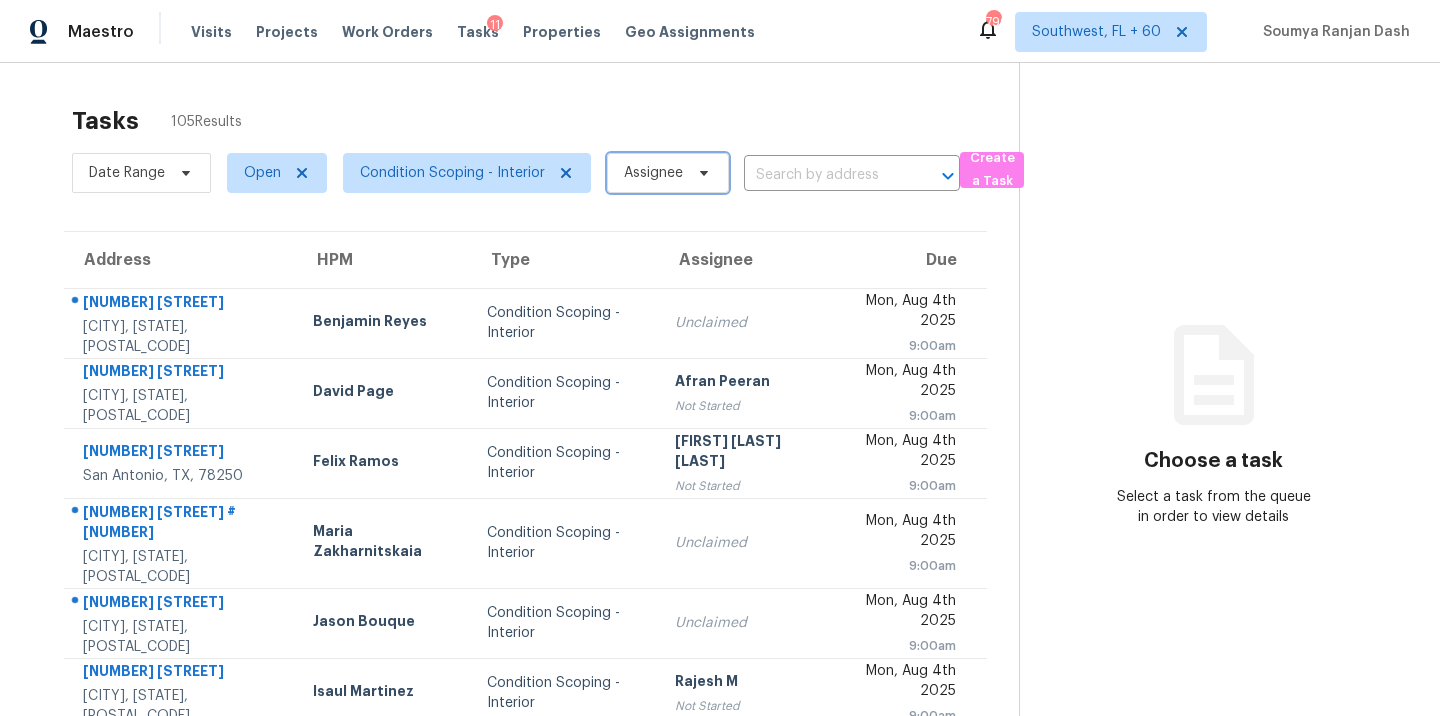 click on "Assignee" at bounding box center (653, 173) 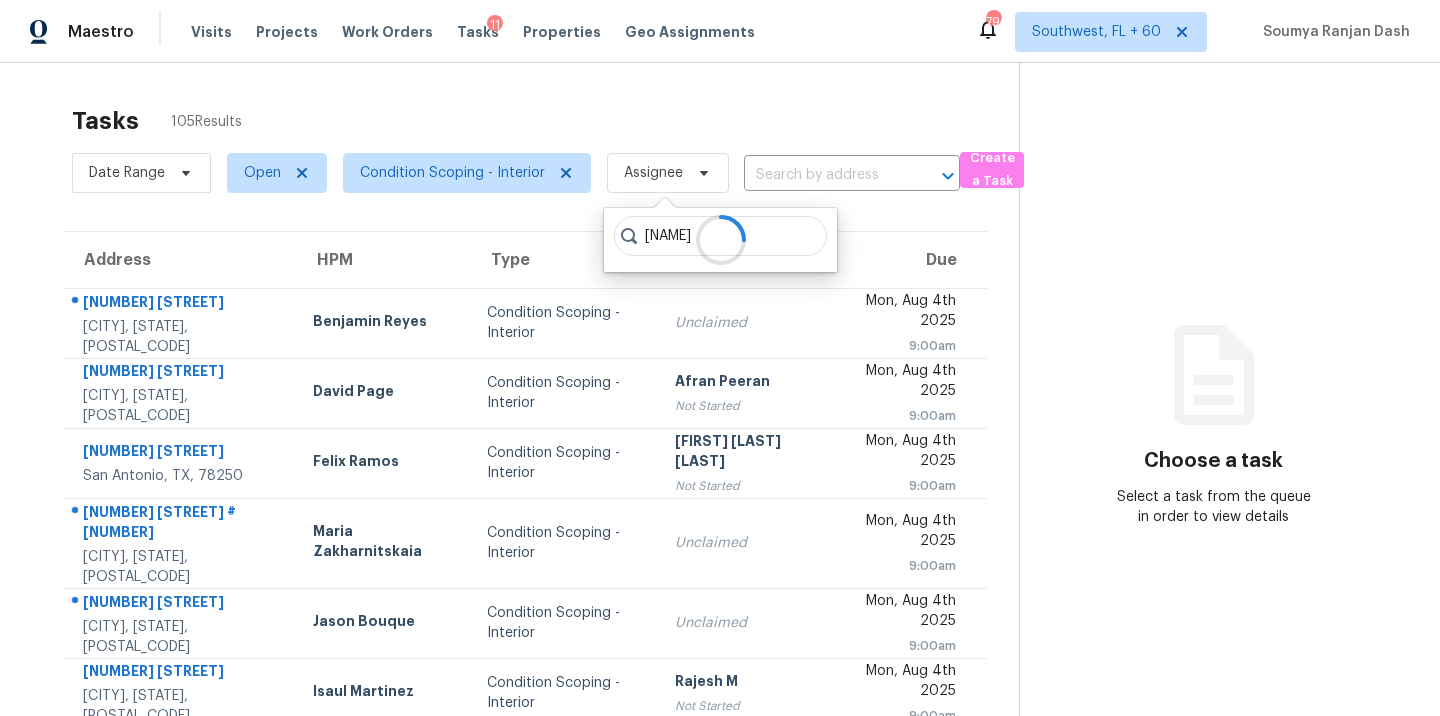 type on "[NAME]" 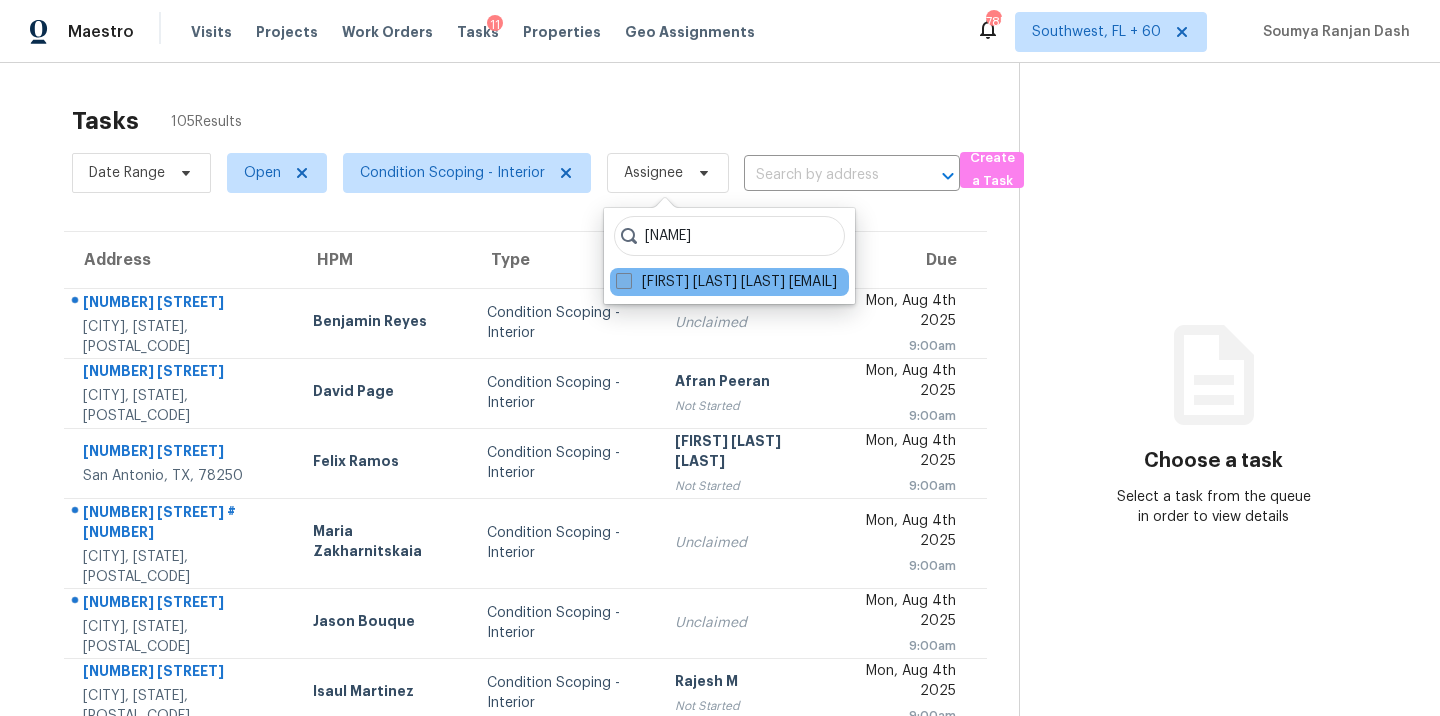 click on "[FIRST] [LAST] [LAST]
[EMAIL]" at bounding box center (726, 282) 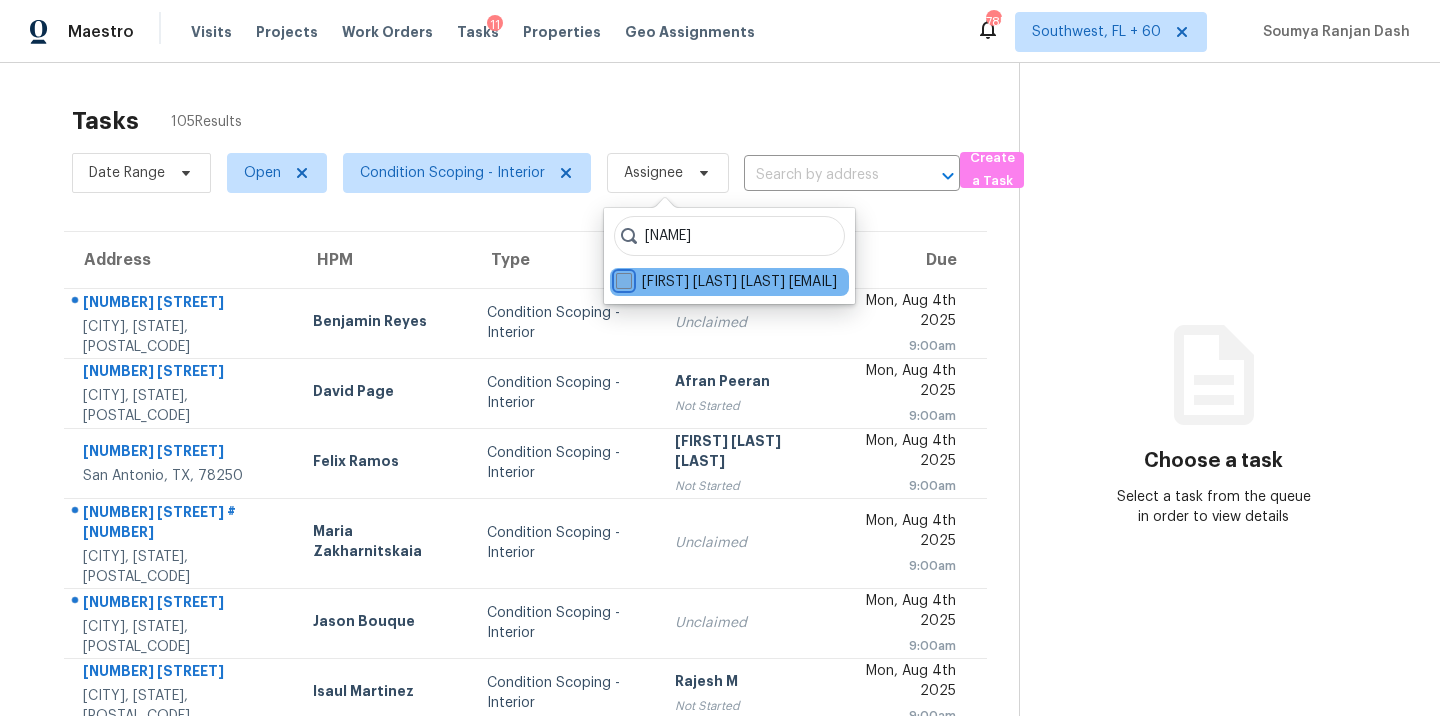 click on "[FIRST] [LAST] [LAST]
[EMAIL]" at bounding box center (622, 278) 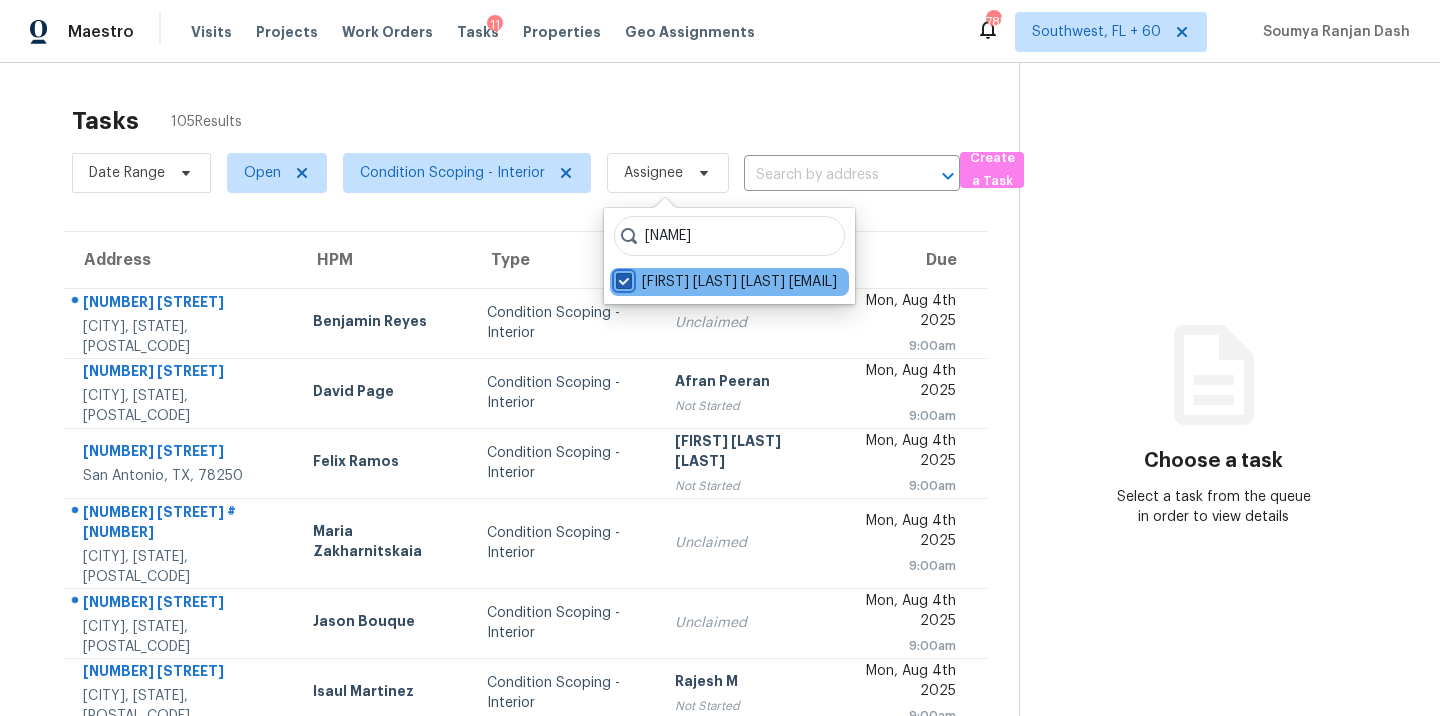 checkbox on "true" 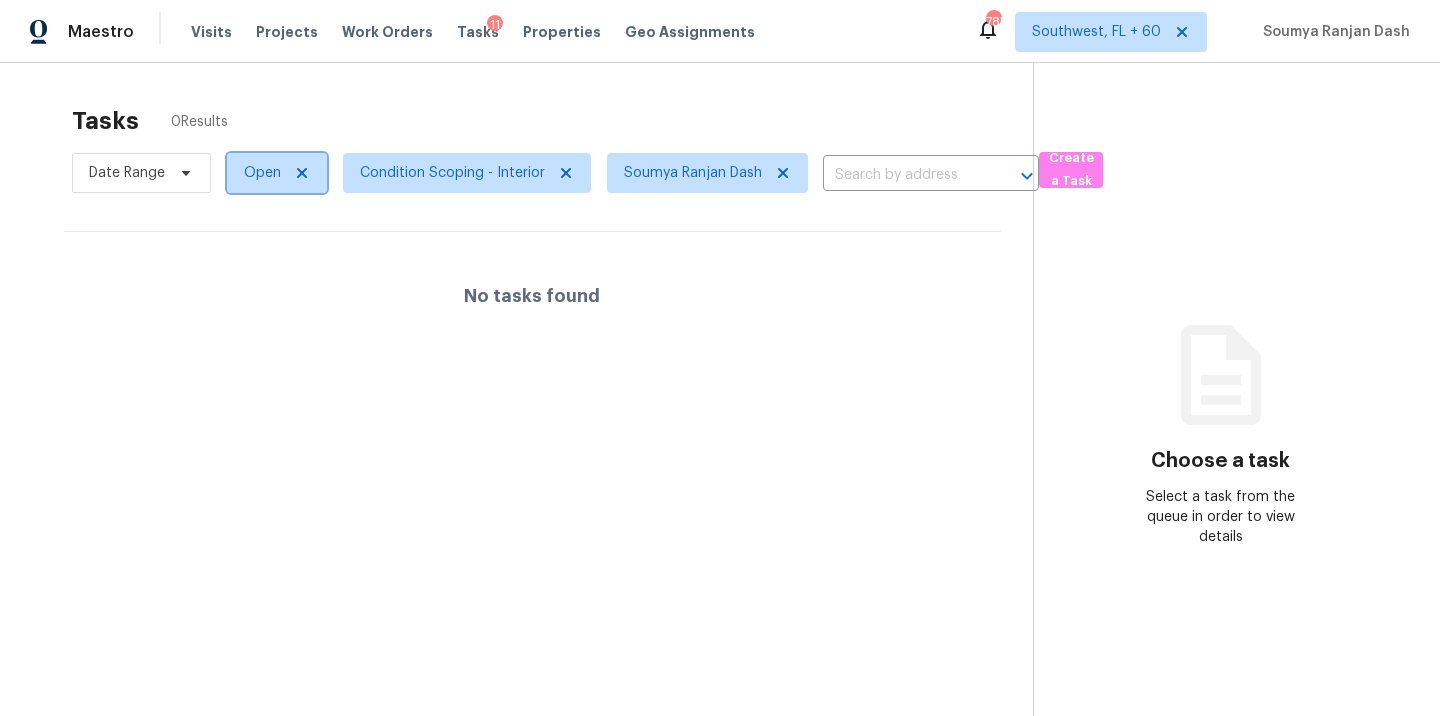 click on "Open" at bounding box center (277, 173) 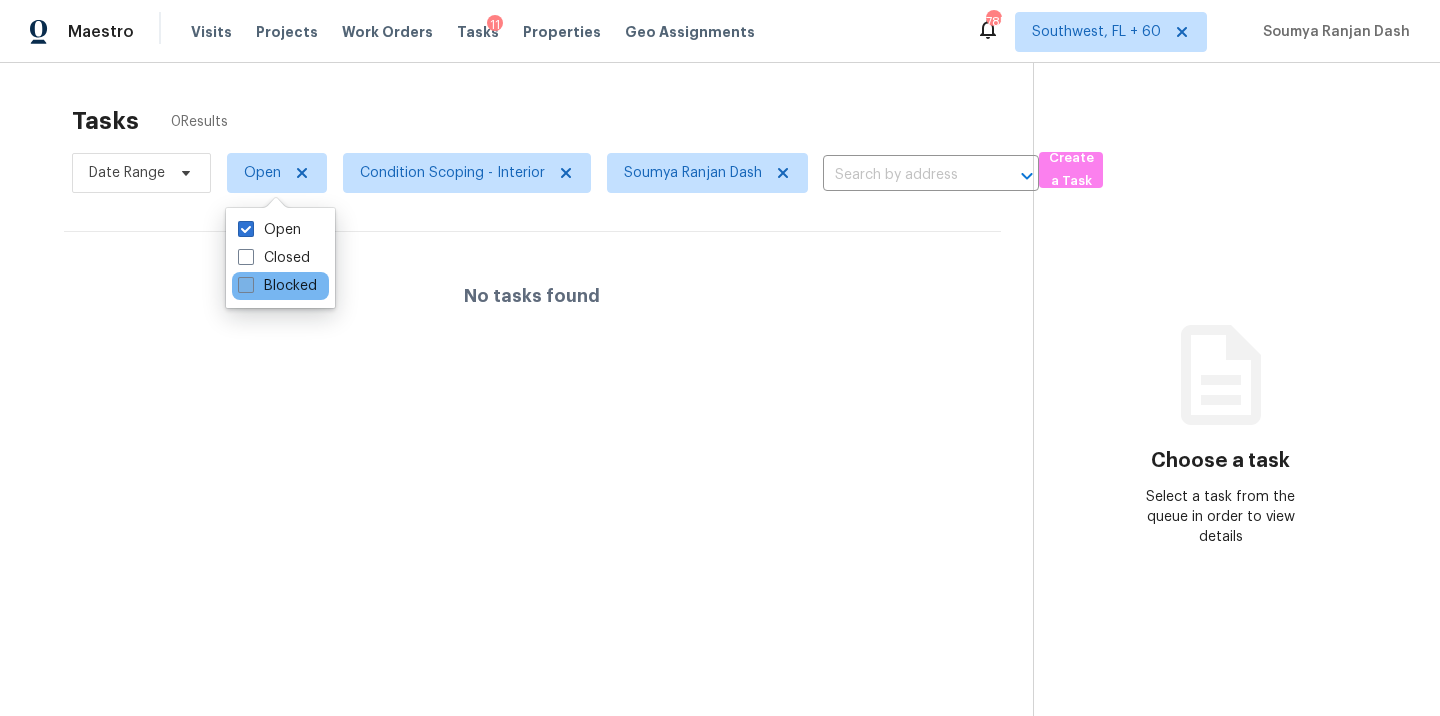 click on "Blocked" at bounding box center [277, 286] 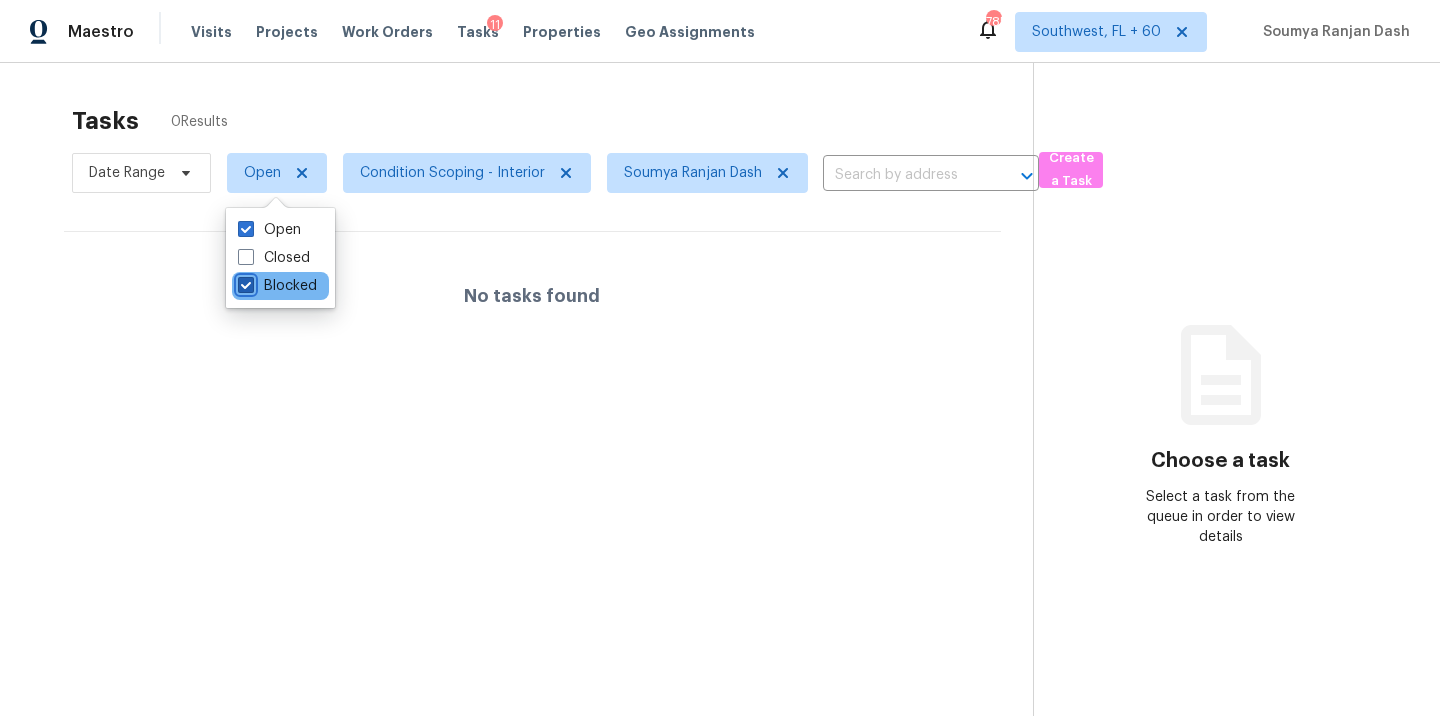 checkbox on "true" 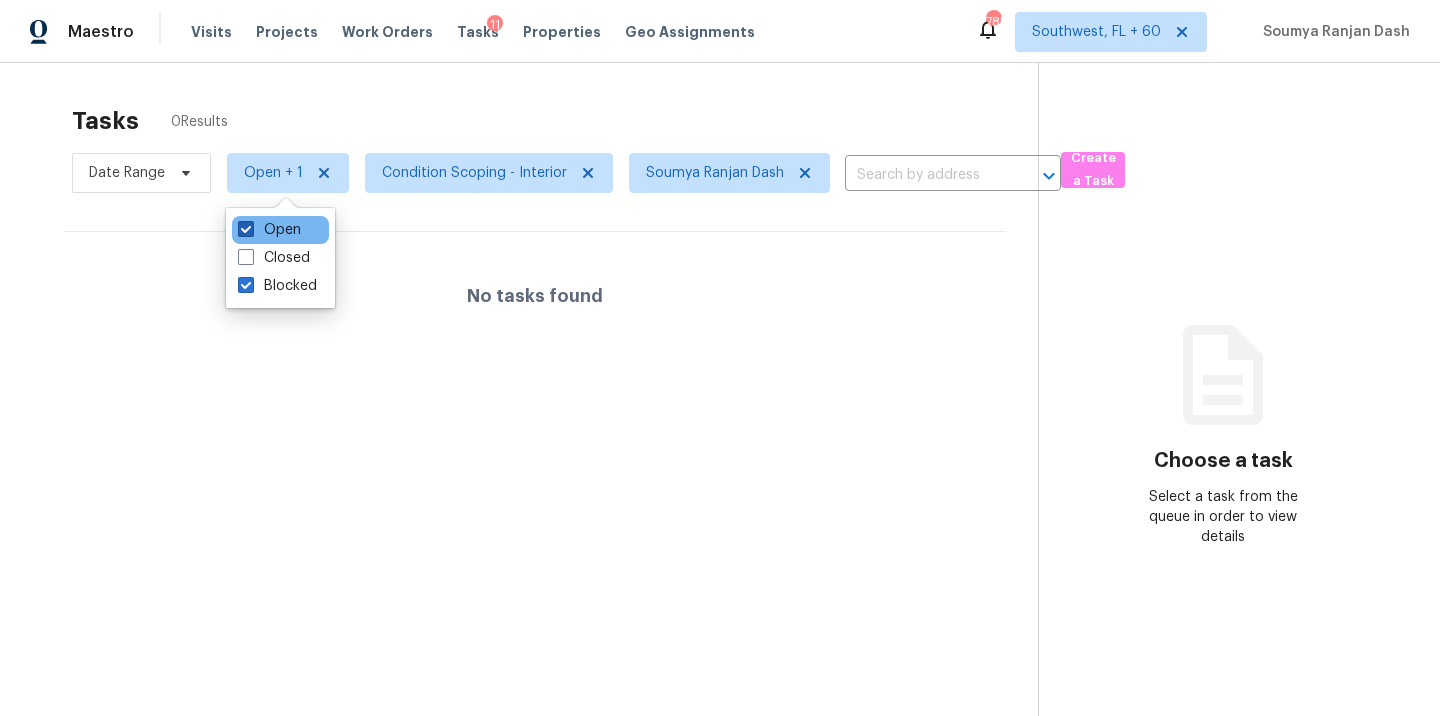 click on "Open" at bounding box center (269, 230) 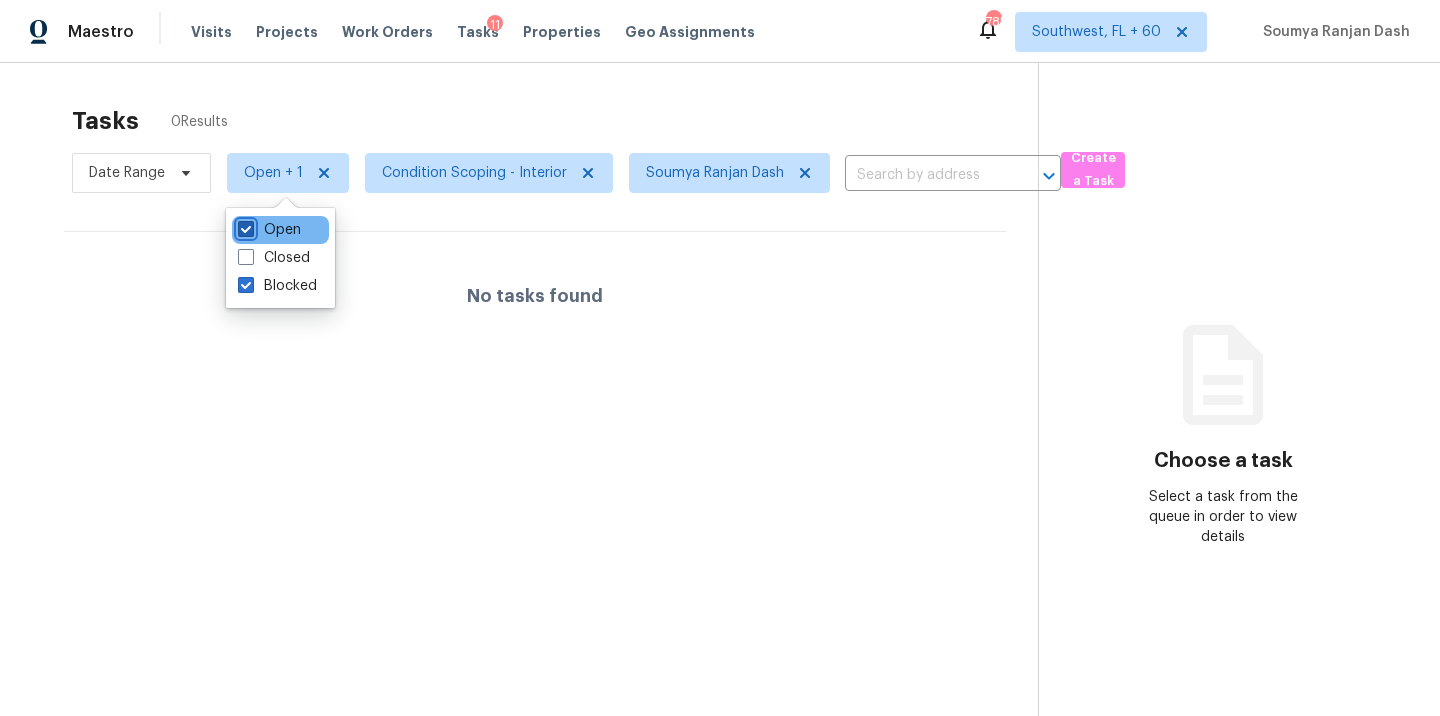 click on "Open" at bounding box center (244, 226) 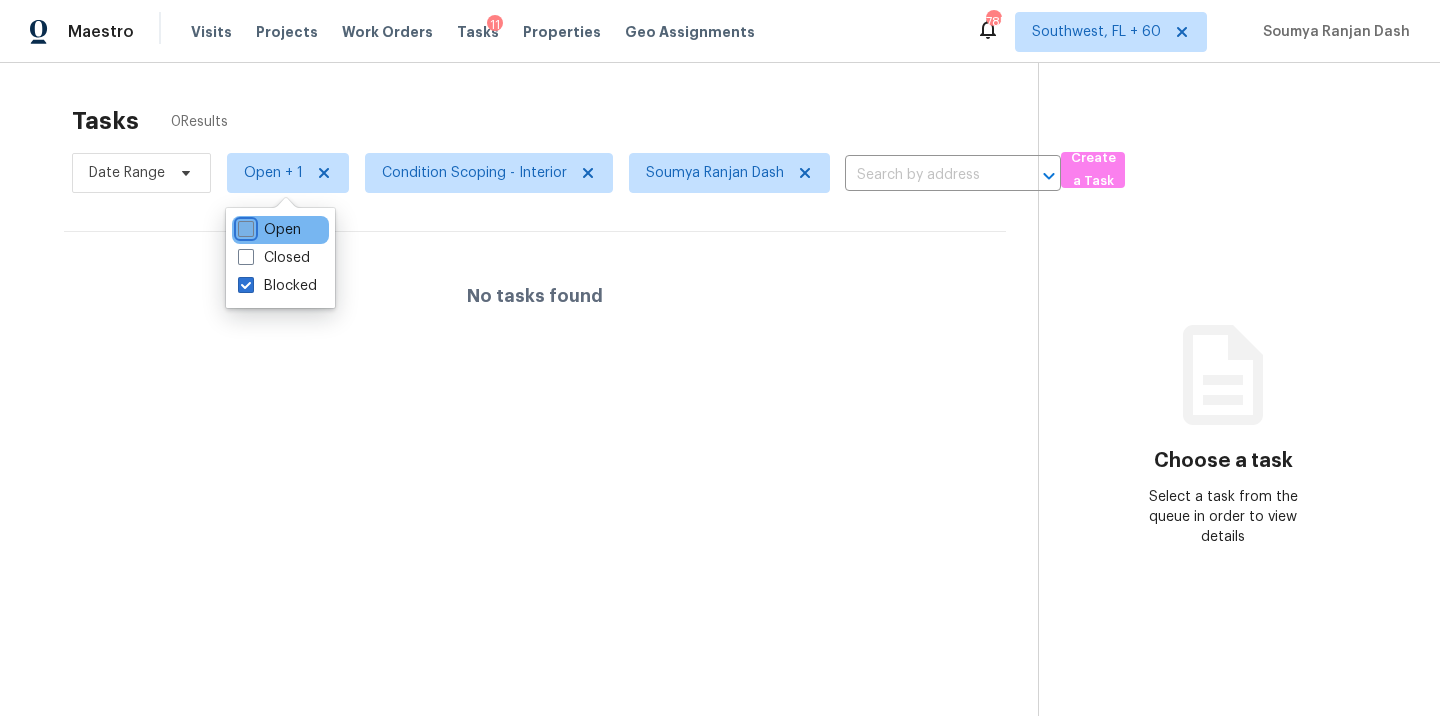 checkbox on "false" 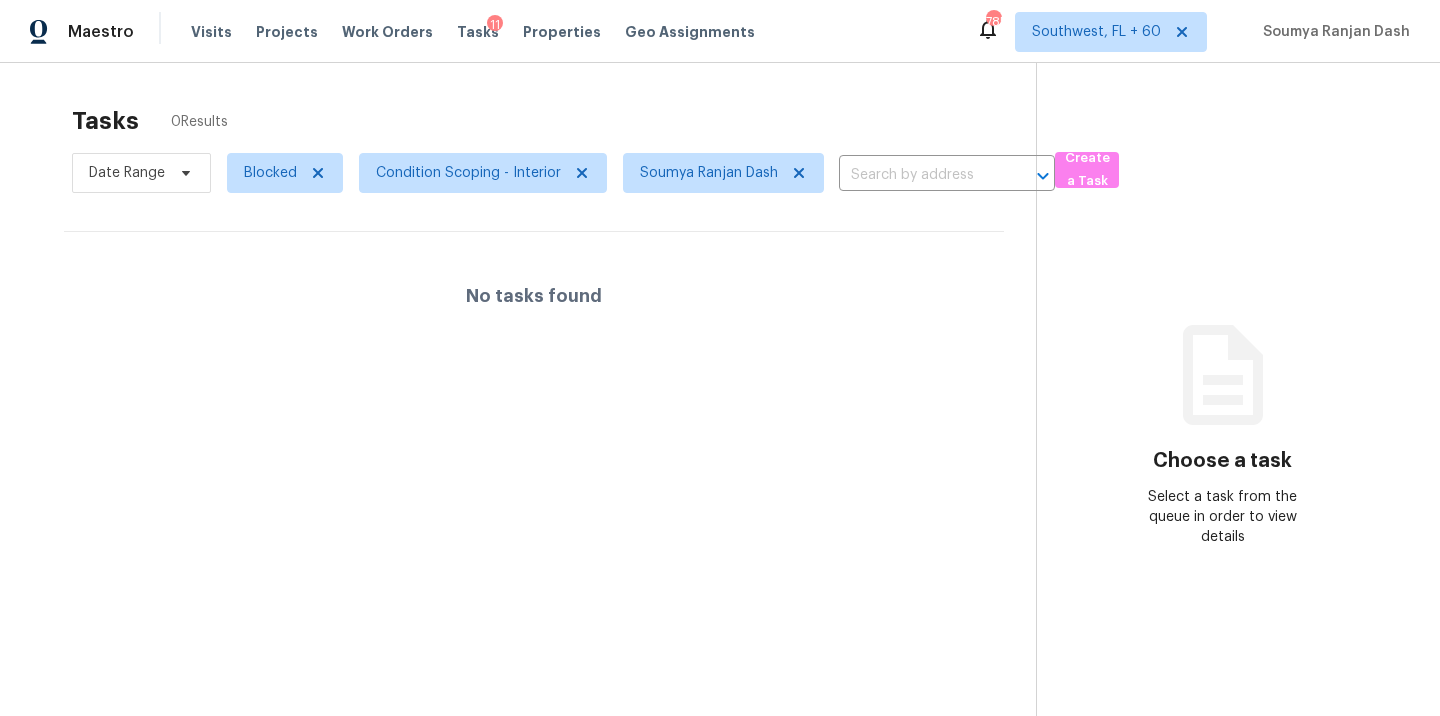 click on "Condition Scoping - Interior" at bounding box center [475, 173] 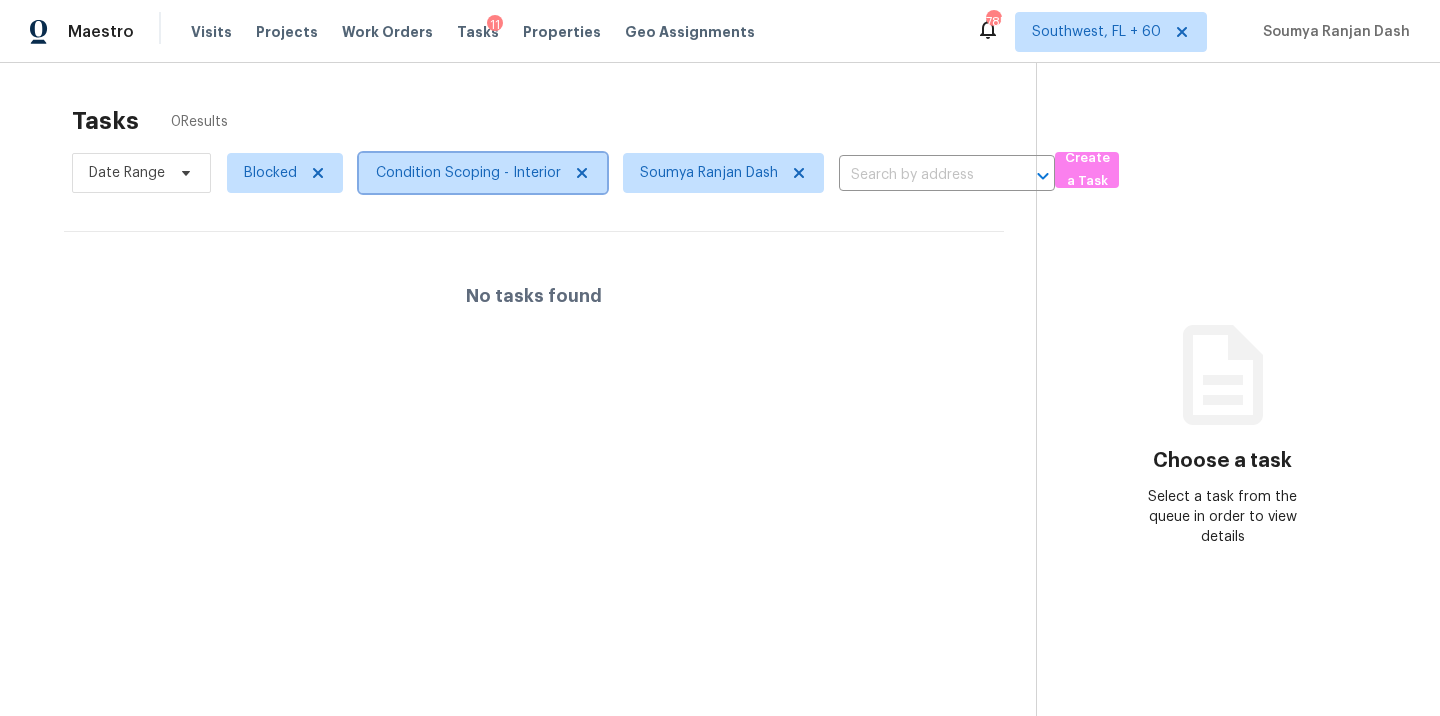 click on "Condition Scoping - Interior" at bounding box center [468, 173] 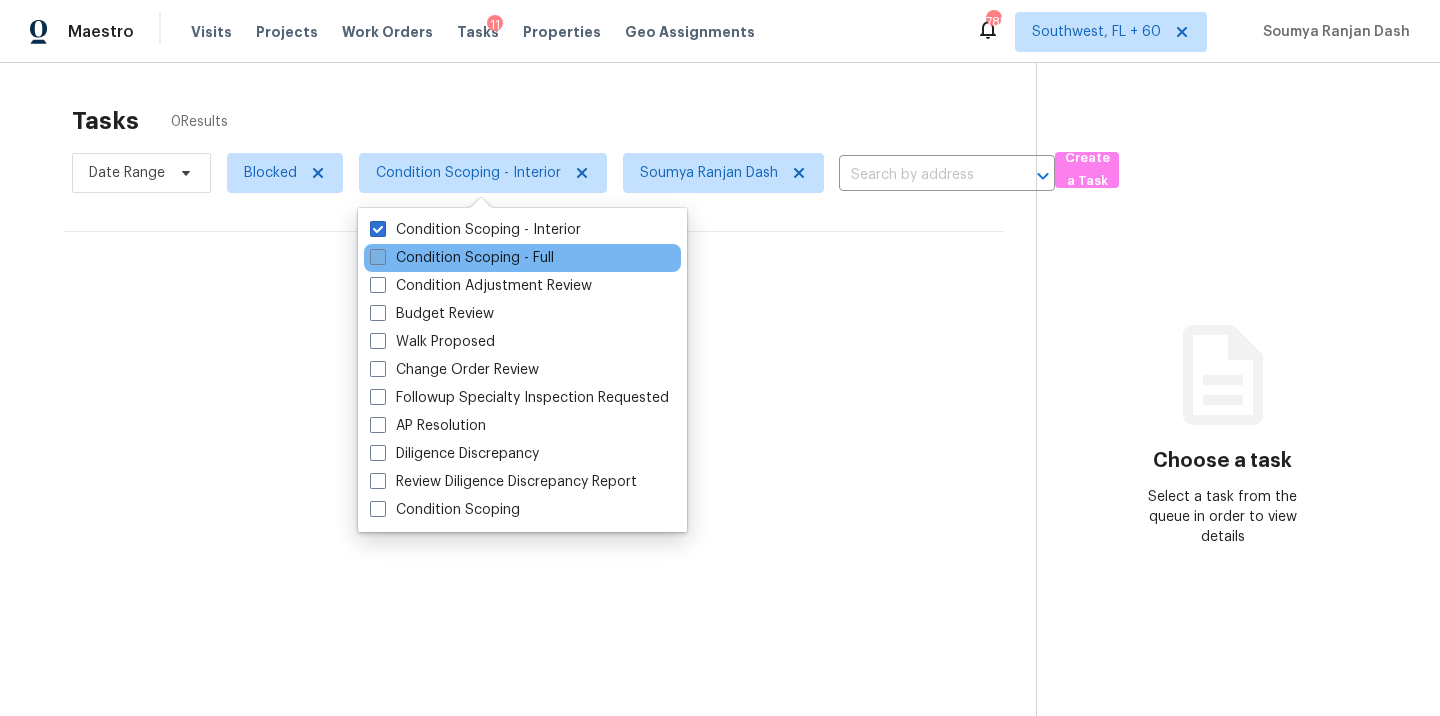 click on "Condition Scoping - Full" at bounding box center [462, 258] 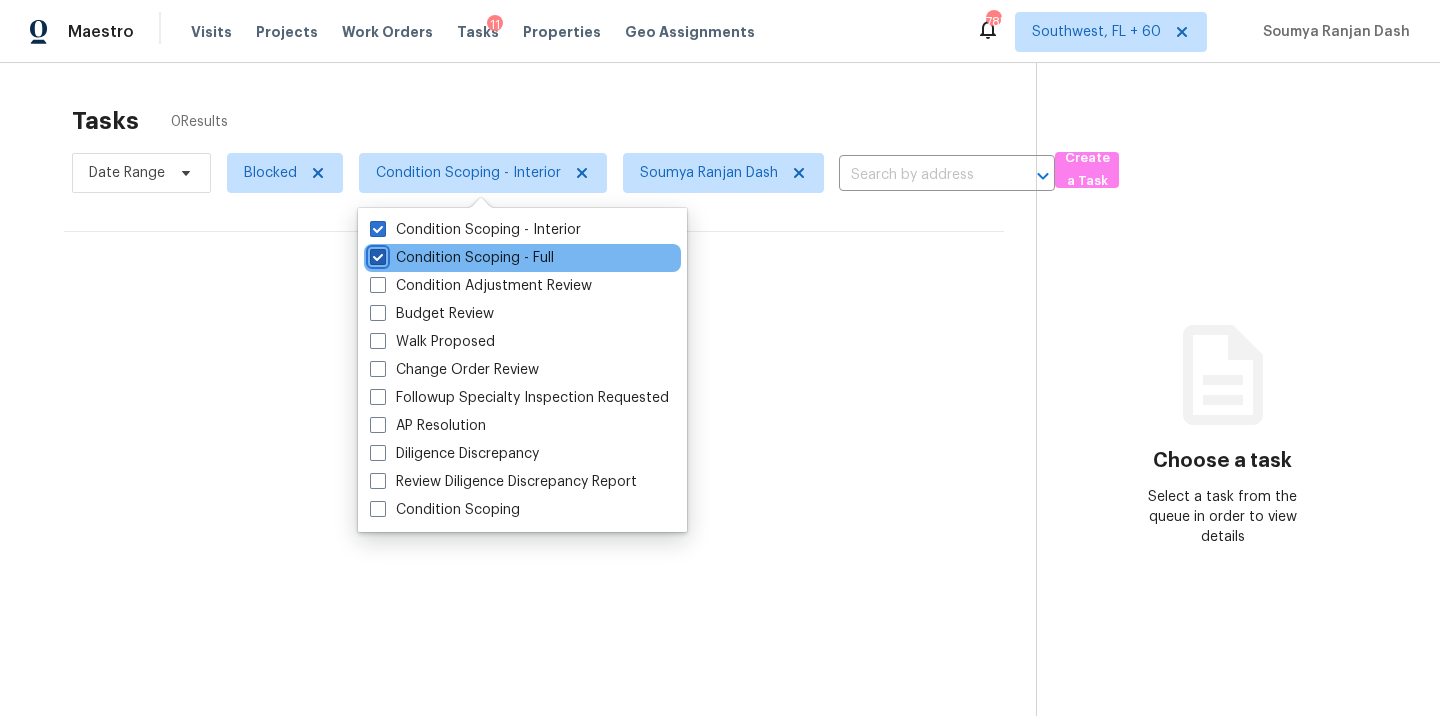 checkbox on "true" 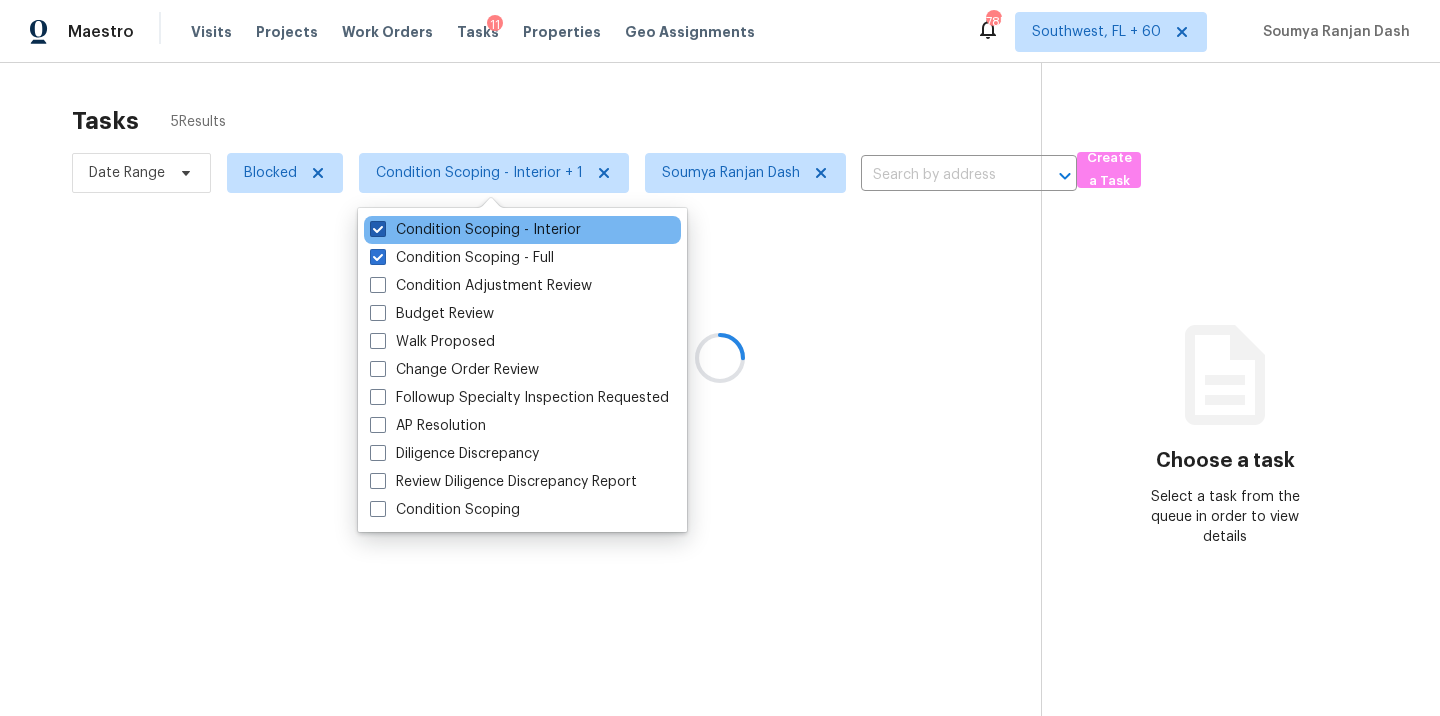 click on "Condition Scoping - Interior" at bounding box center [475, 230] 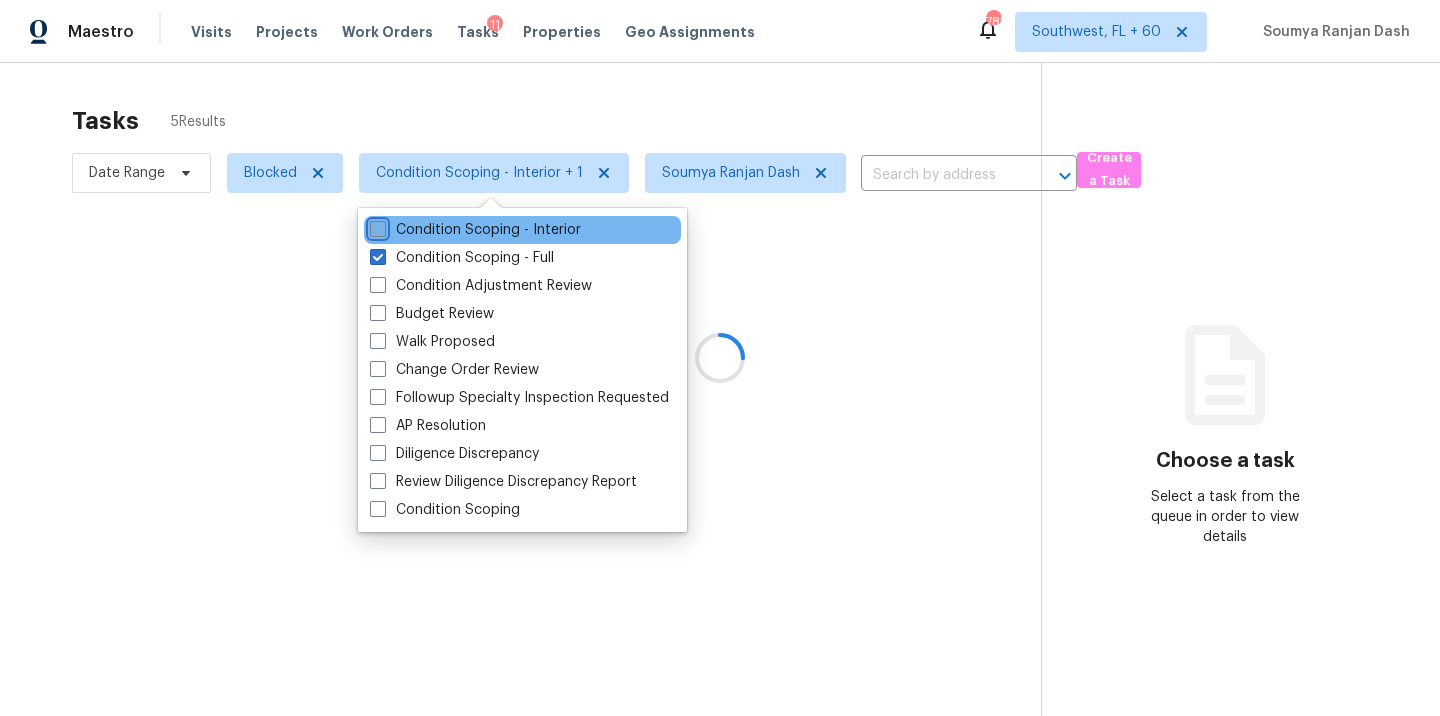 checkbox on "false" 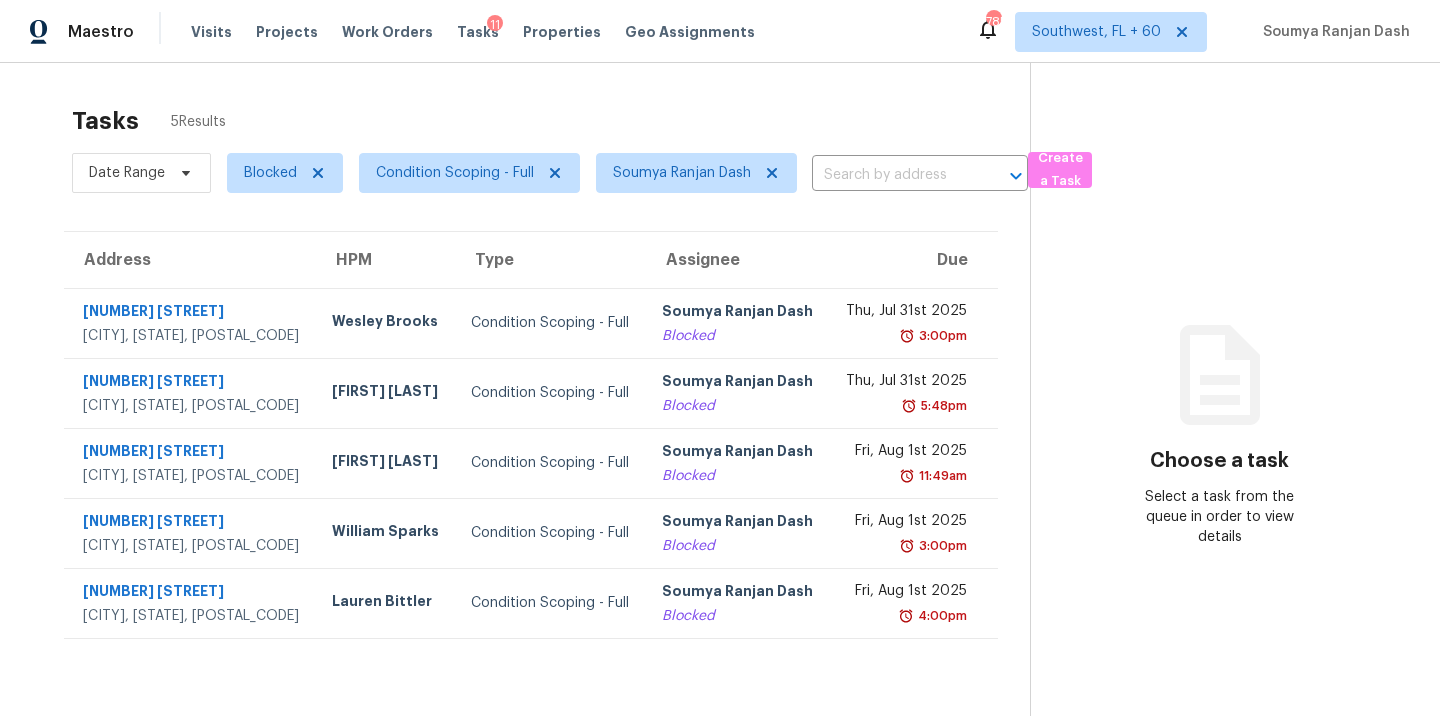 click on "Tasks 5  Results" at bounding box center [551, 121] 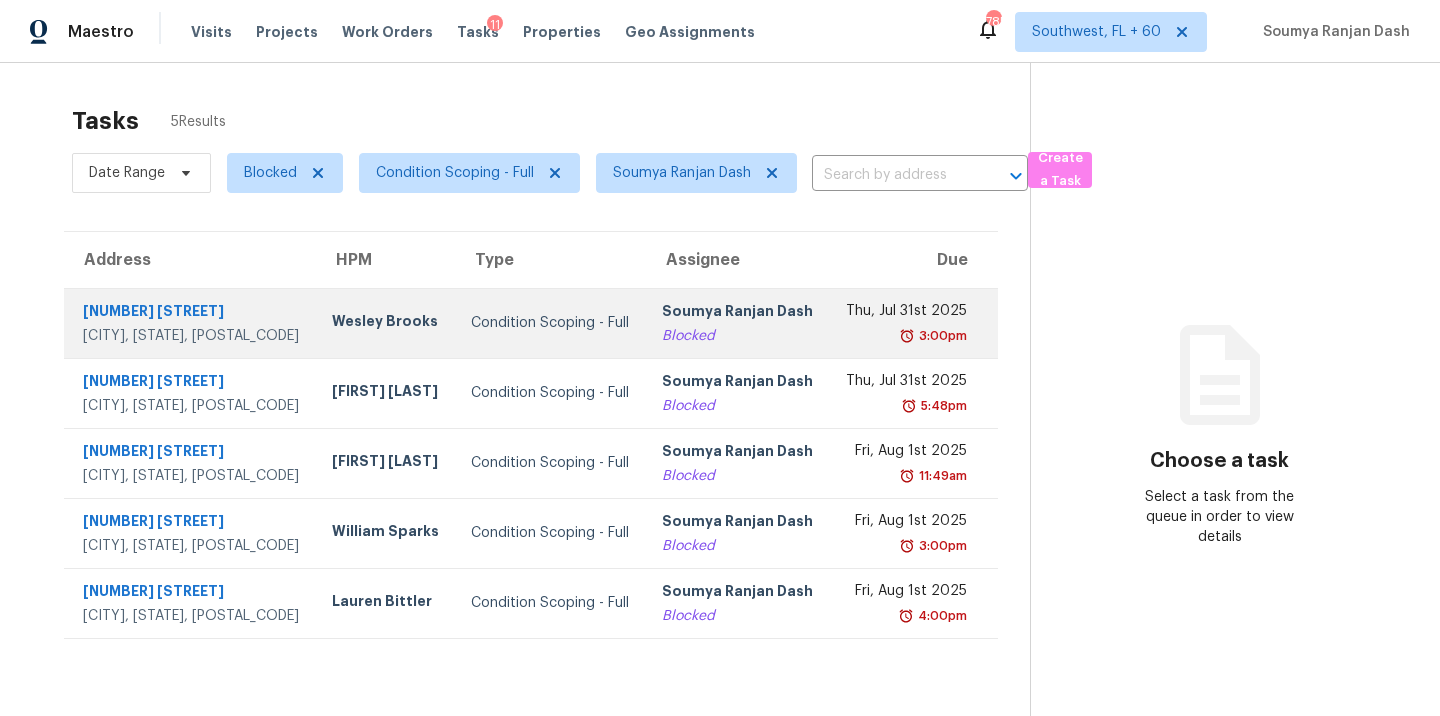 scroll, scrollTop: 63, scrollLeft: 0, axis: vertical 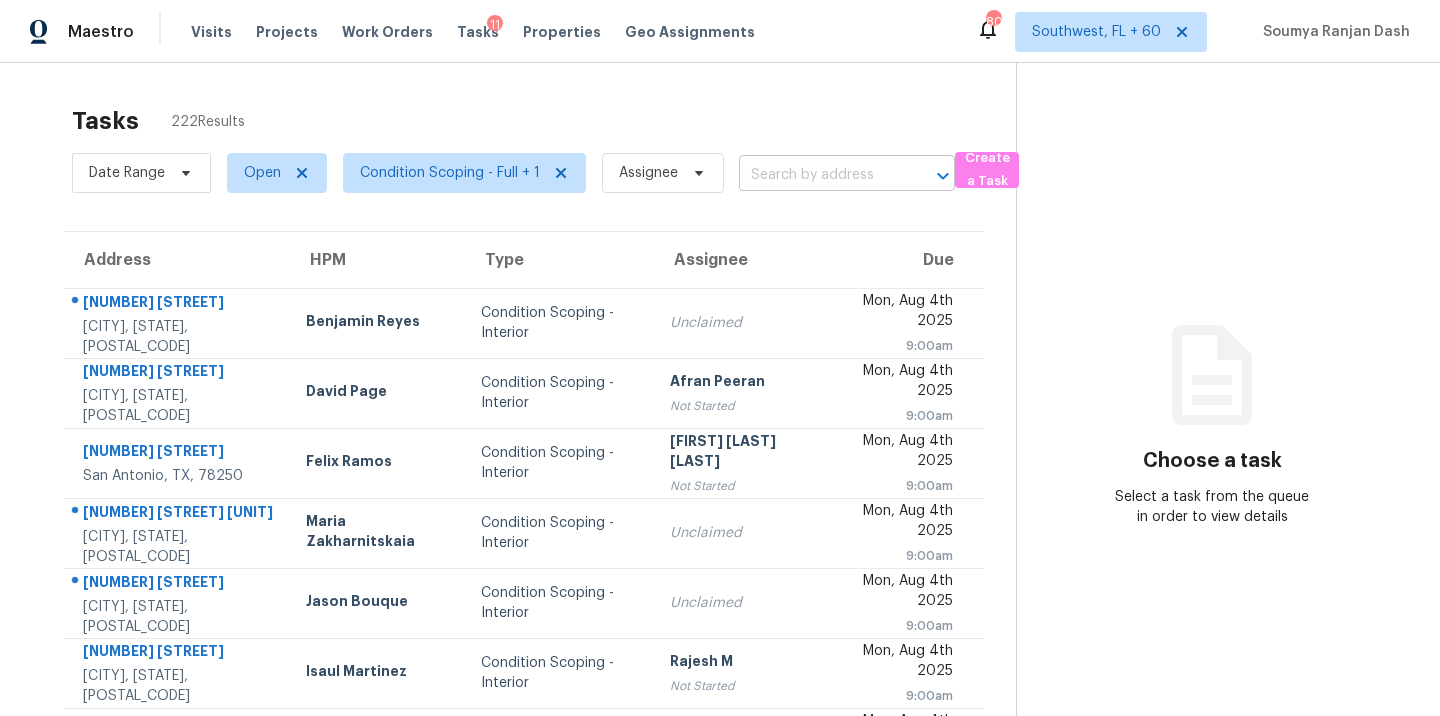 click at bounding box center (819, 175) 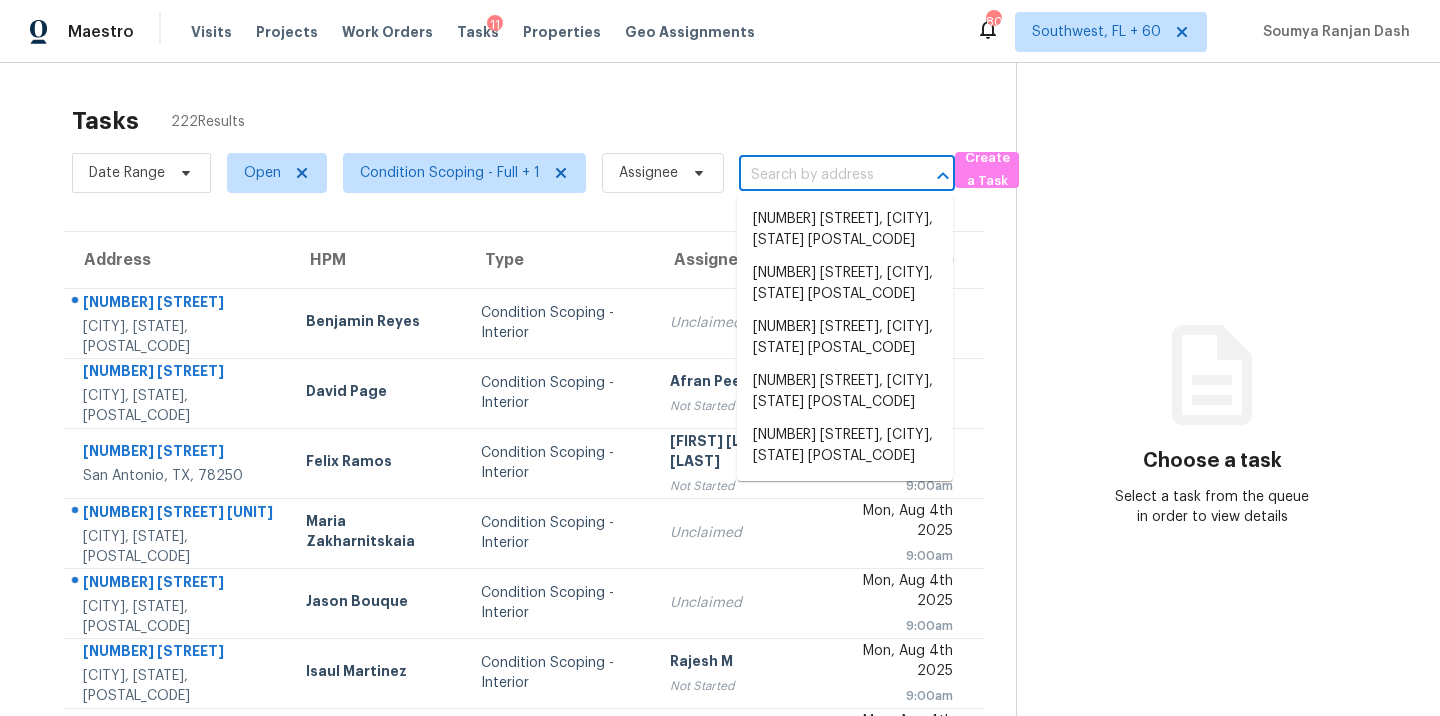 paste on "5691 Oak Hill Dr, Sacramento, CA 95841" 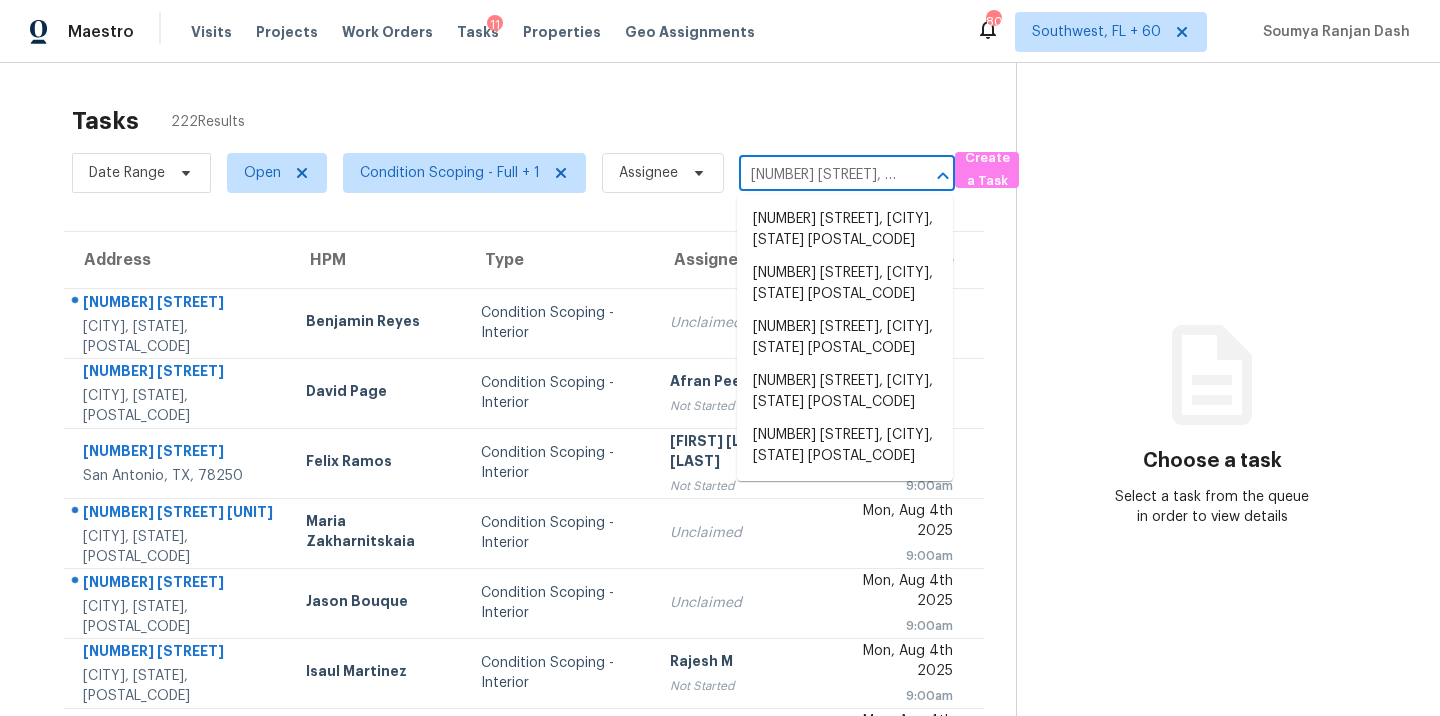 scroll, scrollTop: 0, scrollLeft: 112, axis: horizontal 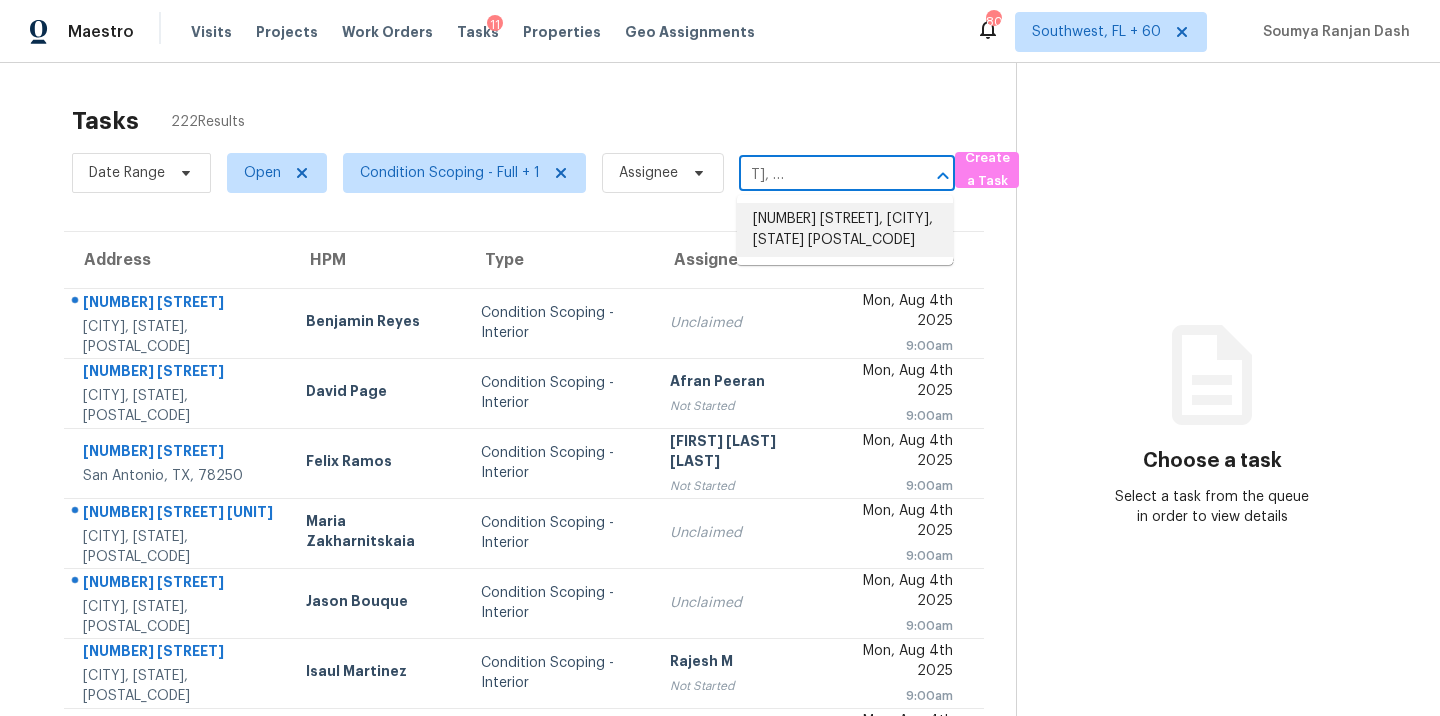 click on "5691 Oak Hill Dr, Sacramento, CA 95841" at bounding box center (845, 230) 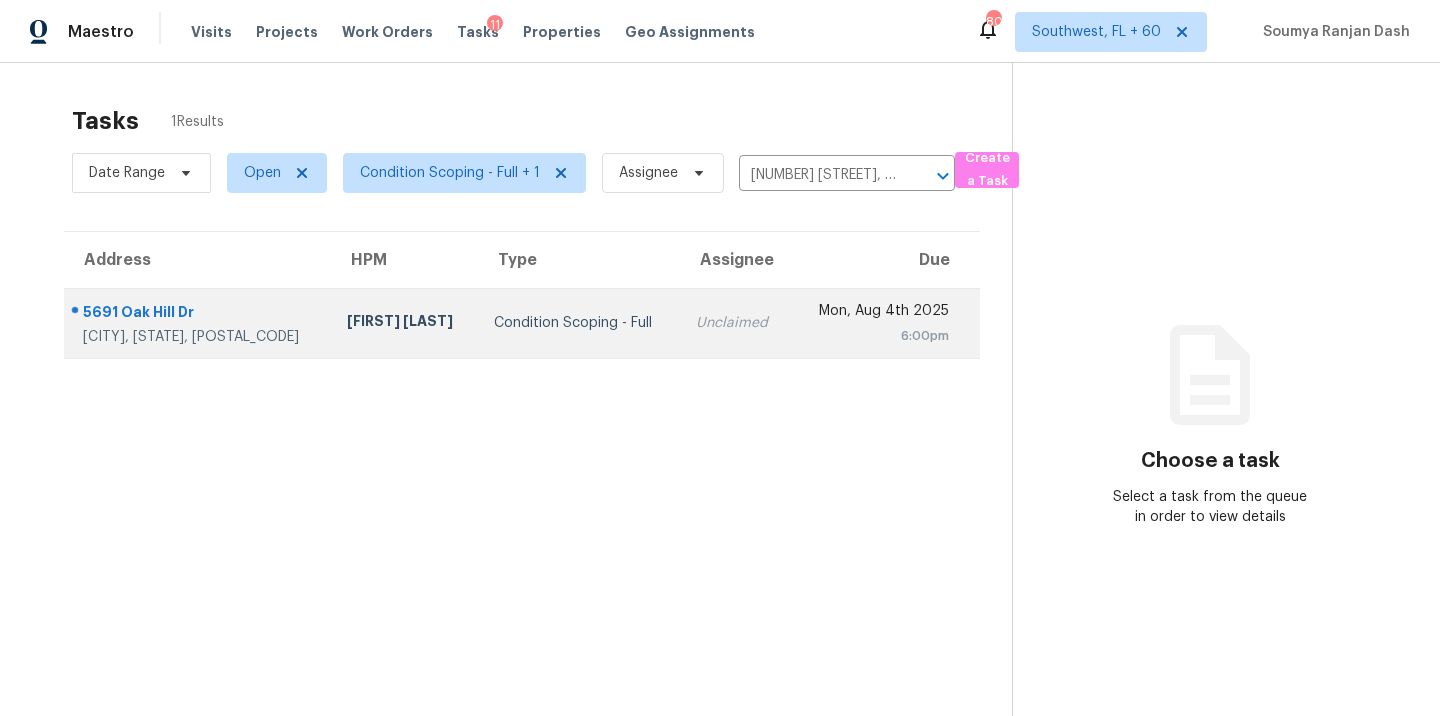 click on "Unclaimed" at bounding box center (735, 323) 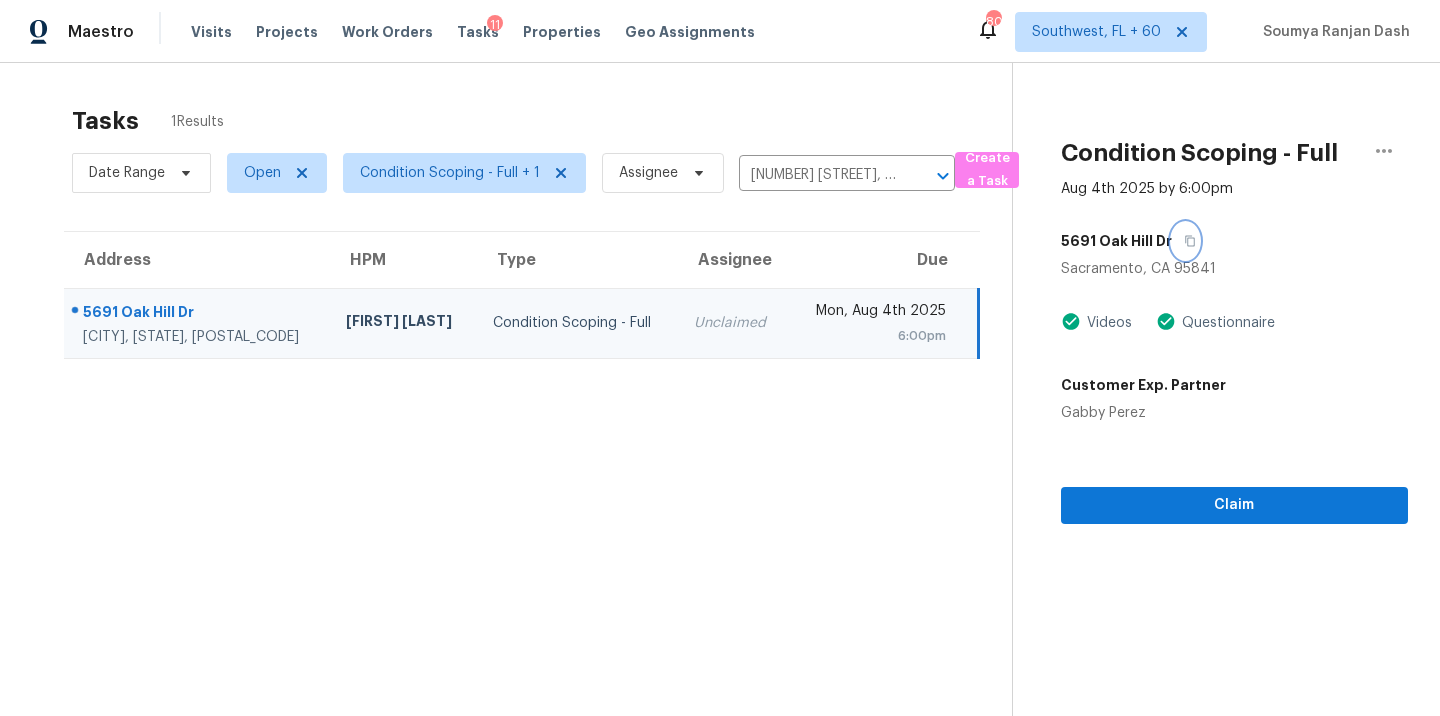 drag, startPoint x: 1183, startPoint y: 240, endPoint x: 1192, endPoint y: 455, distance: 215.1883 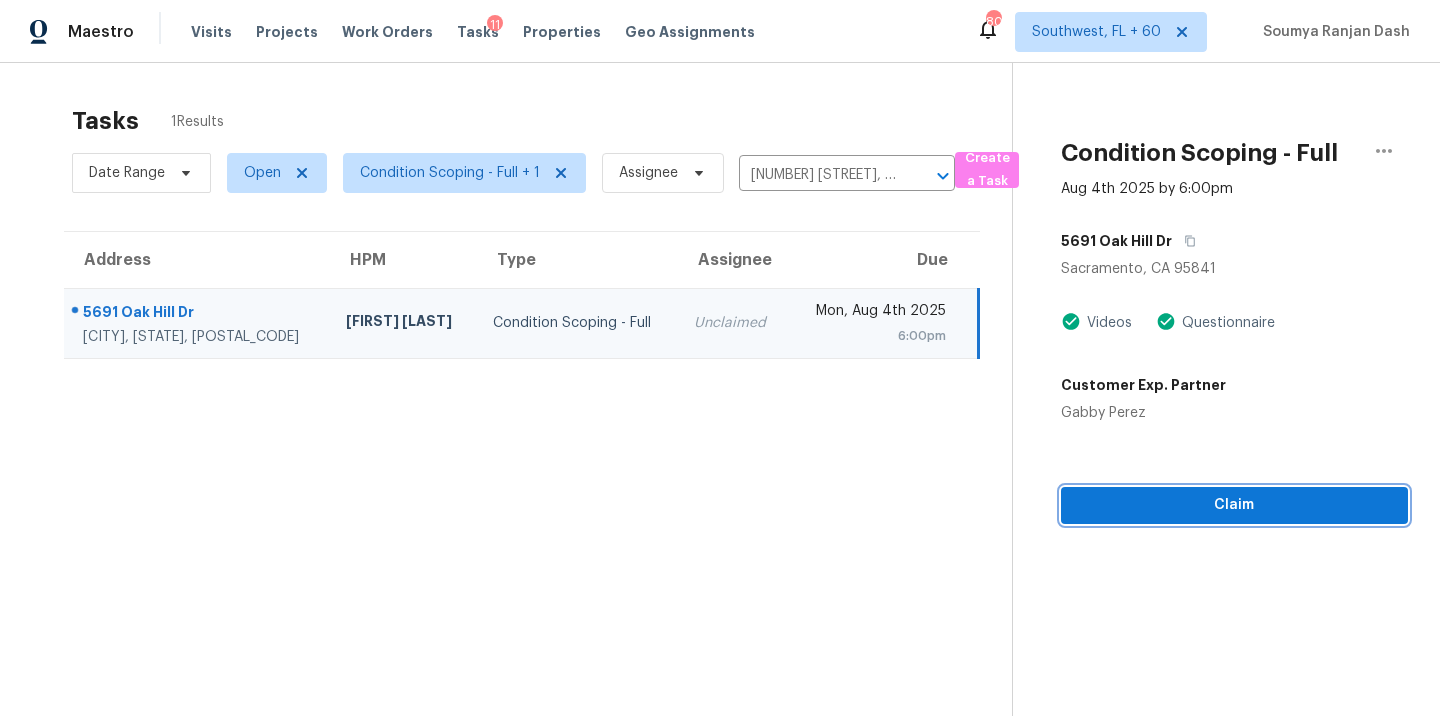 click on "Claim" at bounding box center (1234, 505) 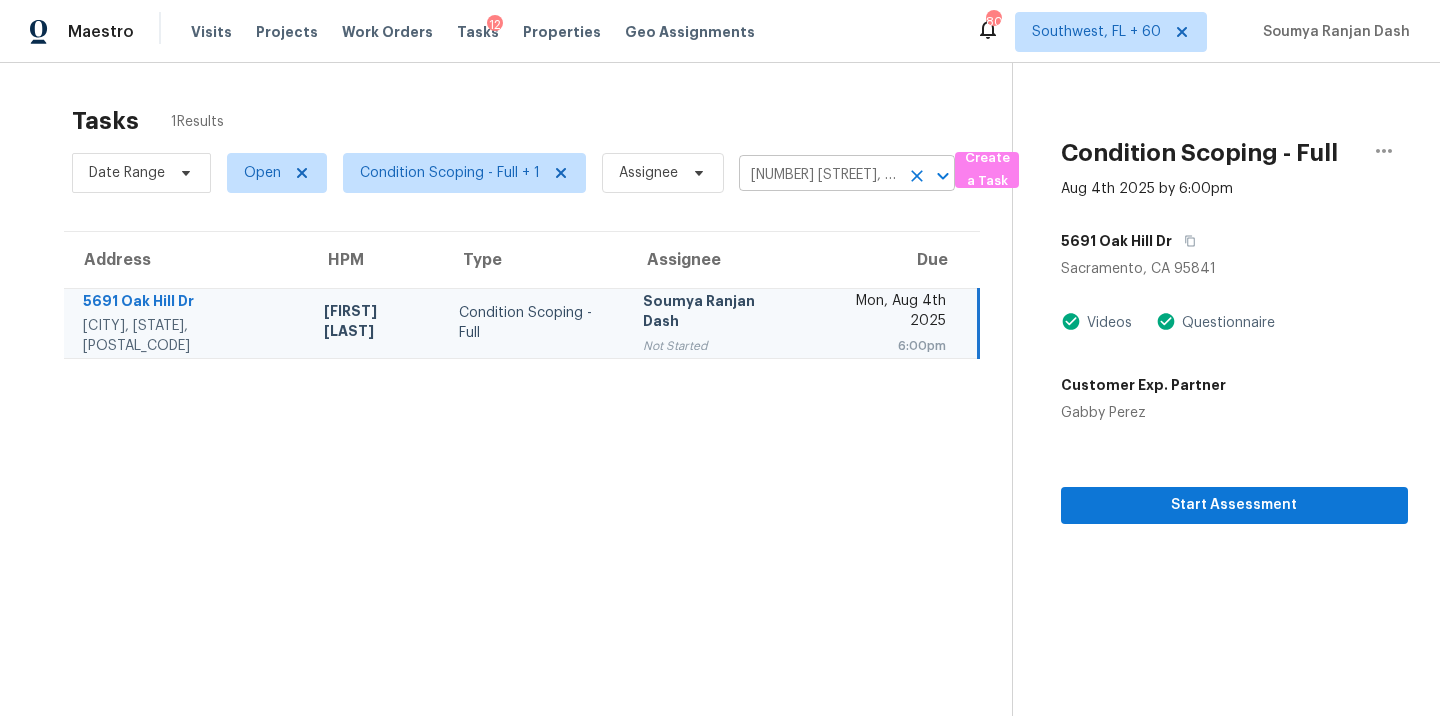 click on "5691 Oak Hill Dr, Sacramento, CA 95841" at bounding box center [819, 175] 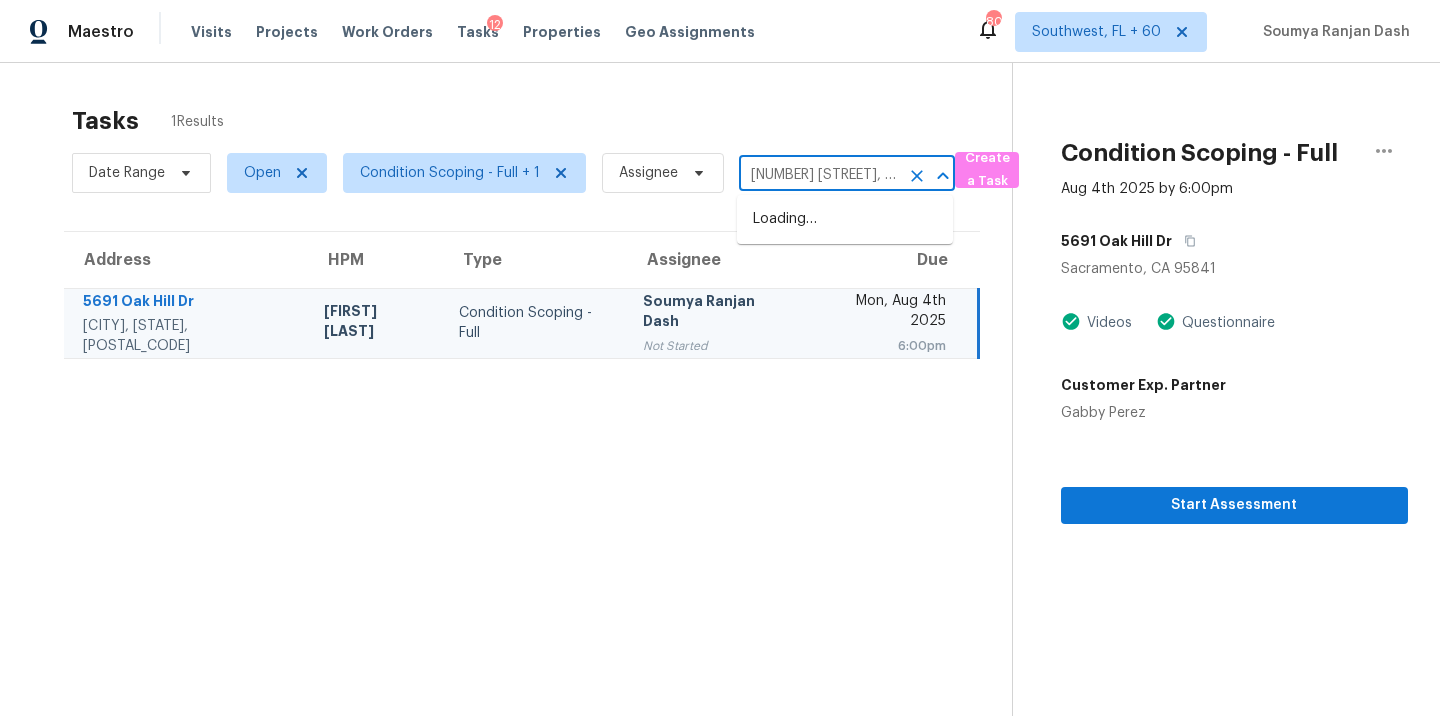 scroll, scrollTop: 0, scrollLeft: 107, axis: horizontal 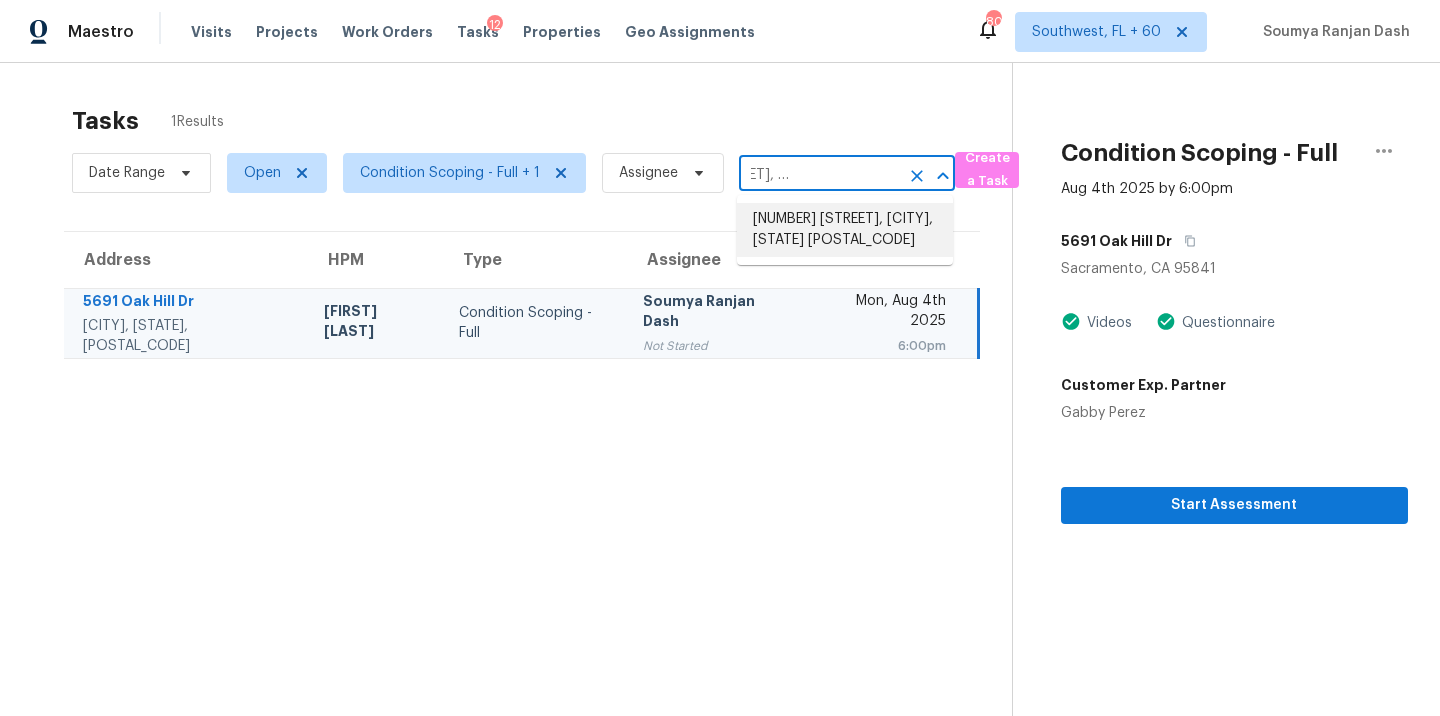 click on "11534 W Laurel Ln, El Mirage, AZ 85335" at bounding box center (845, 230) 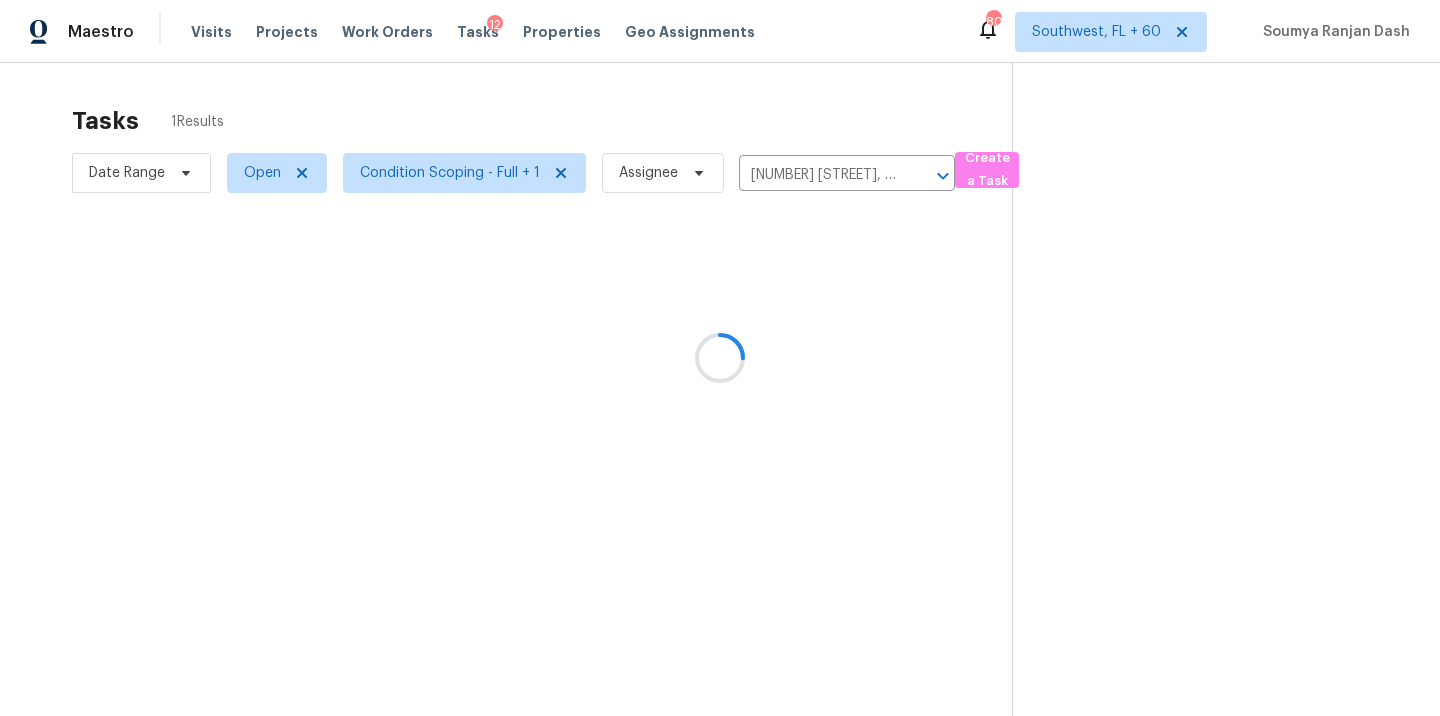 click at bounding box center (720, 358) 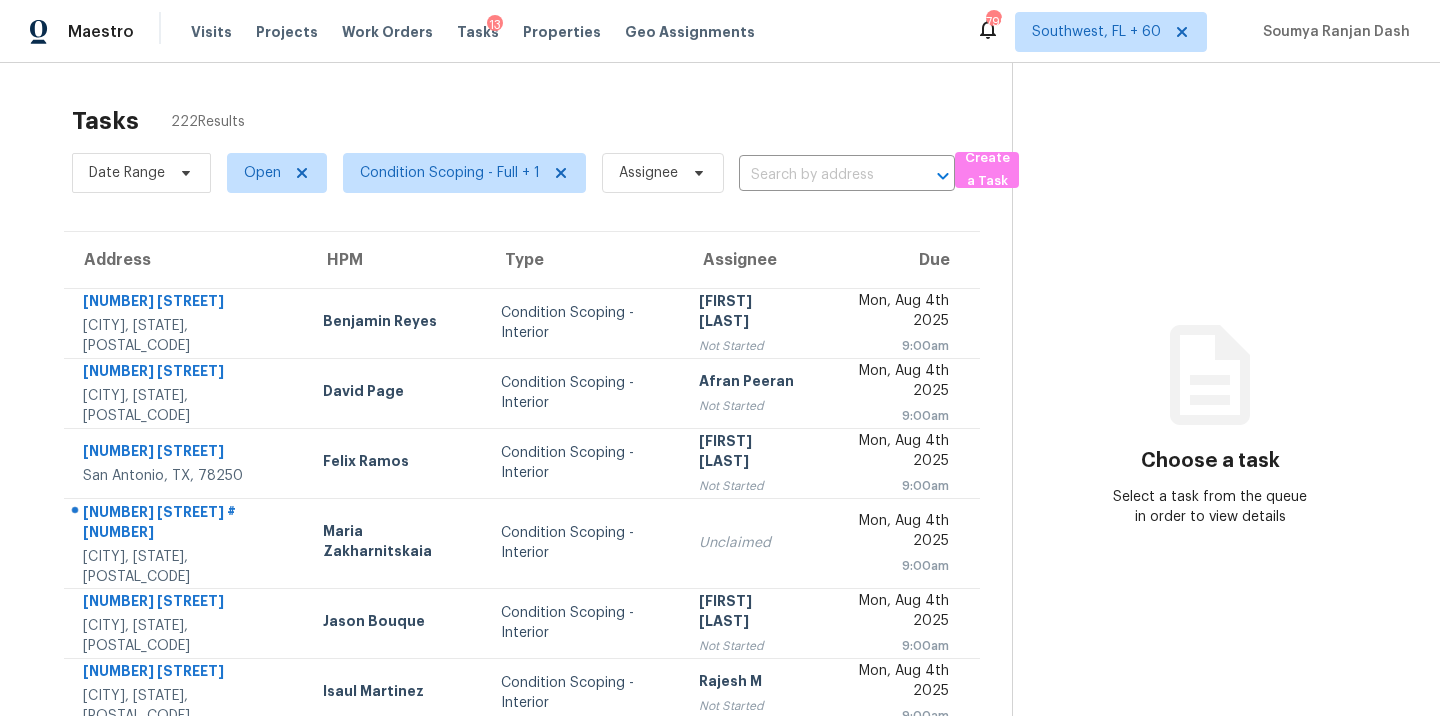 scroll, scrollTop: 0, scrollLeft: 0, axis: both 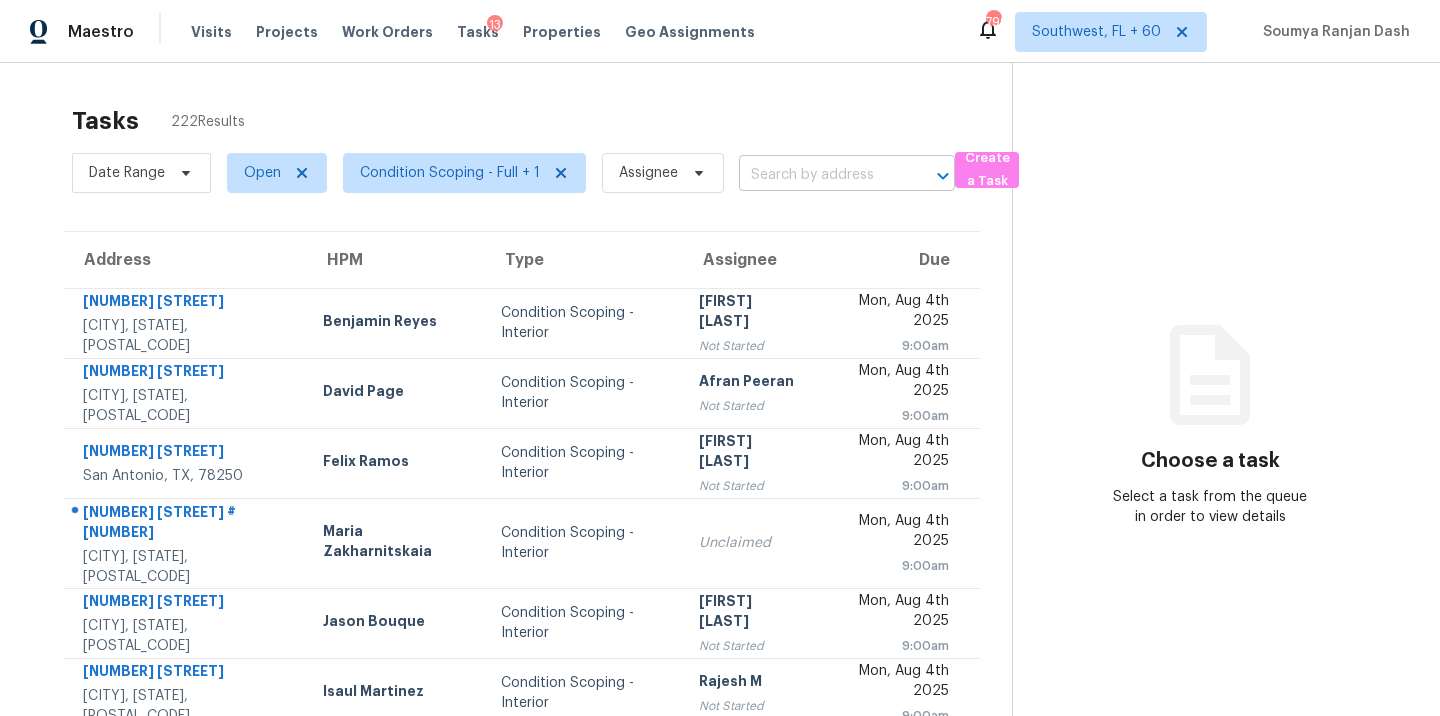 click at bounding box center (819, 175) 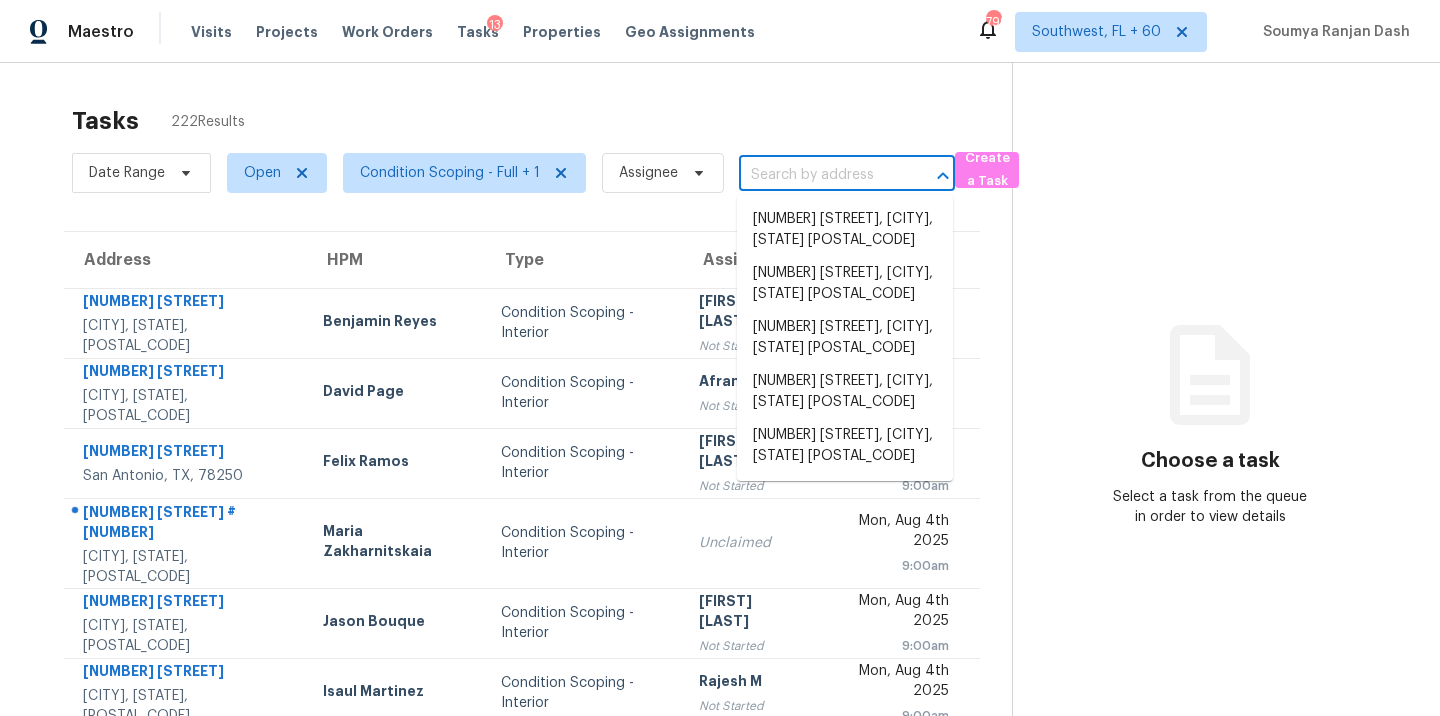 paste on "[NUMBER] [STREET], [CITY], [STATE] [POSTAL_CODE]" 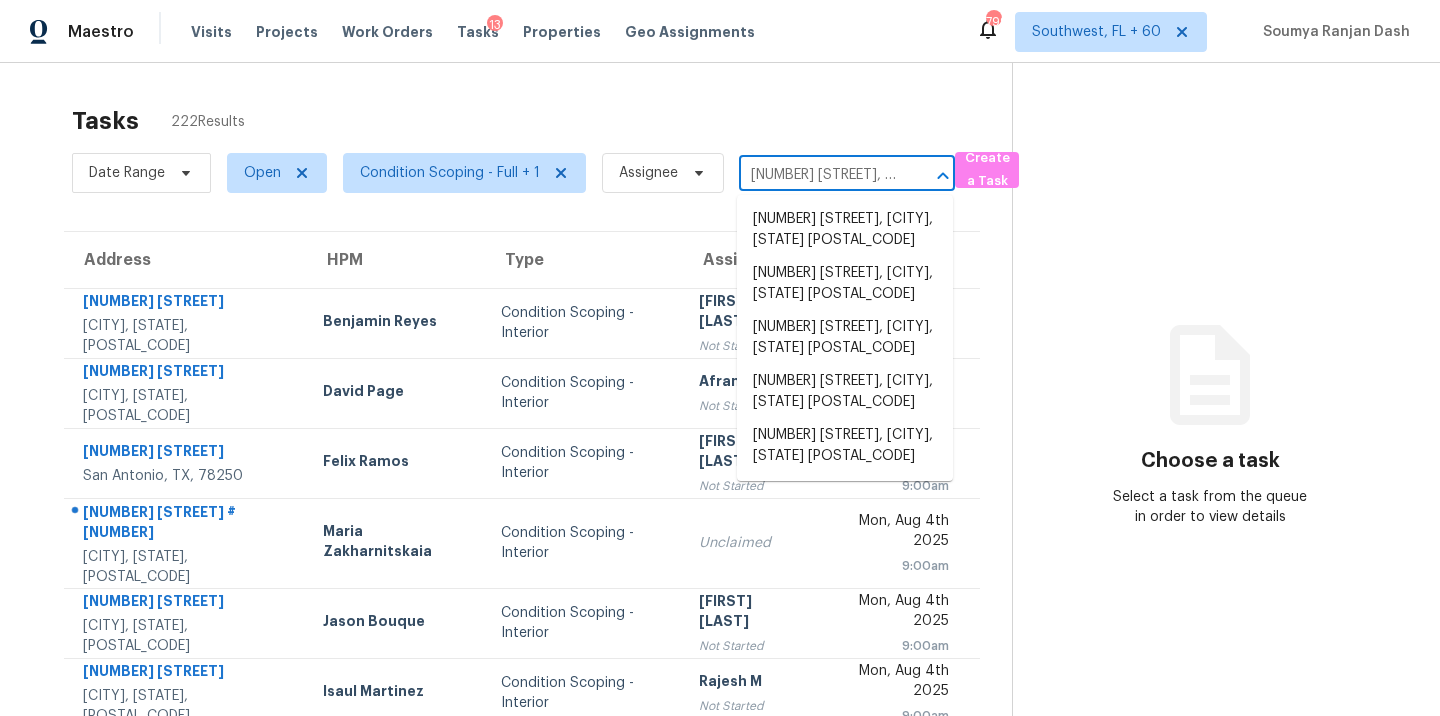 scroll, scrollTop: 0, scrollLeft: 140, axis: horizontal 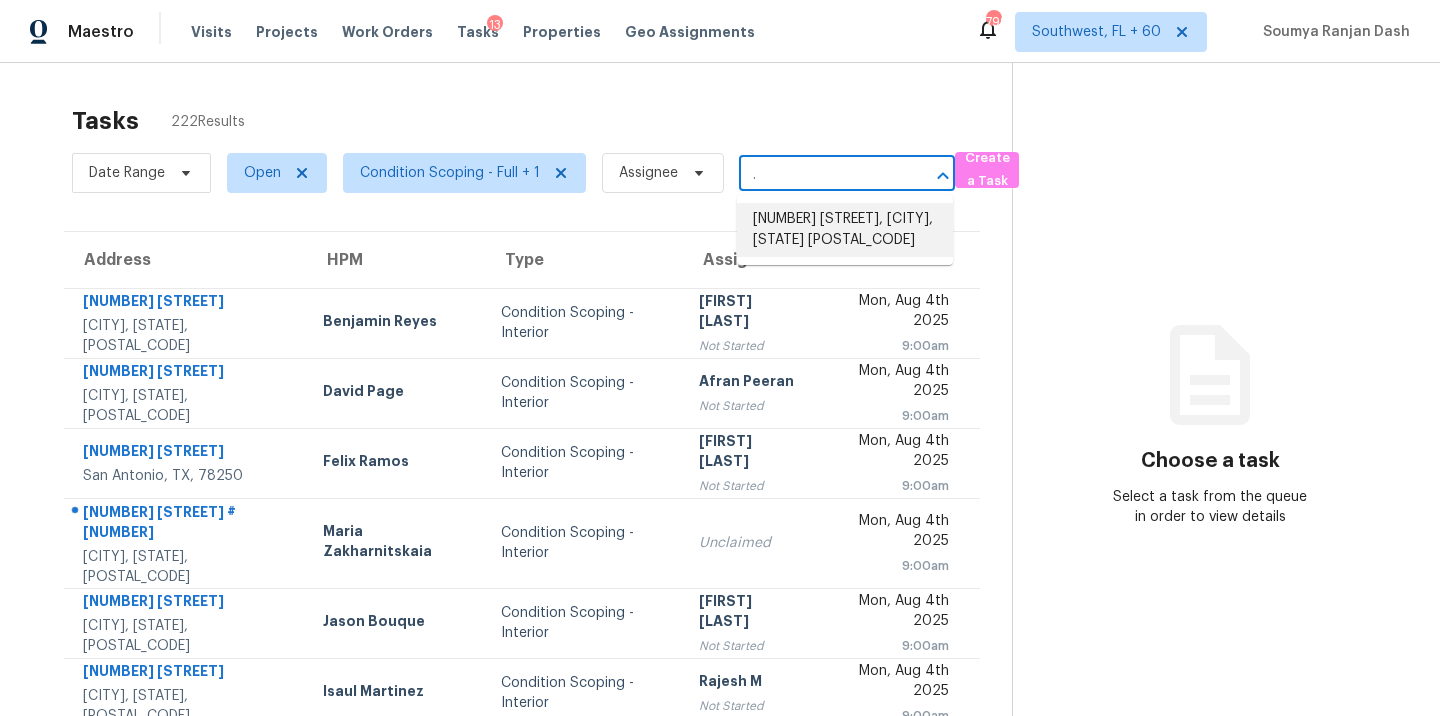 click on "[NUMBER] [STREET], [CITY], [STATE] [POSTAL_CODE]" at bounding box center [845, 230] 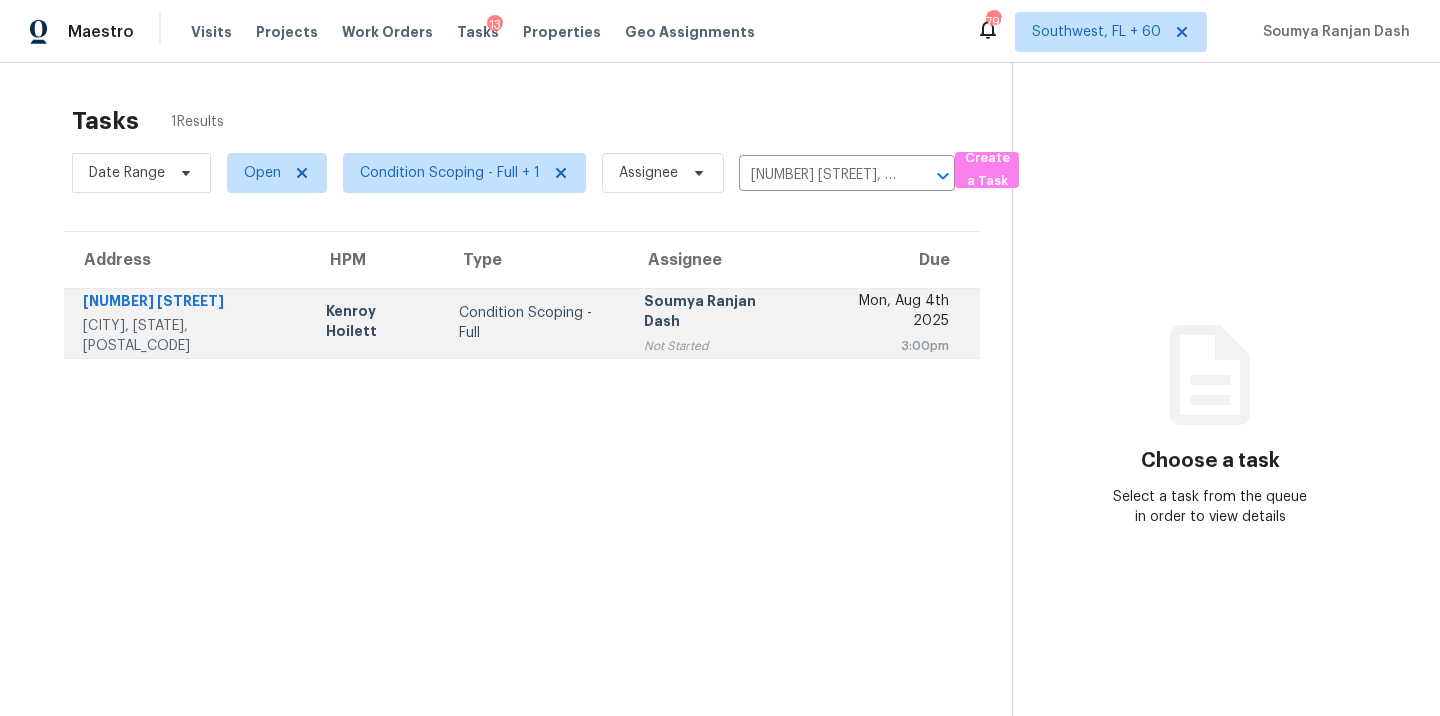 click on "Condition Scoping - Full" at bounding box center (535, 323) 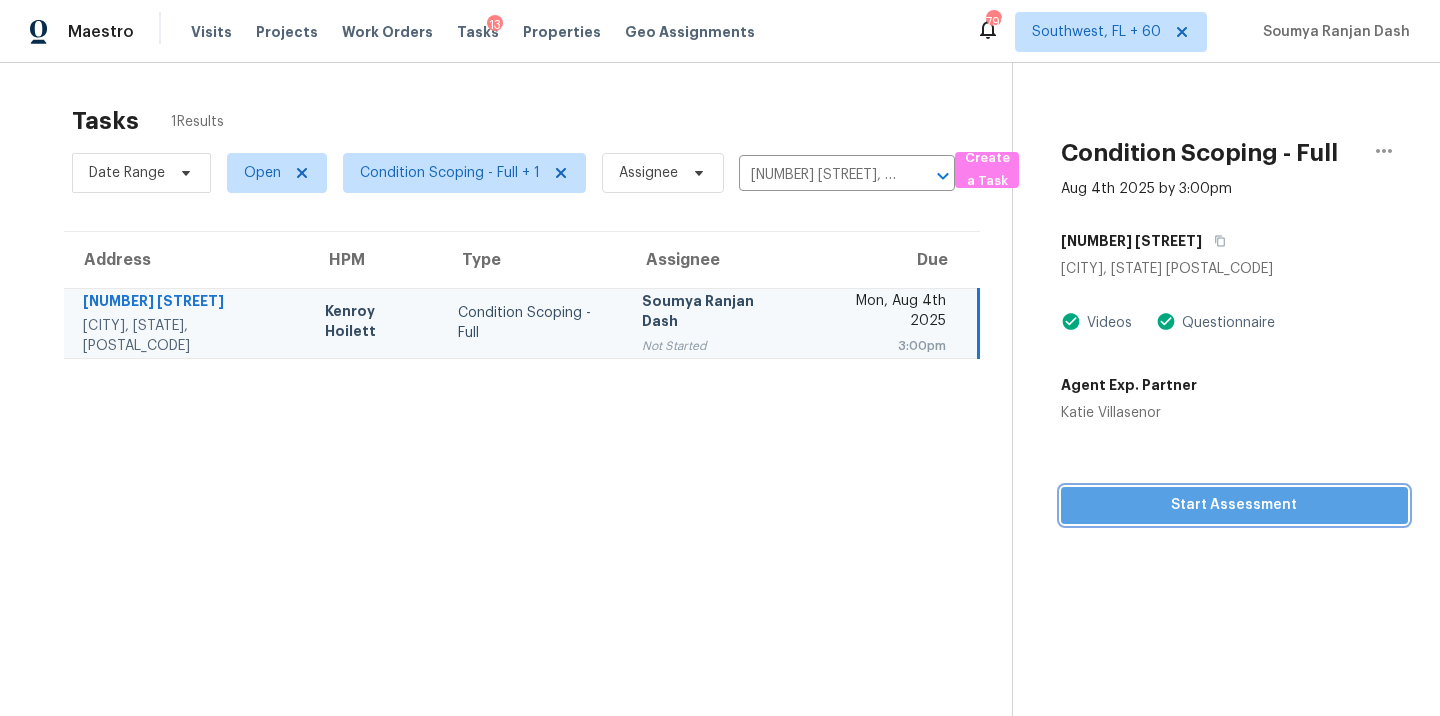 click on "Start Assessment" at bounding box center (1234, 505) 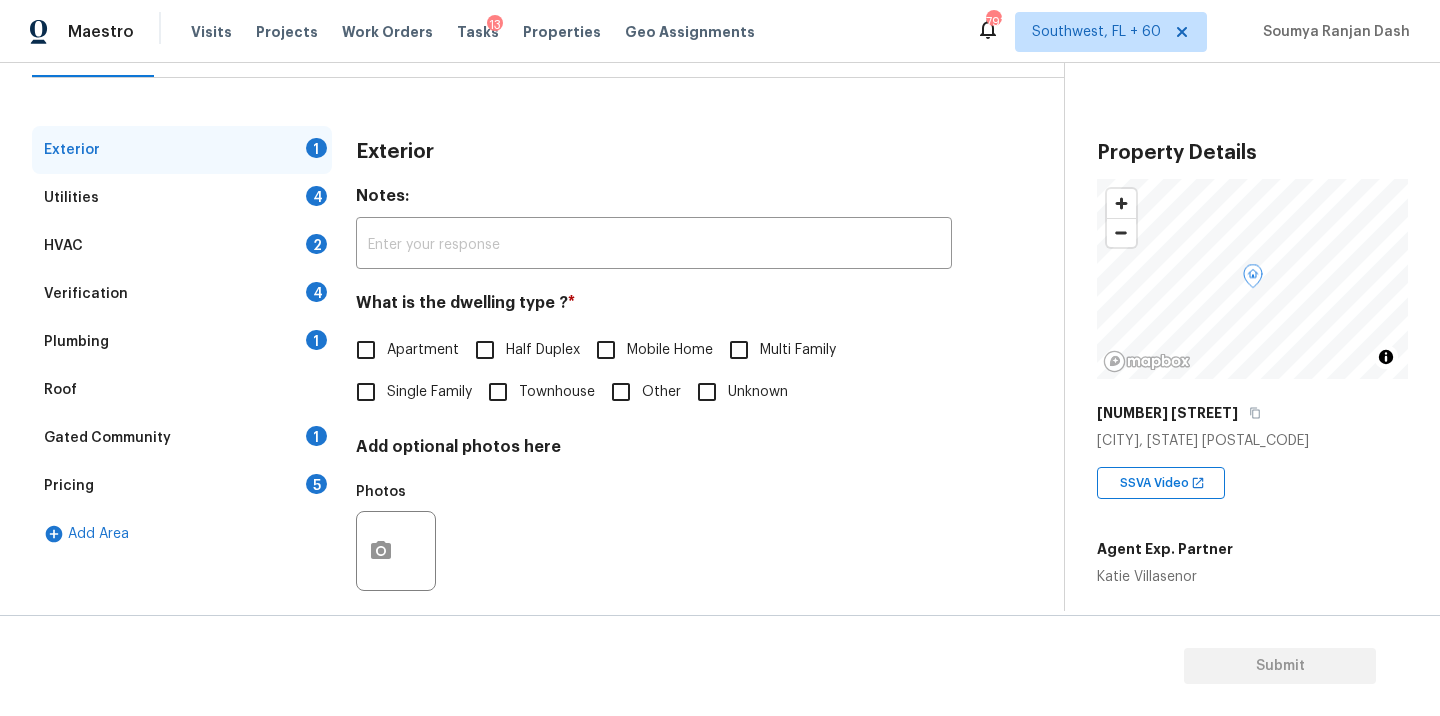scroll, scrollTop: 245, scrollLeft: 0, axis: vertical 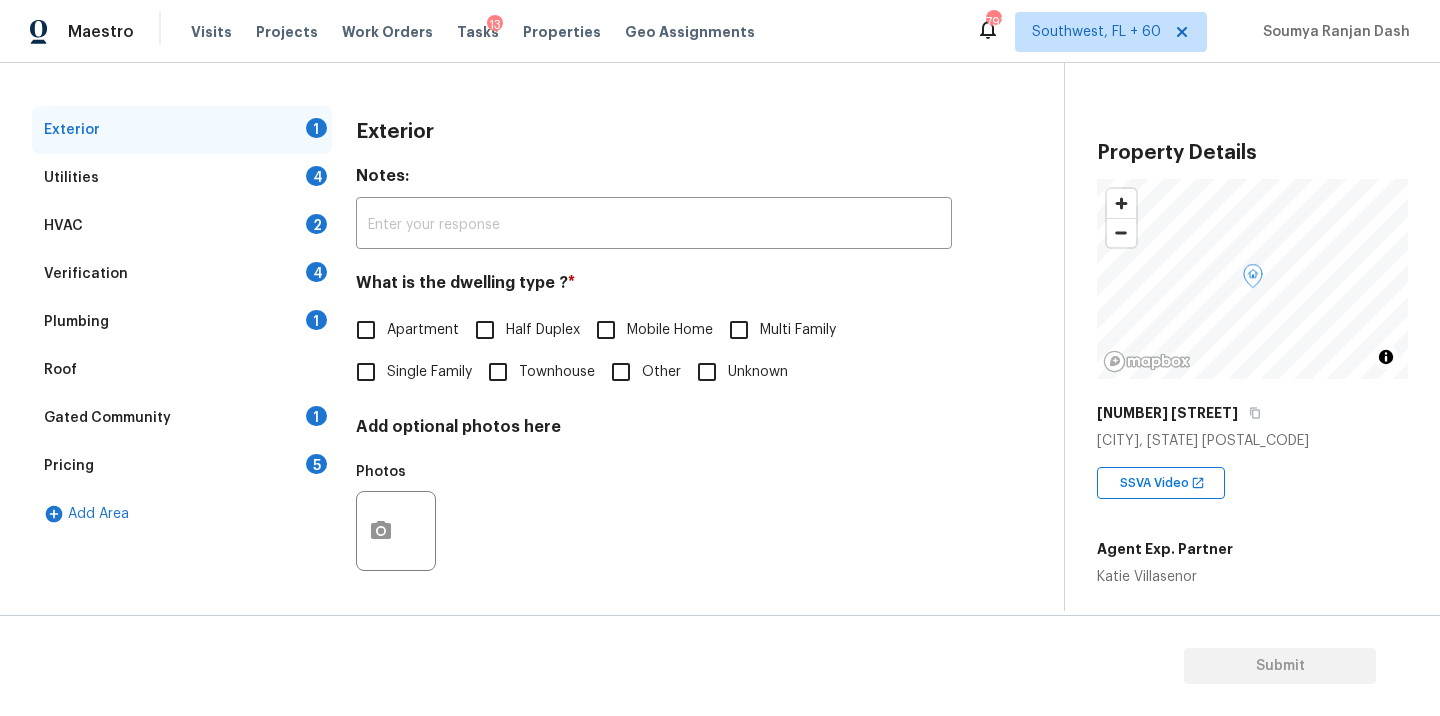 click on "Townhouse" at bounding box center (498, 372) 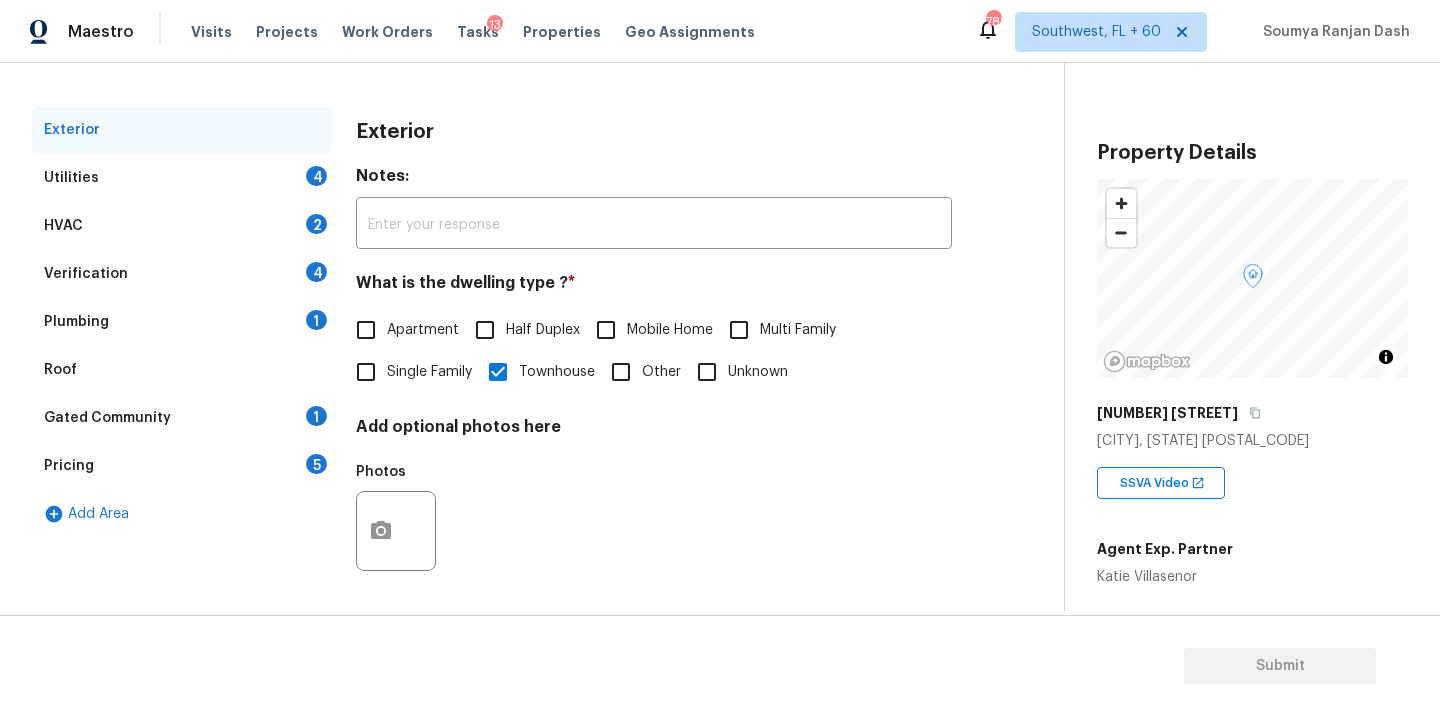 click on "Utilities 4" at bounding box center [182, 178] 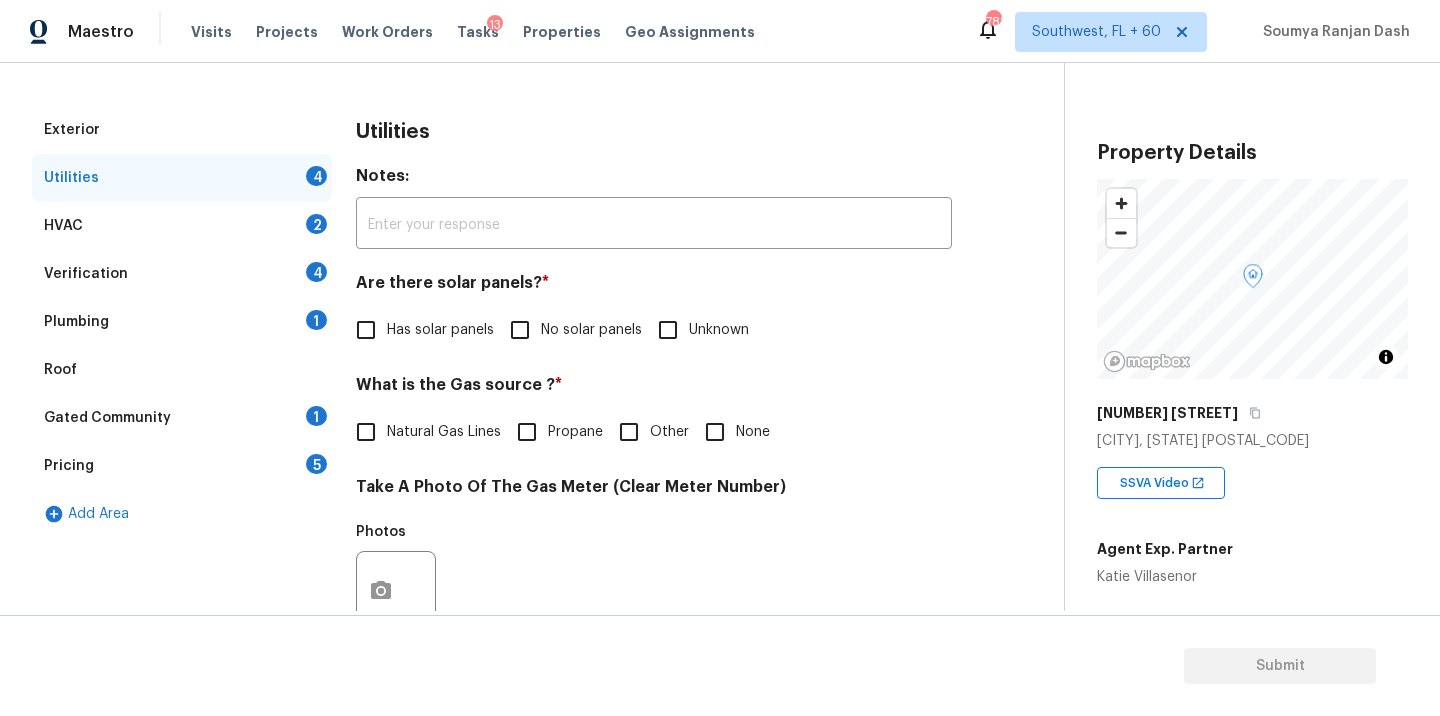 click on "Natural Gas Lines" at bounding box center (444, 432) 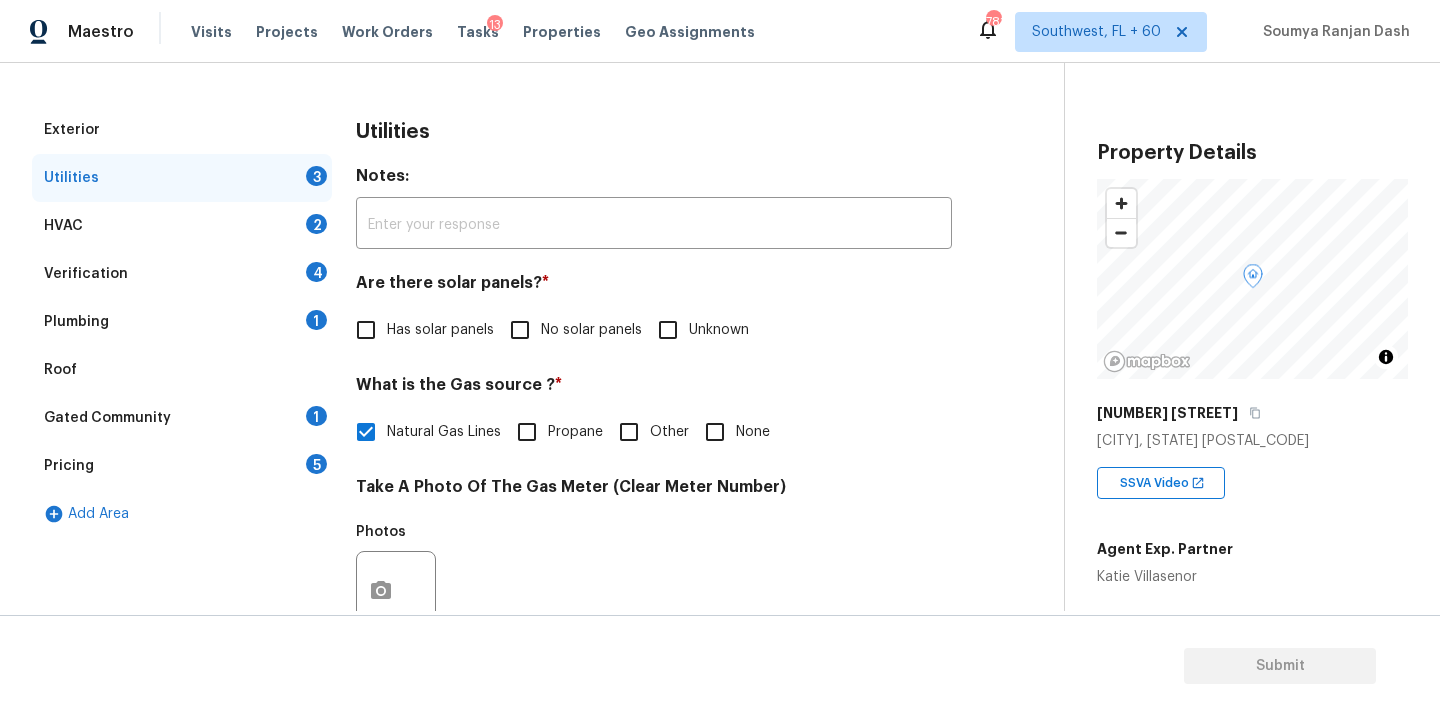 click on "No solar panels" at bounding box center [591, 330] 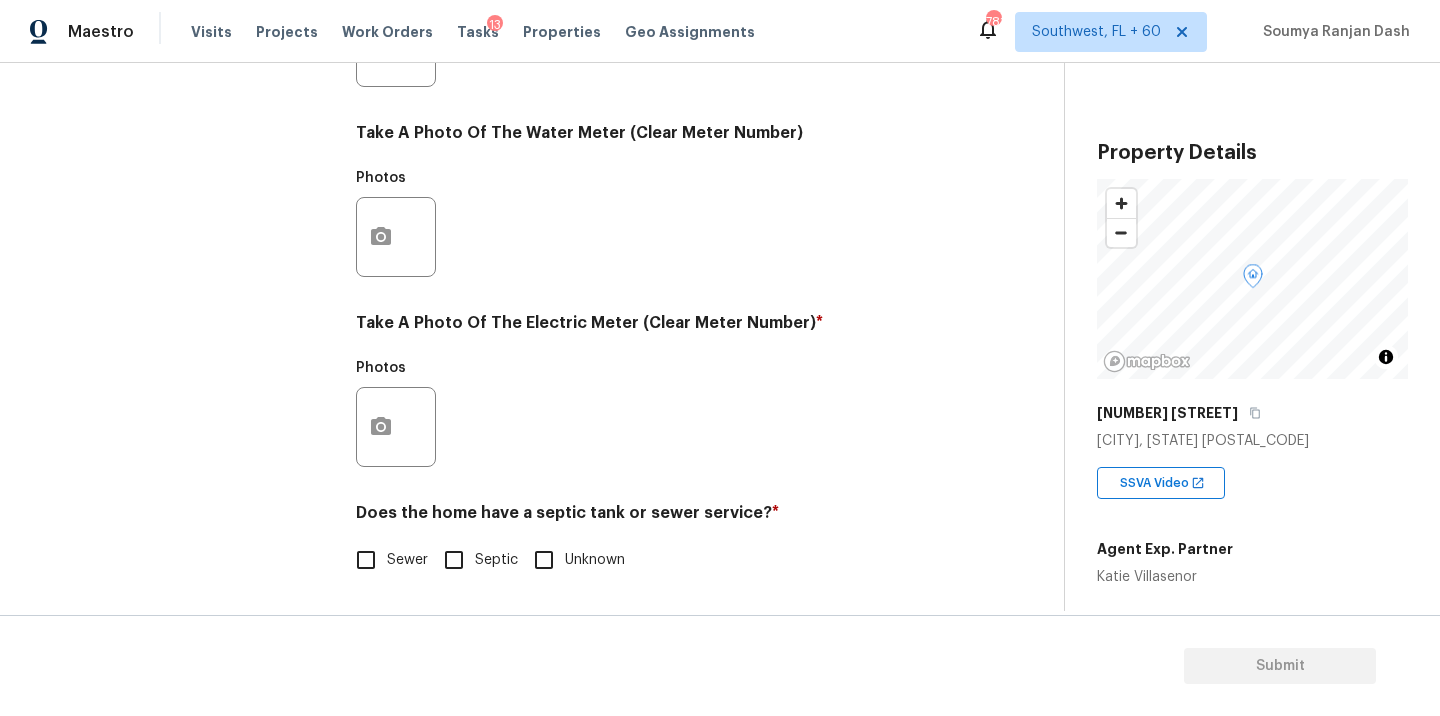 scroll, scrollTop: 789, scrollLeft: 0, axis: vertical 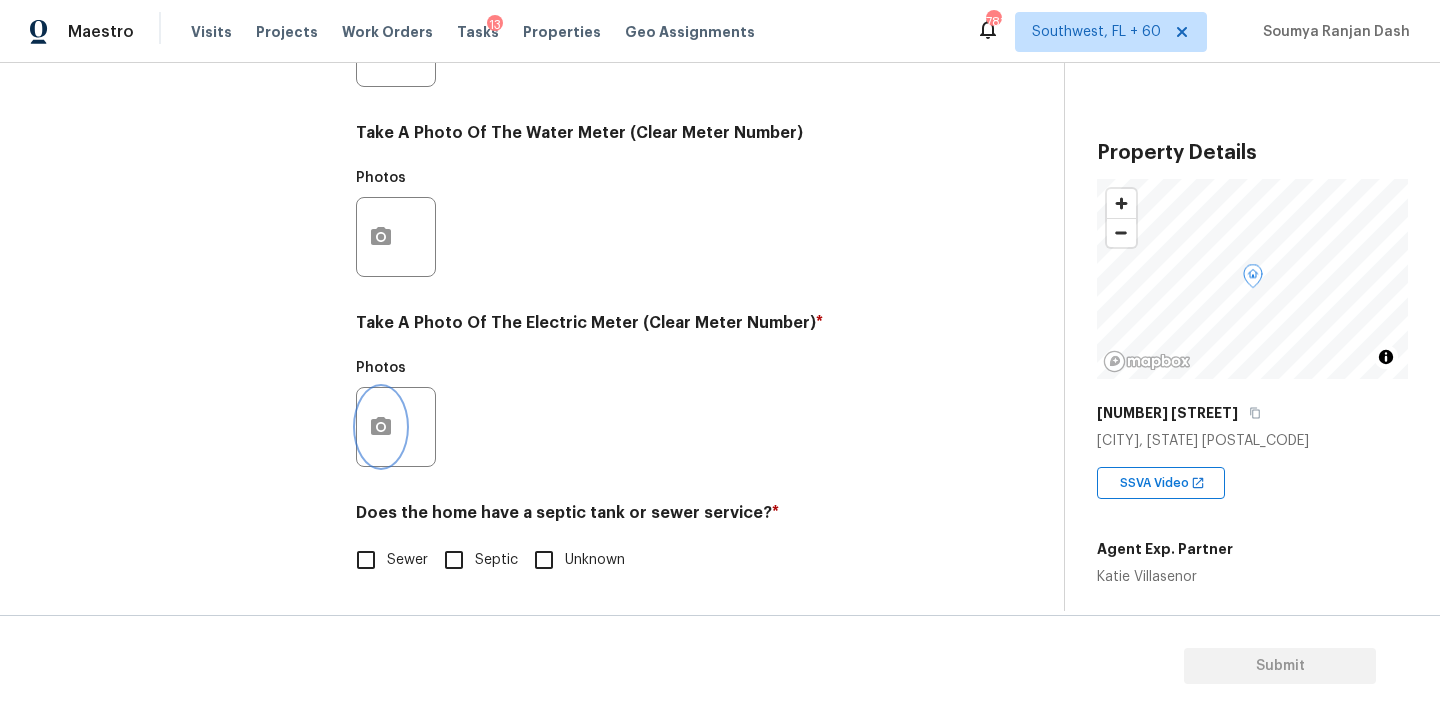 click at bounding box center [381, 427] 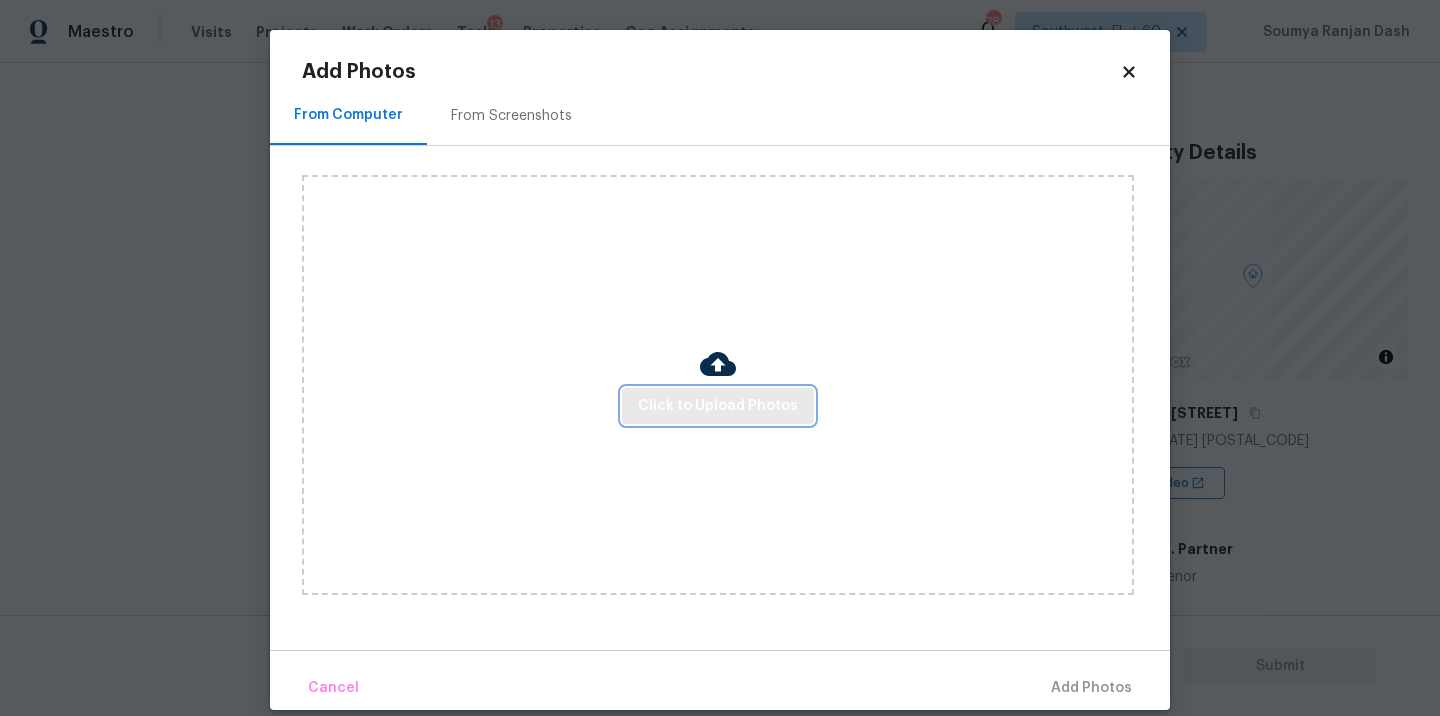 click on "Click to Upload Photos" at bounding box center (718, 406) 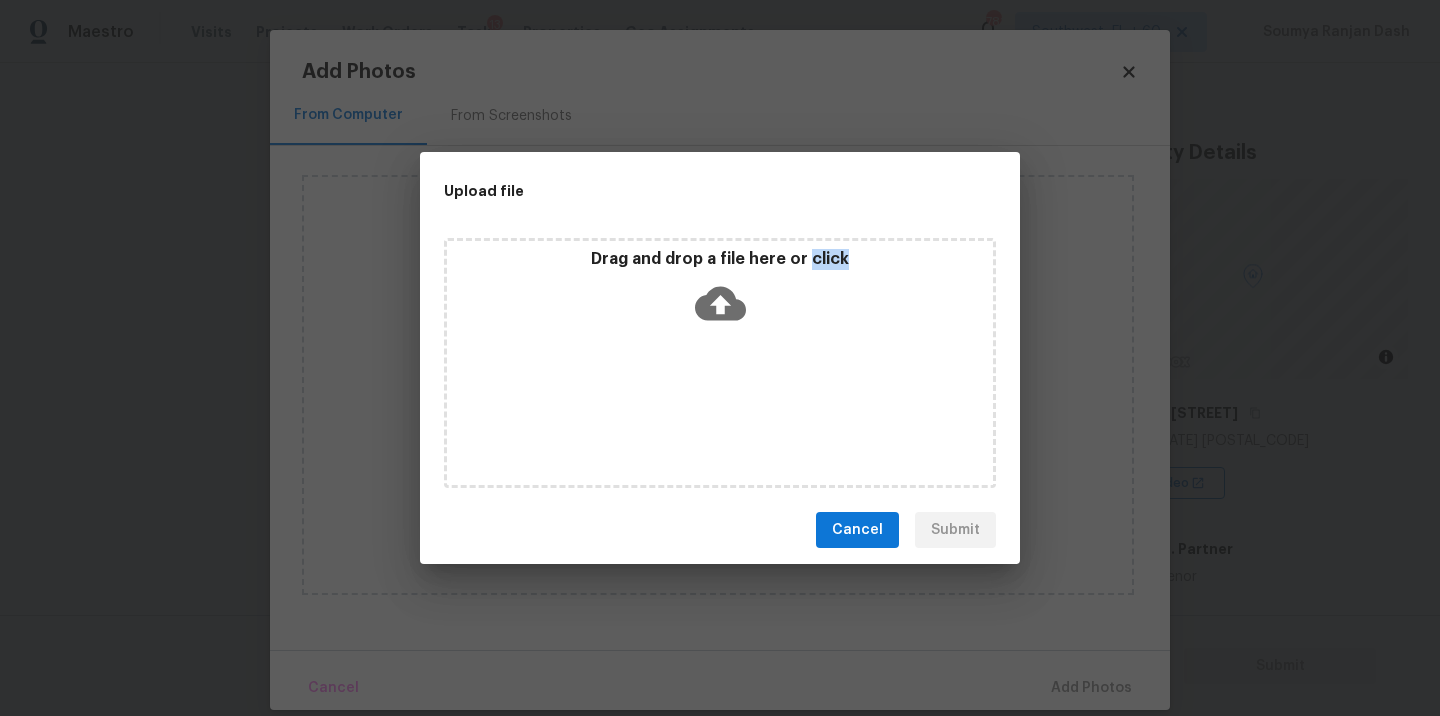 click on "Drag and drop a file here or click" at bounding box center [720, 363] 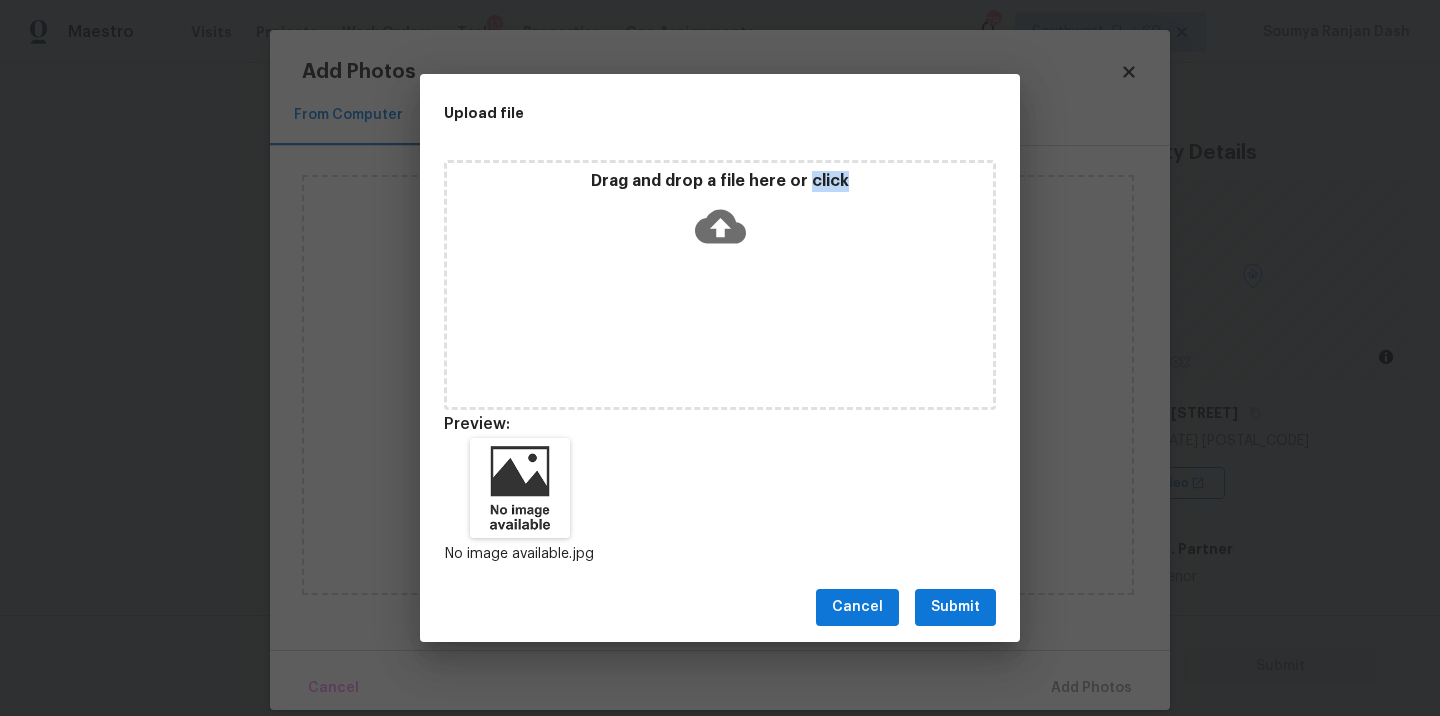 click on "Submit" at bounding box center (955, 607) 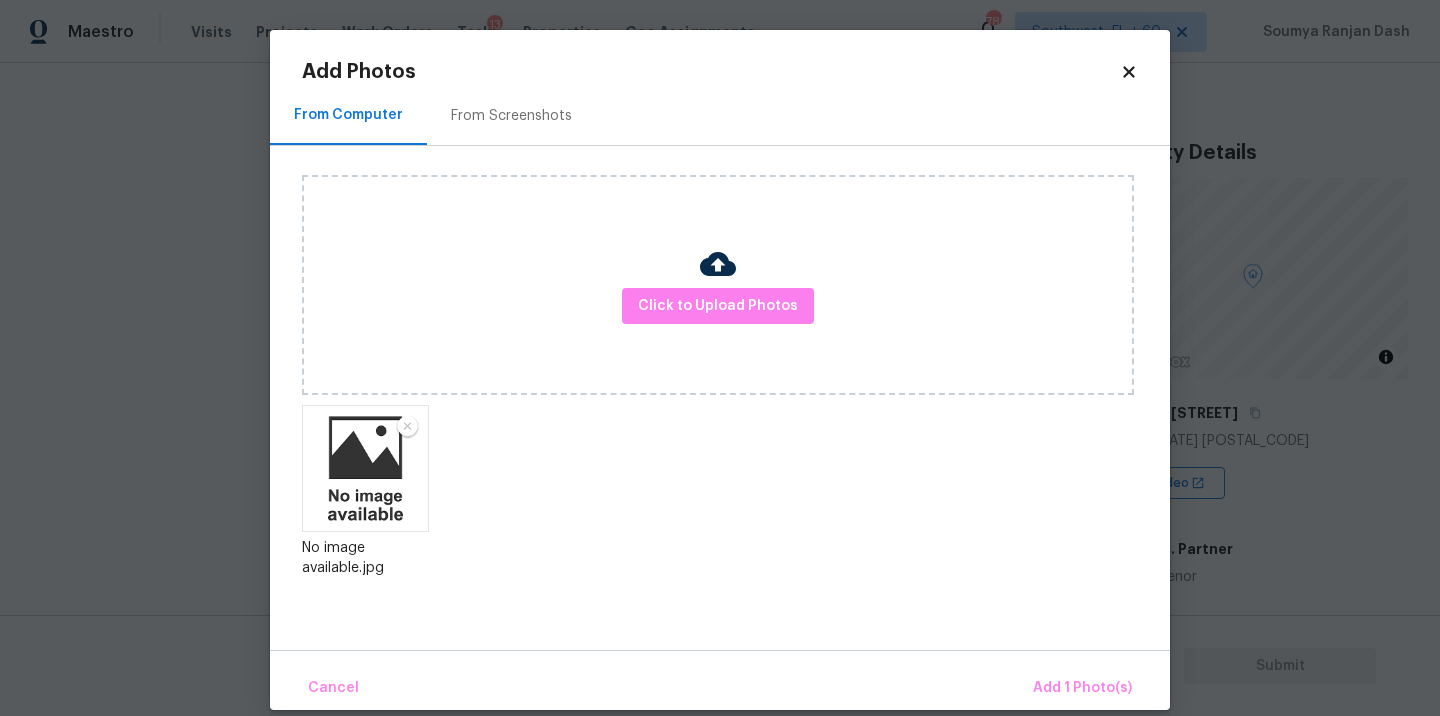 click on "Cancel Add 1 Photo(s)" at bounding box center [720, 680] 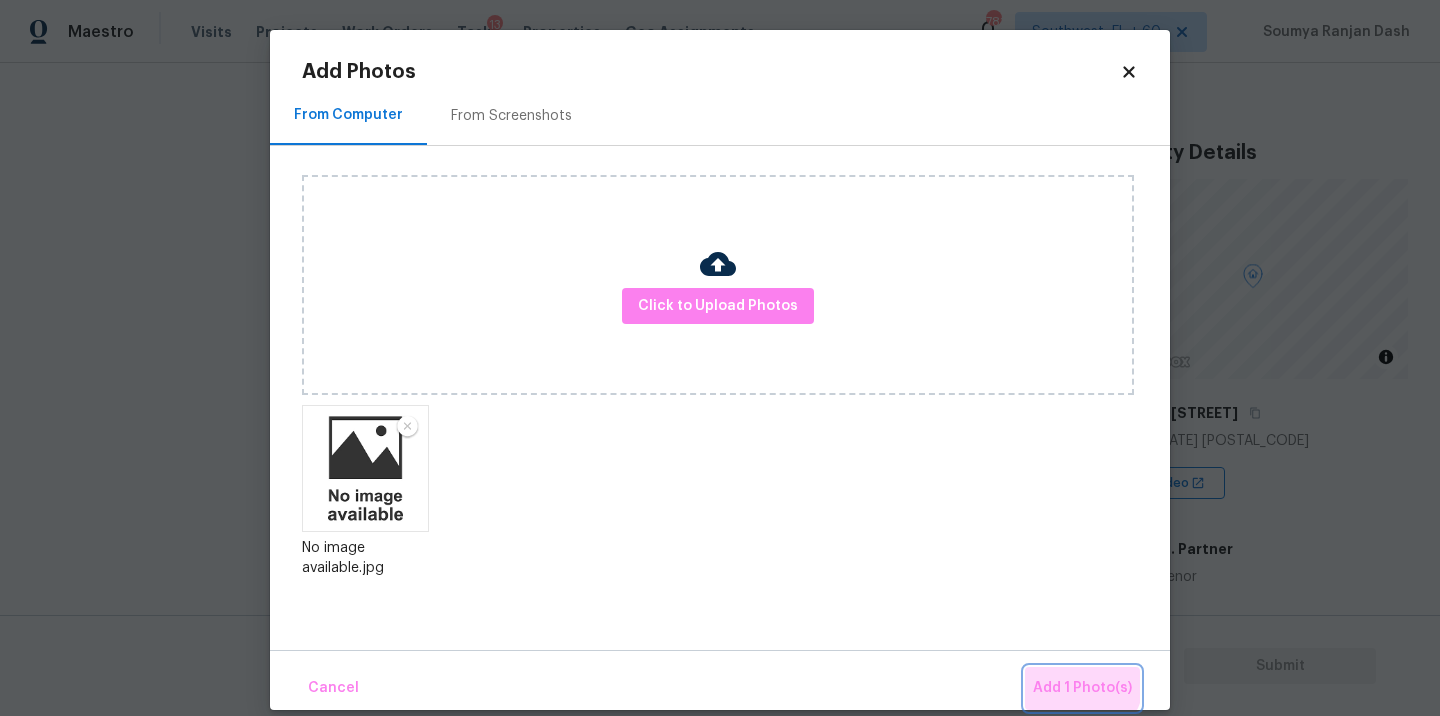 click on "Add 1 Photo(s)" at bounding box center [1082, 688] 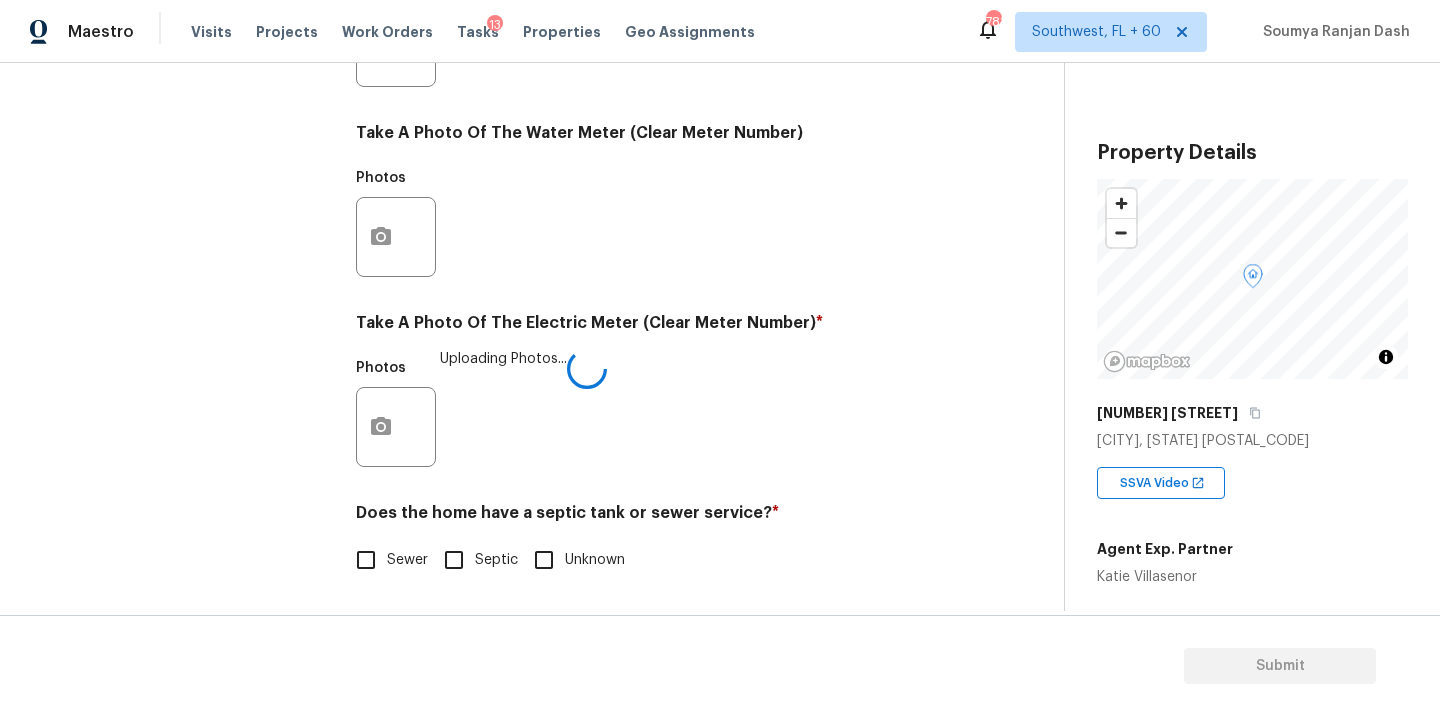 click on "Sewer" at bounding box center [407, 560] 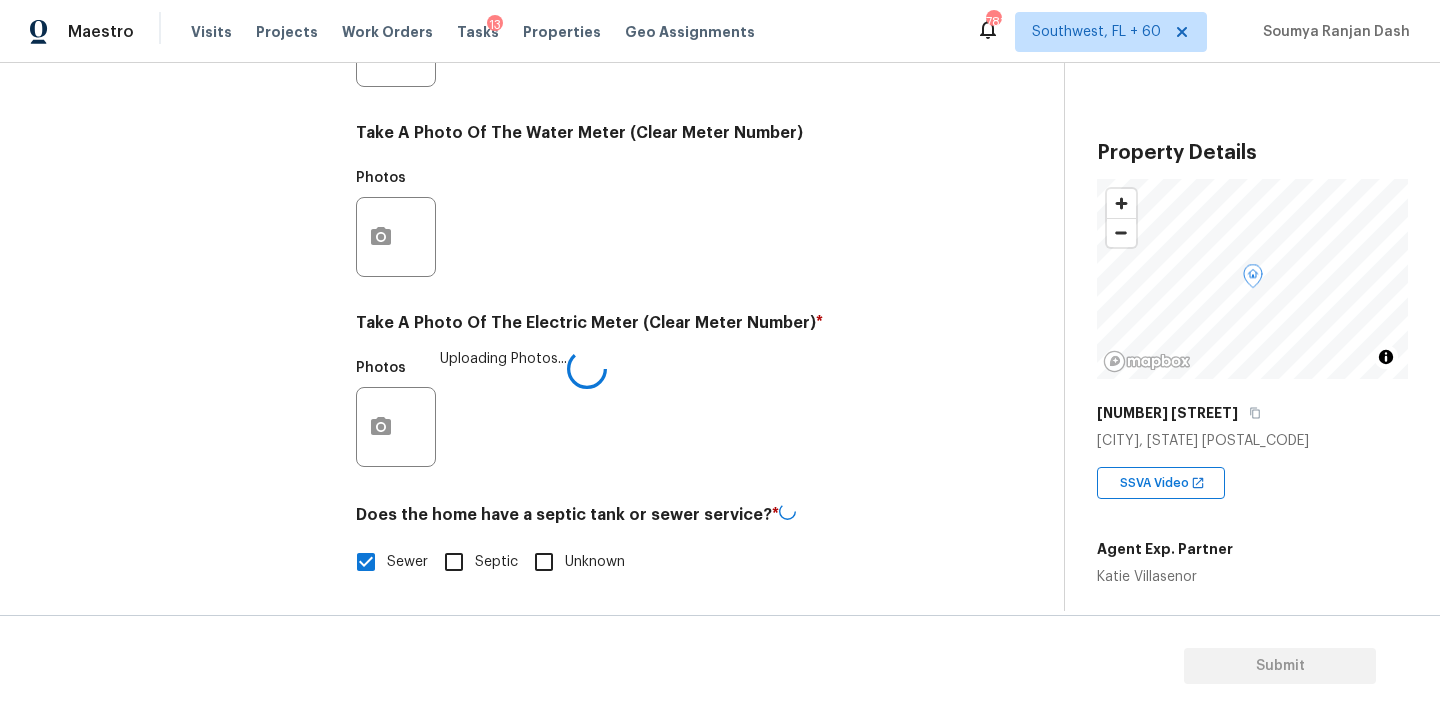 click on "Exterior Utilities 1 HVAC 2 Verification 4 Plumbing 1 Roof Gated Community 1 Pricing 5 Add Area" at bounding box center (182, 84) 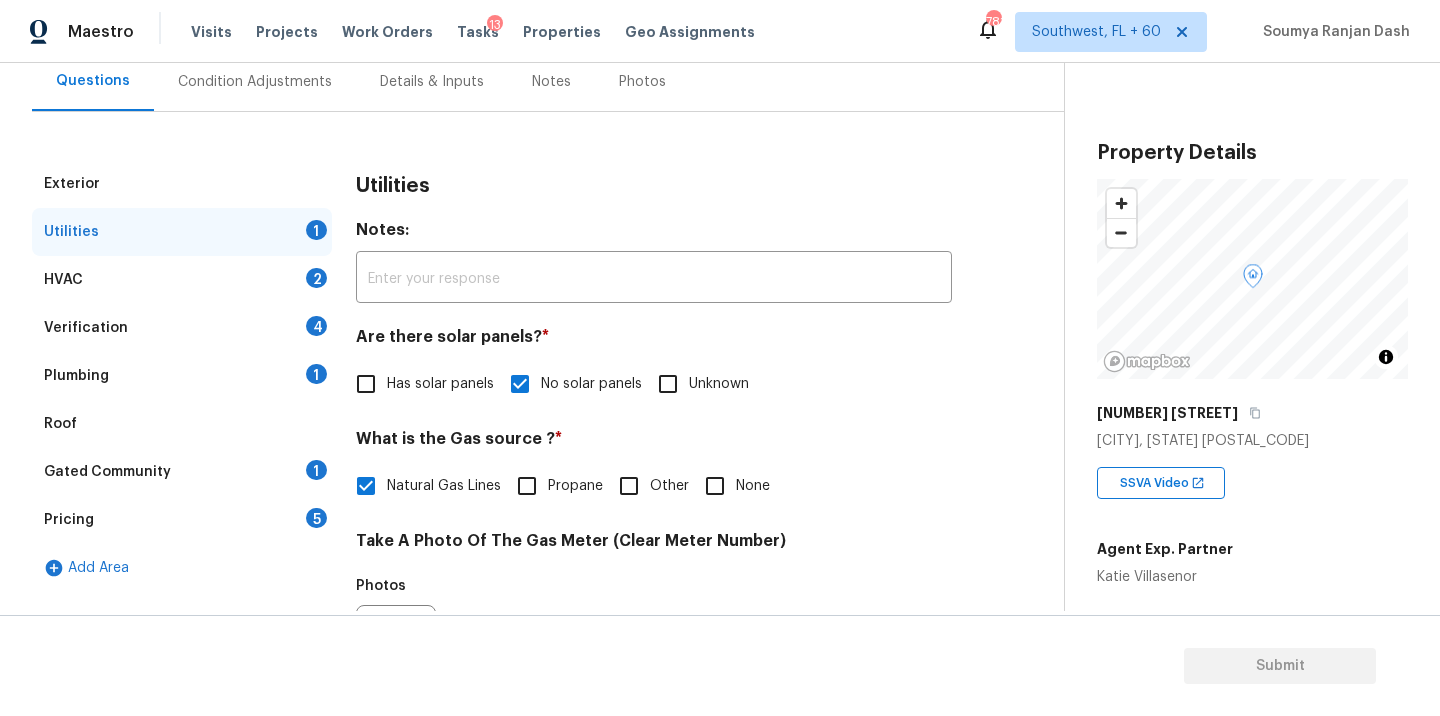 scroll, scrollTop: 169, scrollLeft: 0, axis: vertical 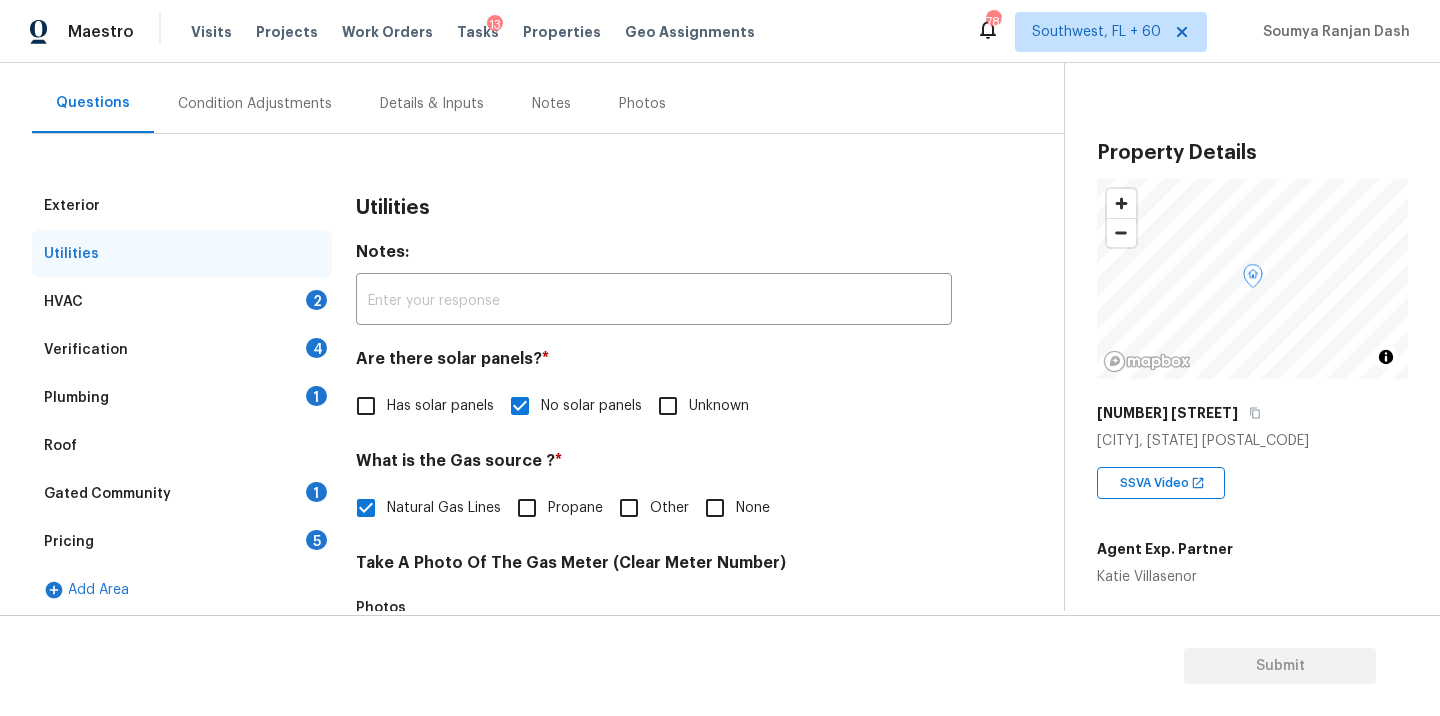 click on "HVAC 2" at bounding box center [182, 302] 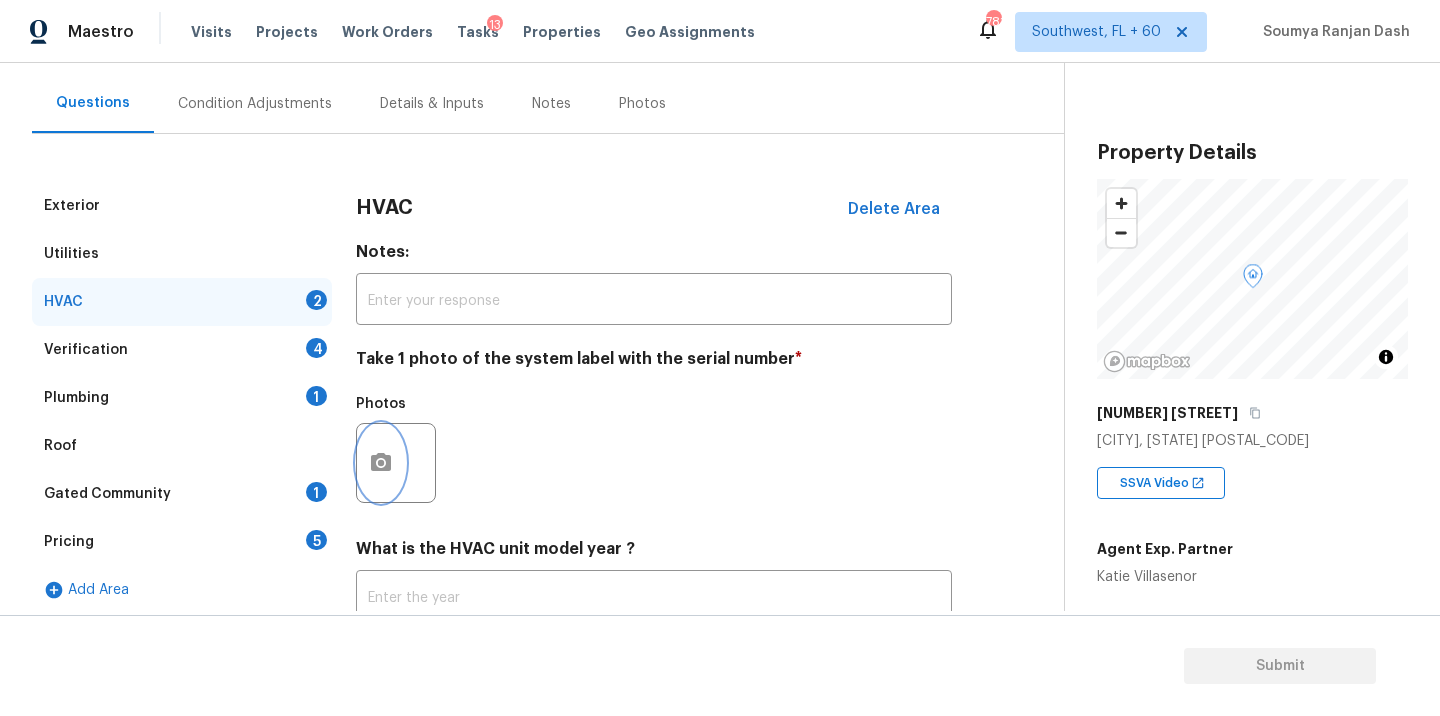 click 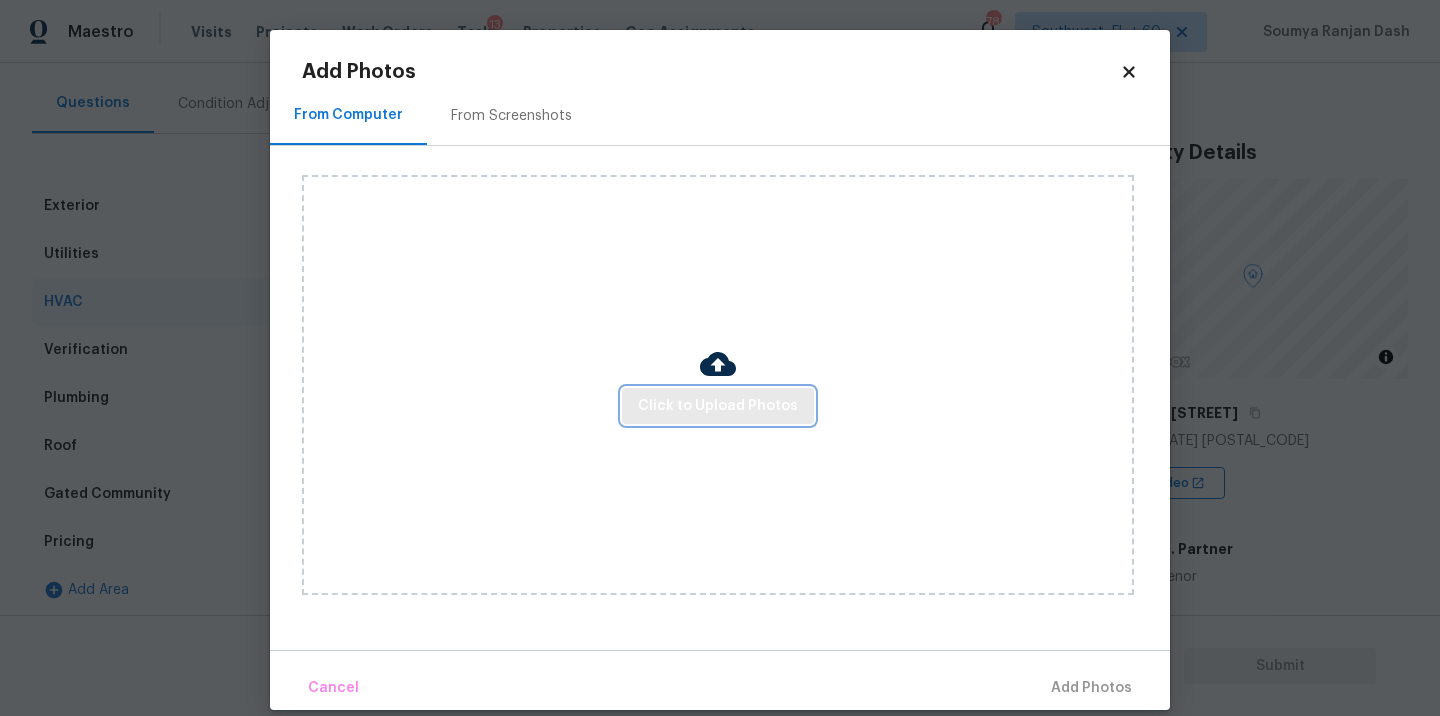 click on "Click to Upload Photos" at bounding box center [718, 406] 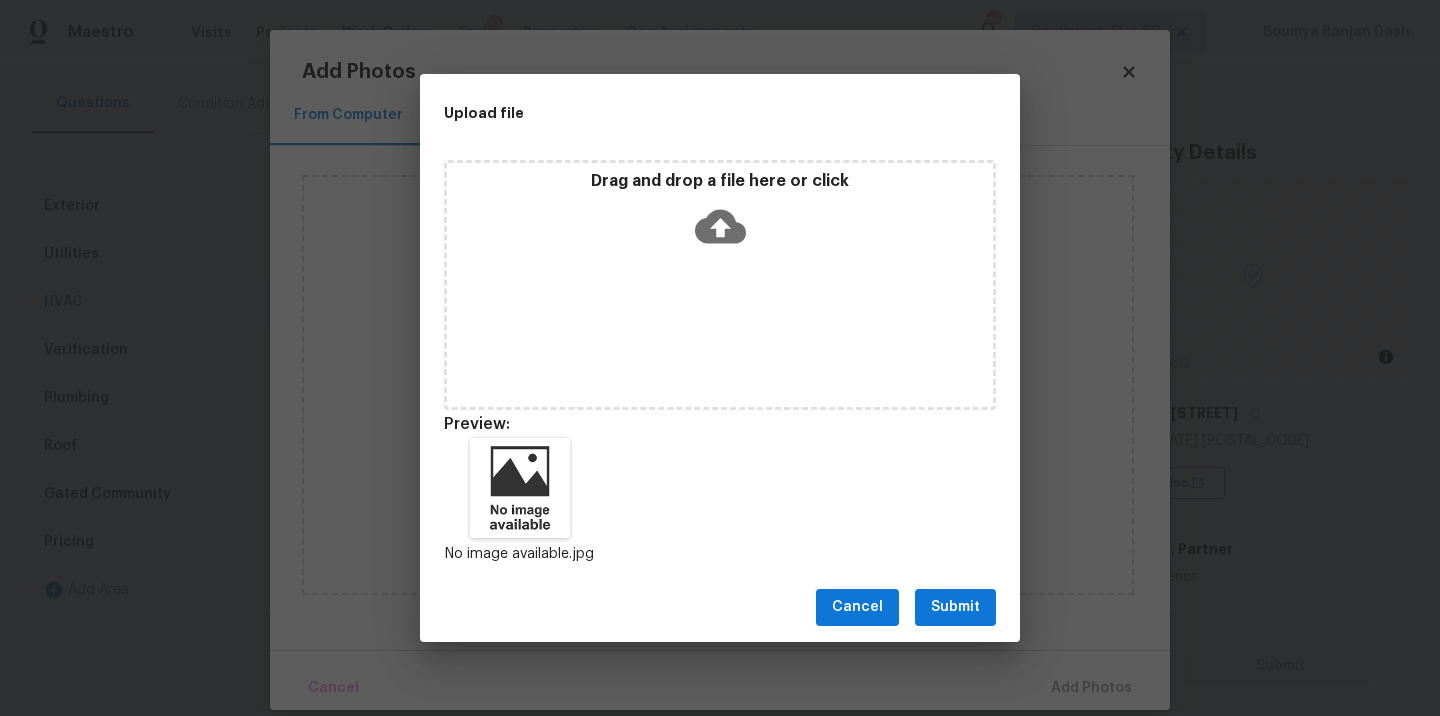 type 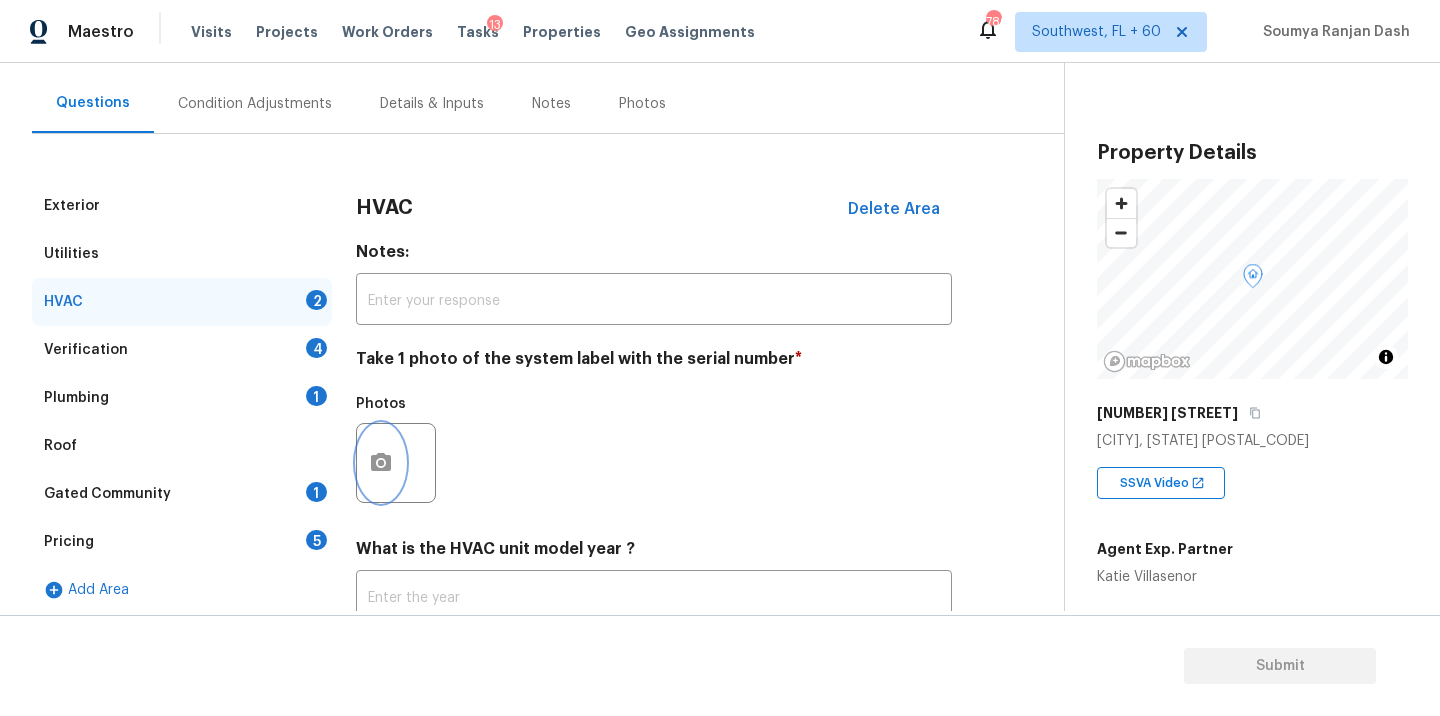 type 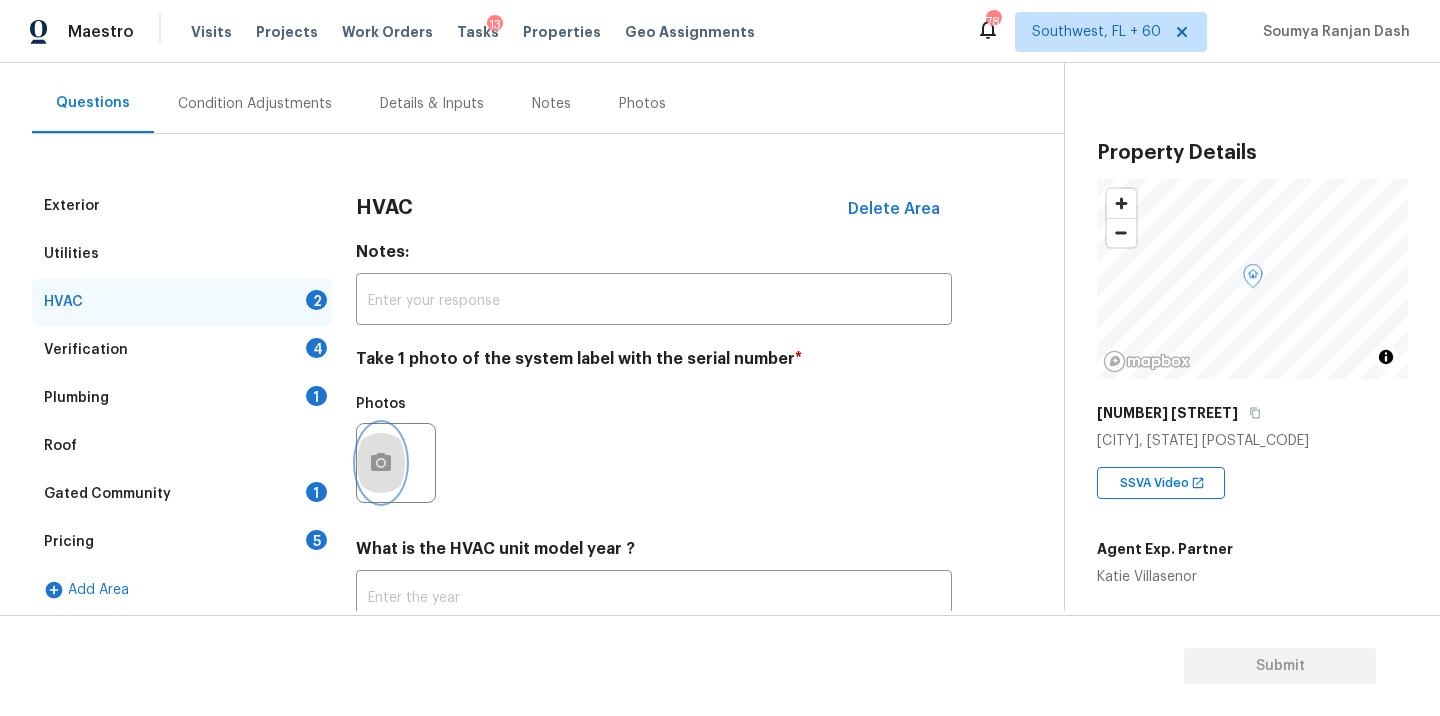 click 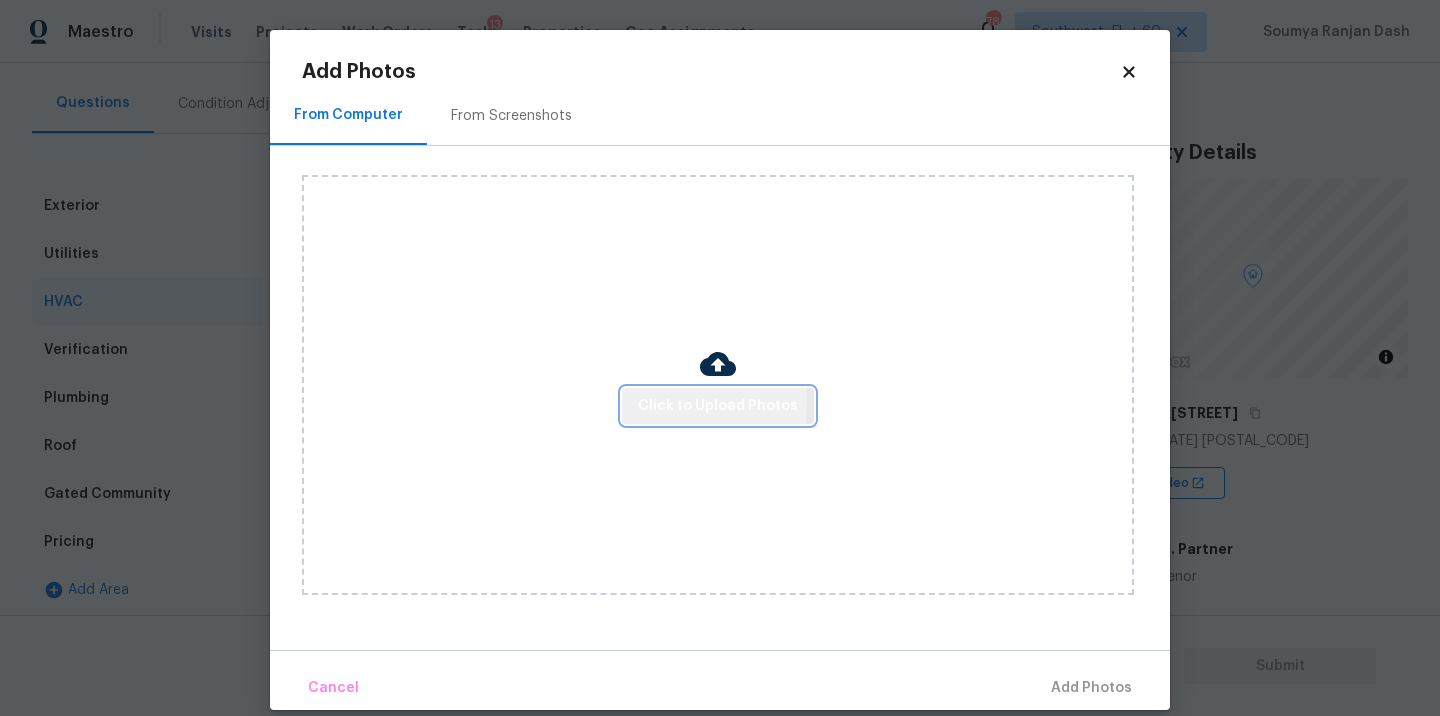 click on "Click to Upload Photos" at bounding box center (718, 406) 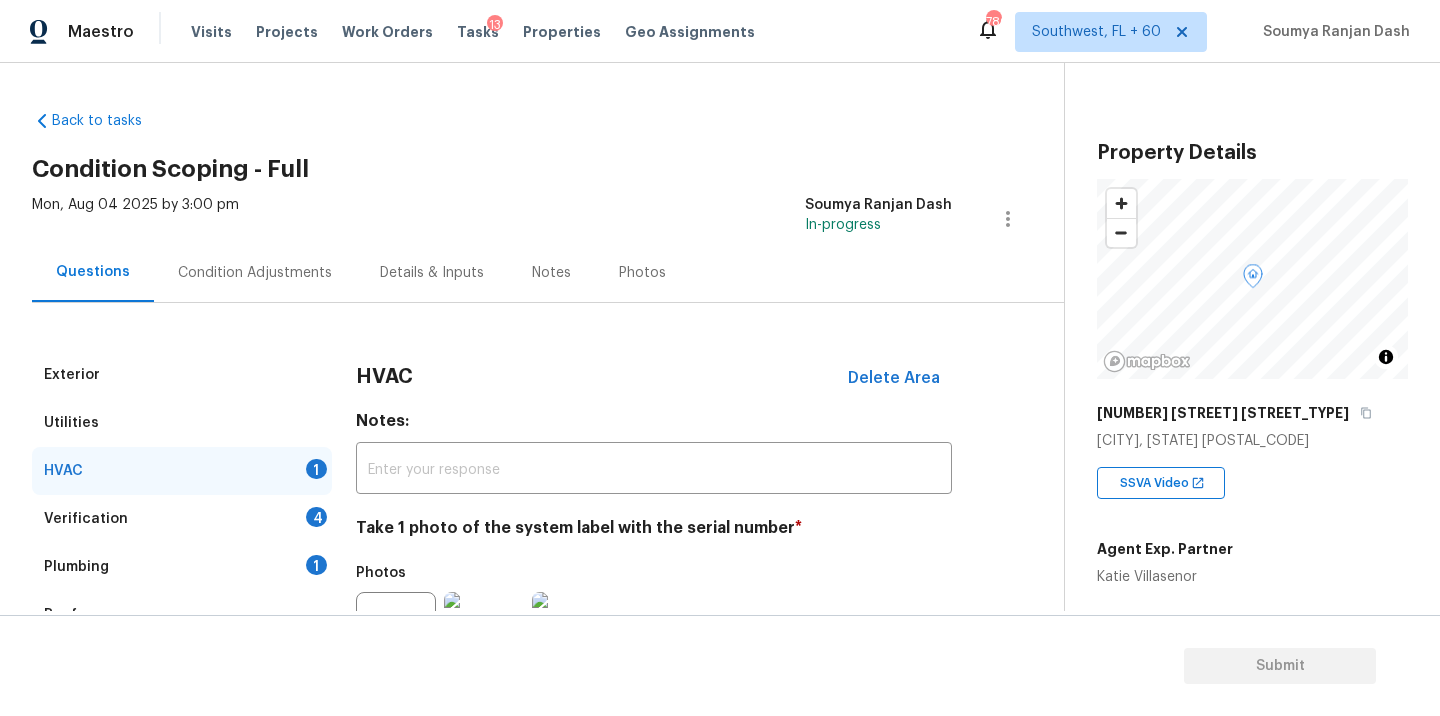 scroll, scrollTop: 0, scrollLeft: 0, axis: both 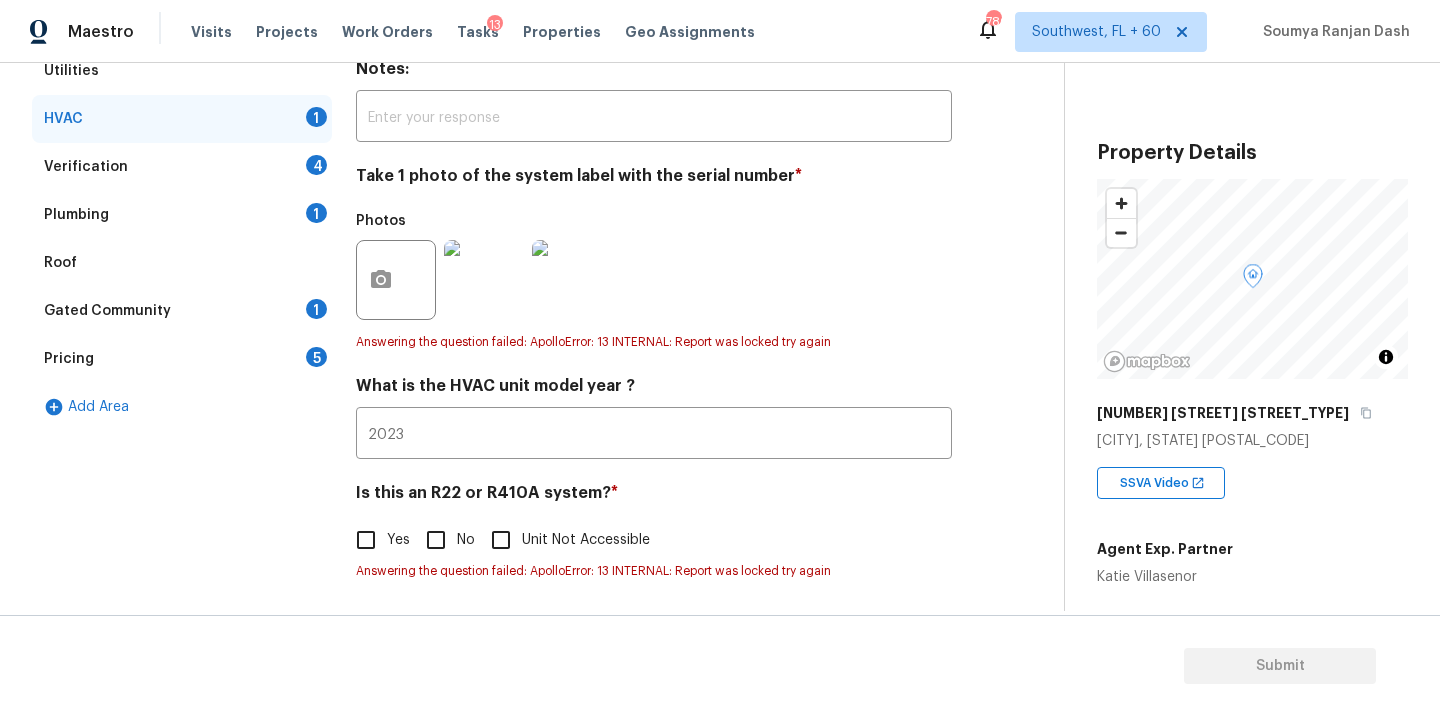 click on "No" at bounding box center (436, 540) 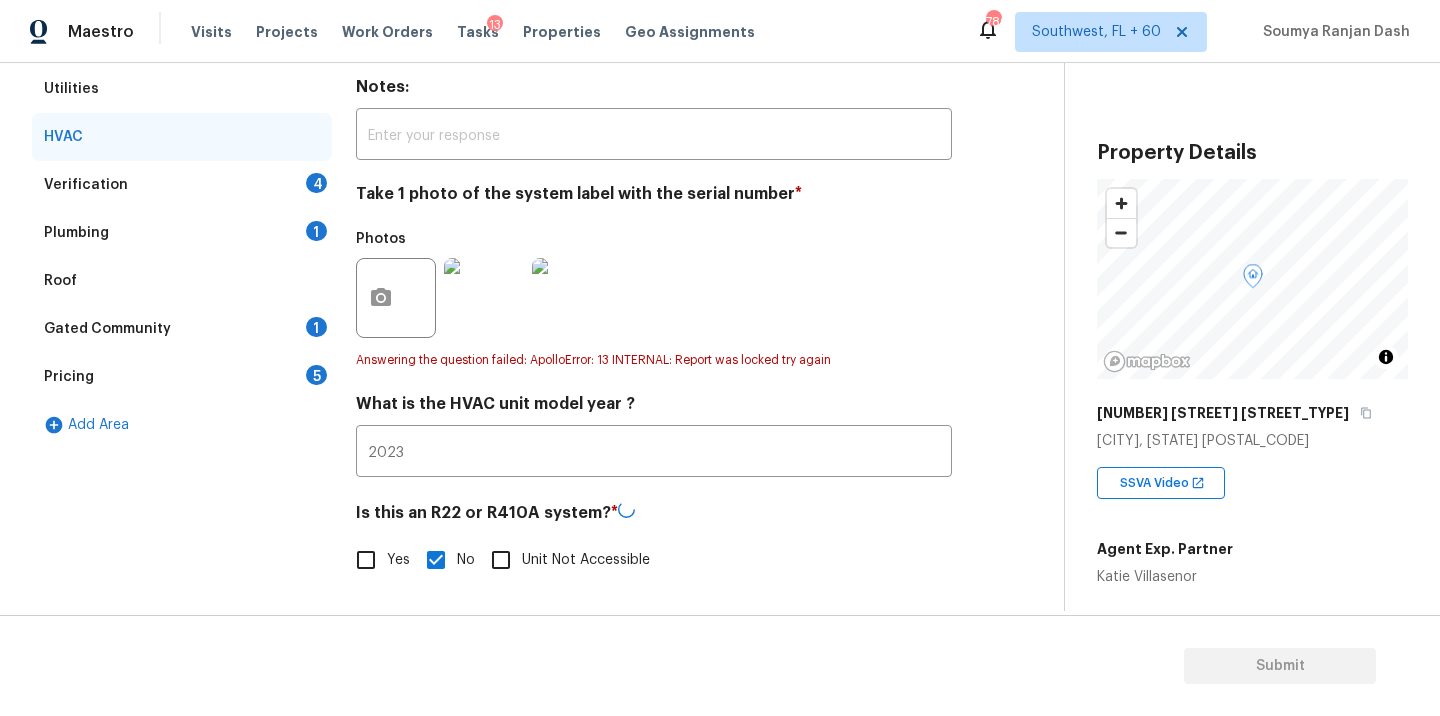scroll, scrollTop: 333, scrollLeft: 0, axis: vertical 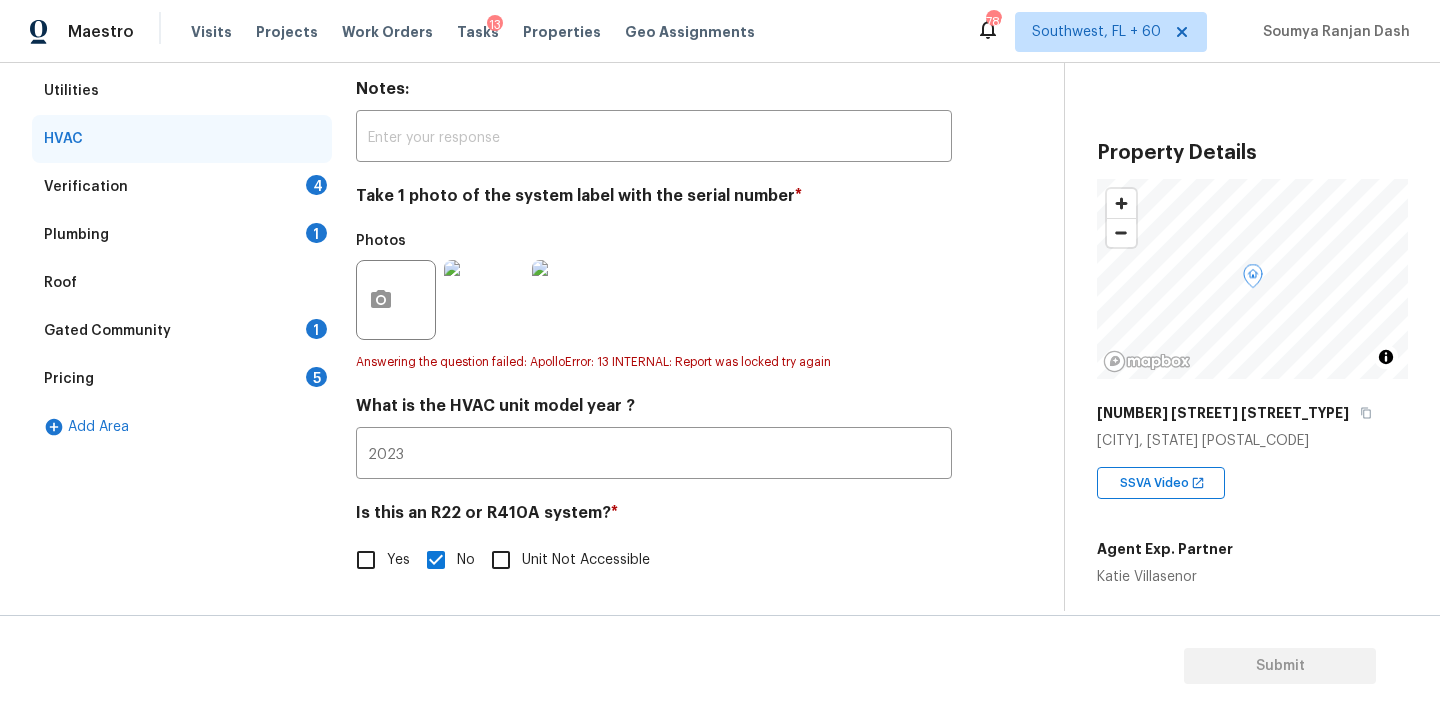 click on "Verification 4" at bounding box center (182, 187) 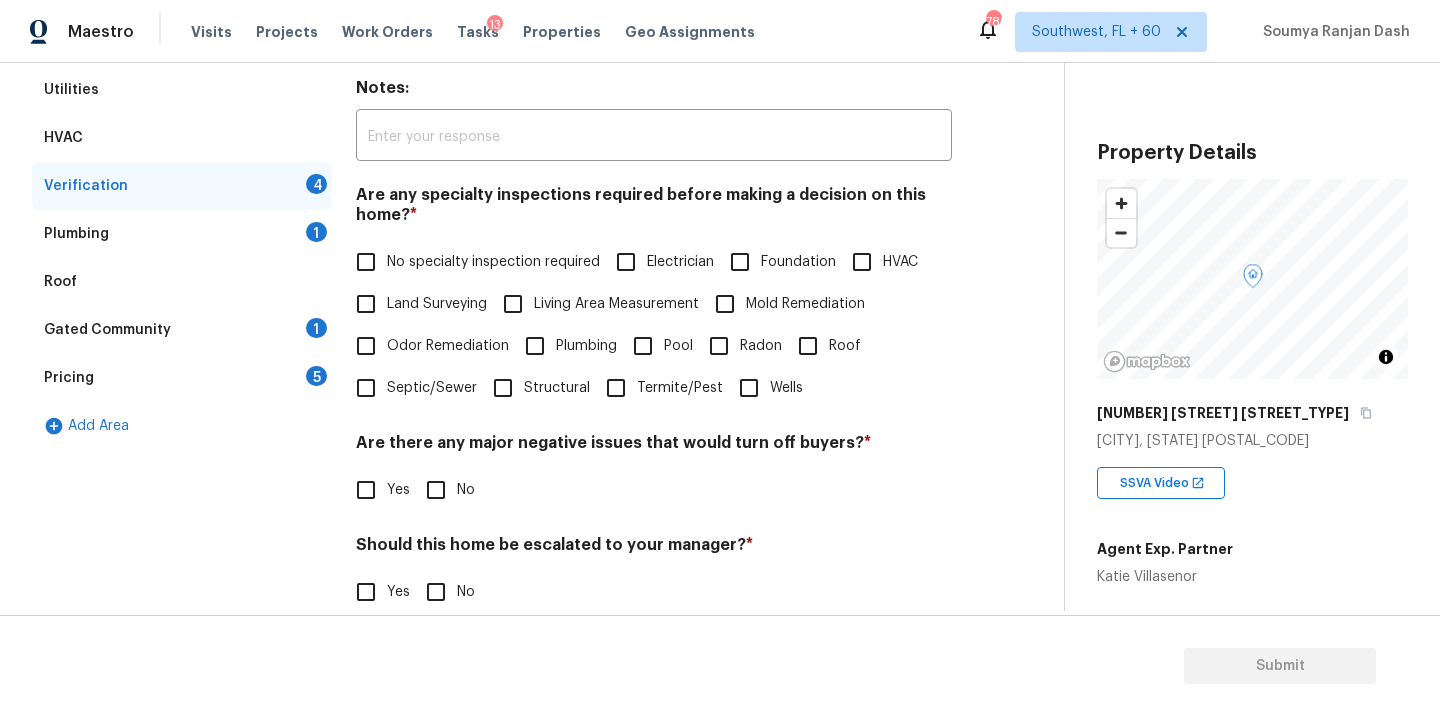 click on "No specialty inspection required" at bounding box center (493, 262) 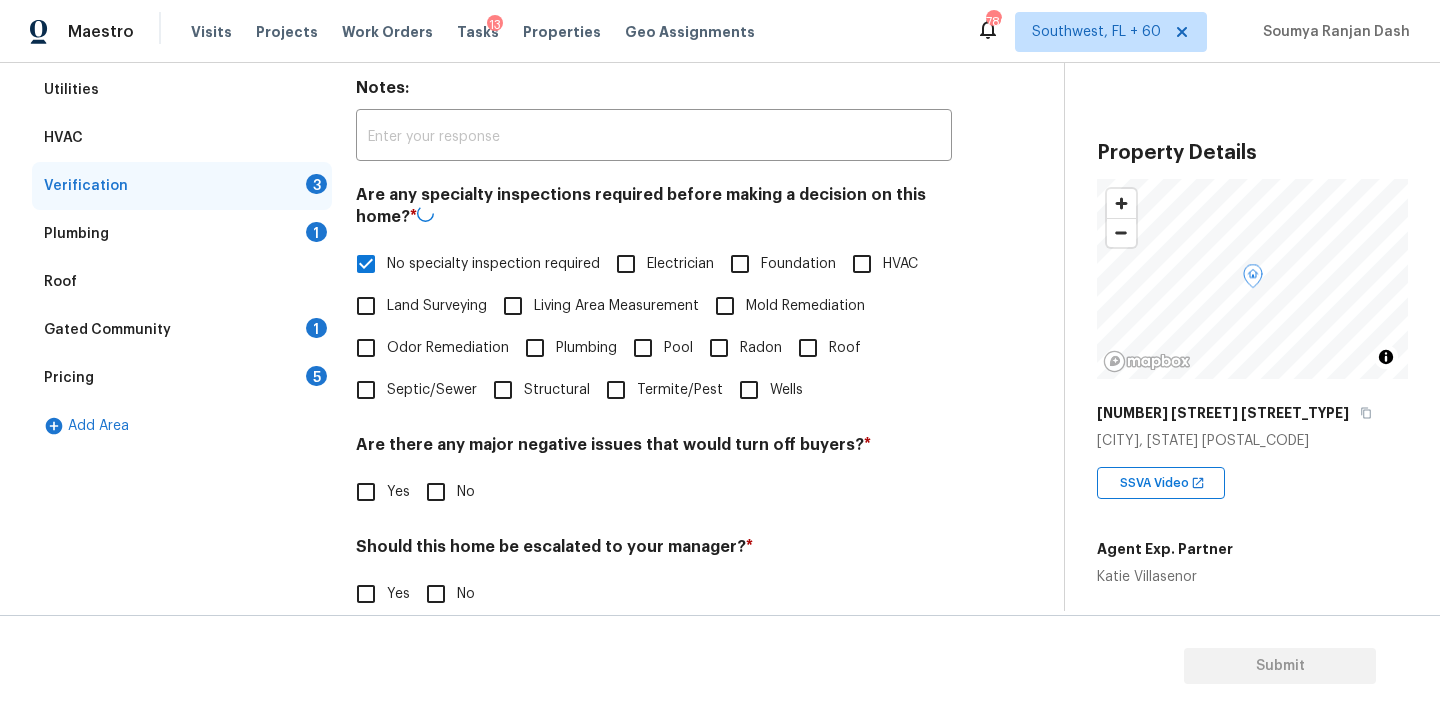 click on "No" at bounding box center [436, 492] 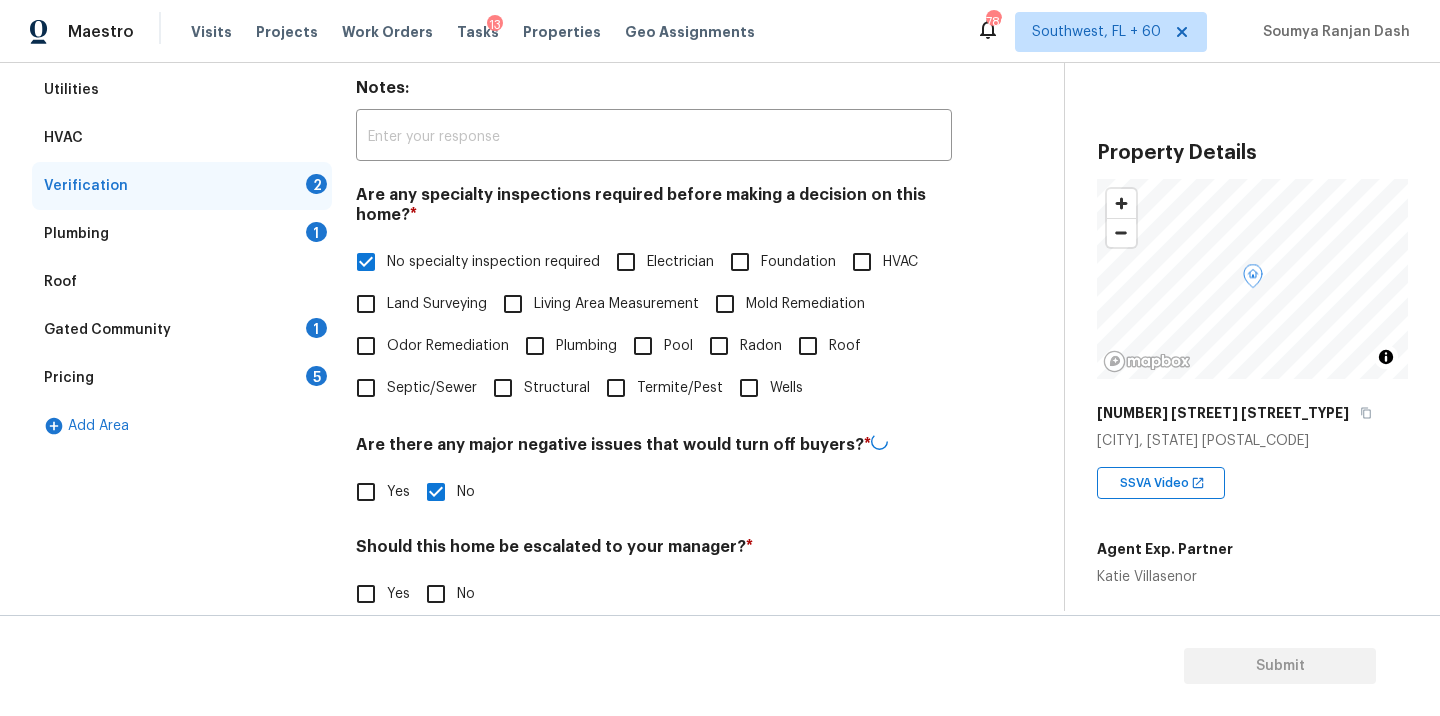 scroll, scrollTop: 487, scrollLeft: 0, axis: vertical 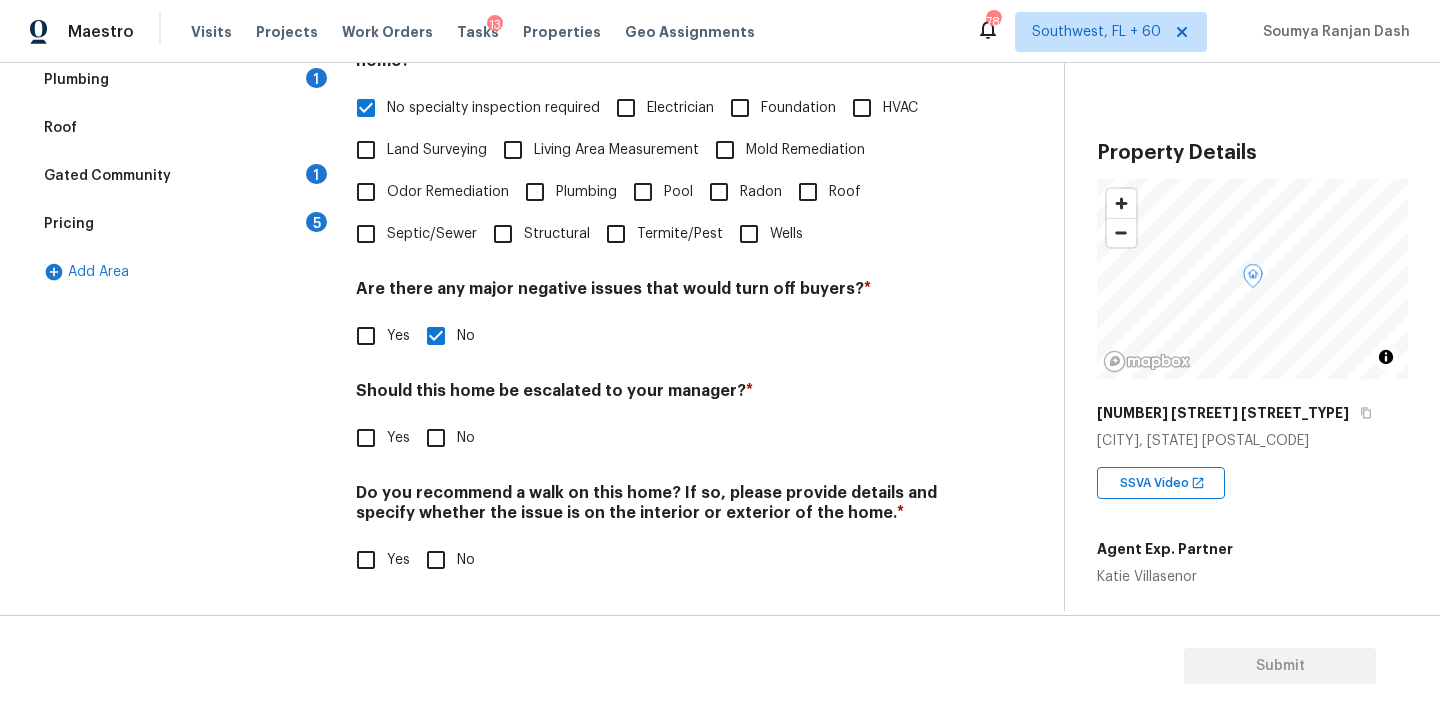 click on "Yes" at bounding box center (366, 438) 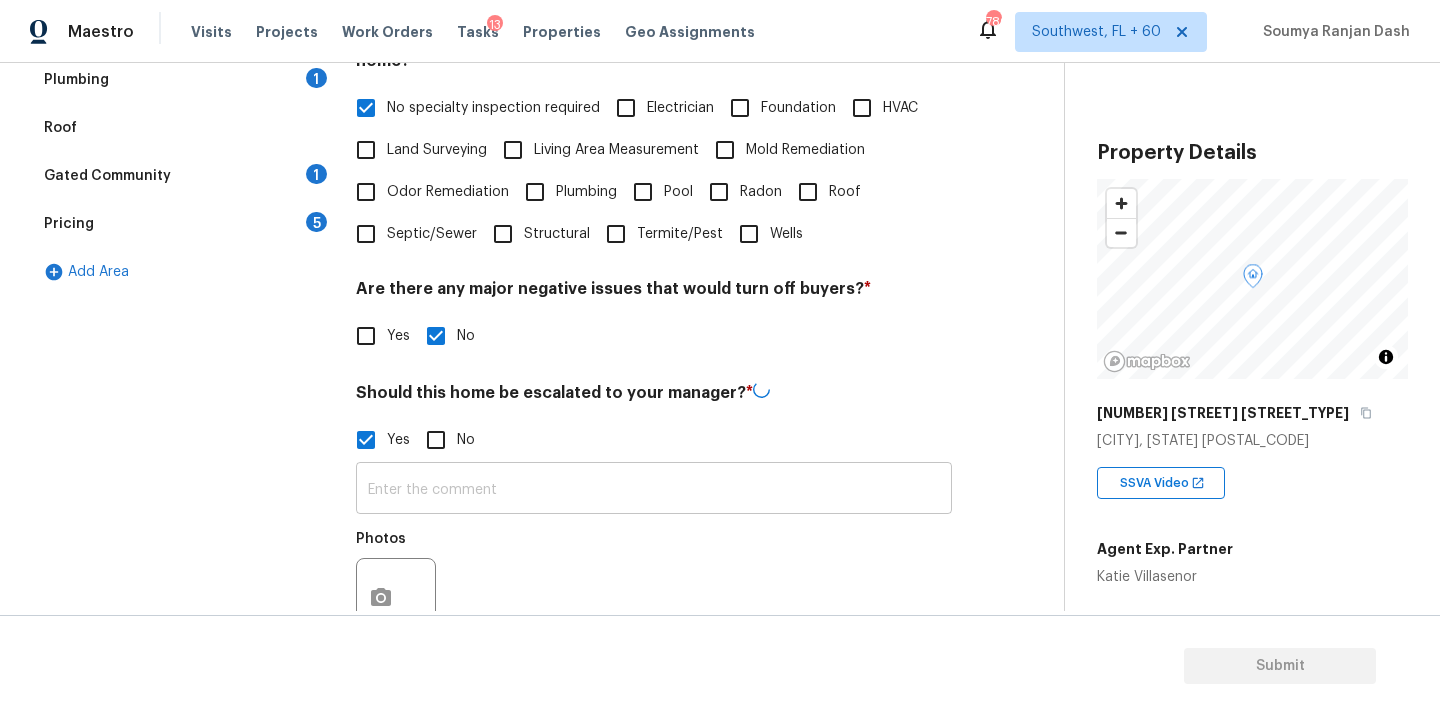 click at bounding box center (654, 490) 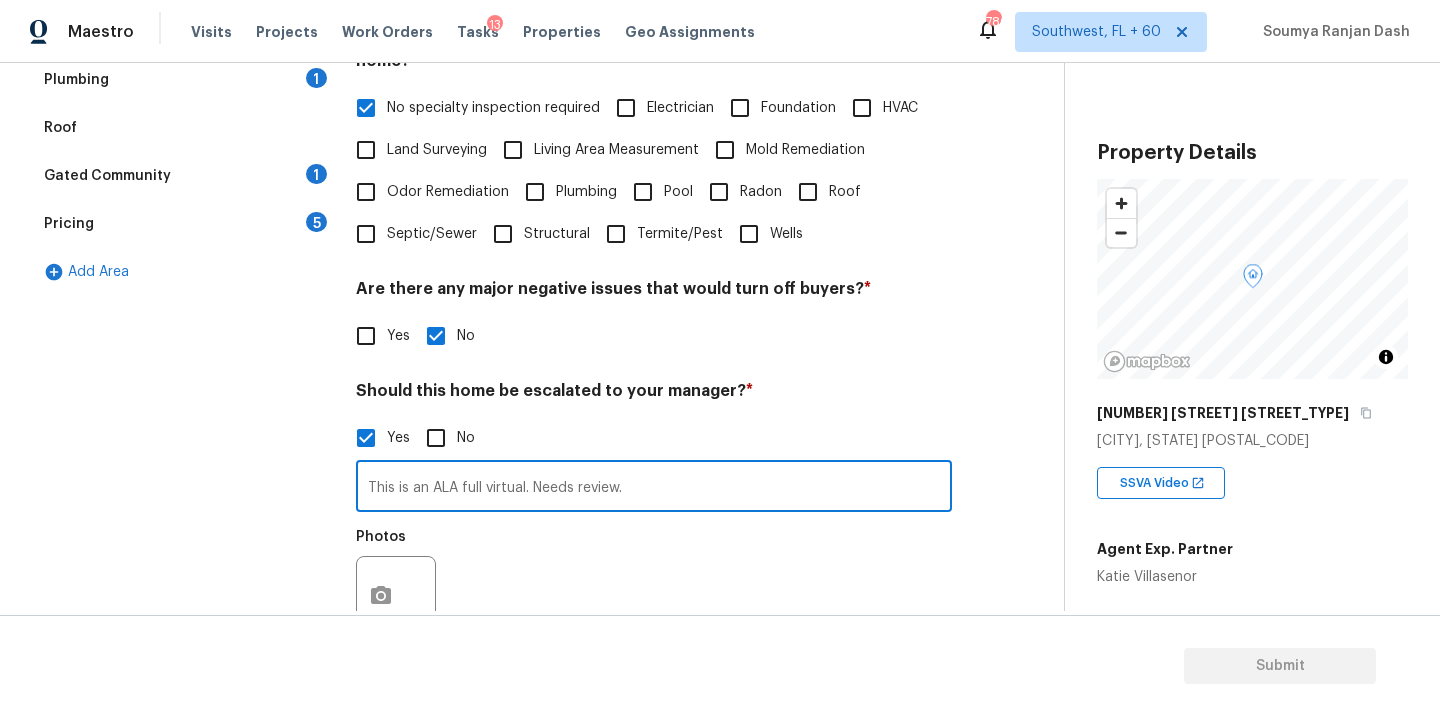 type on "This is an ALA full virtual. Needs review." 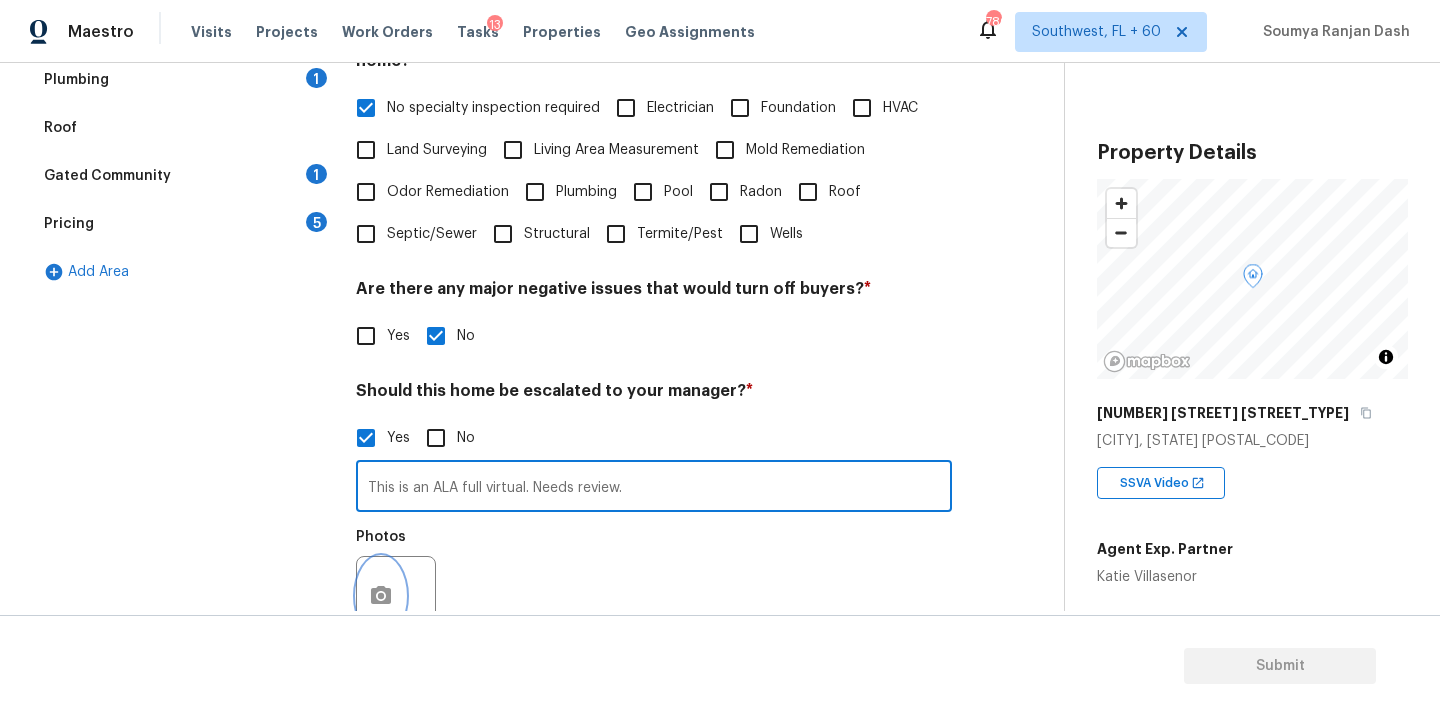 click 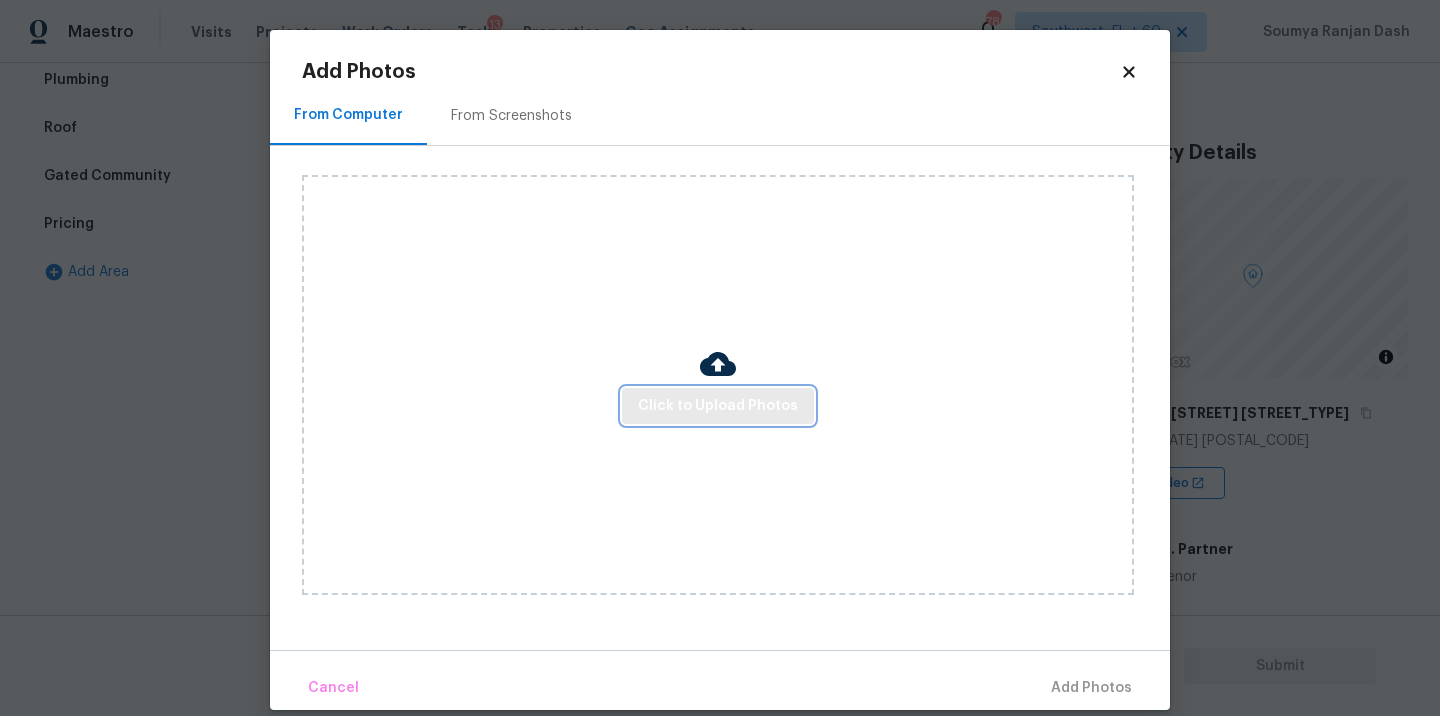 click on "Click to Upload Photos" at bounding box center (718, 406) 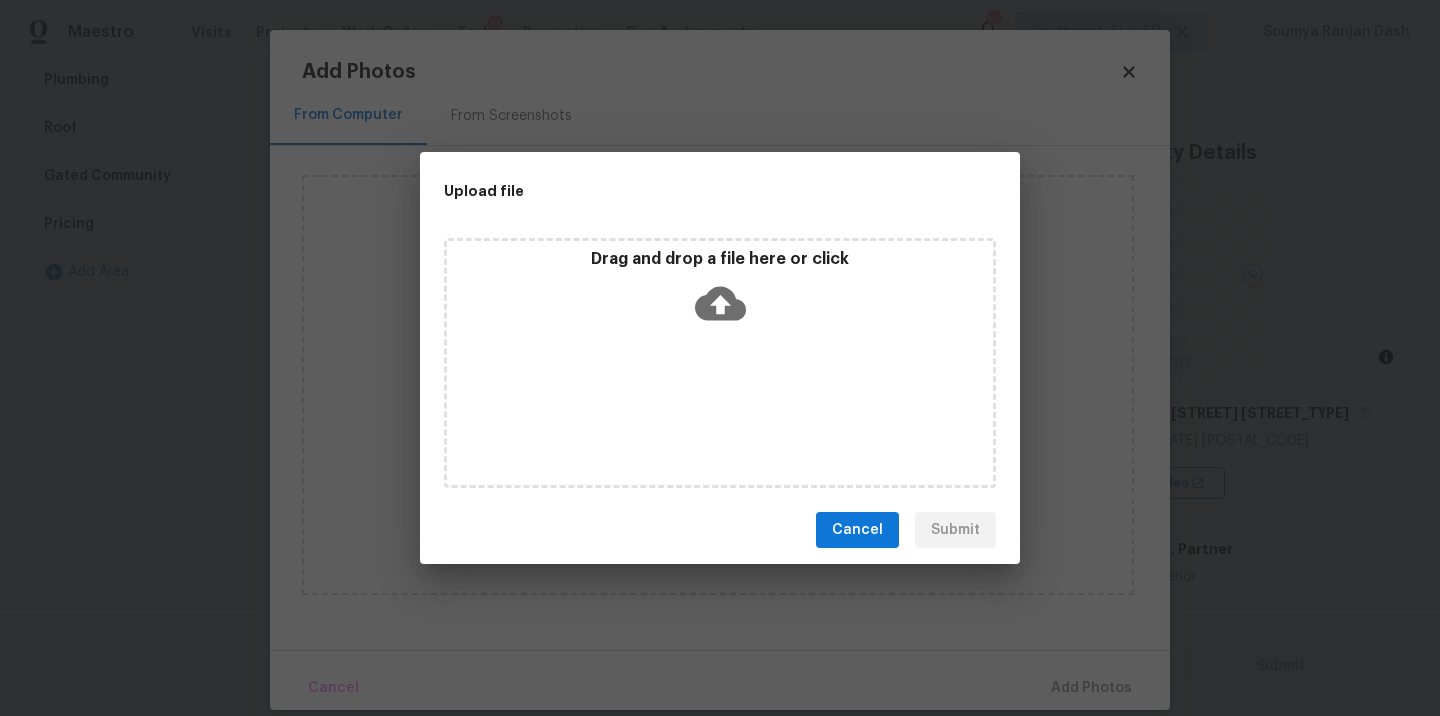 click on "Drag and drop a file here or click" at bounding box center [720, 363] 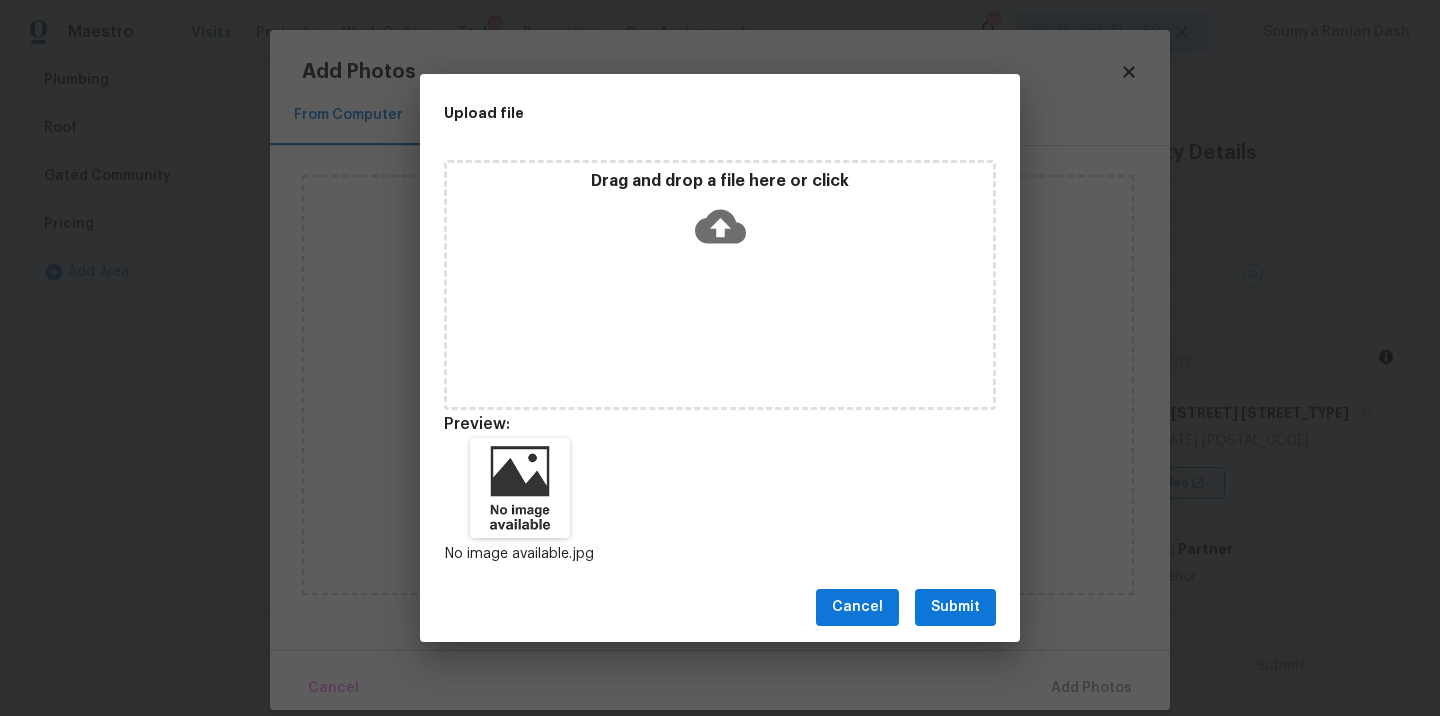 click on "Submit" at bounding box center [955, 607] 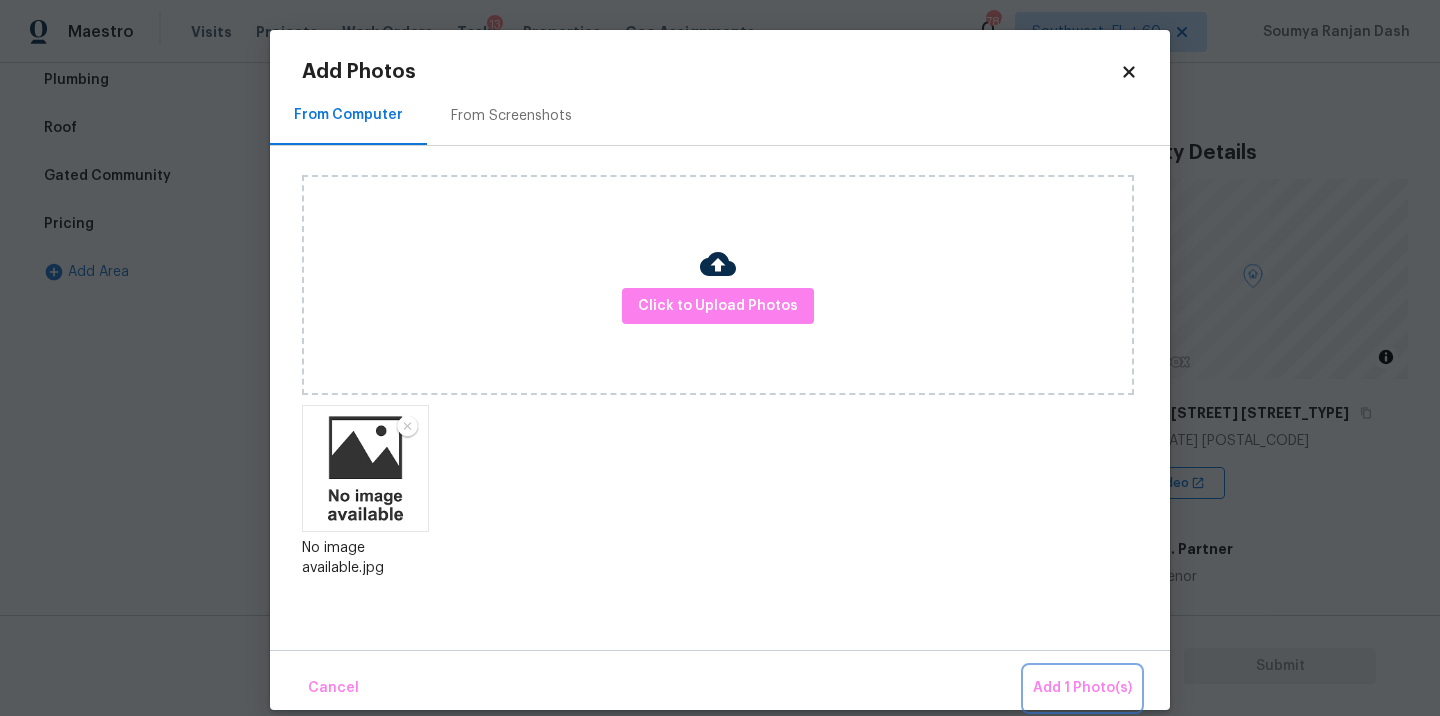 click on "Add 1 Photo(s)" at bounding box center (1082, 688) 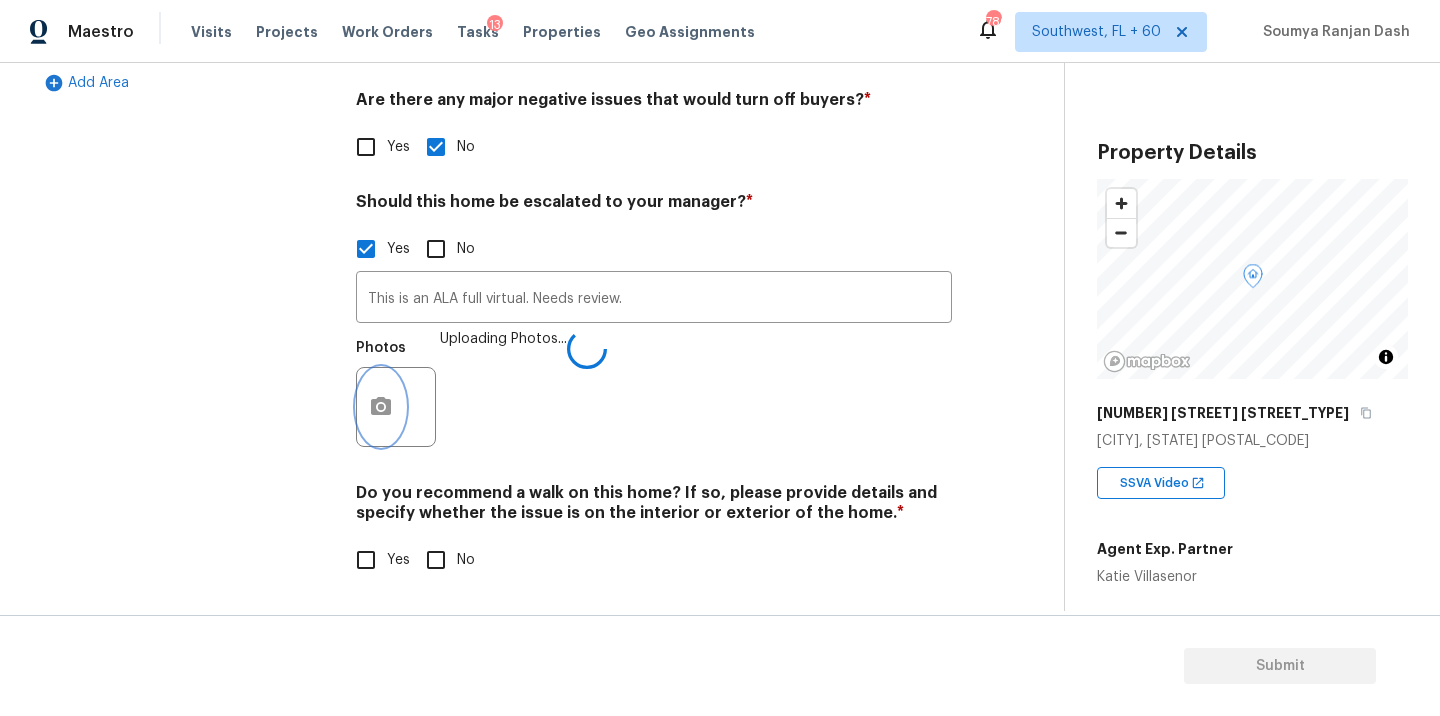 scroll, scrollTop: 677, scrollLeft: 0, axis: vertical 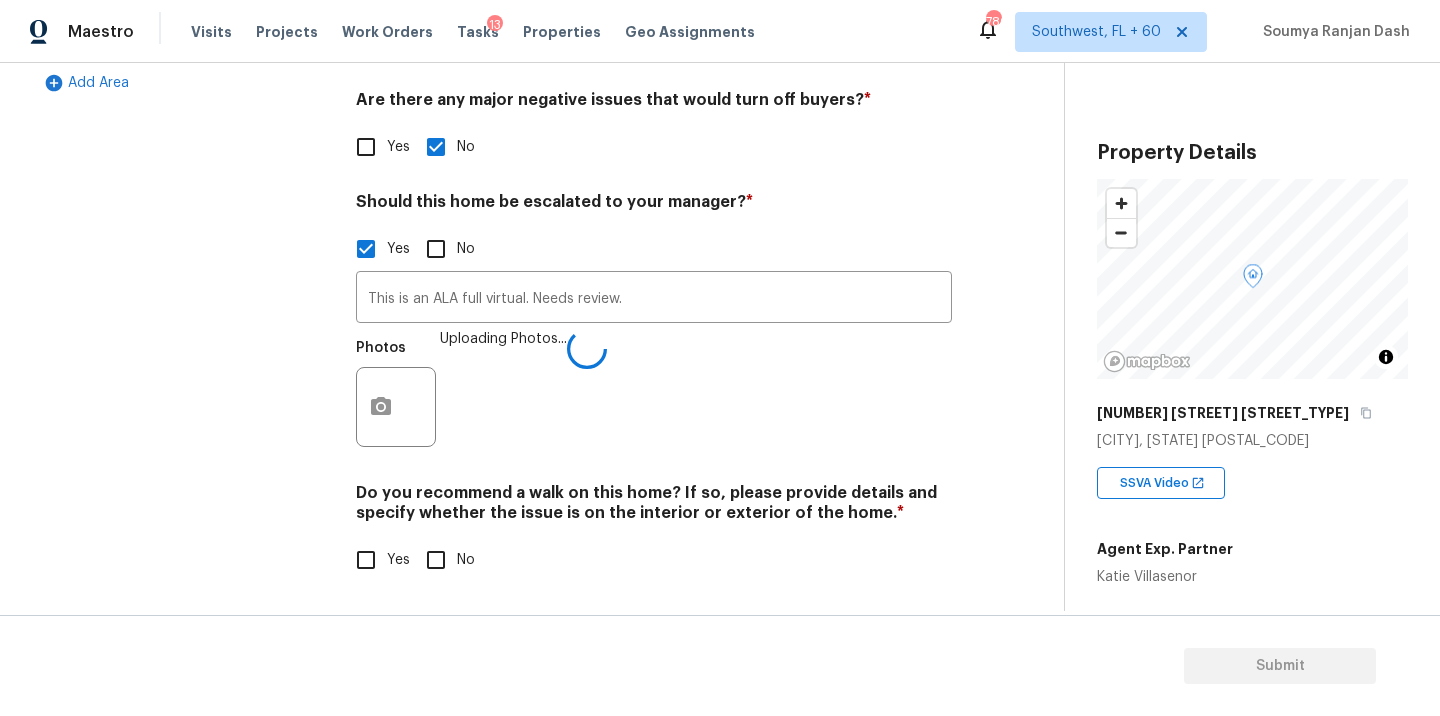 click on "No" at bounding box center [436, 560] 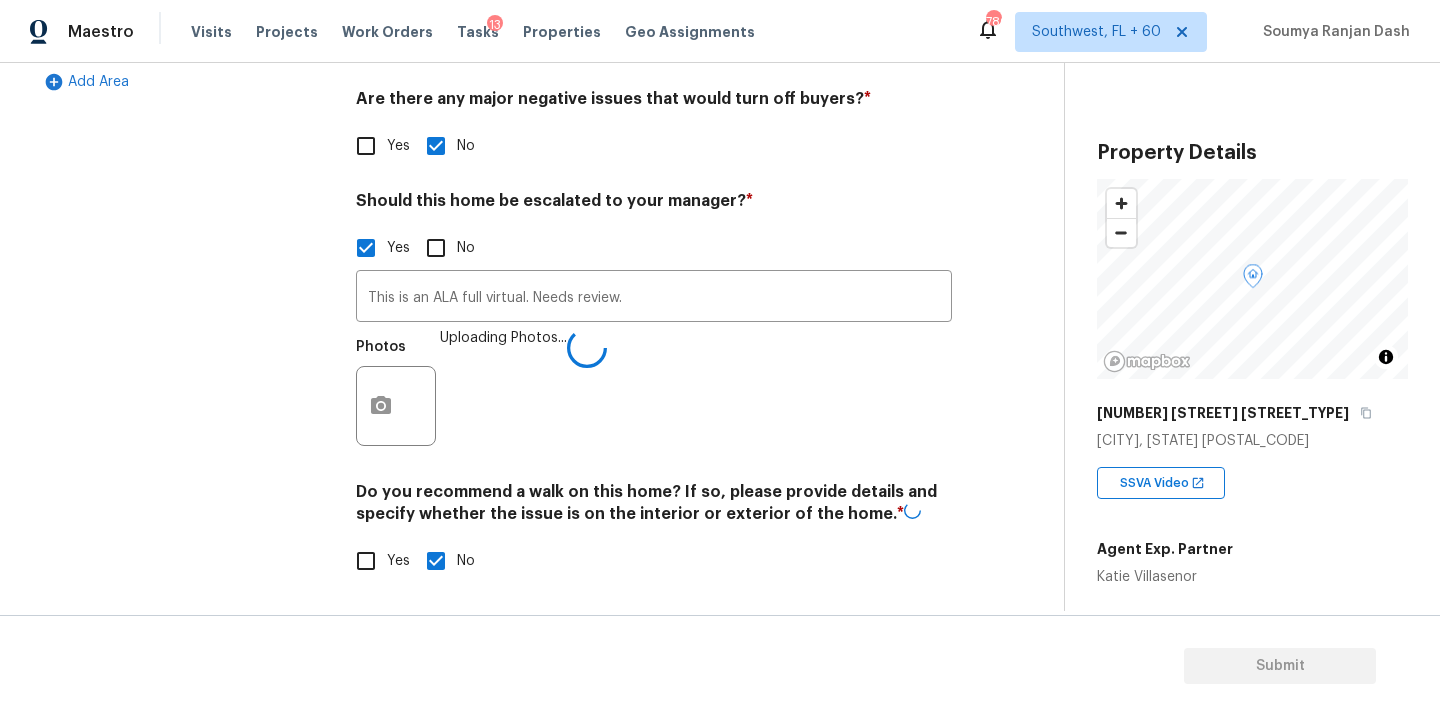 click on "Exterior Utilities HVAC Verification 1 Plumbing 1 Roof Gated Community 1 Pricing 5 Add Area" at bounding box center [182, 140] 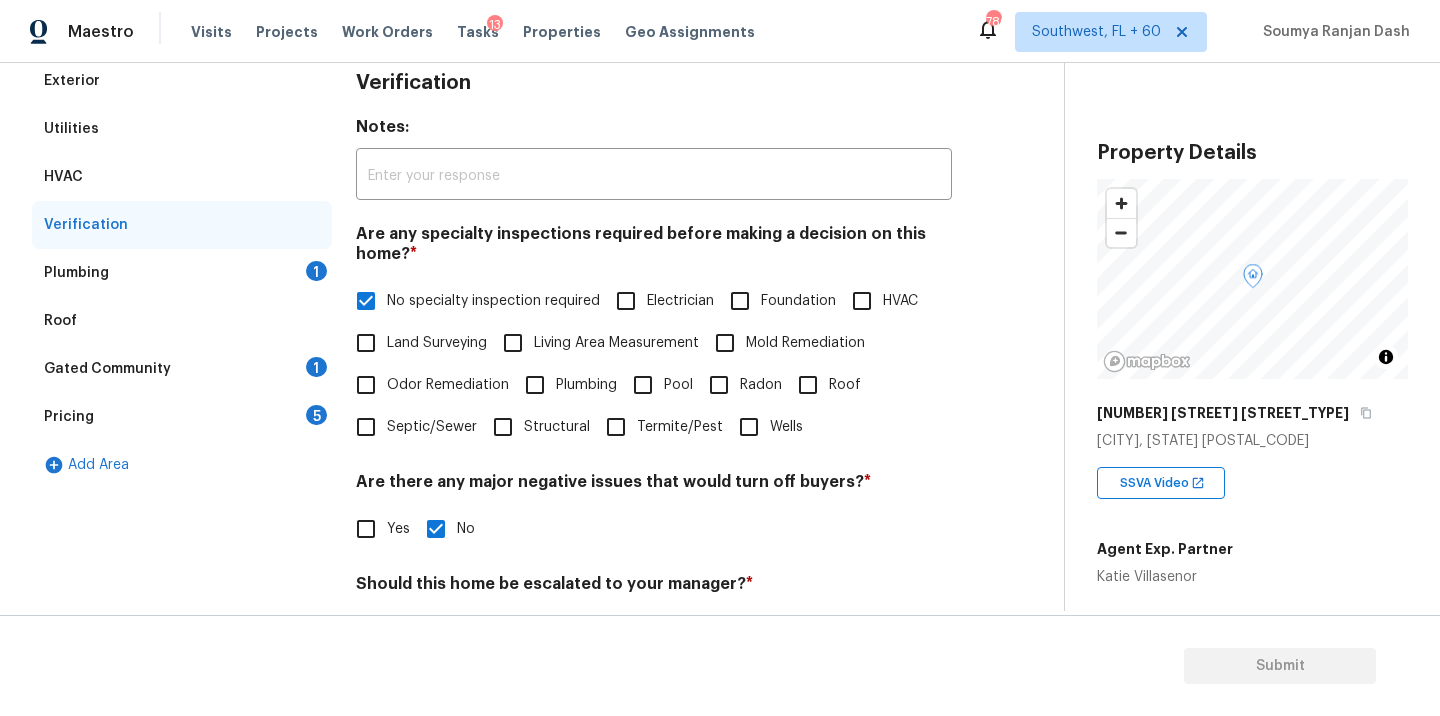 click on "Plumbing 1" at bounding box center (182, 273) 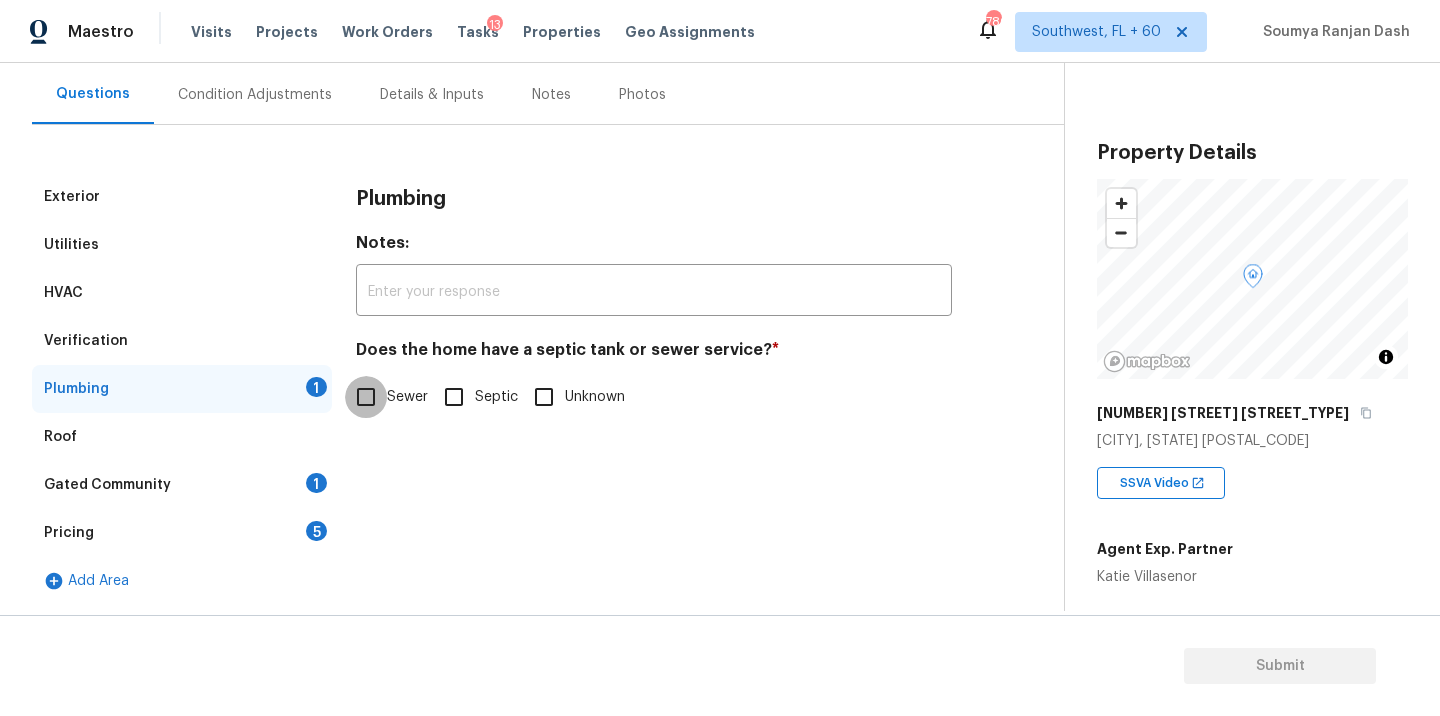 click on "Sewer" at bounding box center (366, 397) 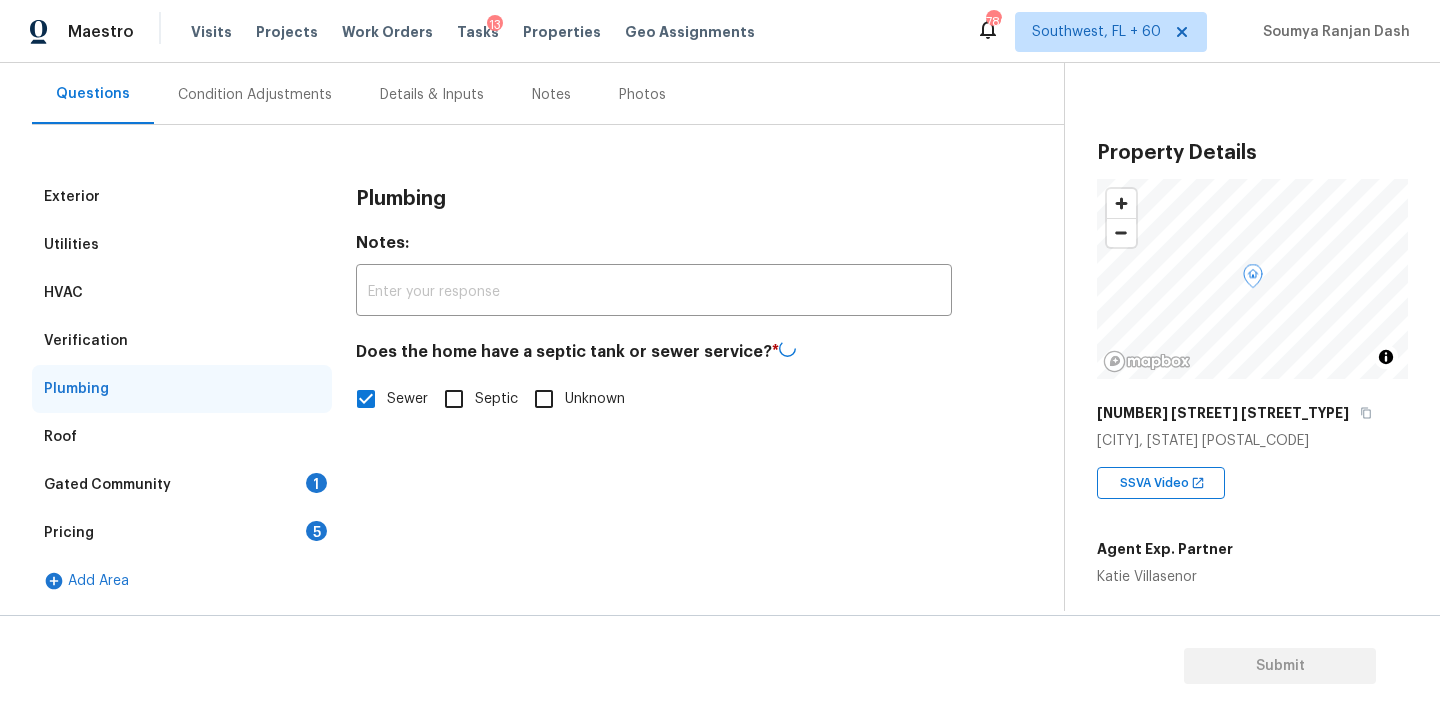 drag, startPoint x: 322, startPoint y: 474, endPoint x: 340, endPoint y: 455, distance: 26.172504 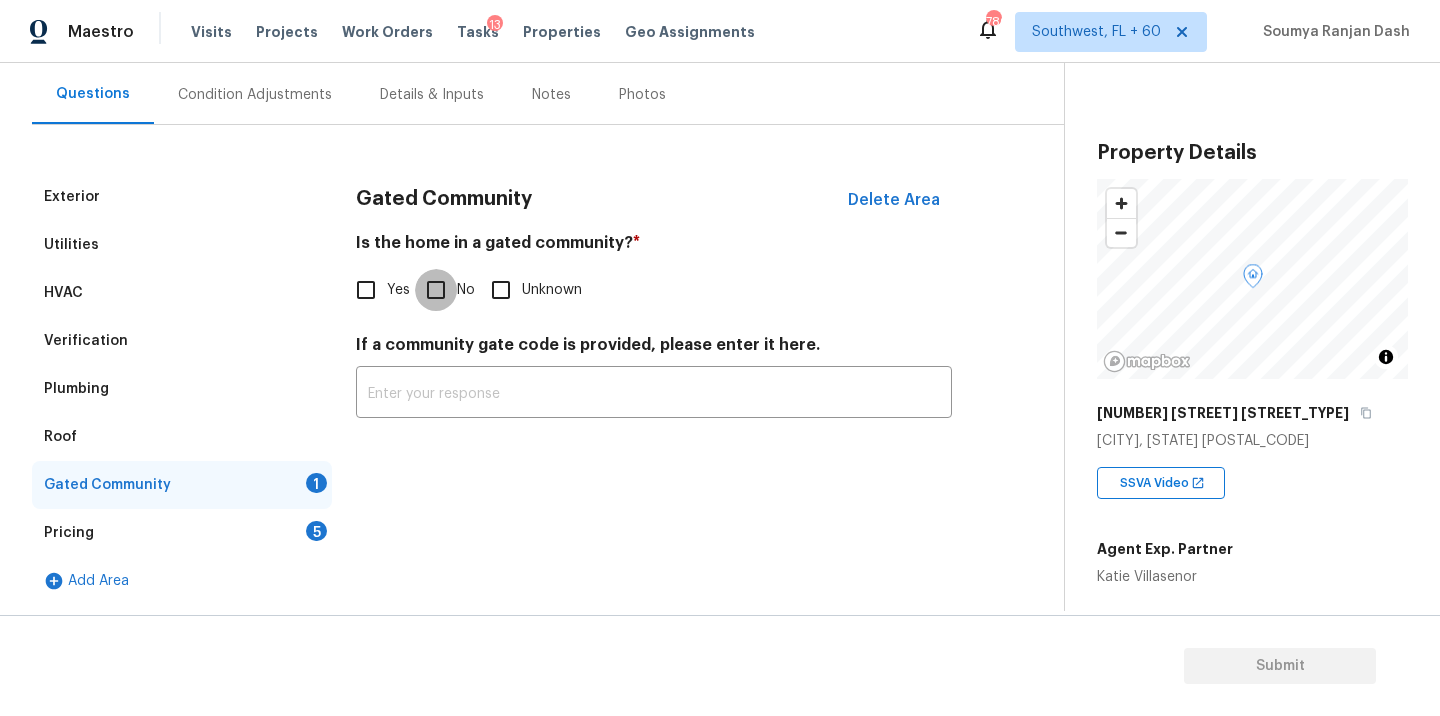 click on "No" at bounding box center [436, 290] 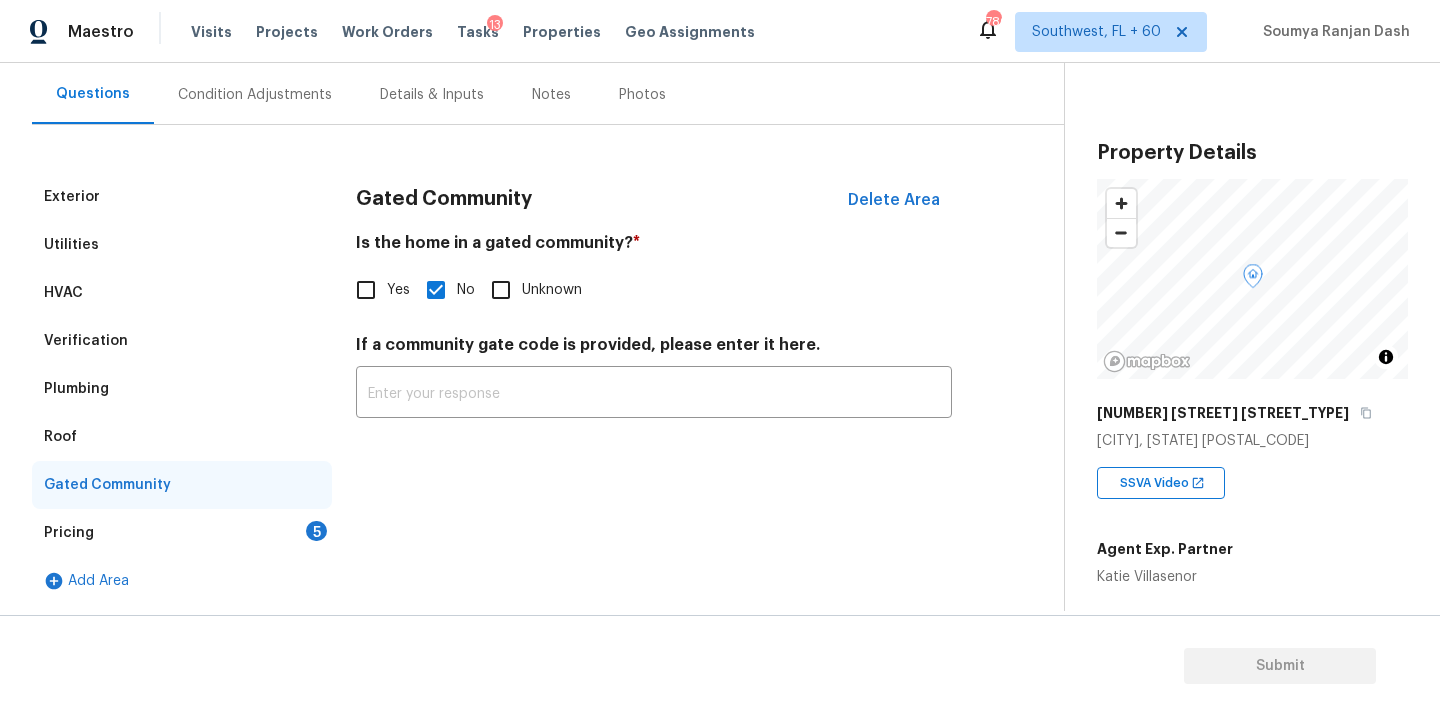 click on "5" at bounding box center [316, 531] 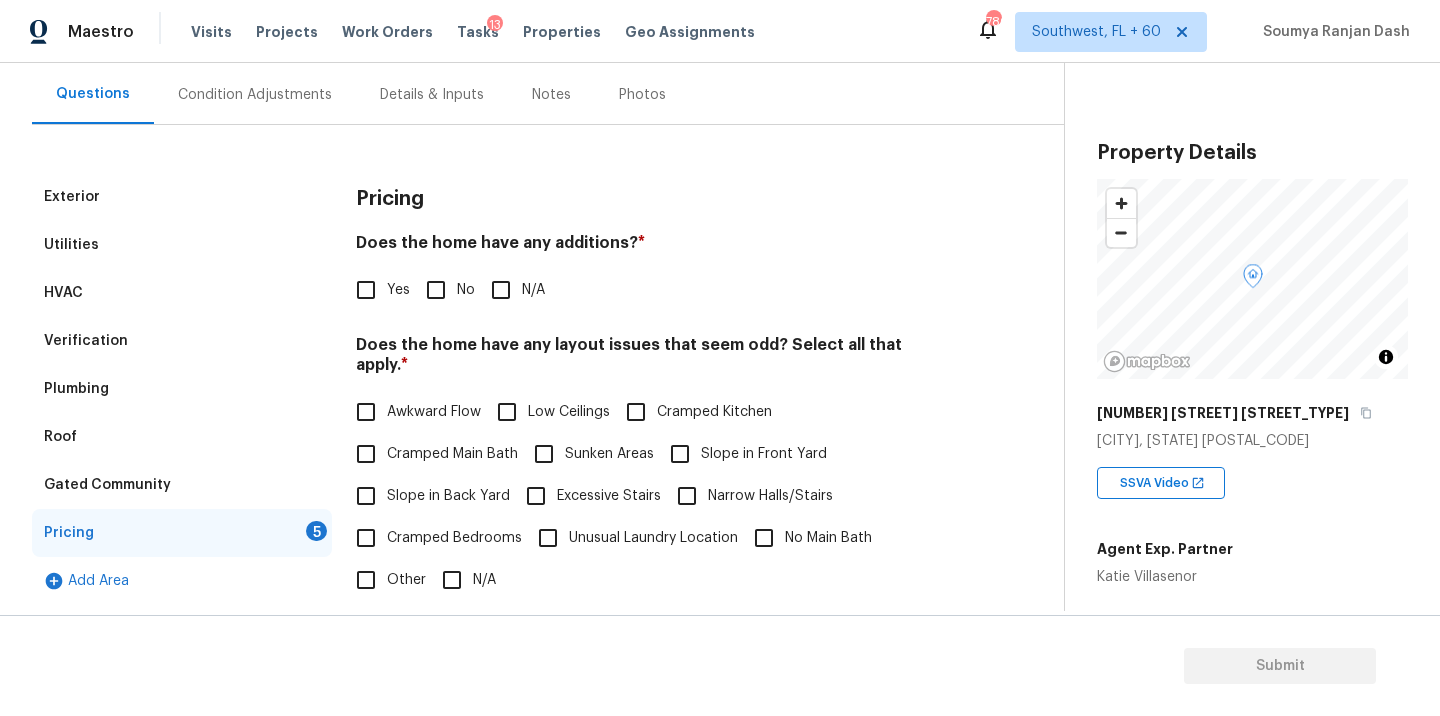 click on "No" at bounding box center (436, 290) 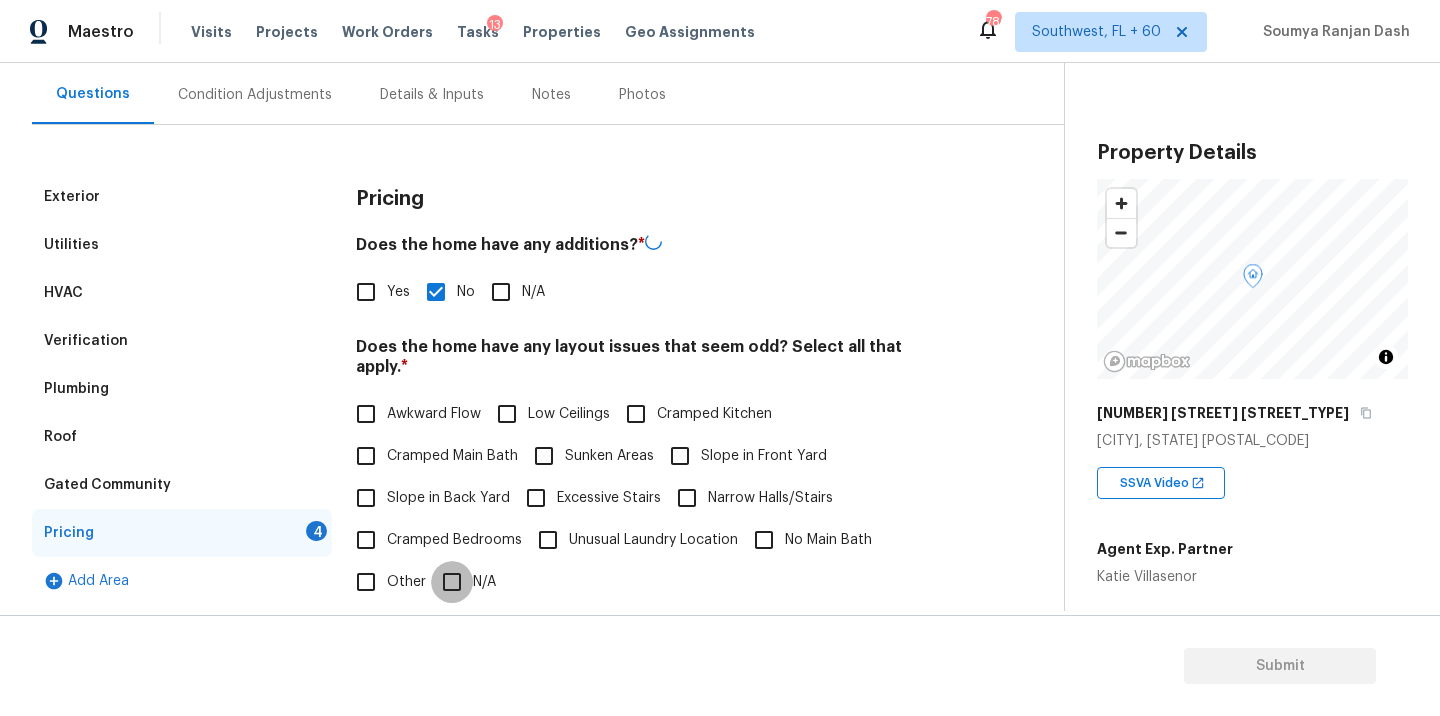 click on "N/A" at bounding box center [452, 582] 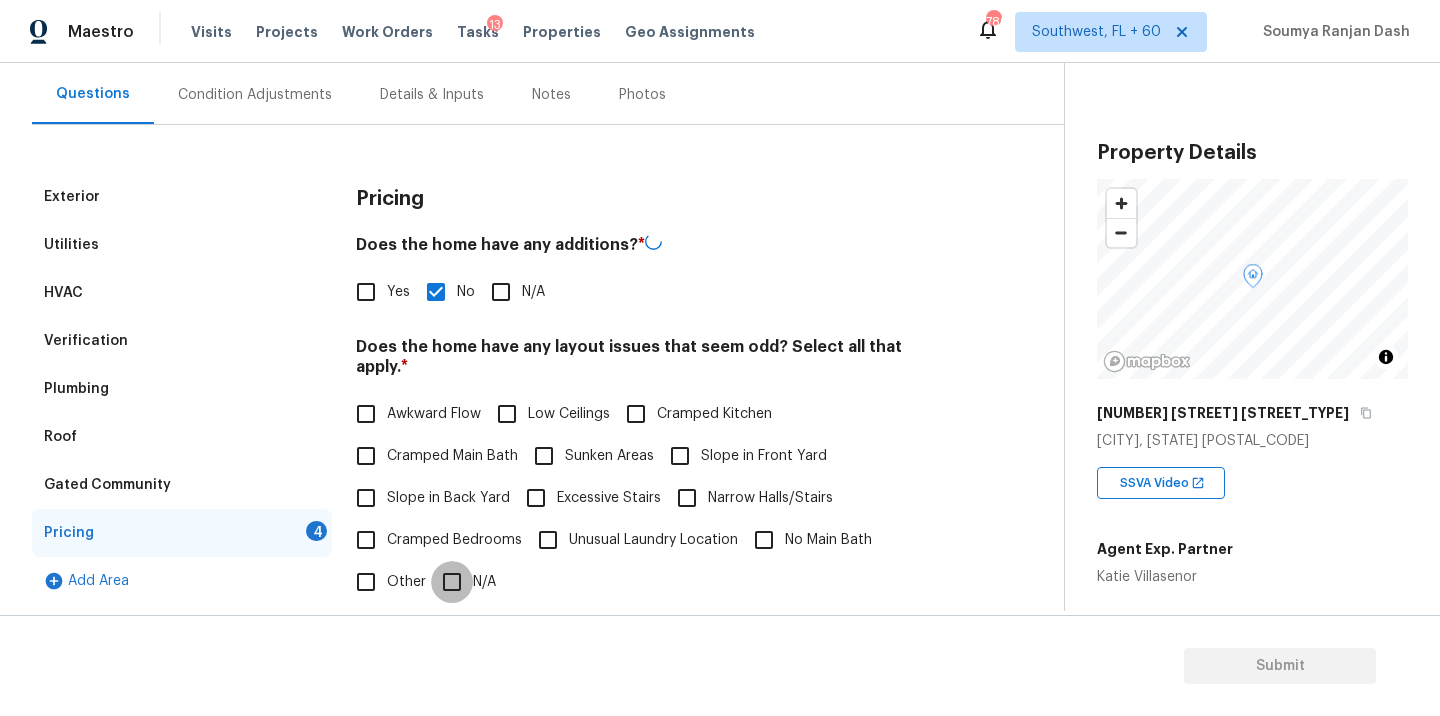 checkbox on "true" 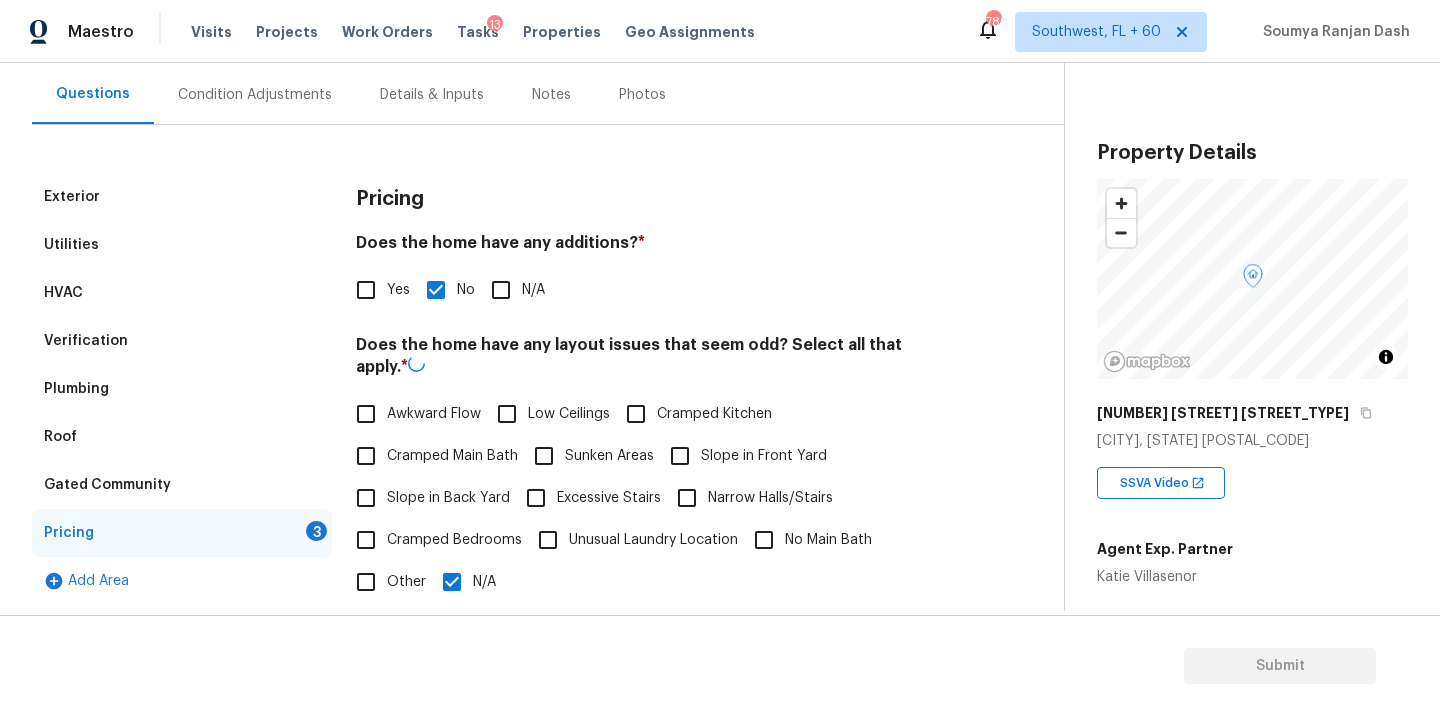 scroll, scrollTop: 484, scrollLeft: 0, axis: vertical 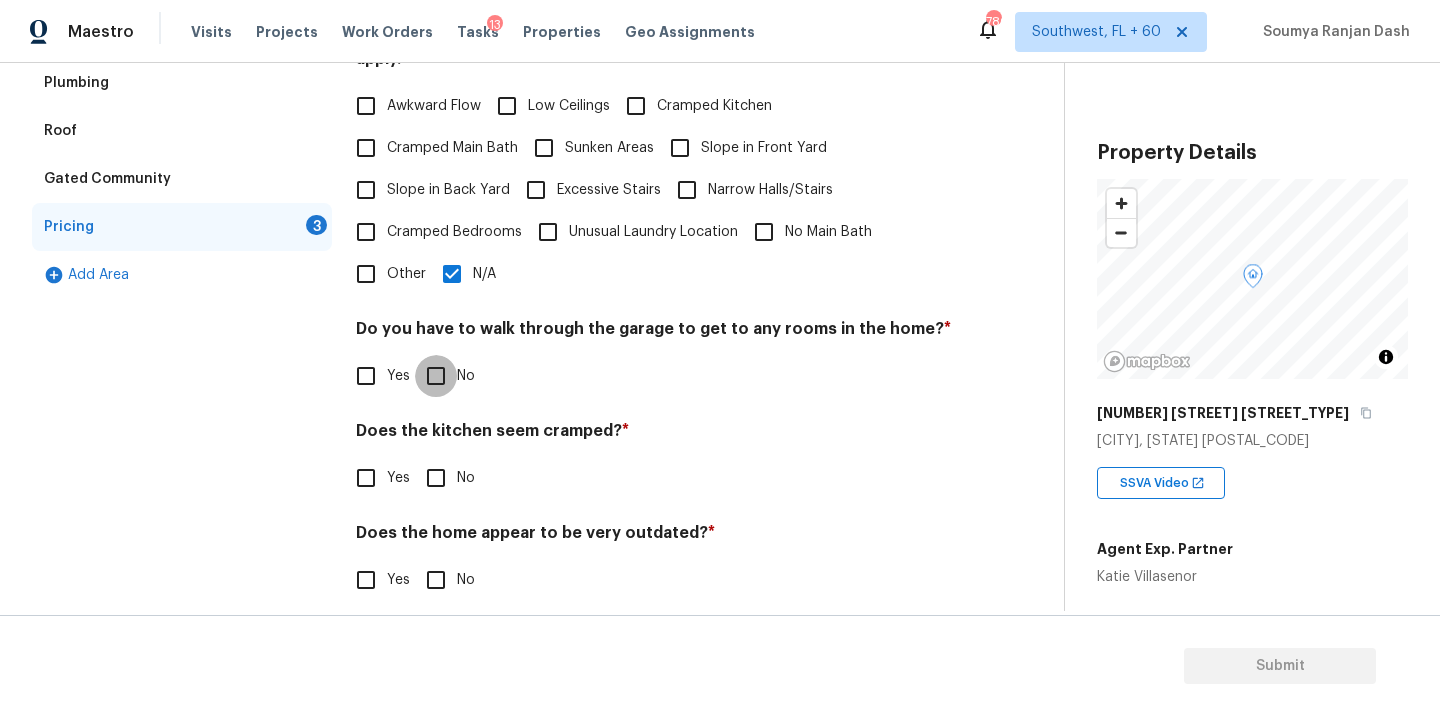 click on "No" at bounding box center [436, 376] 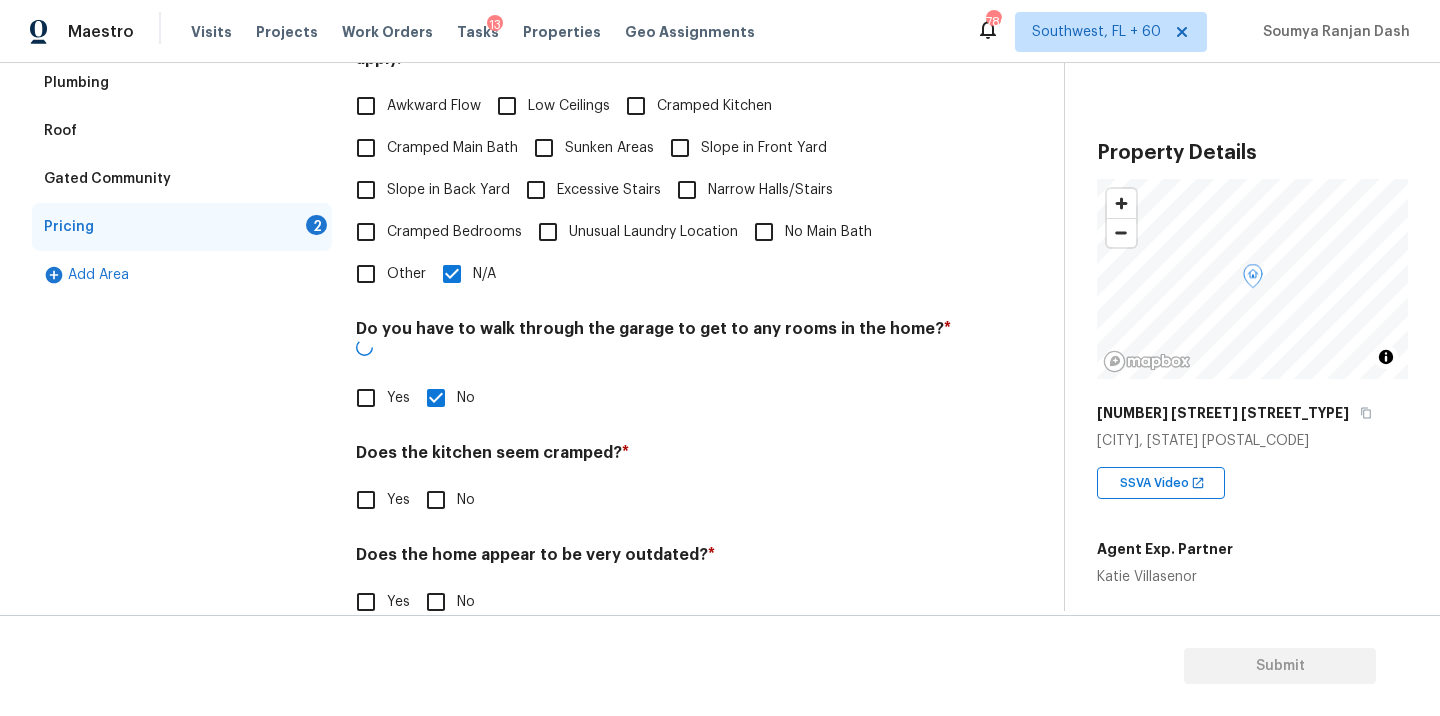 click on "Pricing Does the home have any additions?  * Yes No N/A Does the home have any layout issues that seem odd? Select all that apply.  * Awkward Flow Low Ceilings Cramped Kitchen Cramped Main Bath Sunken Areas Slope in Front Yard Slope in Back Yard Excessive Stairs Narrow Halls/Stairs Cramped Bedrooms Unusual Laundry Location No Main Bath Other N/A Do you have to walk through the garage to get to any rooms in the home?  * Yes No Does the kitchen seem cramped?  * Yes No Does the home appear to be very outdated?  * Yes No" at bounding box center [654, 257] 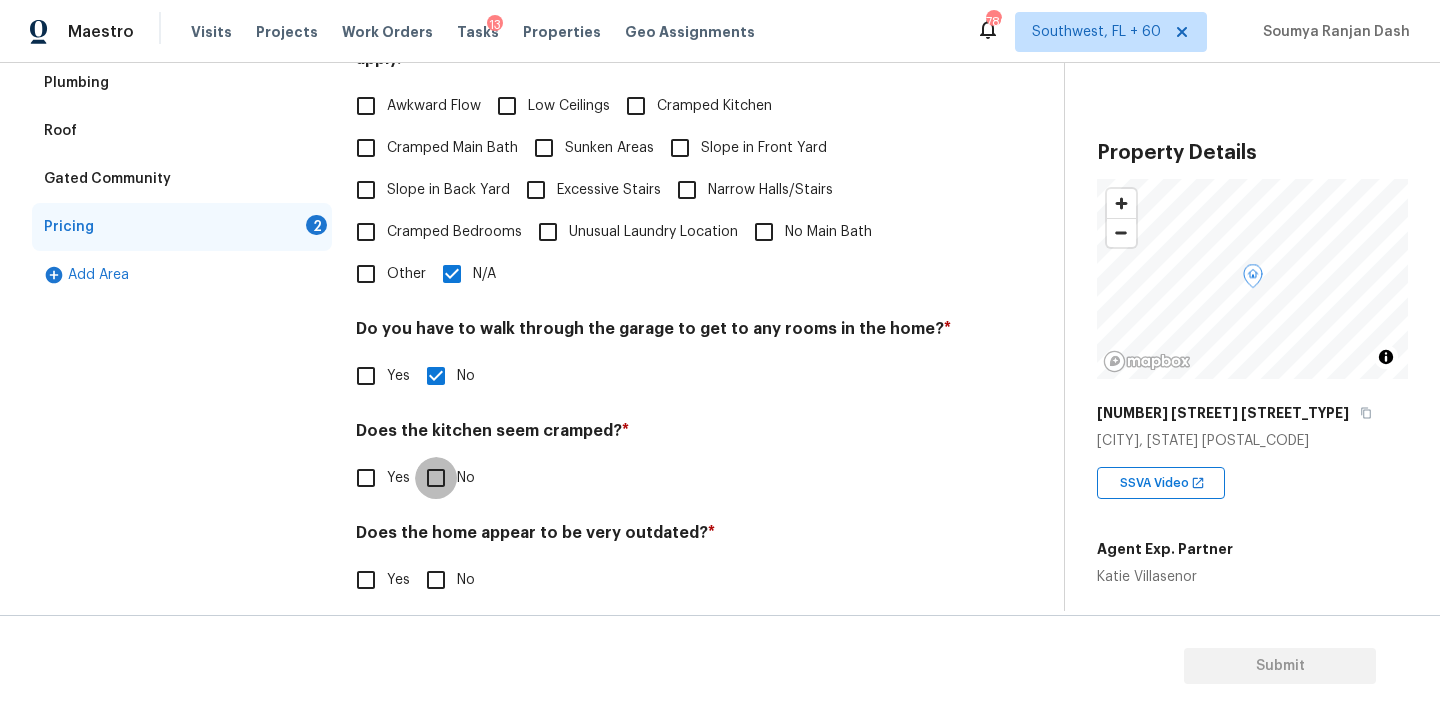 drag, startPoint x: 431, startPoint y: 465, endPoint x: 431, endPoint y: 577, distance: 112 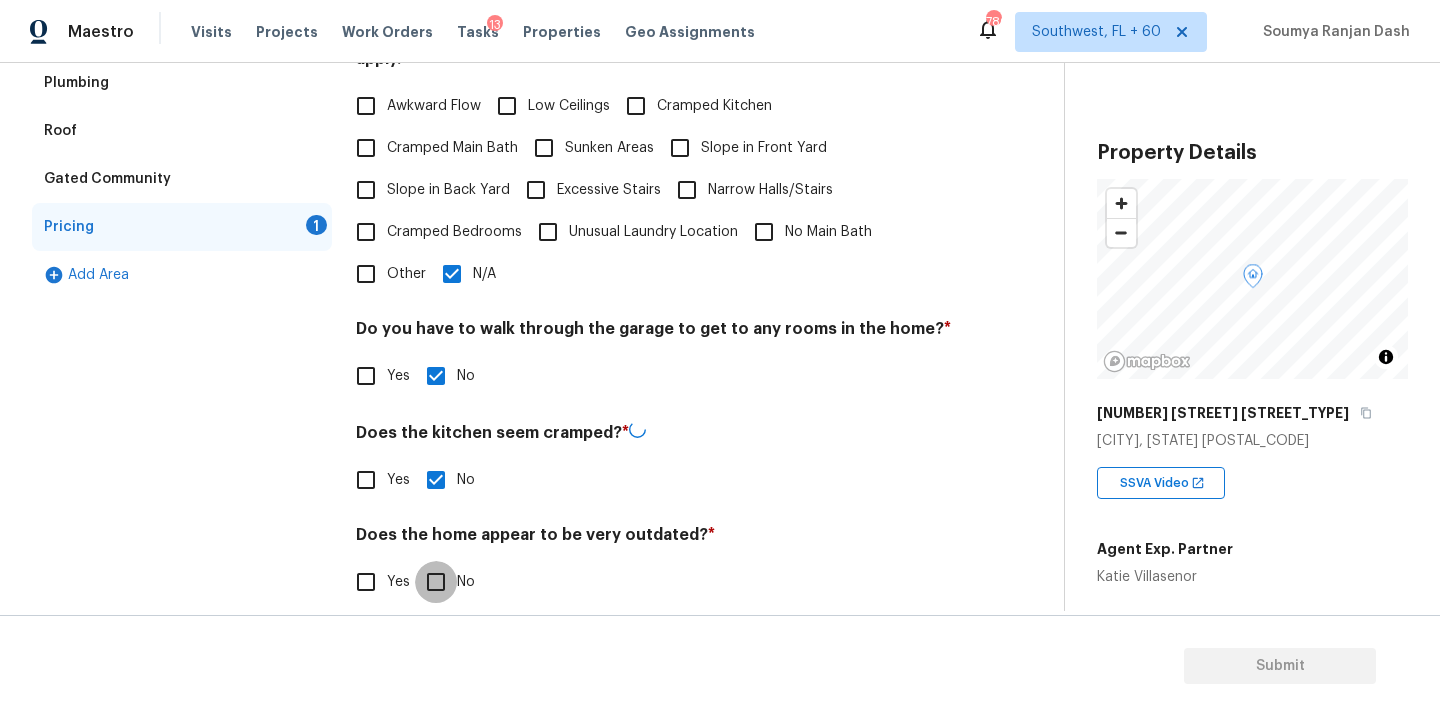 click on "No" at bounding box center [436, 582] 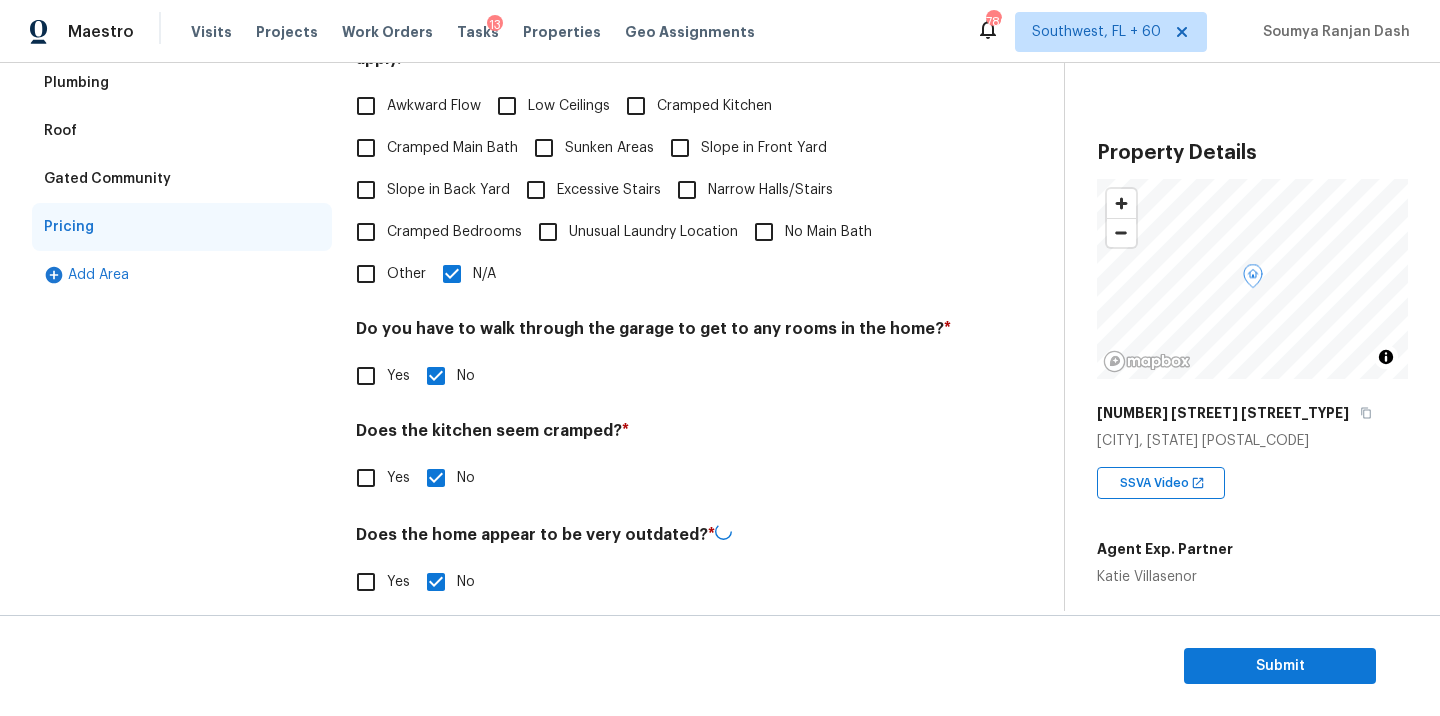 click on "Exterior Utilities HVAC Verification Plumbing Roof Gated Community Pricing Add Area" at bounding box center (182, 247) 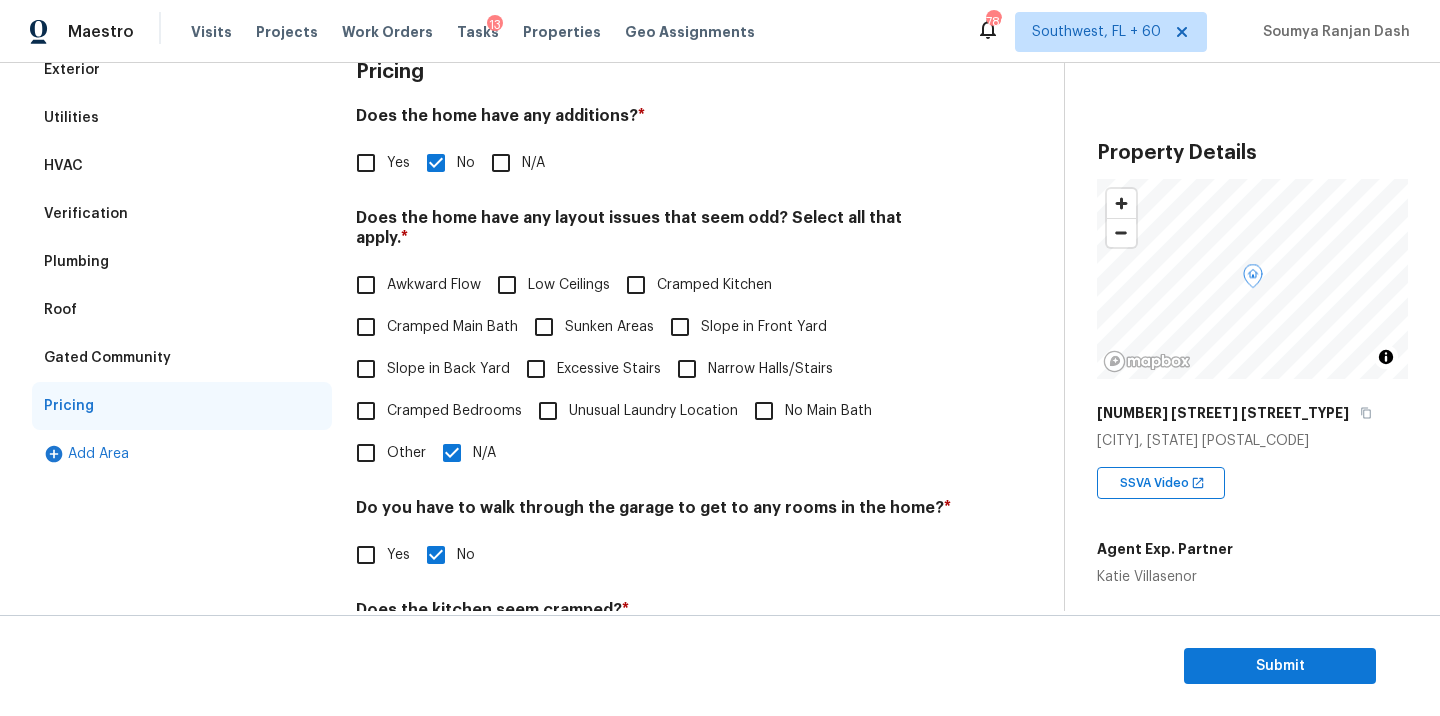 scroll, scrollTop: 167, scrollLeft: 0, axis: vertical 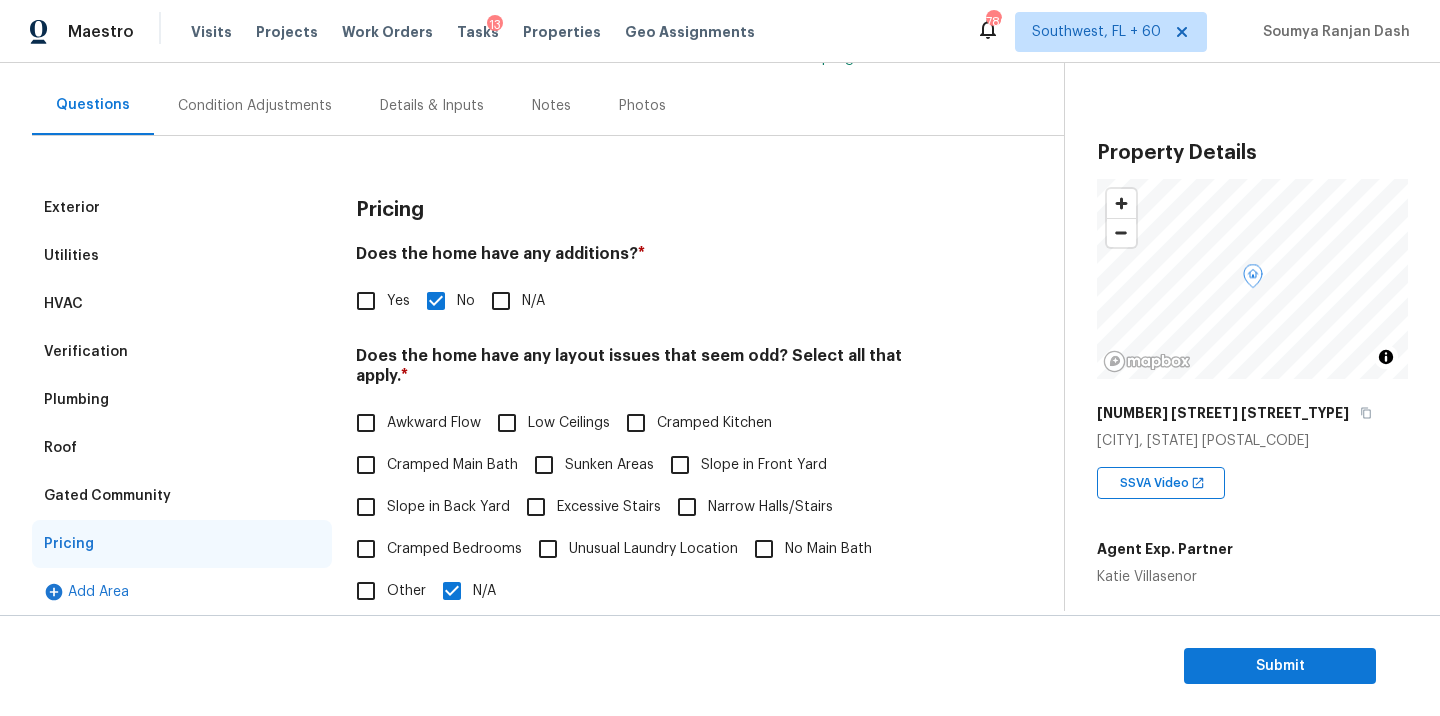 click on "Condition Adjustments" at bounding box center (255, 105) 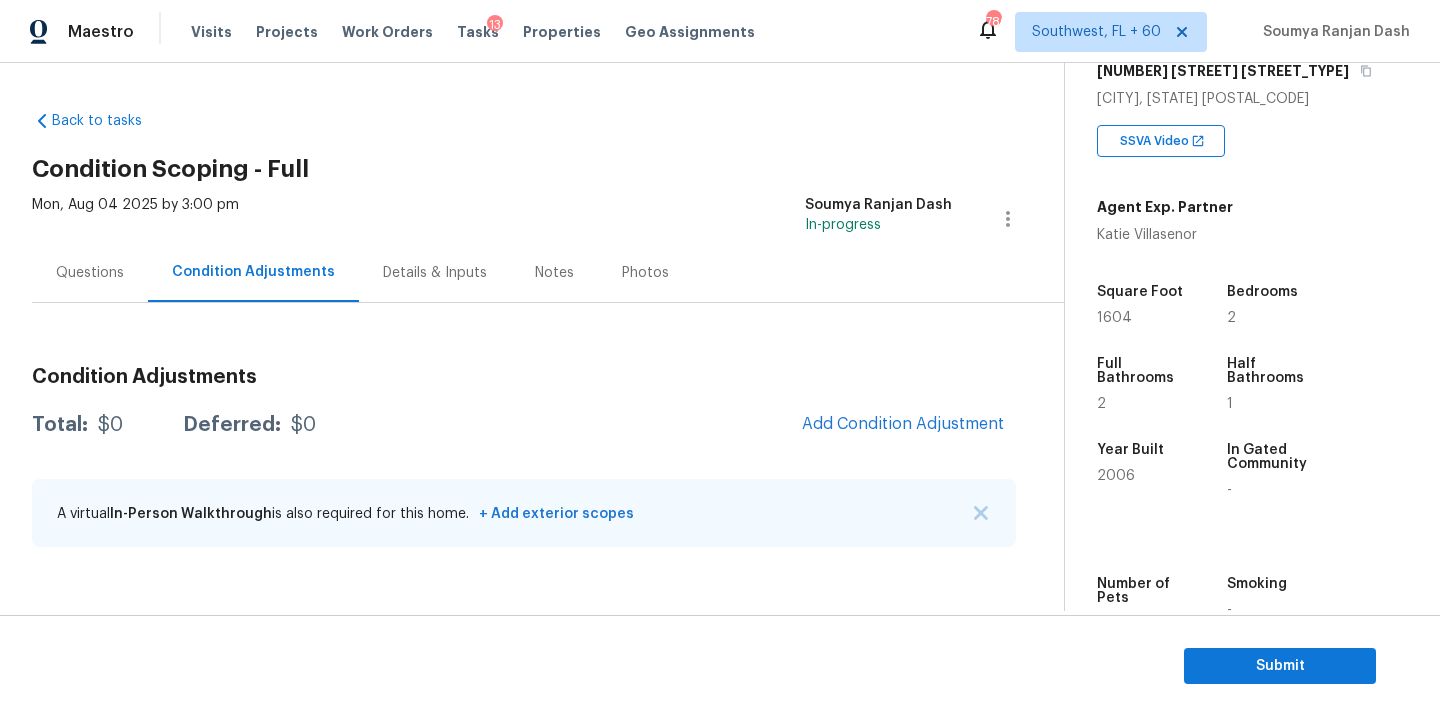 scroll, scrollTop: 364, scrollLeft: 0, axis: vertical 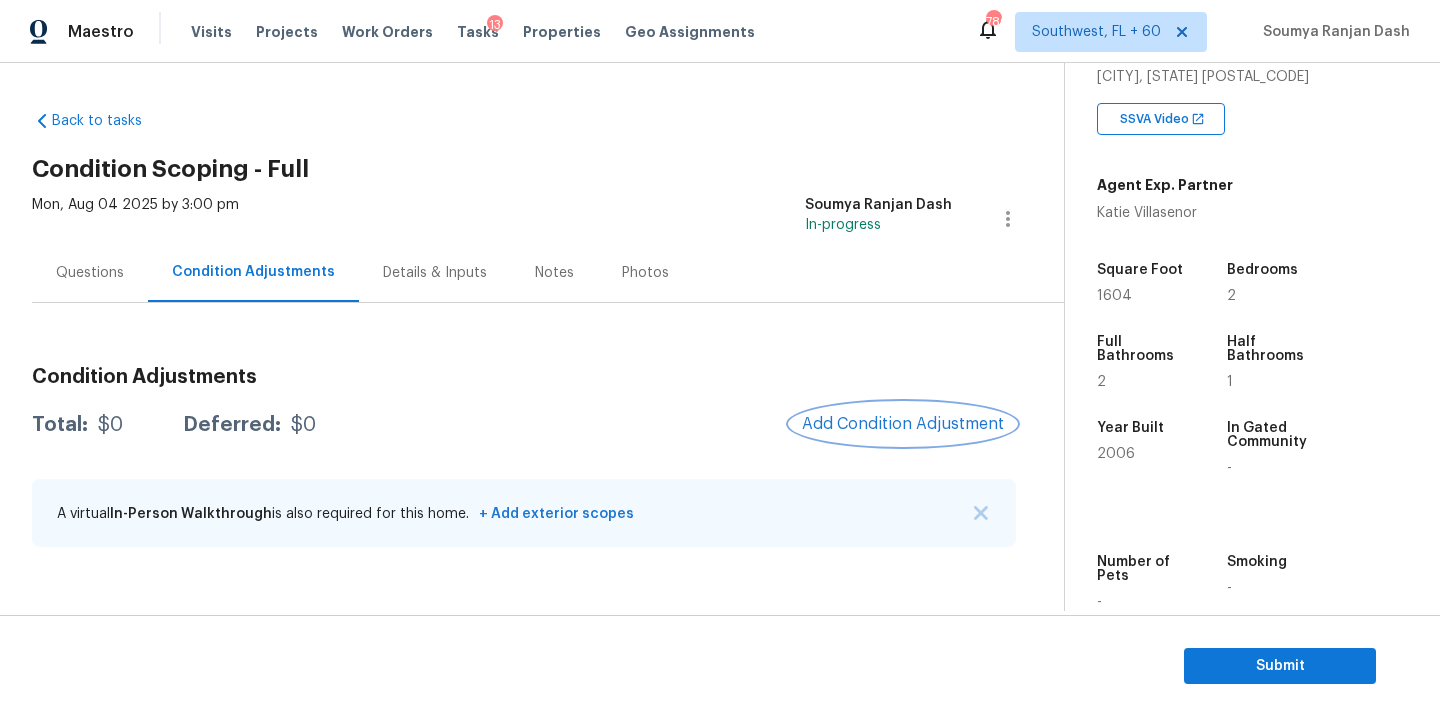 click on "Add Condition Adjustment" at bounding box center [903, 424] 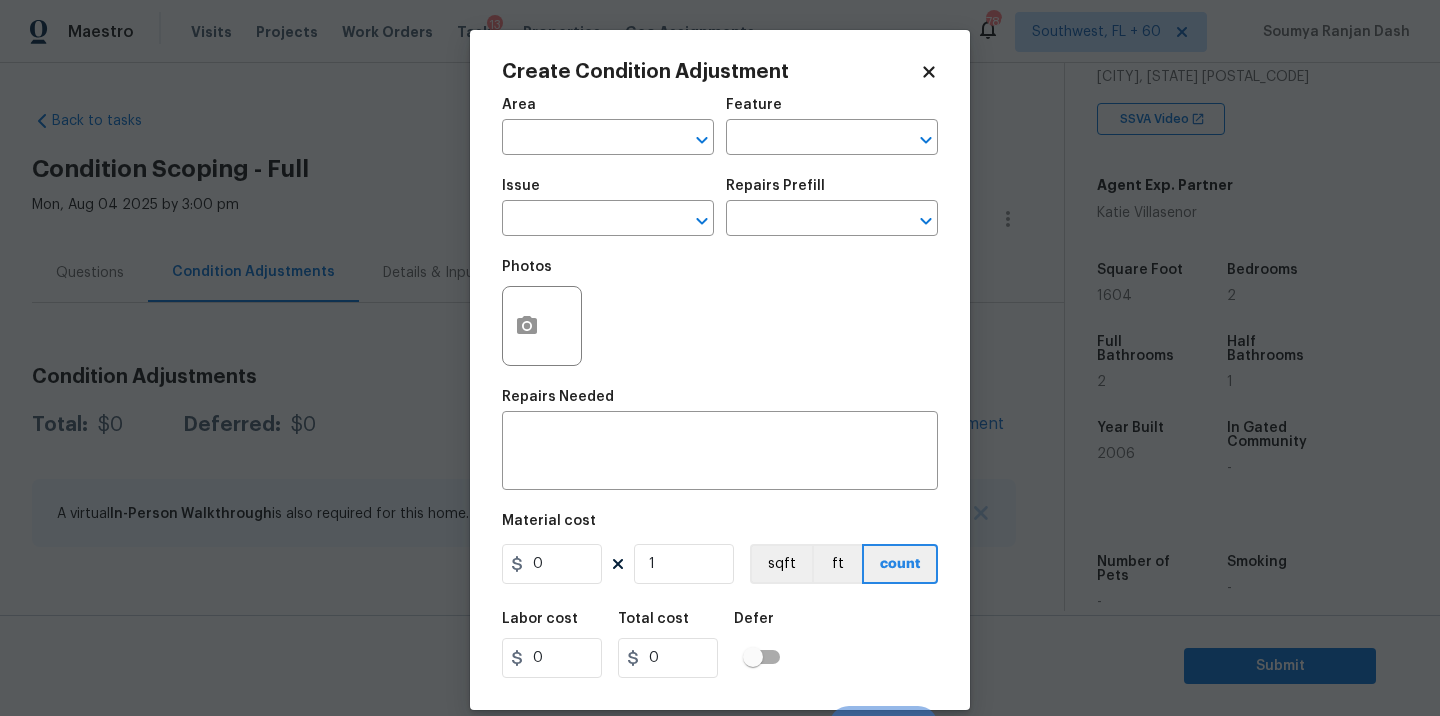 click on "Area ​" at bounding box center [608, 126] 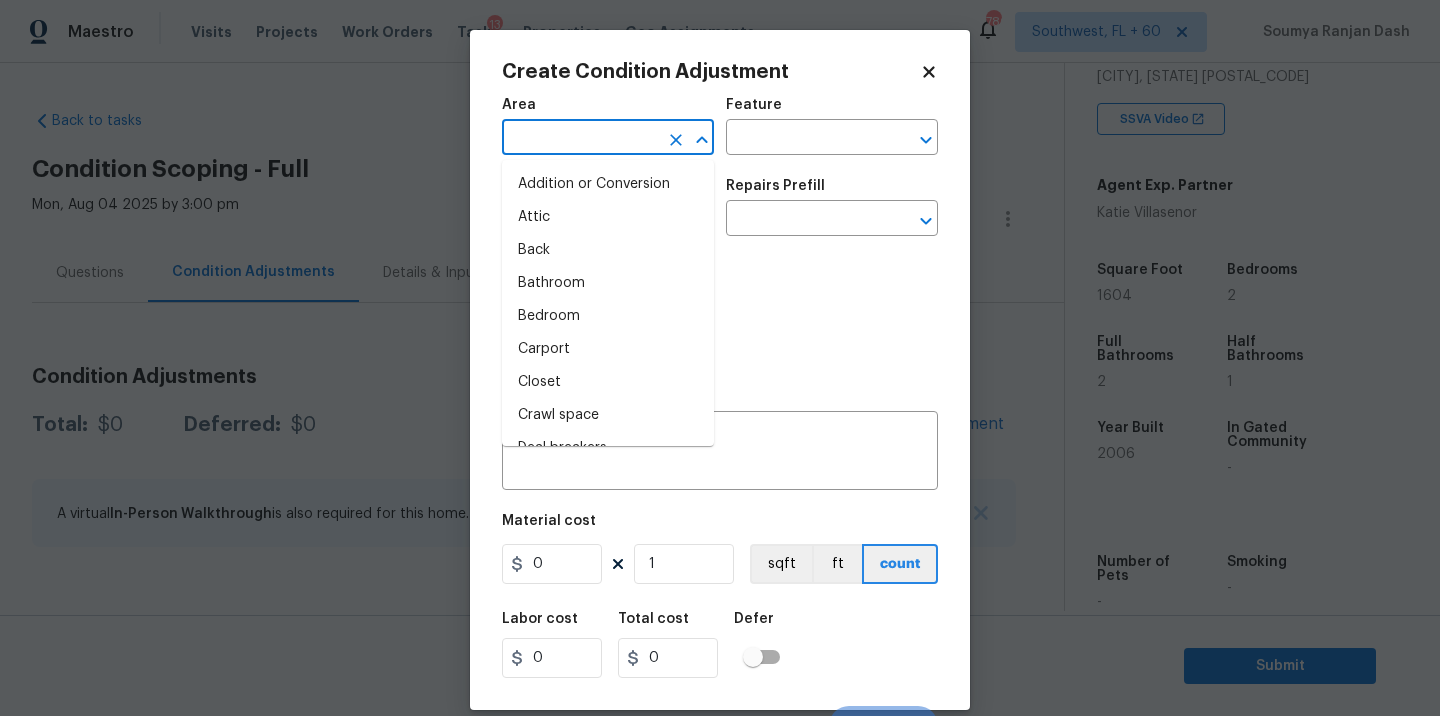 click at bounding box center [580, 139] 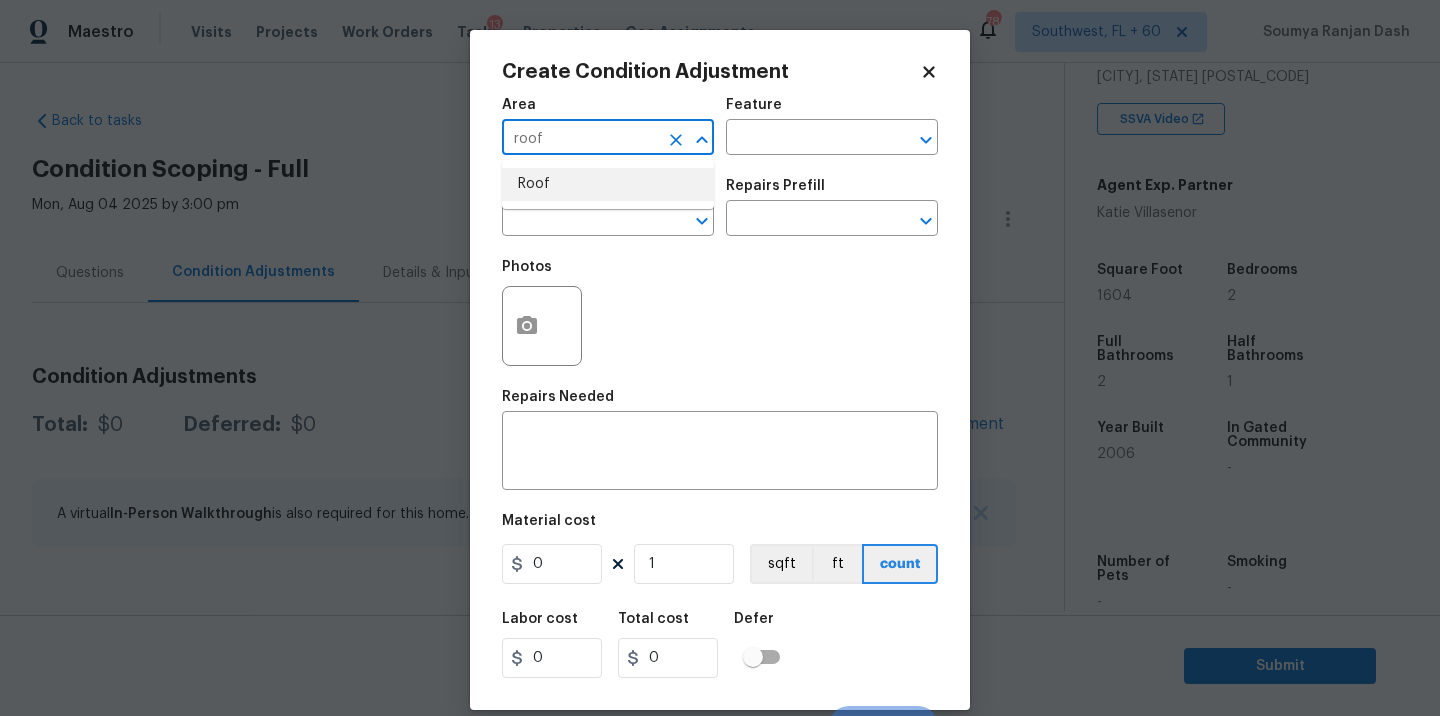 click on "Roof" at bounding box center (608, 184) 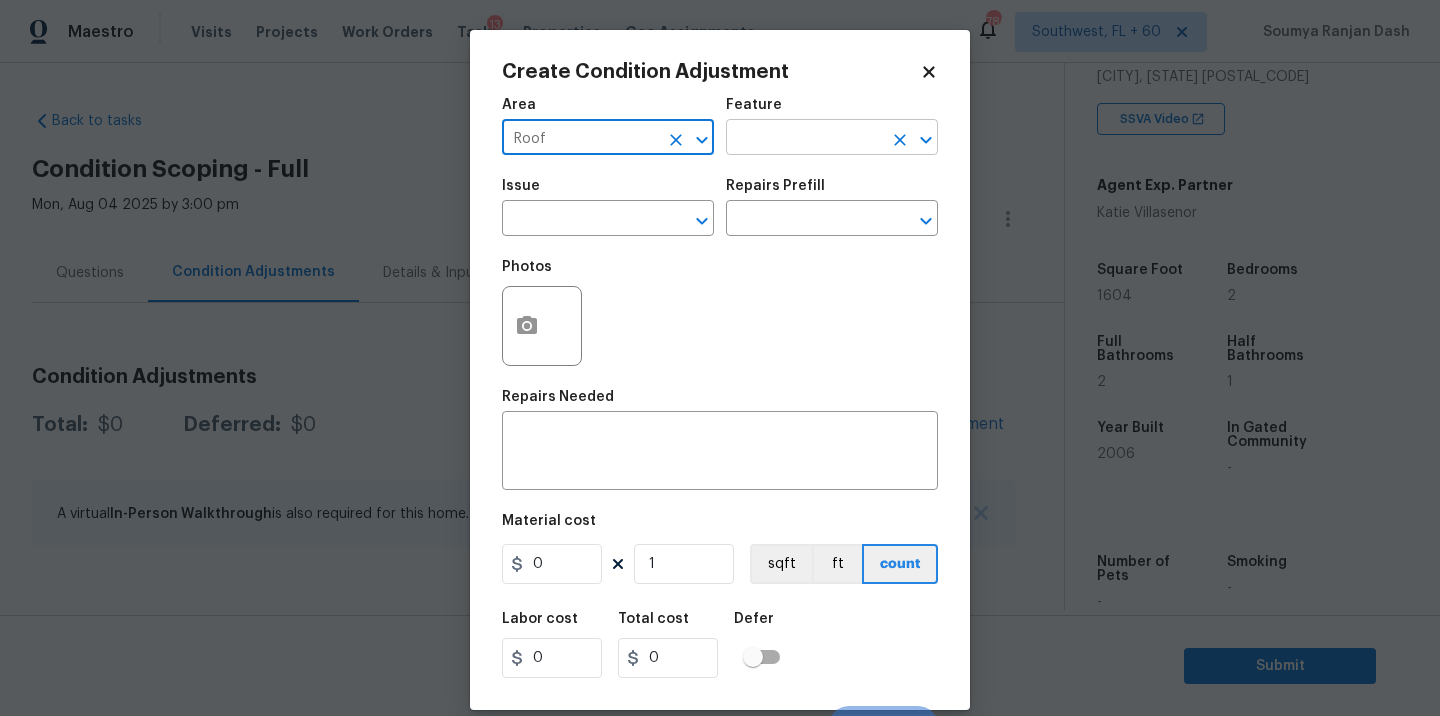 type on "Roof" 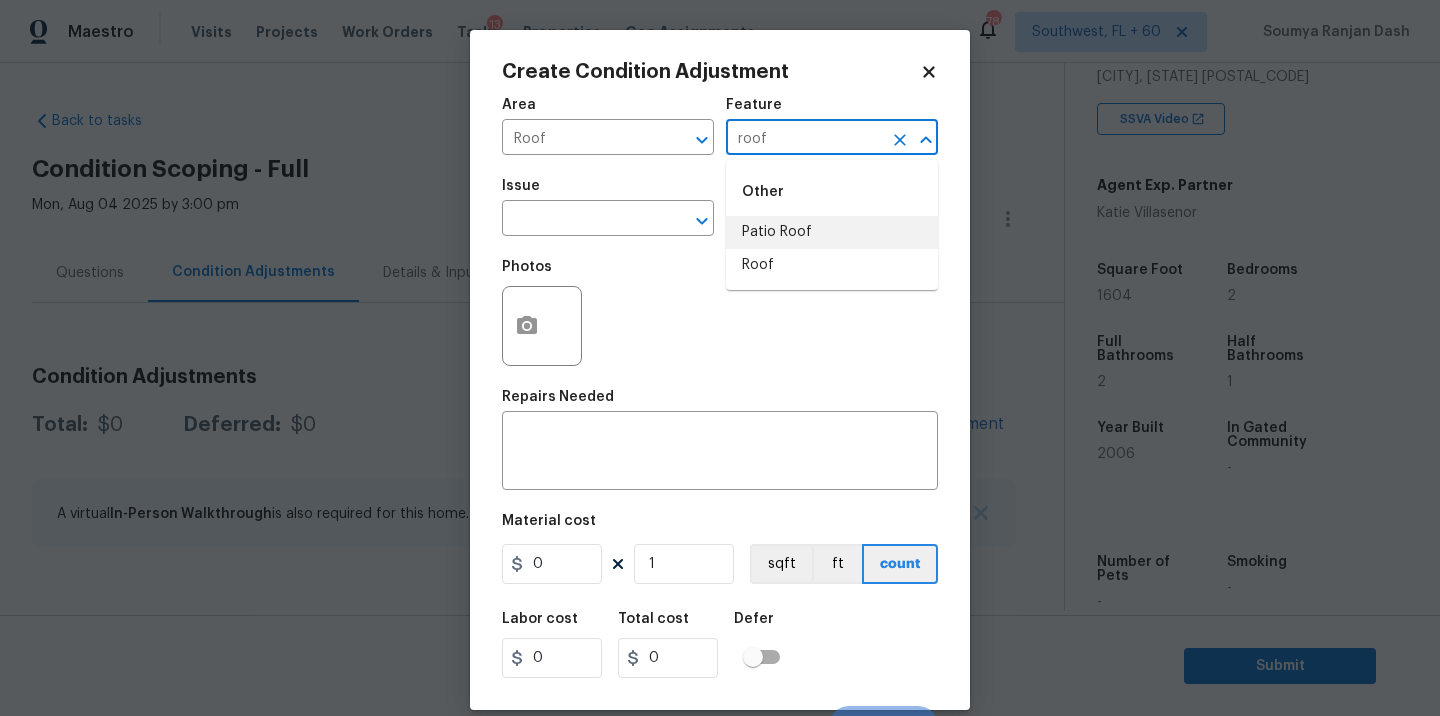 click on "Roof" at bounding box center (832, 265) 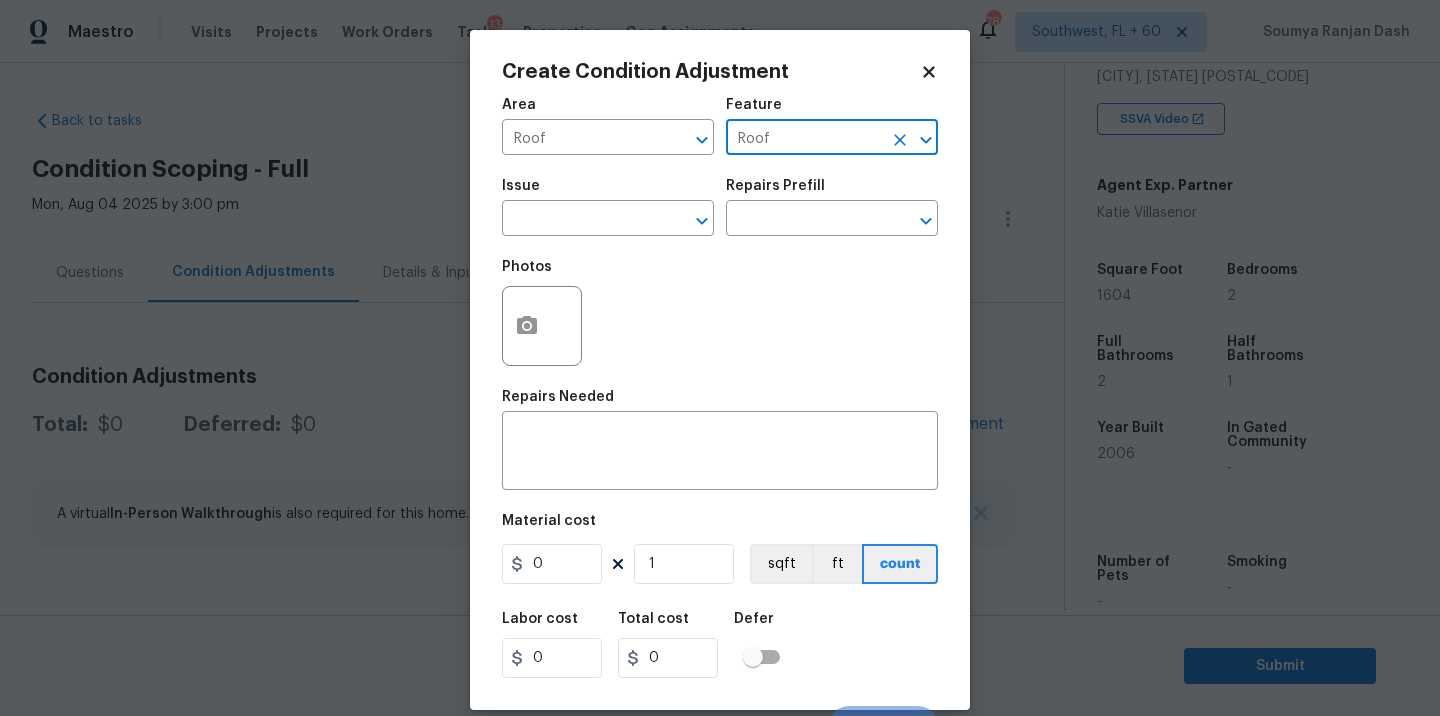 type on "Roof" 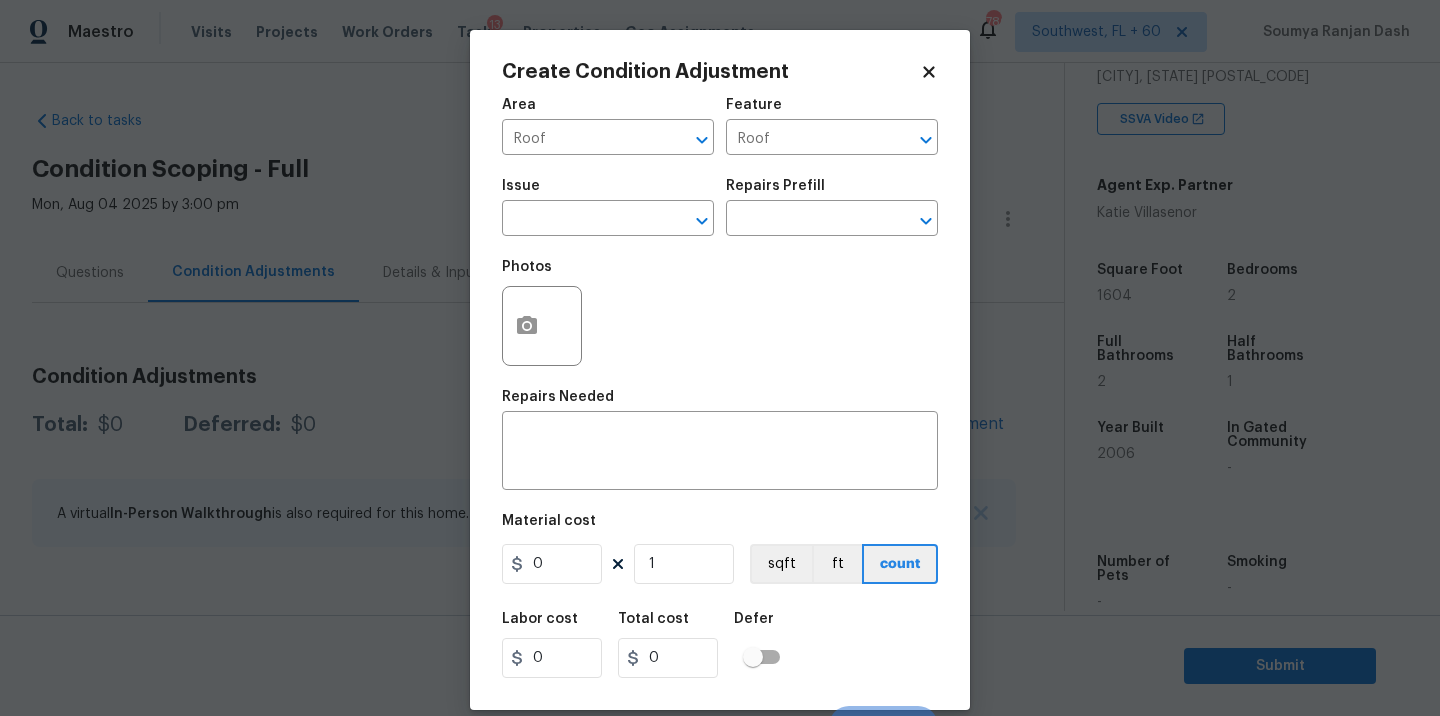 click on "Issue ​" at bounding box center (608, 207) 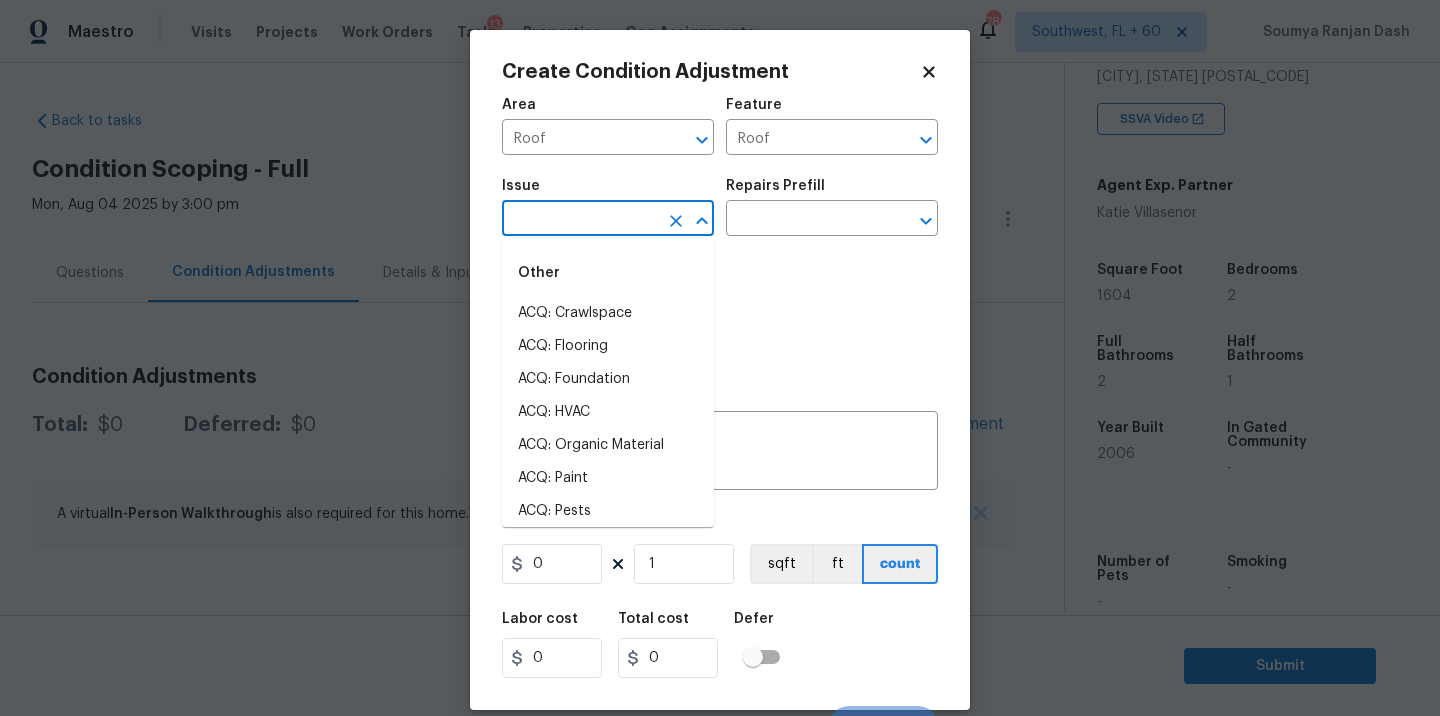 click at bounding box center (580, 220) 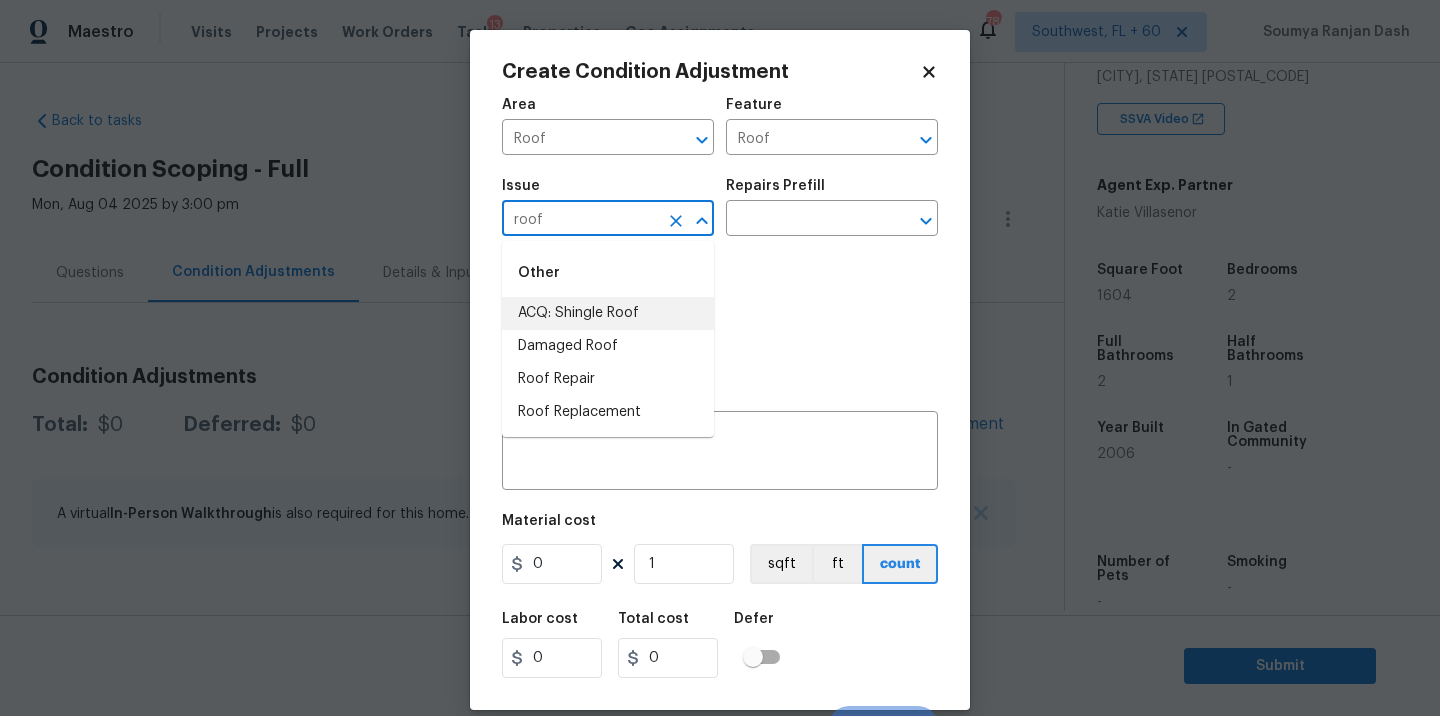 click on "ACQ: Shingle Roof" at bounding box center [608, 313] 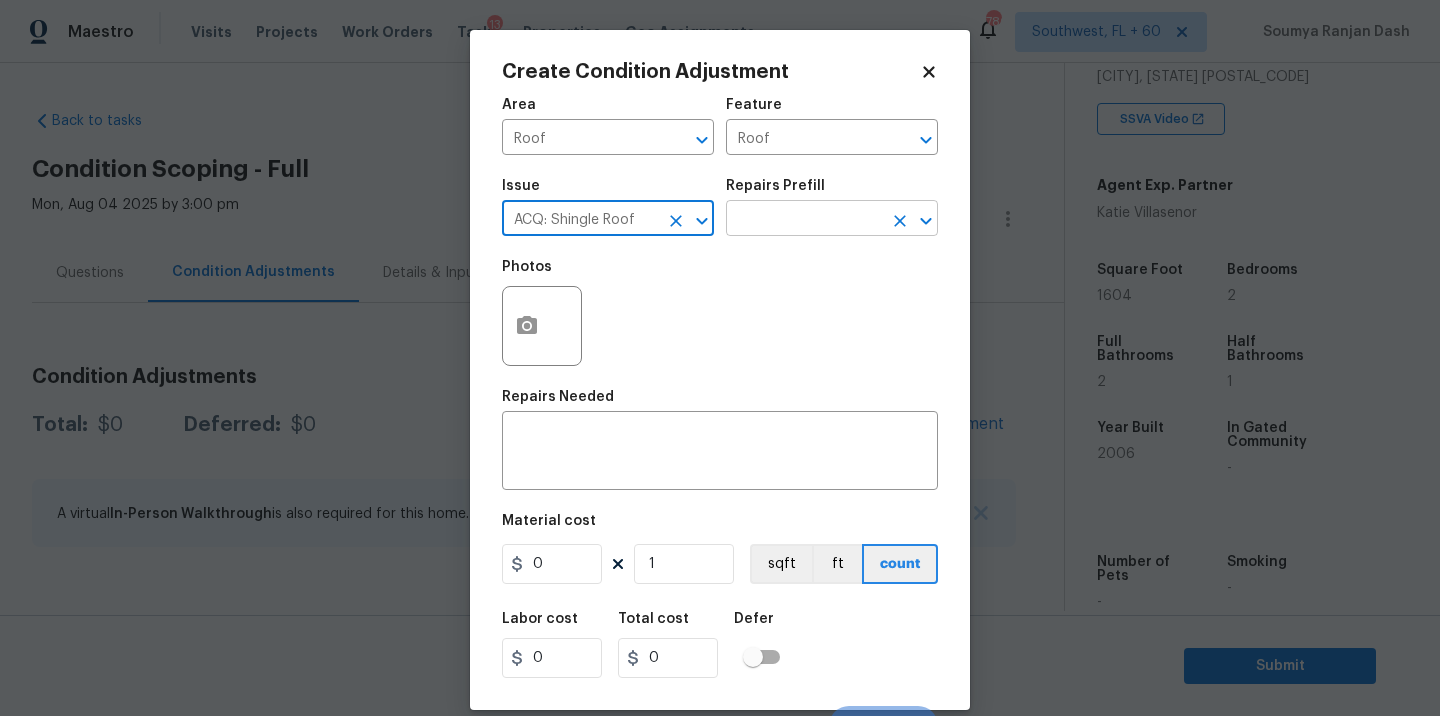 type on "ACQ: Shingle Roof" 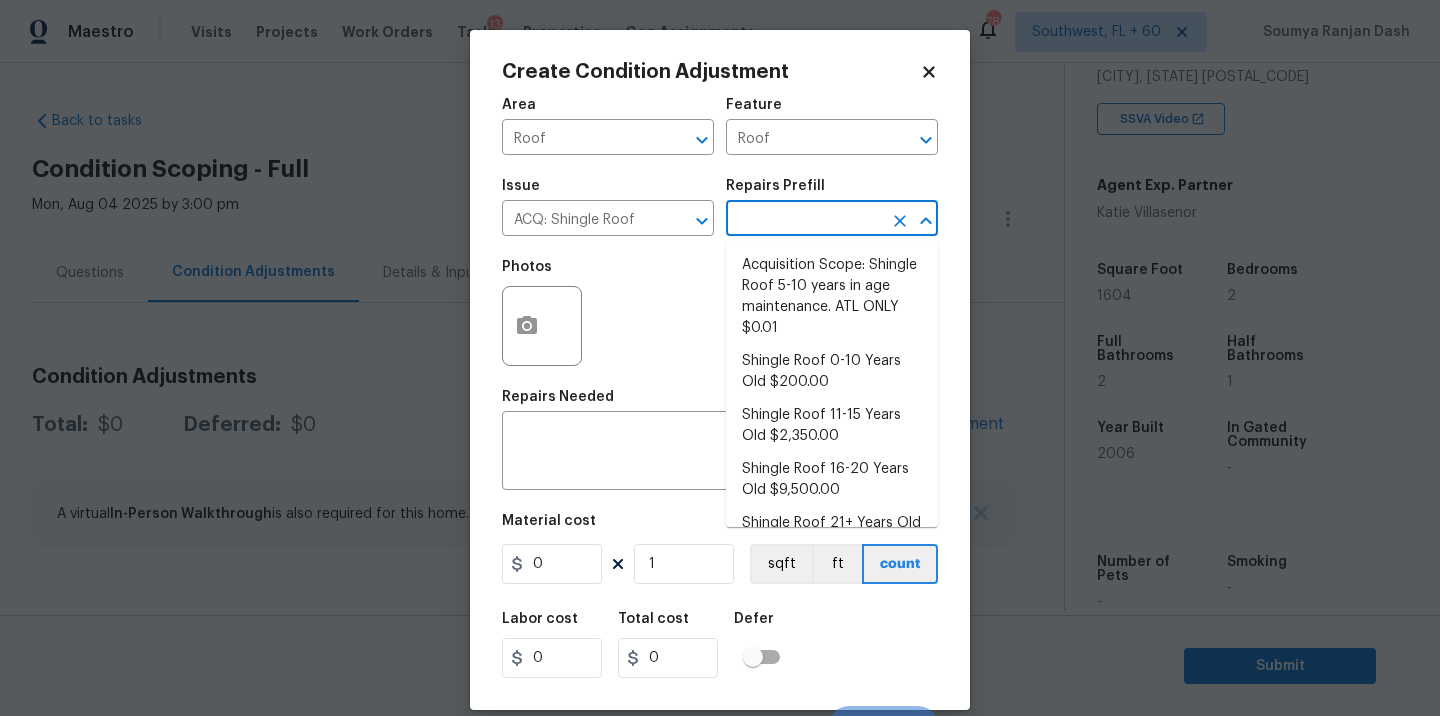 click at bounding box center (804, 220) 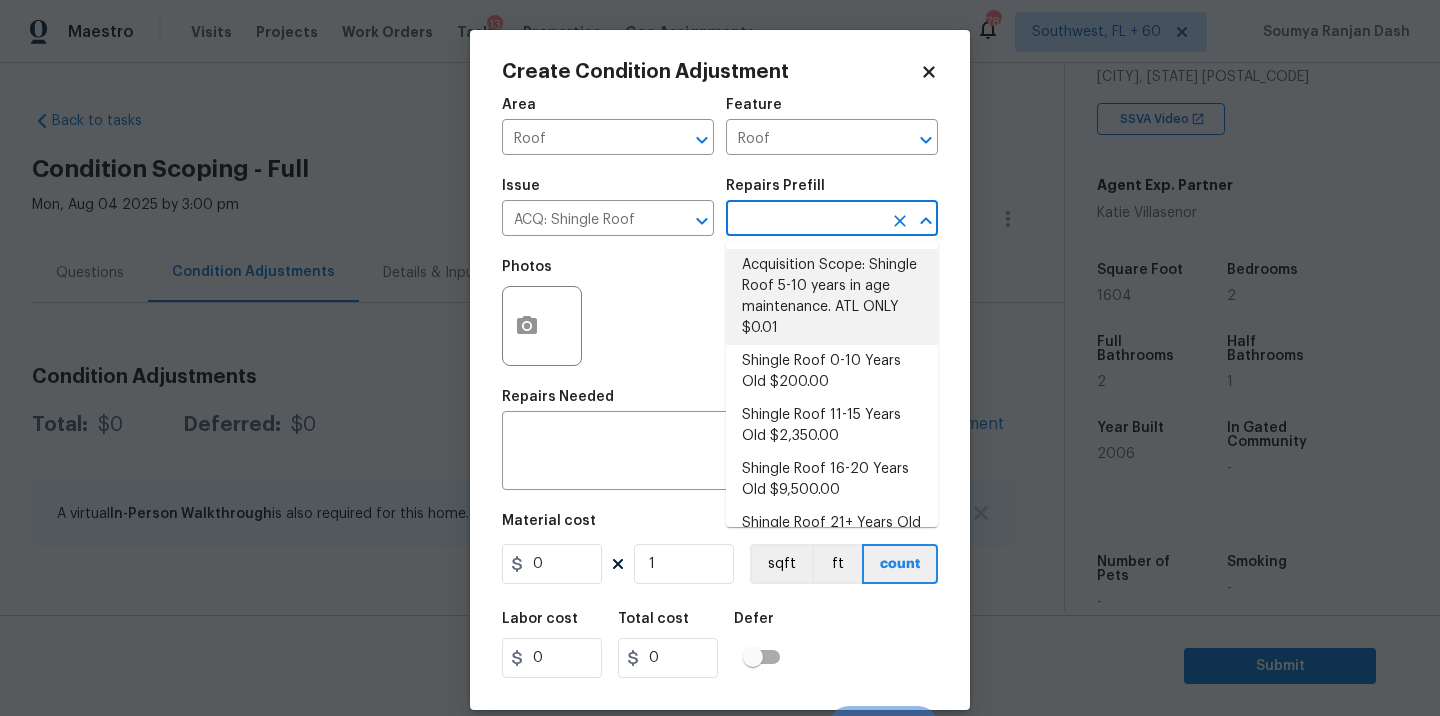 click on "Acquisition Scope: Shingle Roof 5-10 years in age maintenance. ATL ONLY $0.01" at bounding box center [832, 297] 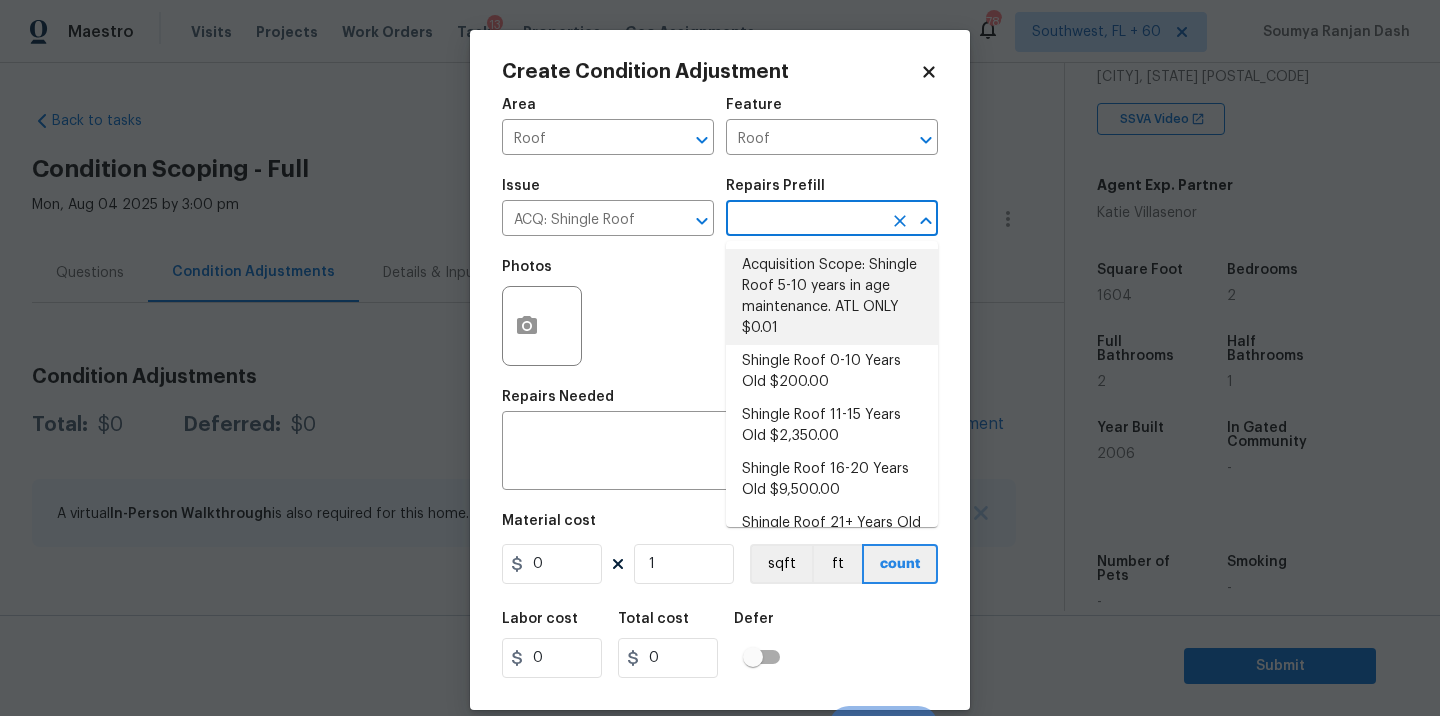 type on "Acquisition" 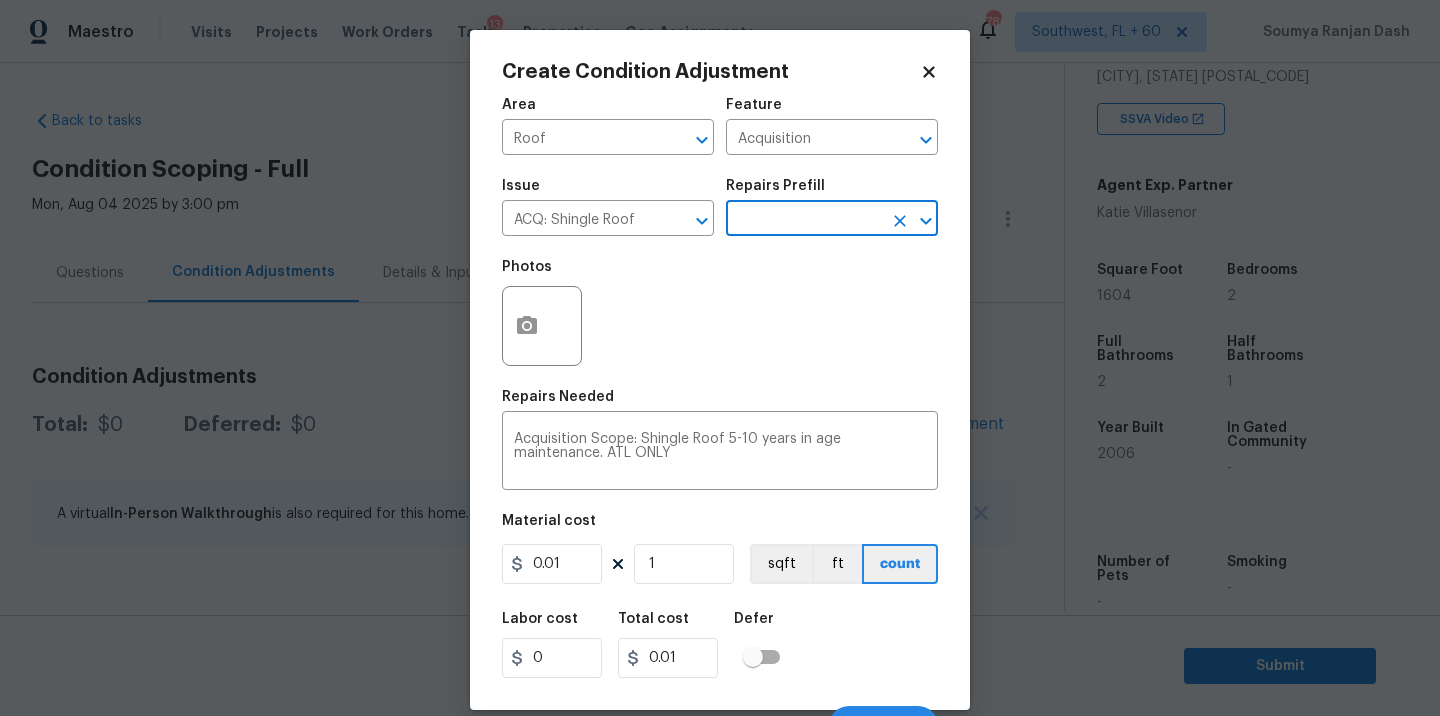 click on "Repairs Prefill" at bounding box center [832, 192] 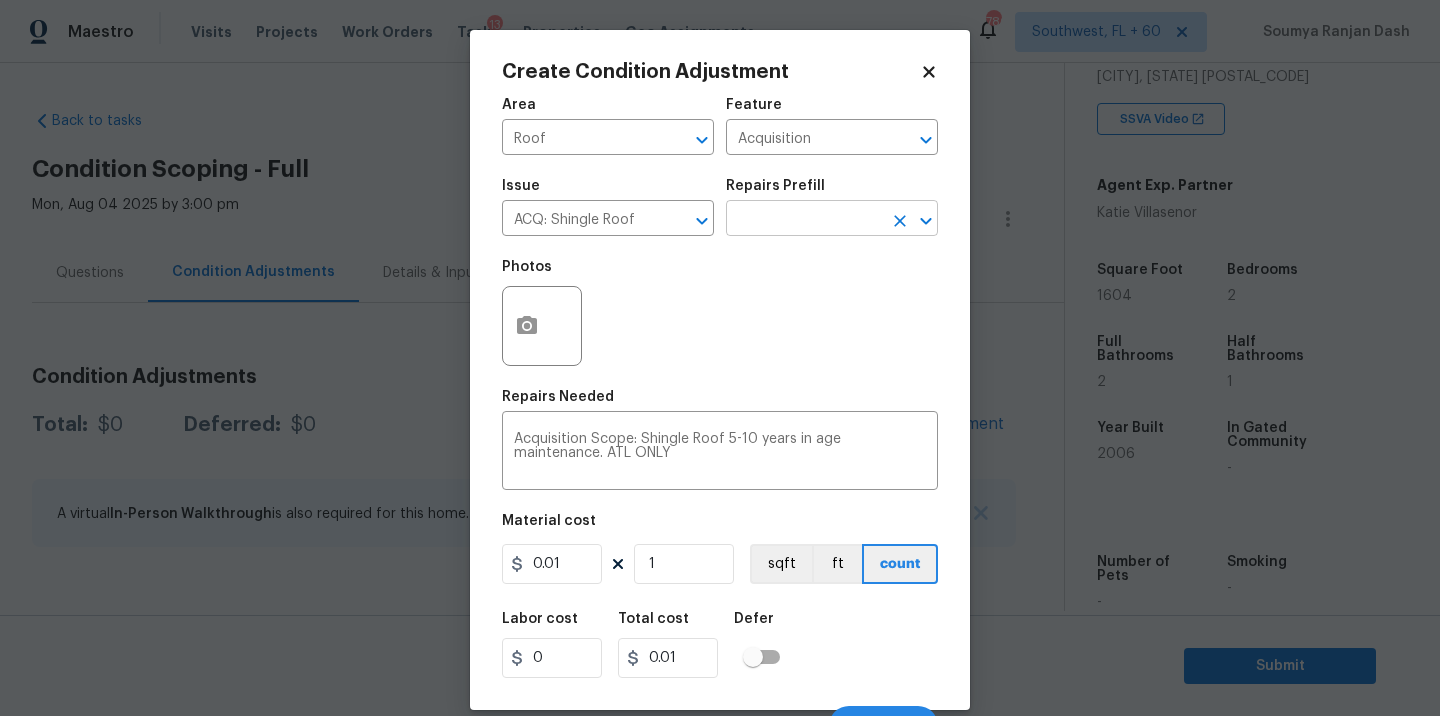 click at bounding box center (804, 220) 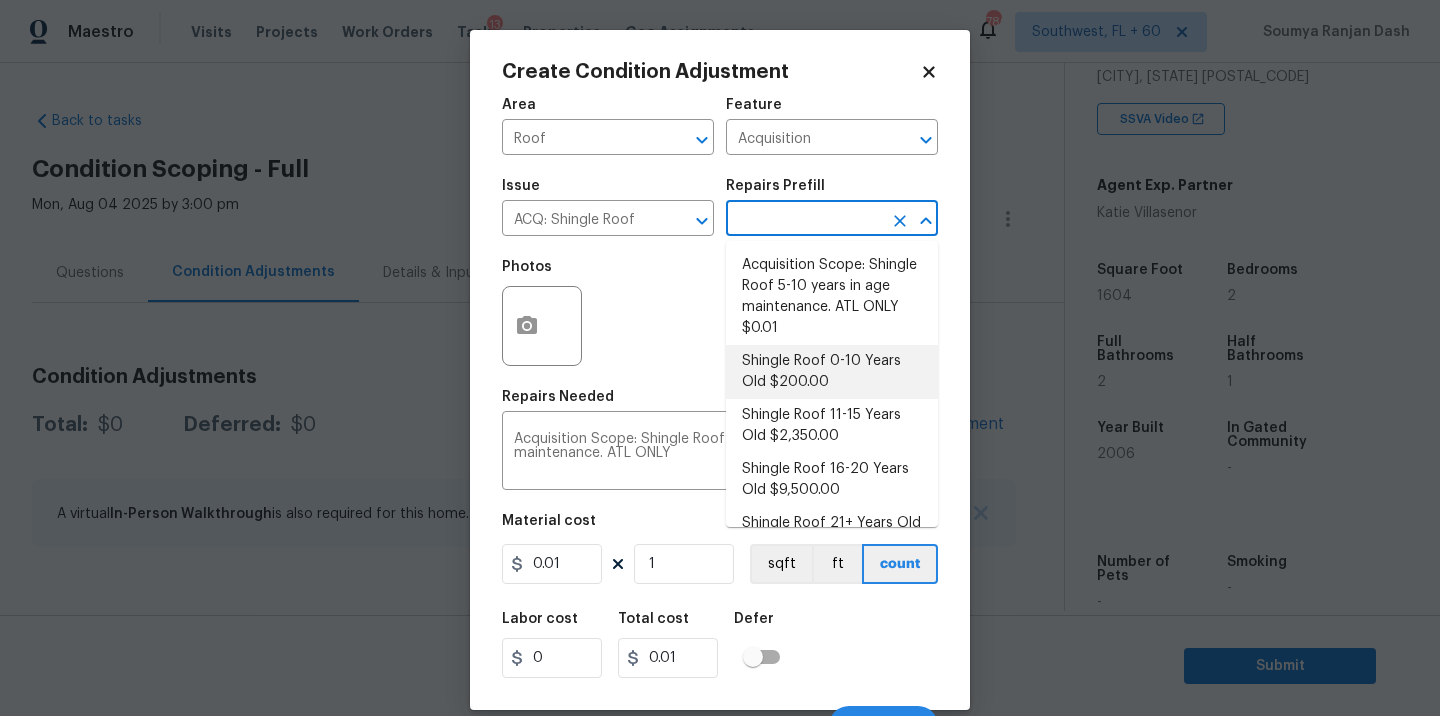 click on "Shingle Roof 0-10 Years Old $200.00" at bounding box center (832, 372) 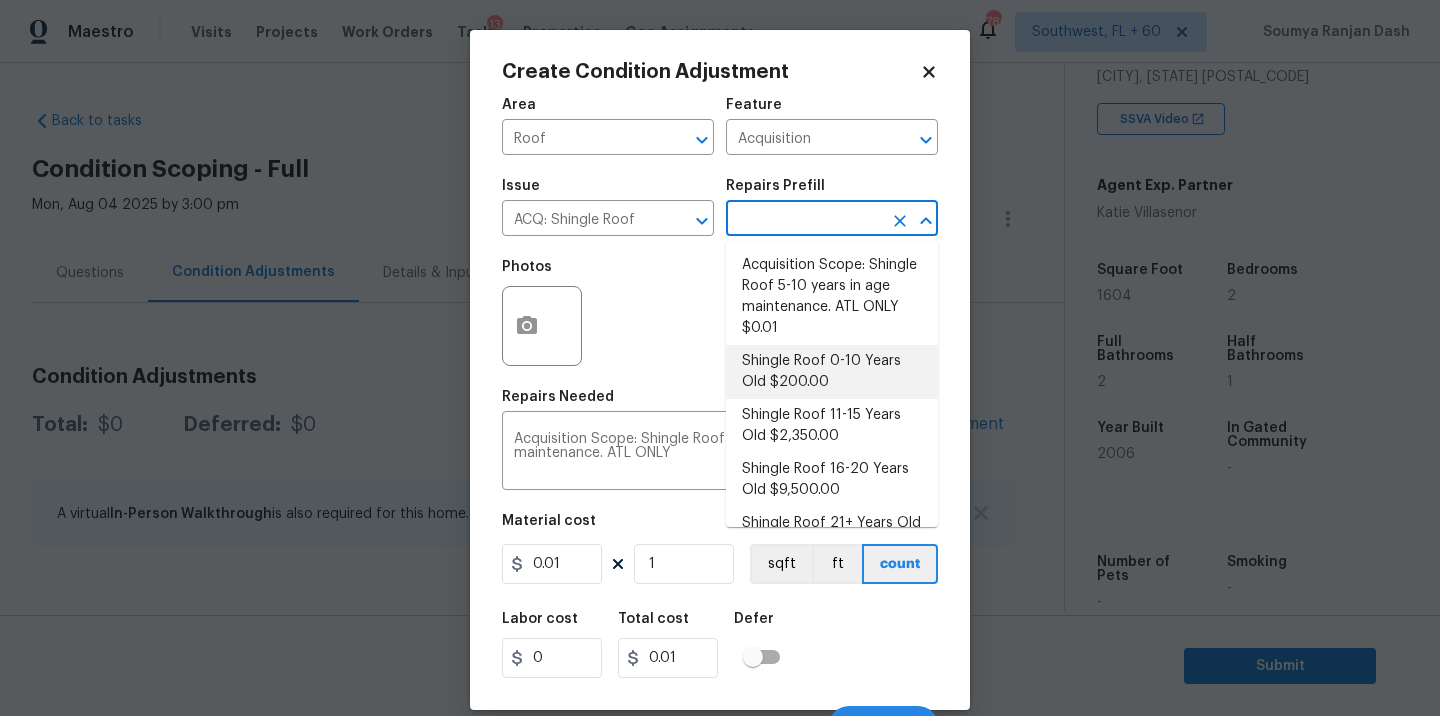 type on "Acquisition Scope: Shingle Roof 0-10 years in age maintenance." 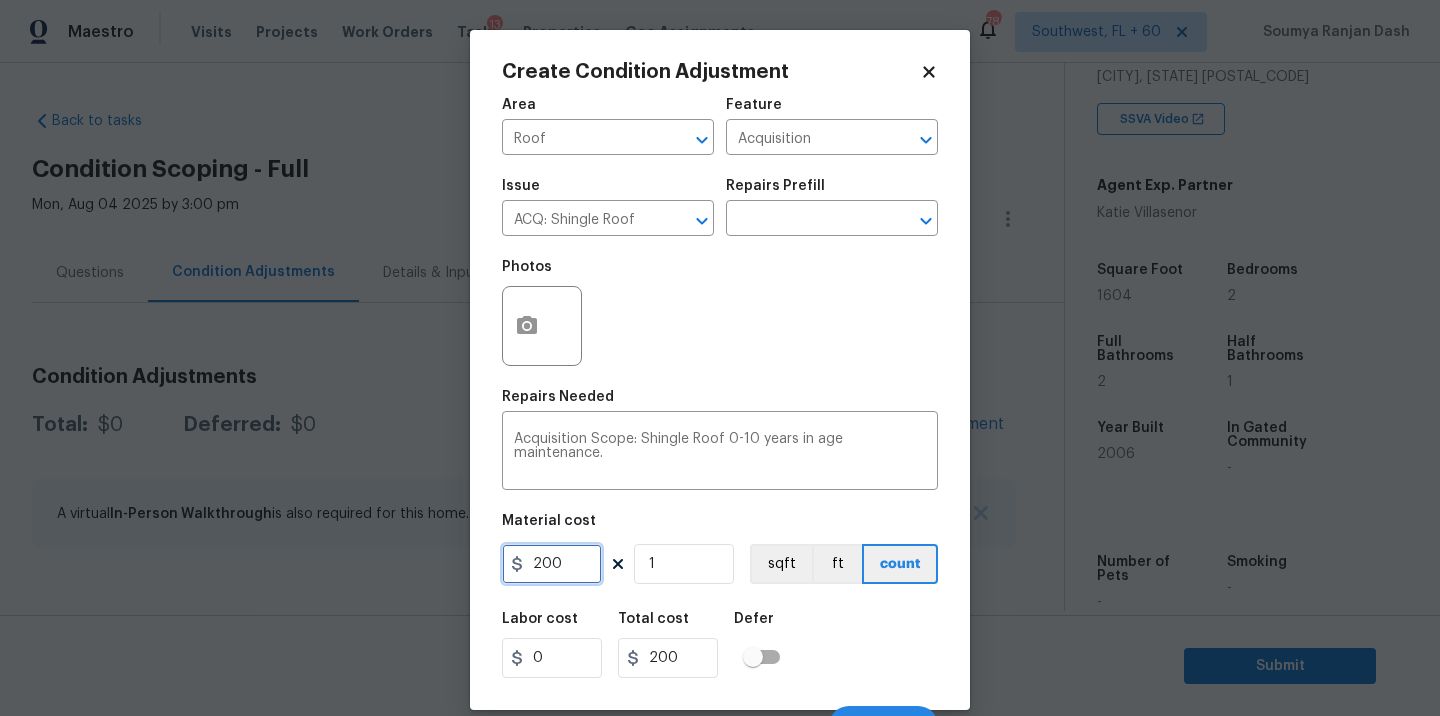 click on "200" at bounding box center [552, 564] 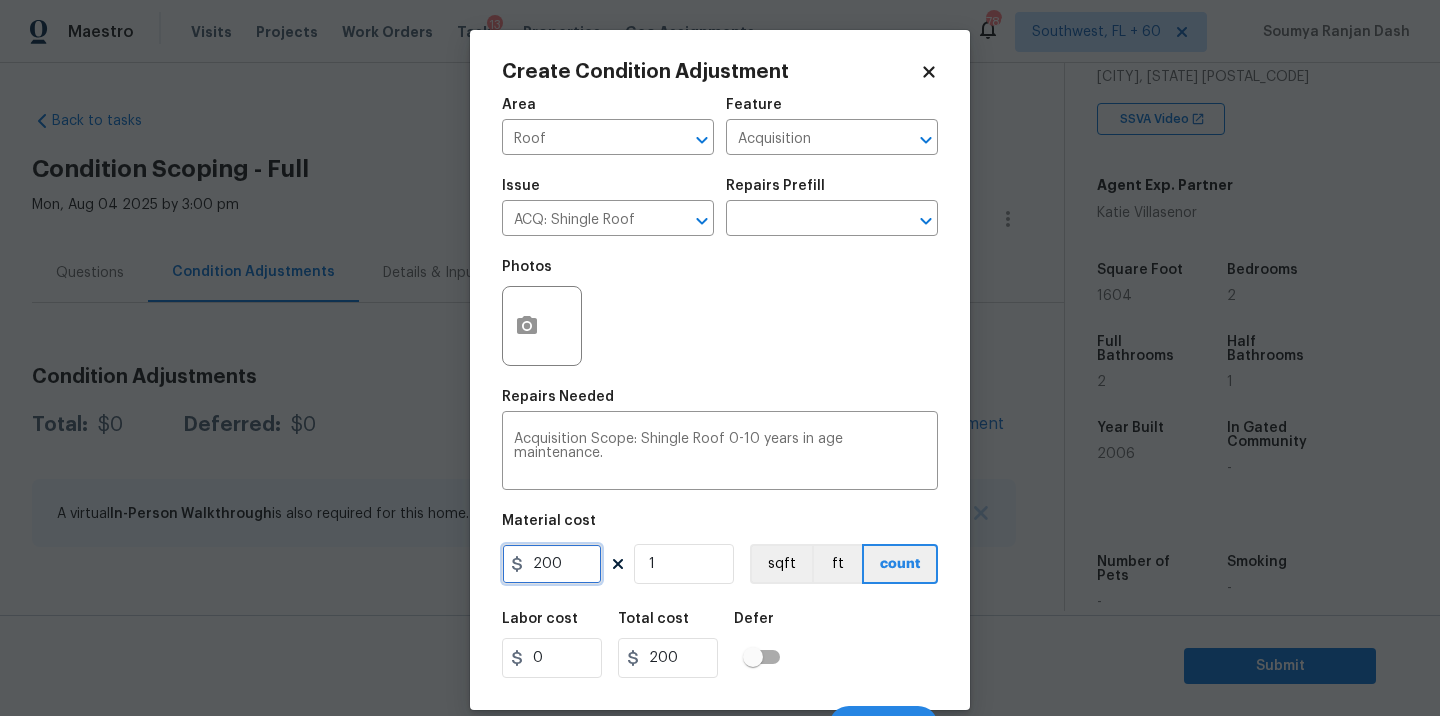 click on "200" at bounding box center [552, 564] 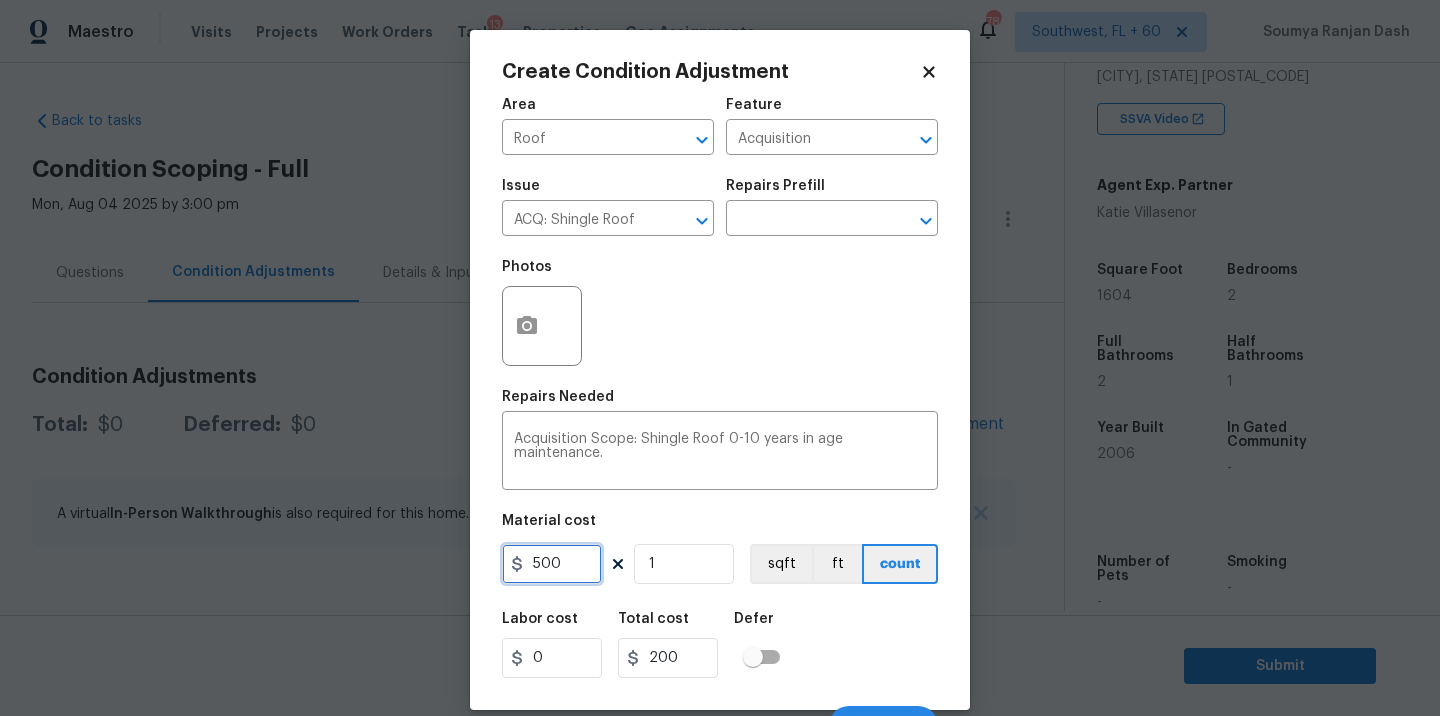 type on "500" 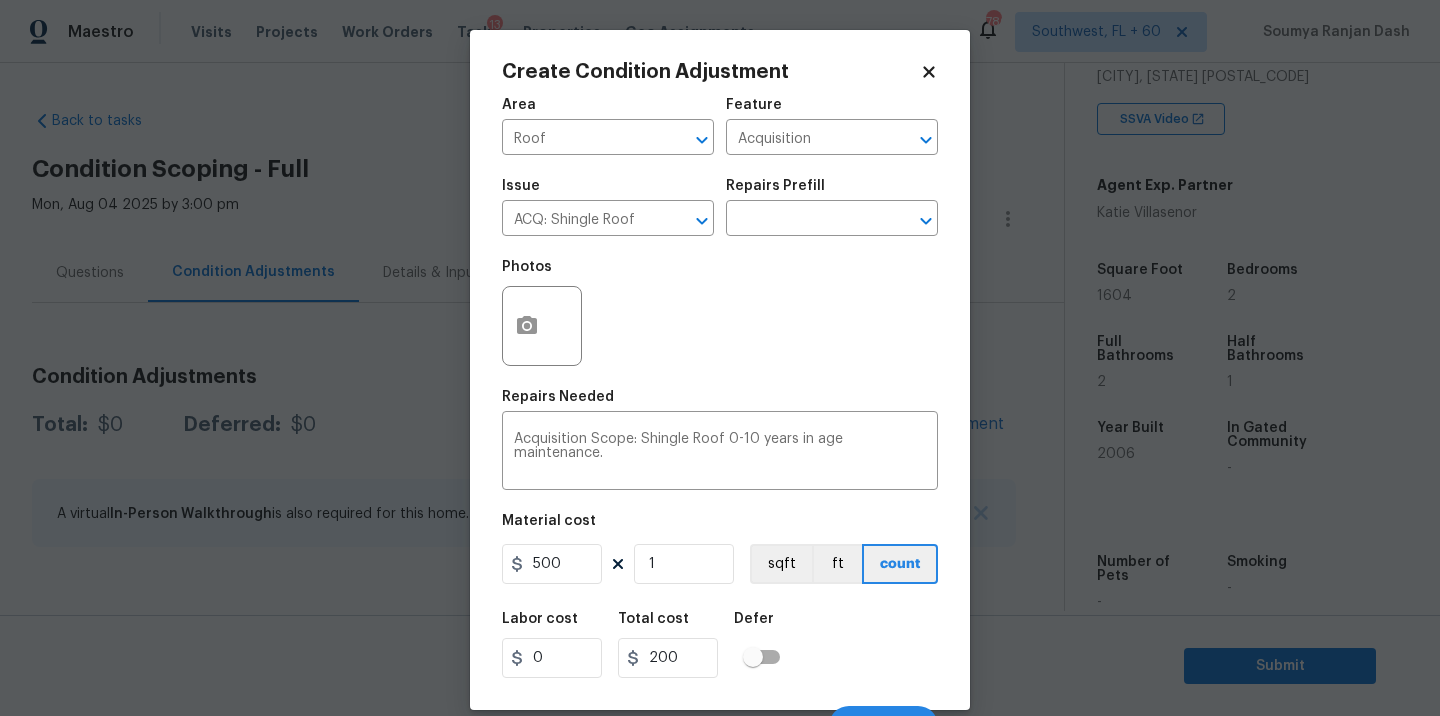 type on "500" 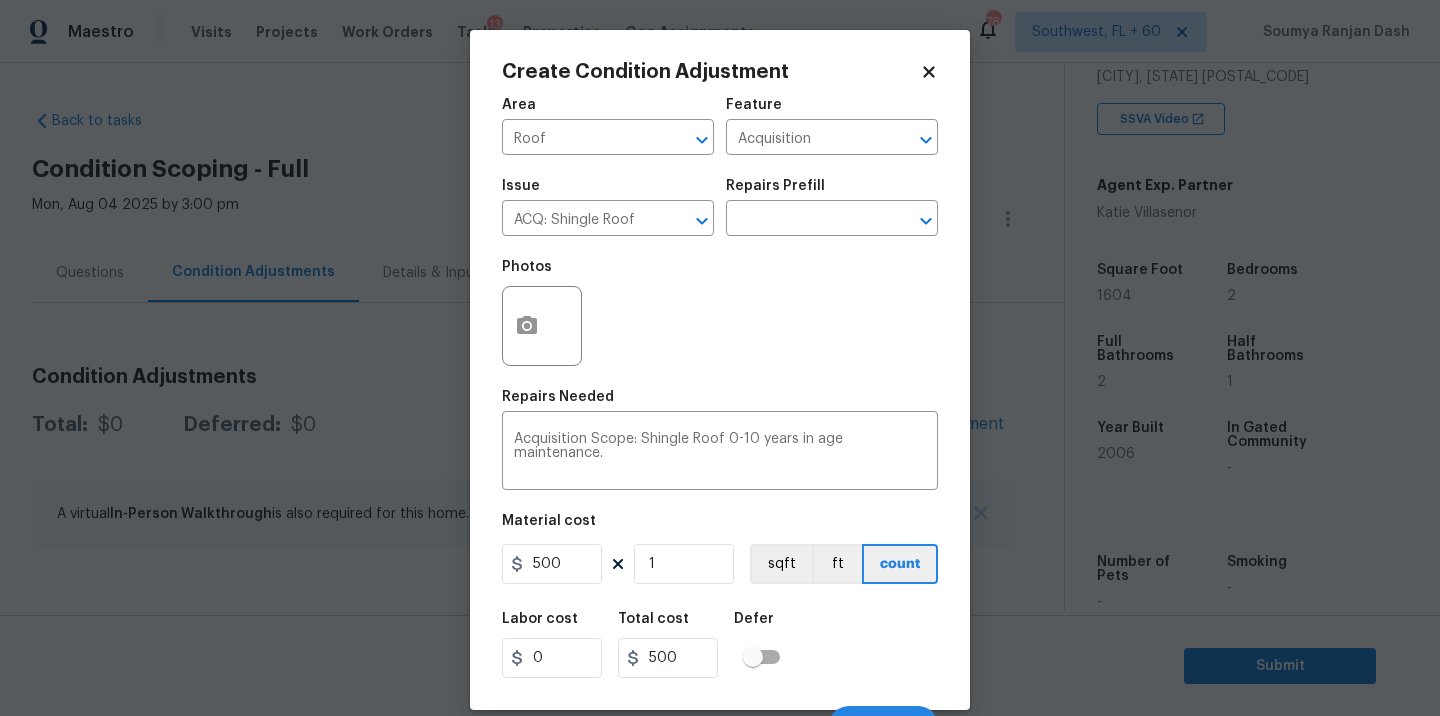 click on "Labor cost 0 Total cost 500 Defer" at bounding box center [720, 645] 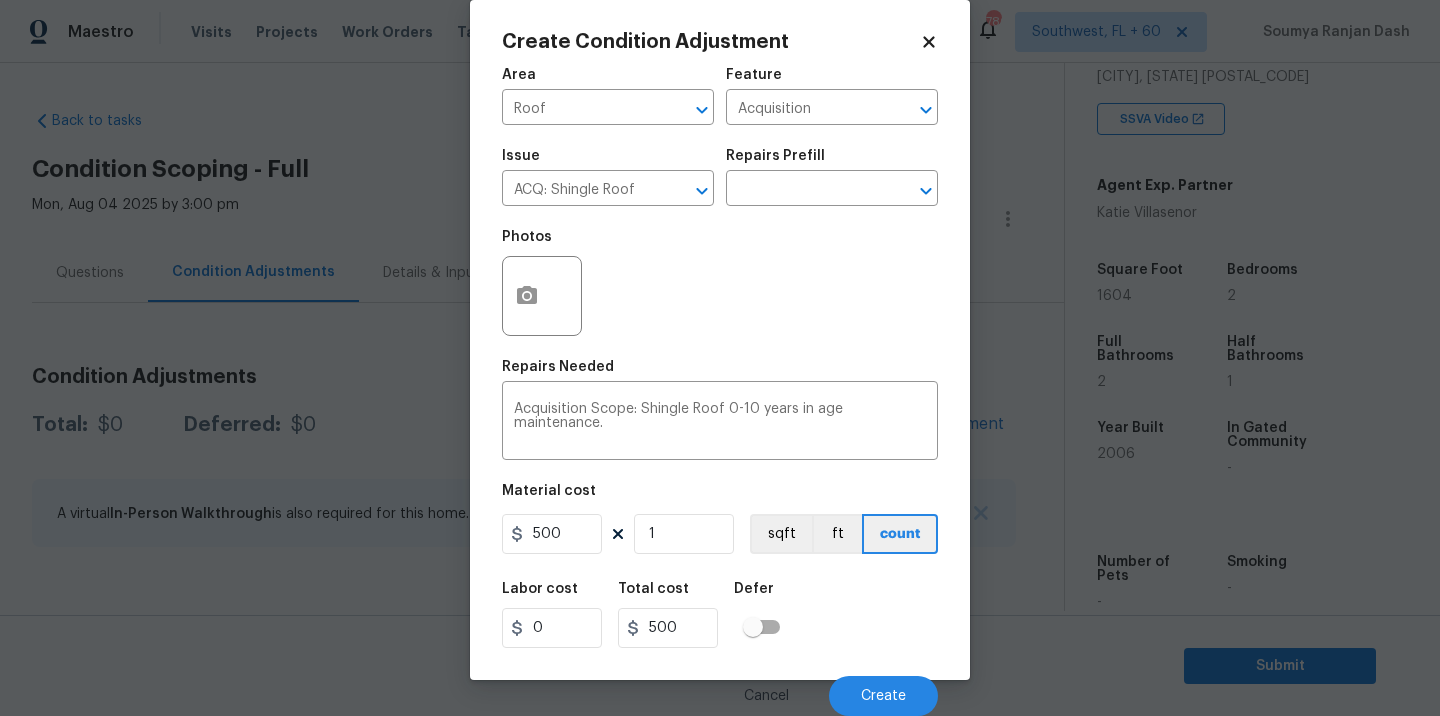 click on "Cancel Create" at bounding box center (720, 688) 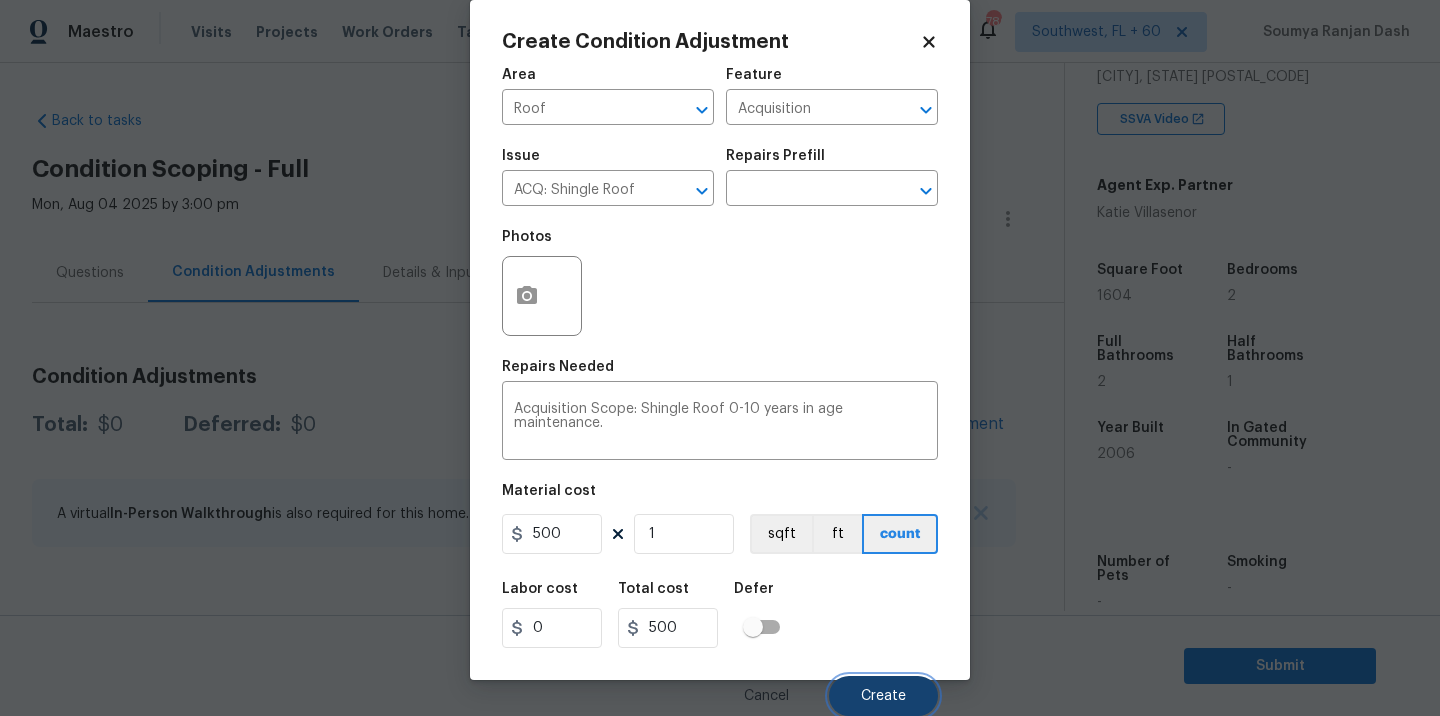 click on "Create" at bounding box center (883, 696) 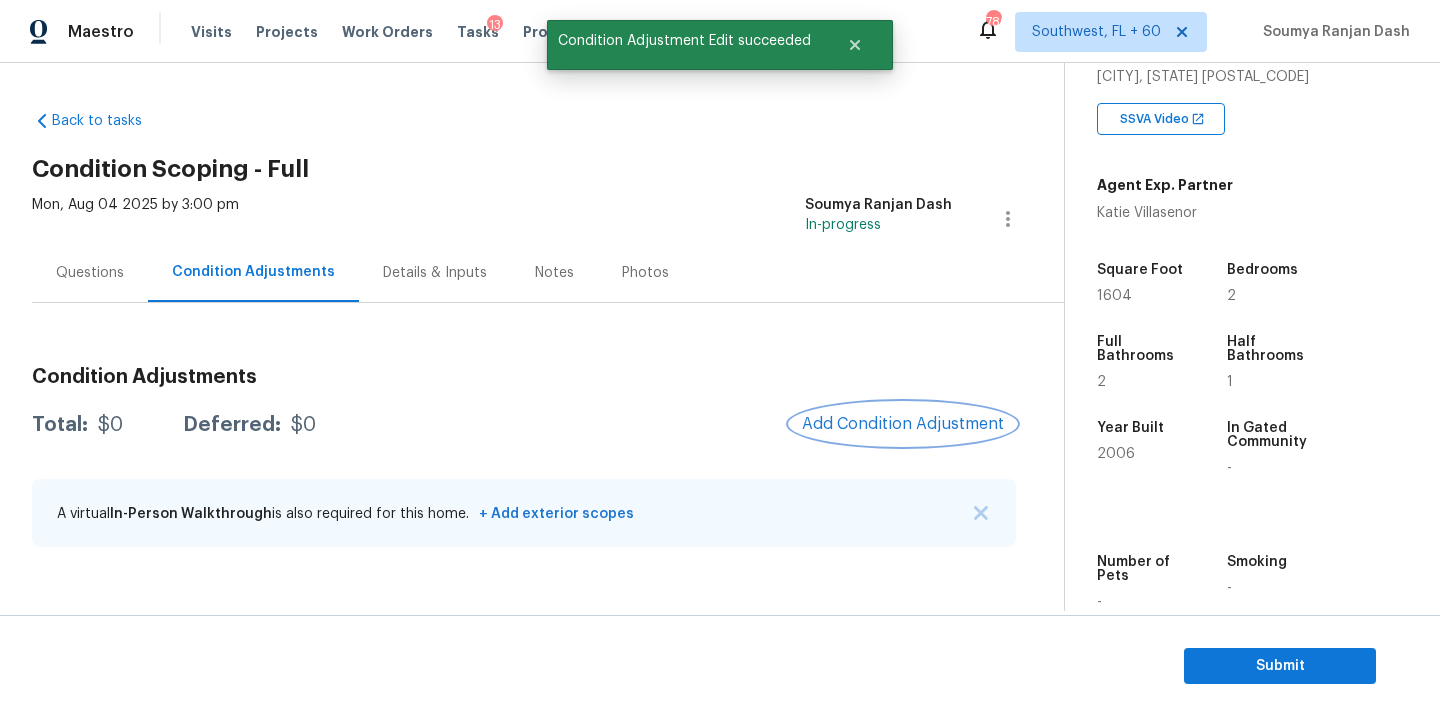 scroll, scrollTop: 0, scrollLeft: 0, axis: both 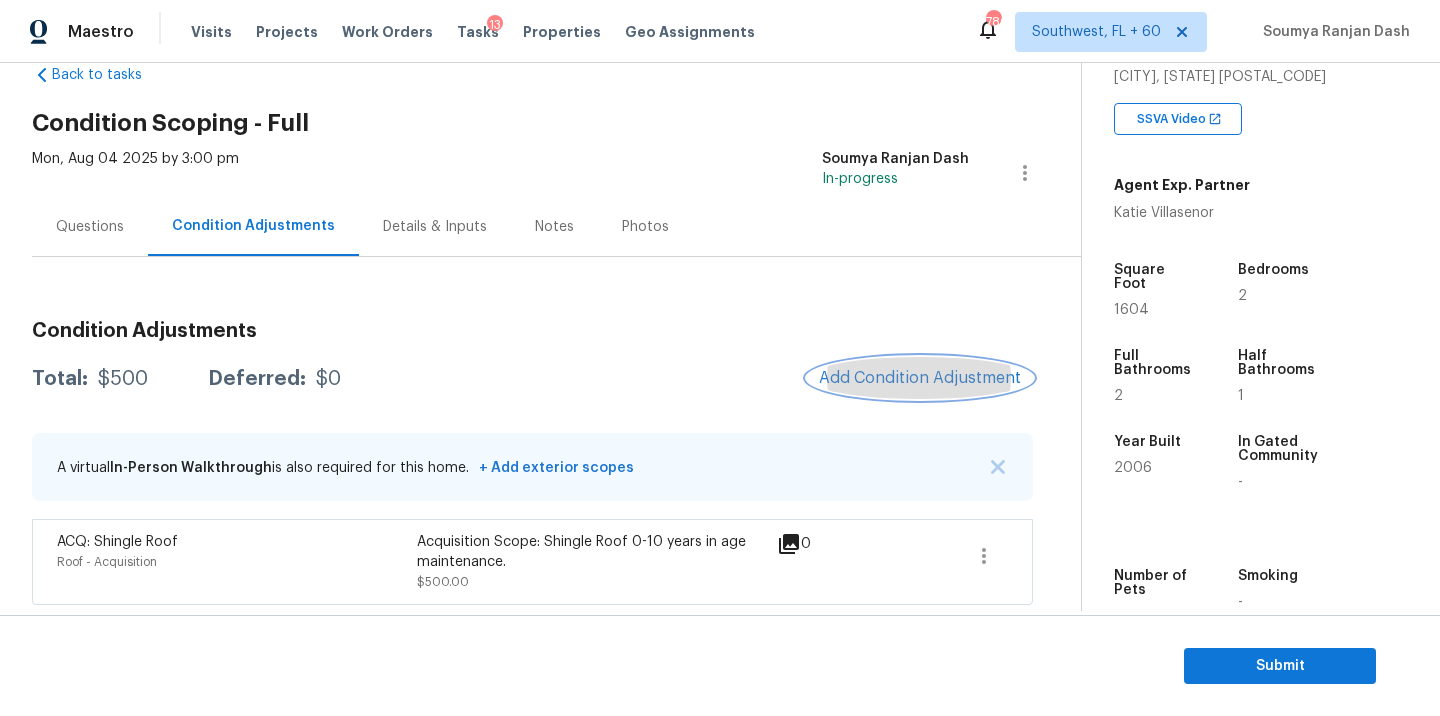 click on "Add Condition Adjustment" at bounding box center (920, 378) 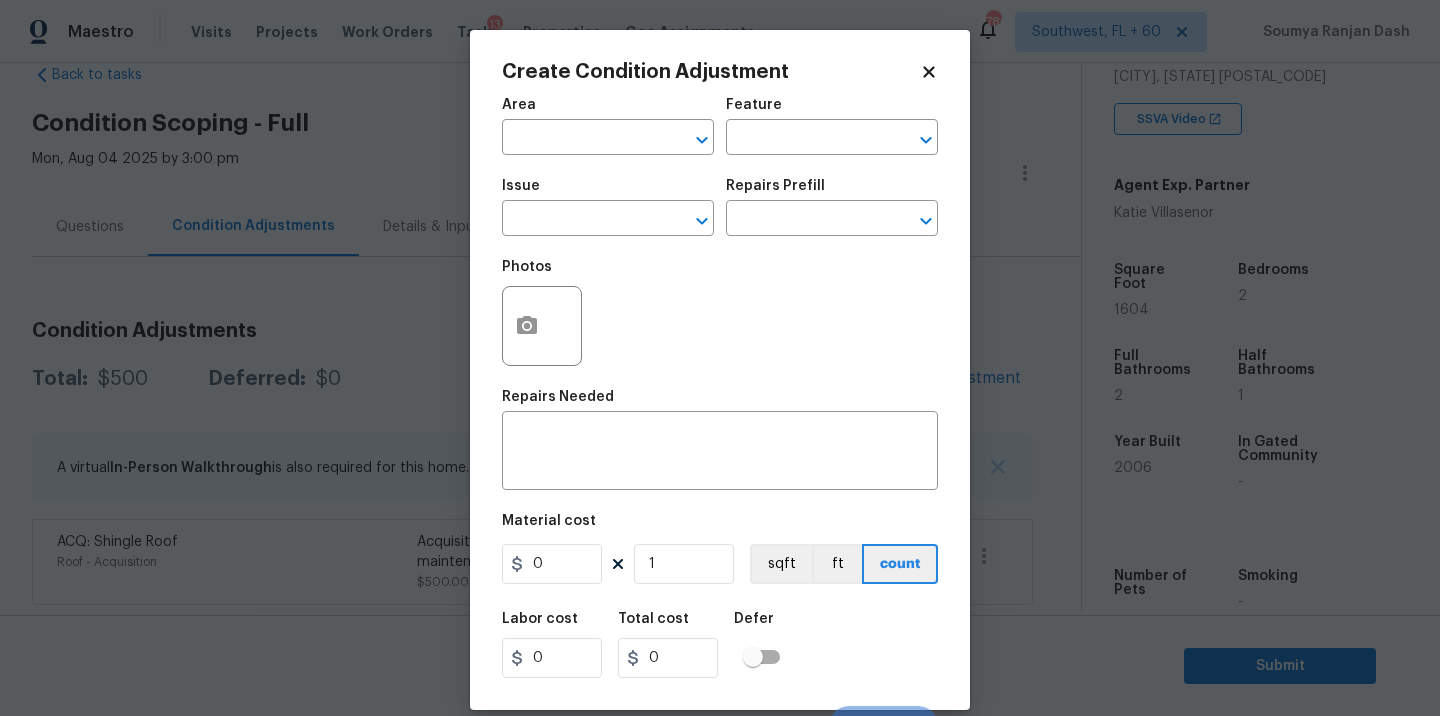 click on "Issue ​" at bounding box center [608, 207] 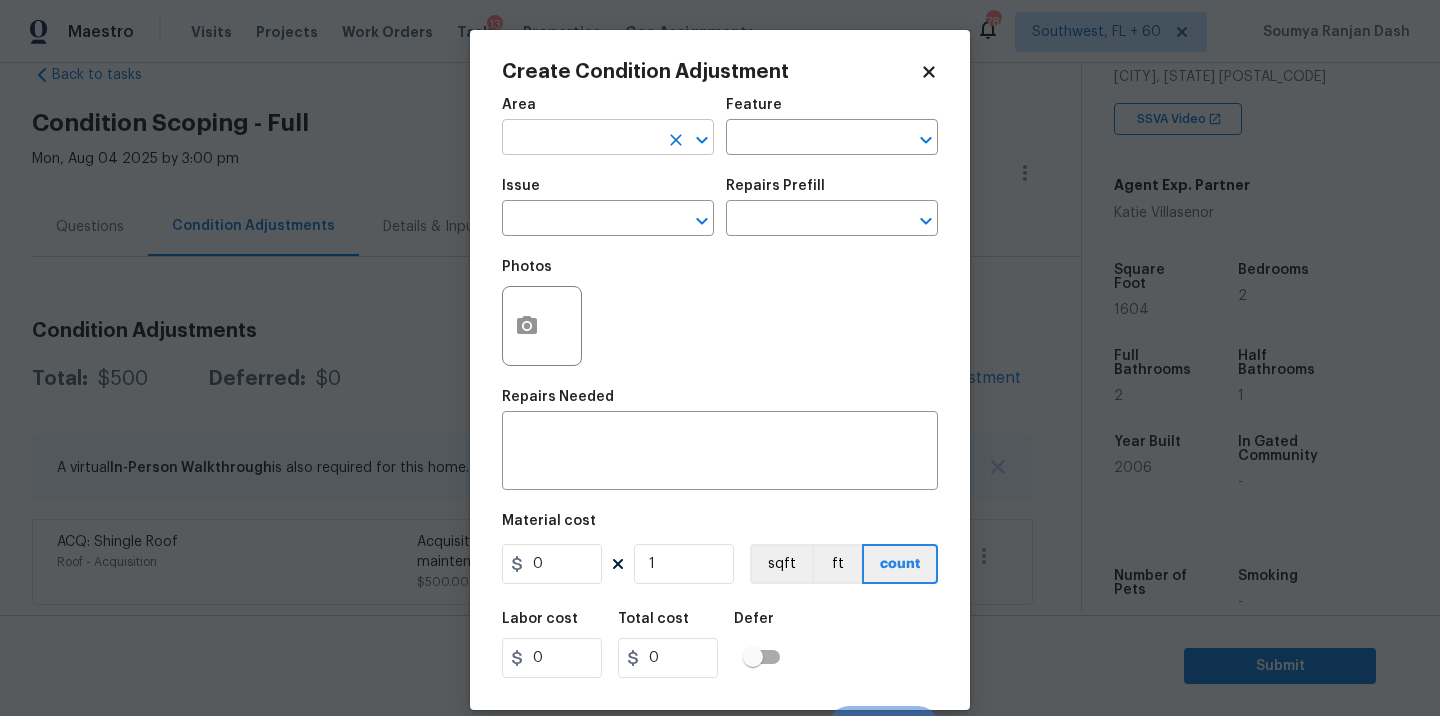 click at bounding box center [580, 139] 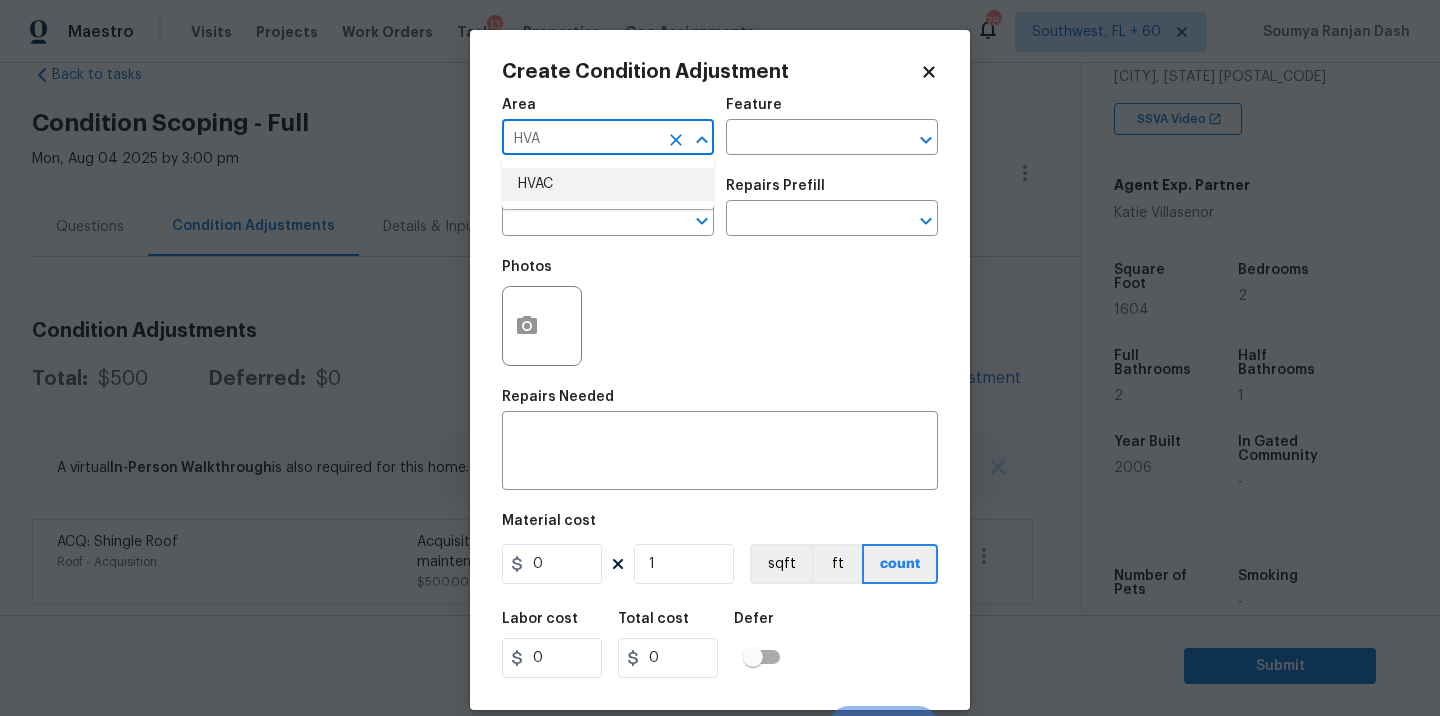click on "HVAC" at bounding box center (608, 184) 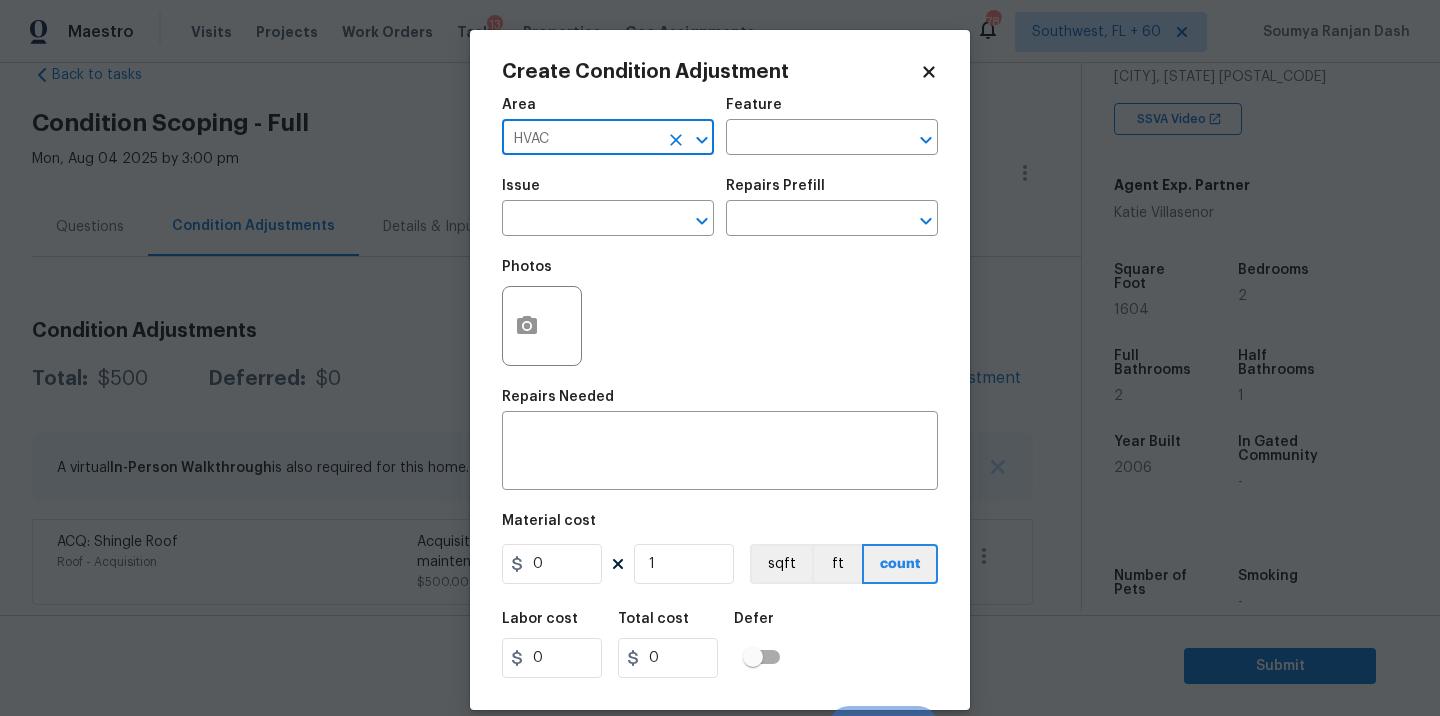 type on "HVAC" 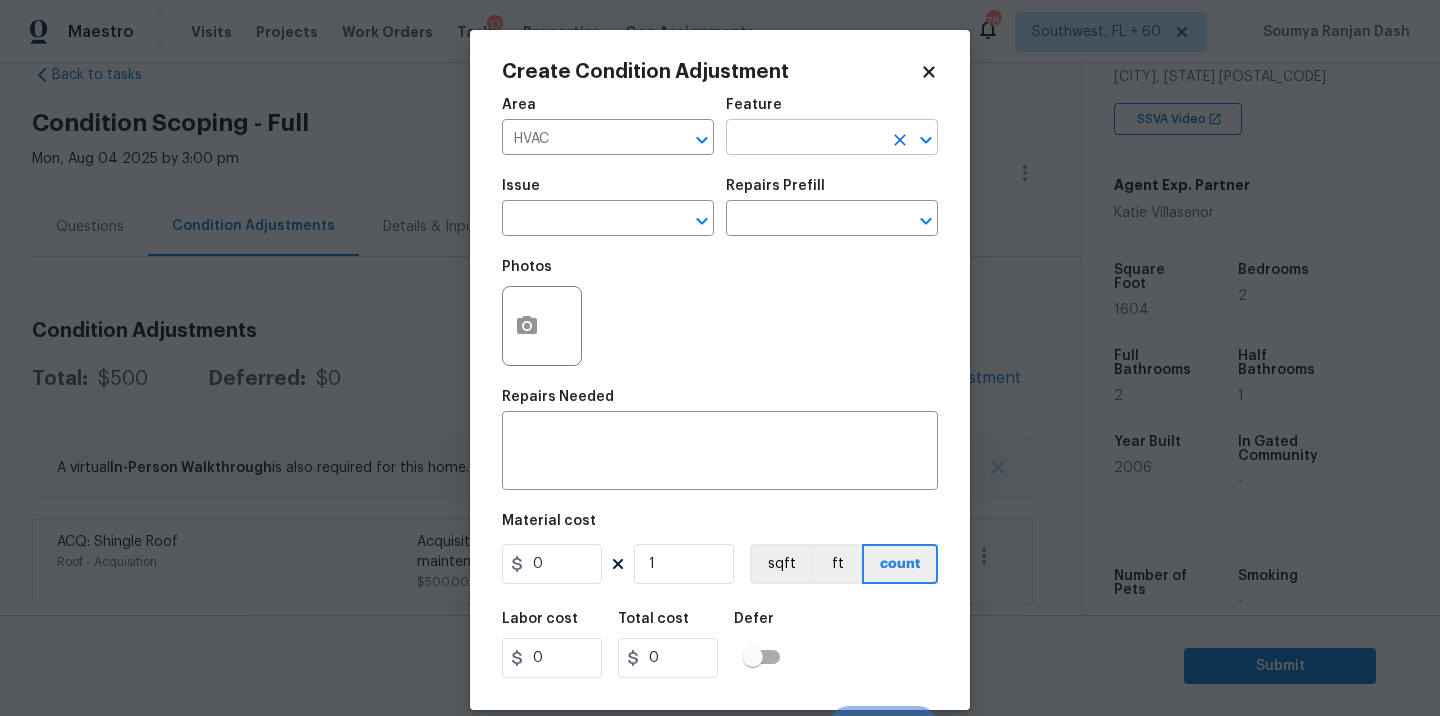 click at bounding box center (804, 139) 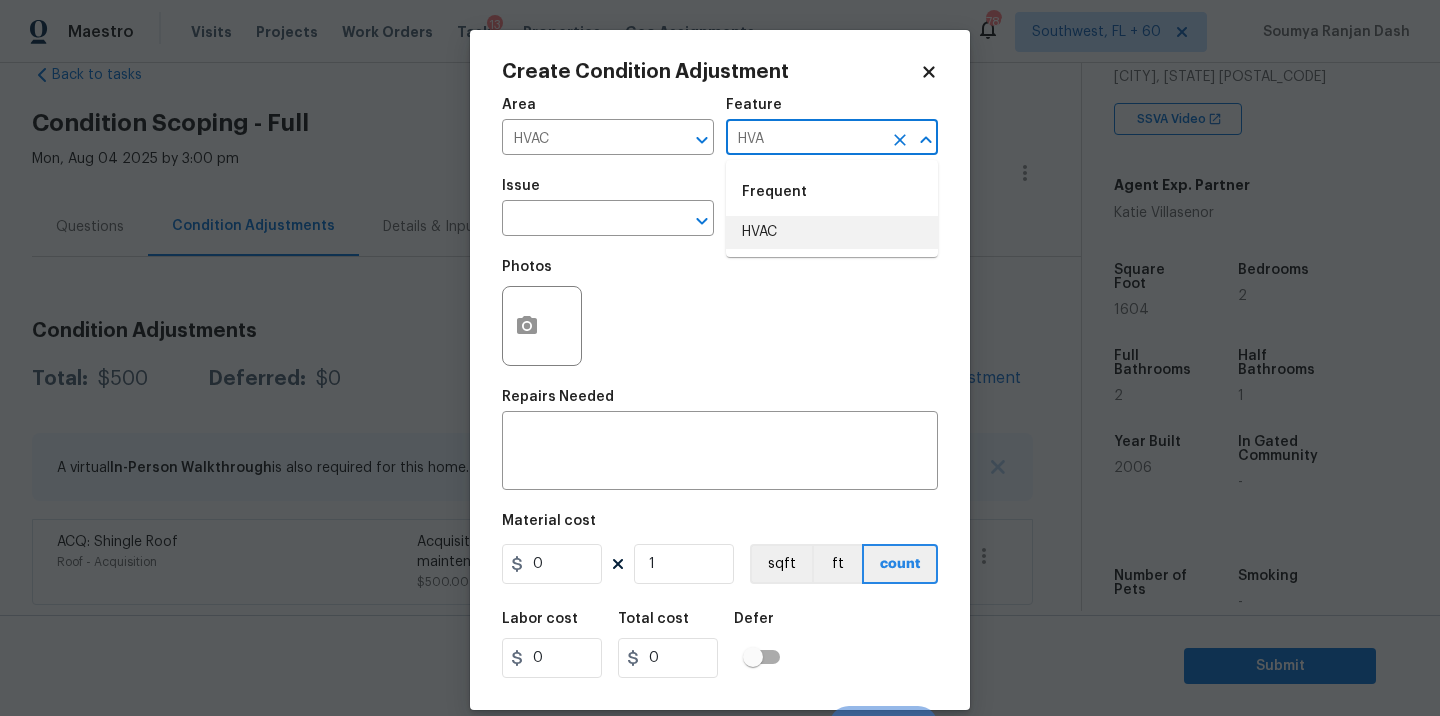 click on "HVAC" at bounding box center (832, 232) 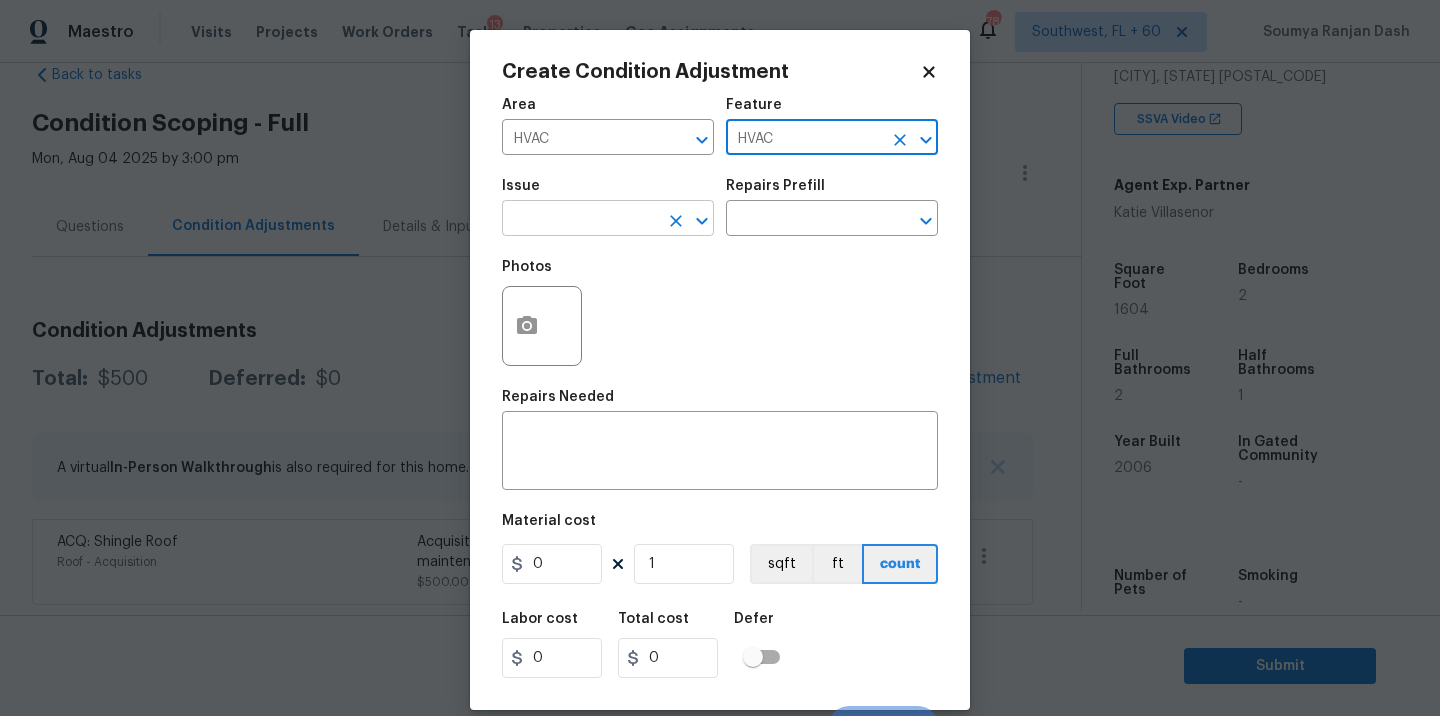 type on "HVAC" 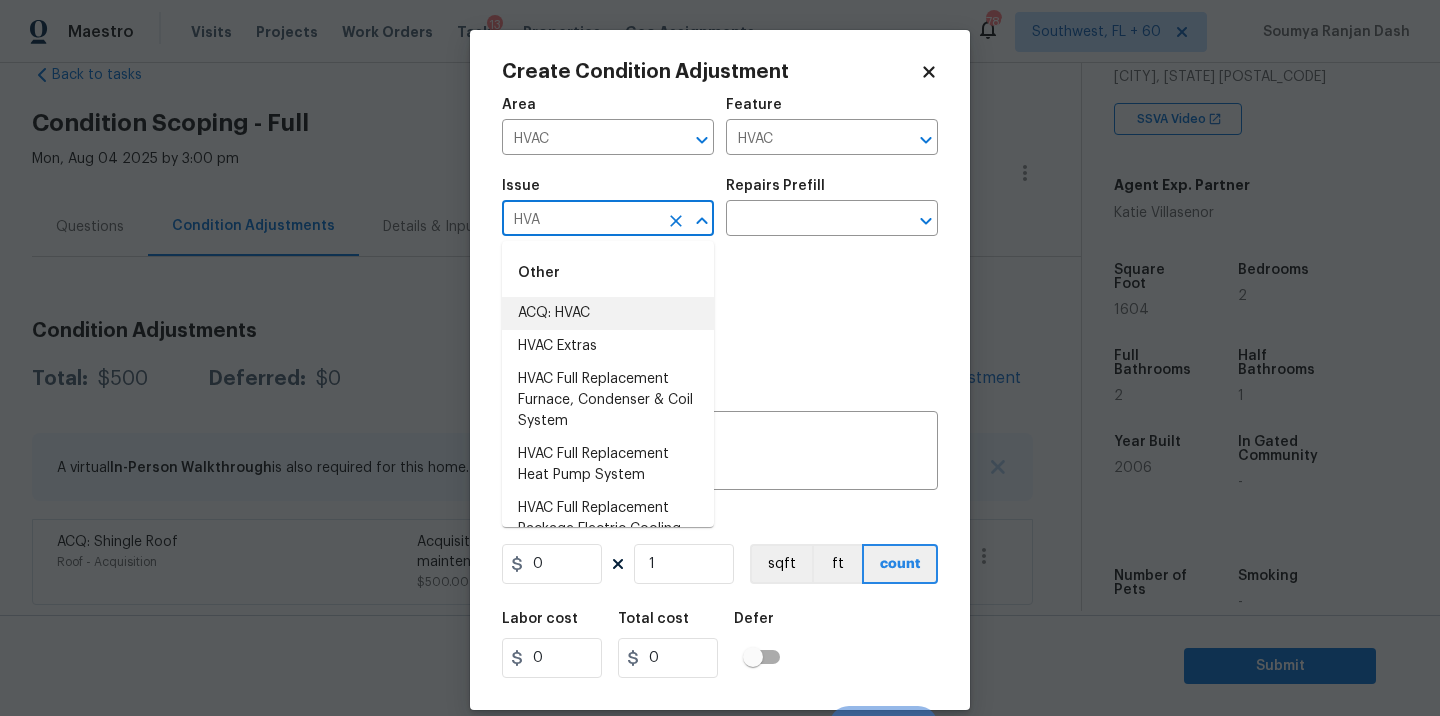 click on "ACQ: HVAC" at bounding box center [608, 313] 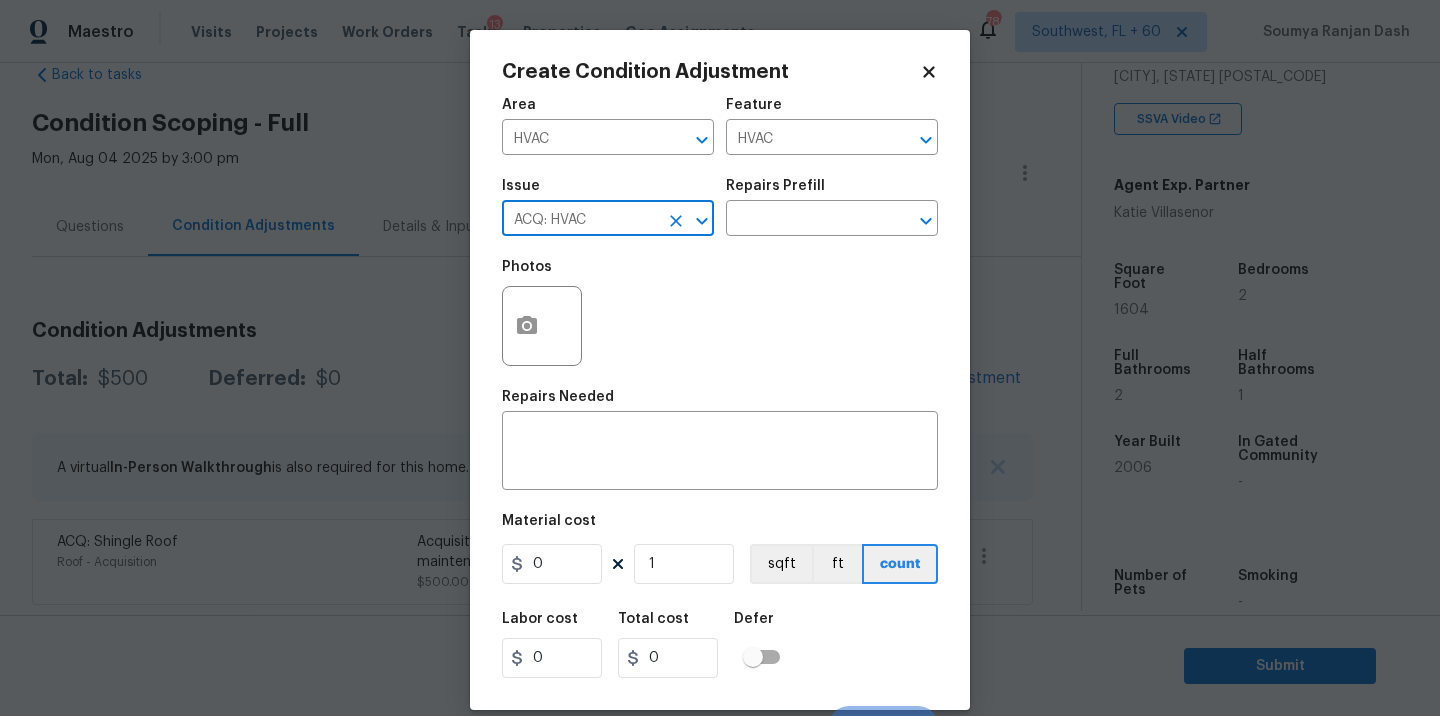type on "ACQ: HVAC" 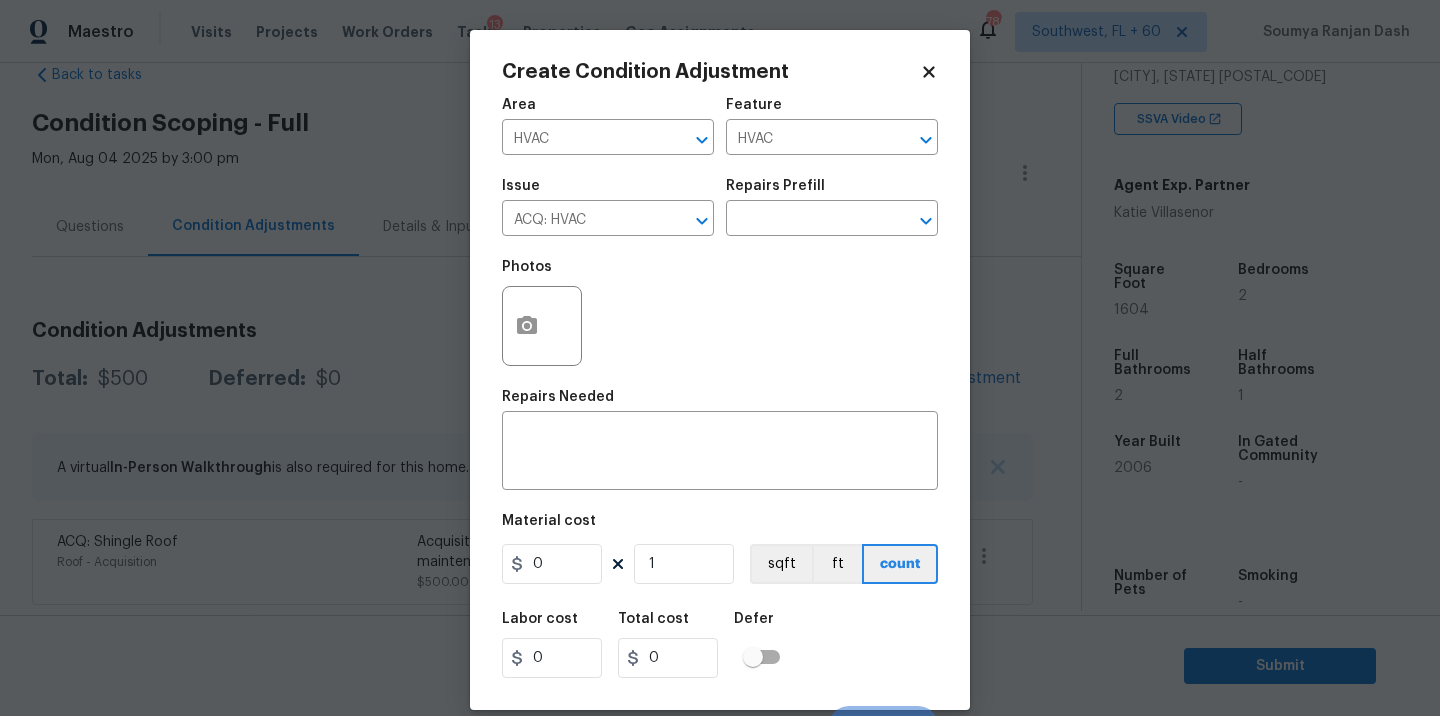 click on "Repairs Prefill" at bounding box center (832, 192) 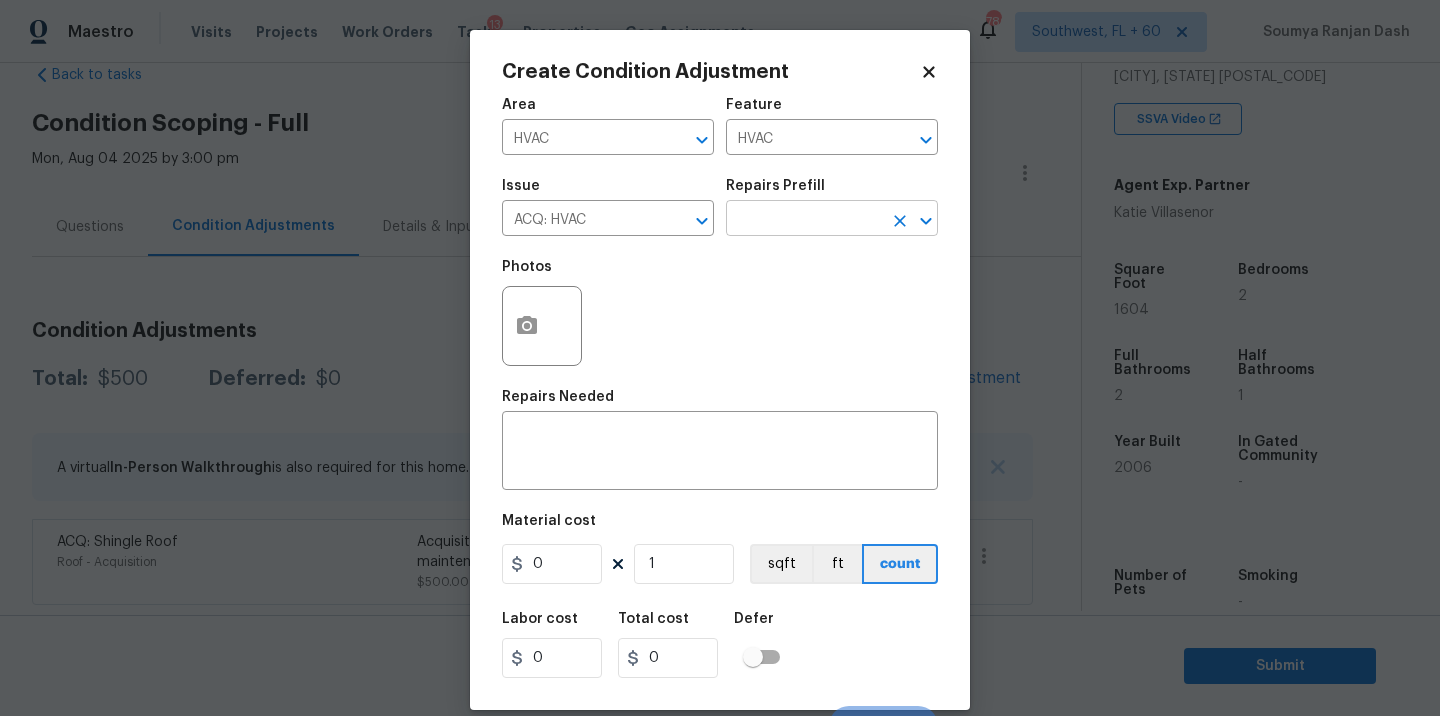 click at bounding box center (804, 220) 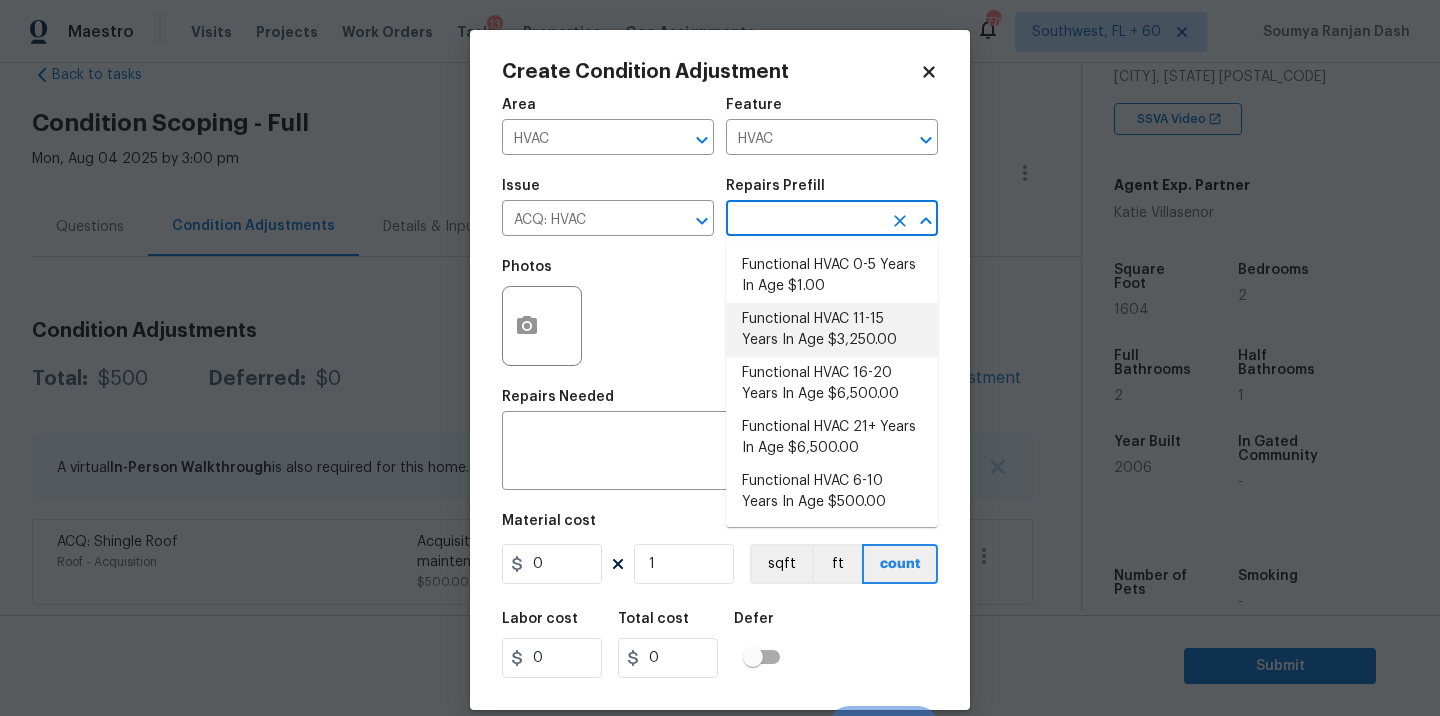 click 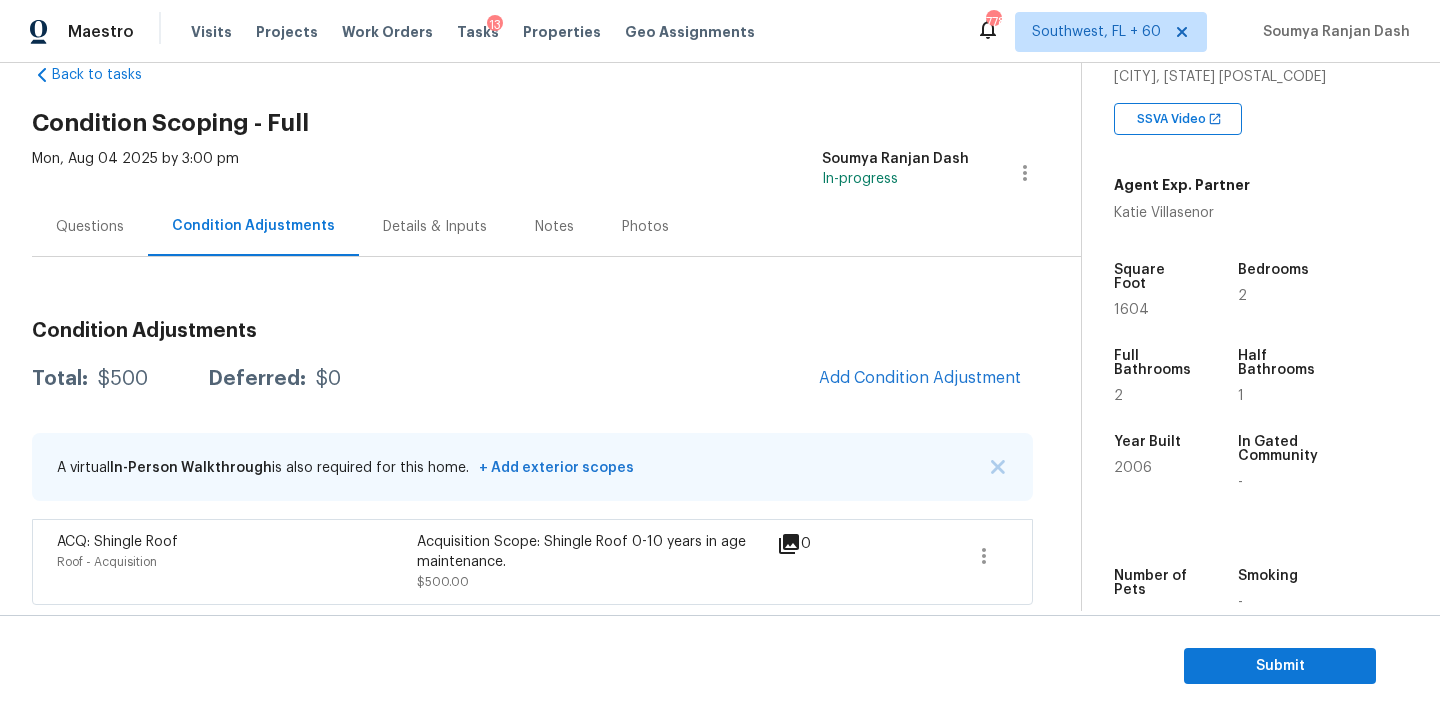 click on "Condition Adjustments Total:  $500 Deferred:  $0 Add Condition Adjustment A virtual  In-Person Walkthrough  is also required for this home.   + Add exterior scopes ACQ: Shingle Roof Roof - Acquisition Acquisition Scope: Shingle Roof 0-10 years in age maintenance. $500.00   0" at bounding box center [532, 455] 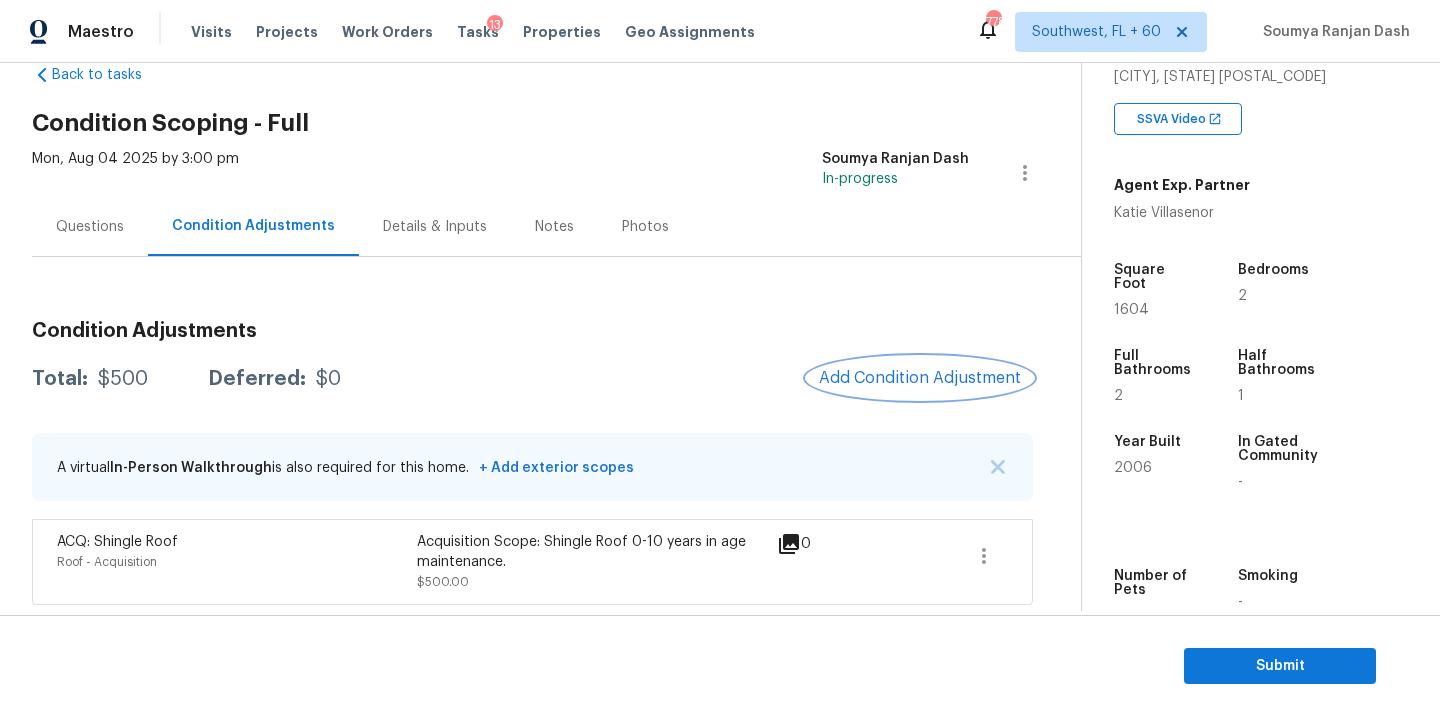 click on "Add Condition Adjustment" at bounding box center [920, 378] 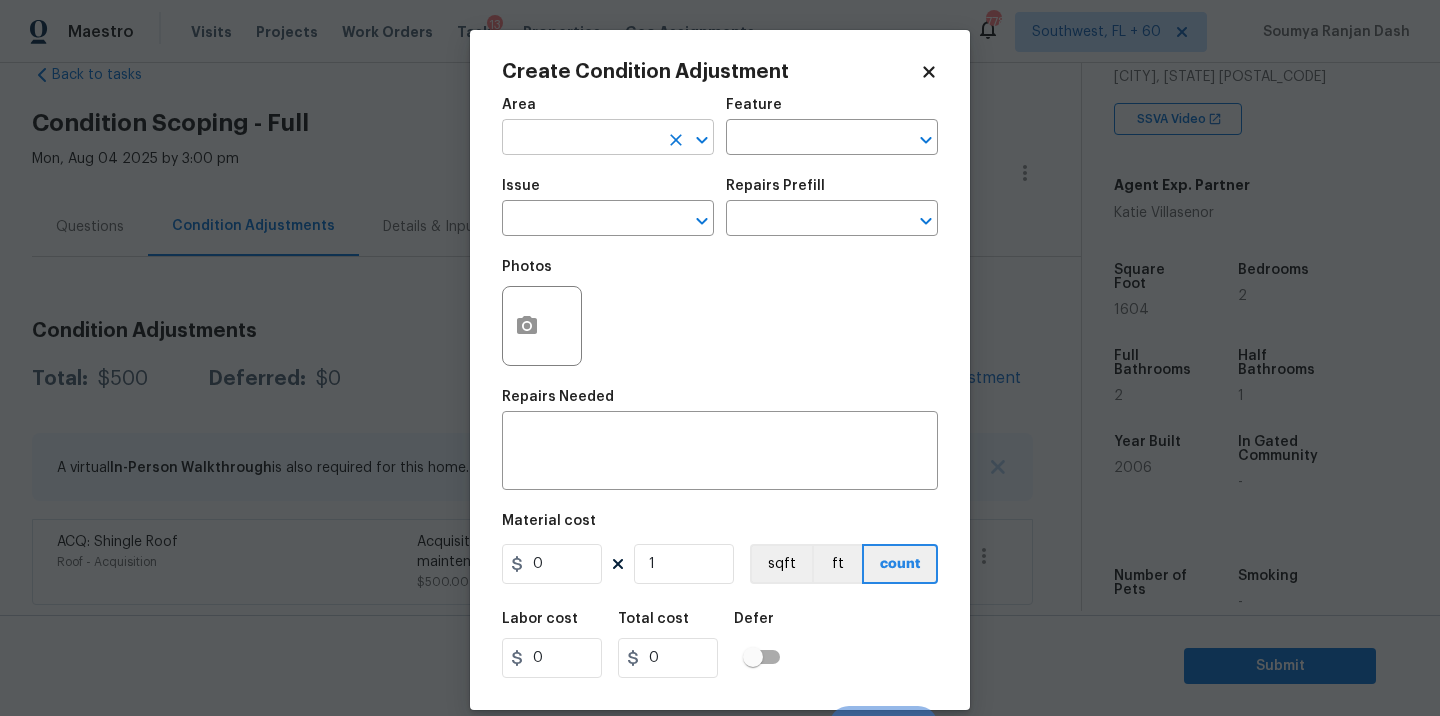 click at bounding box center (580, 139) 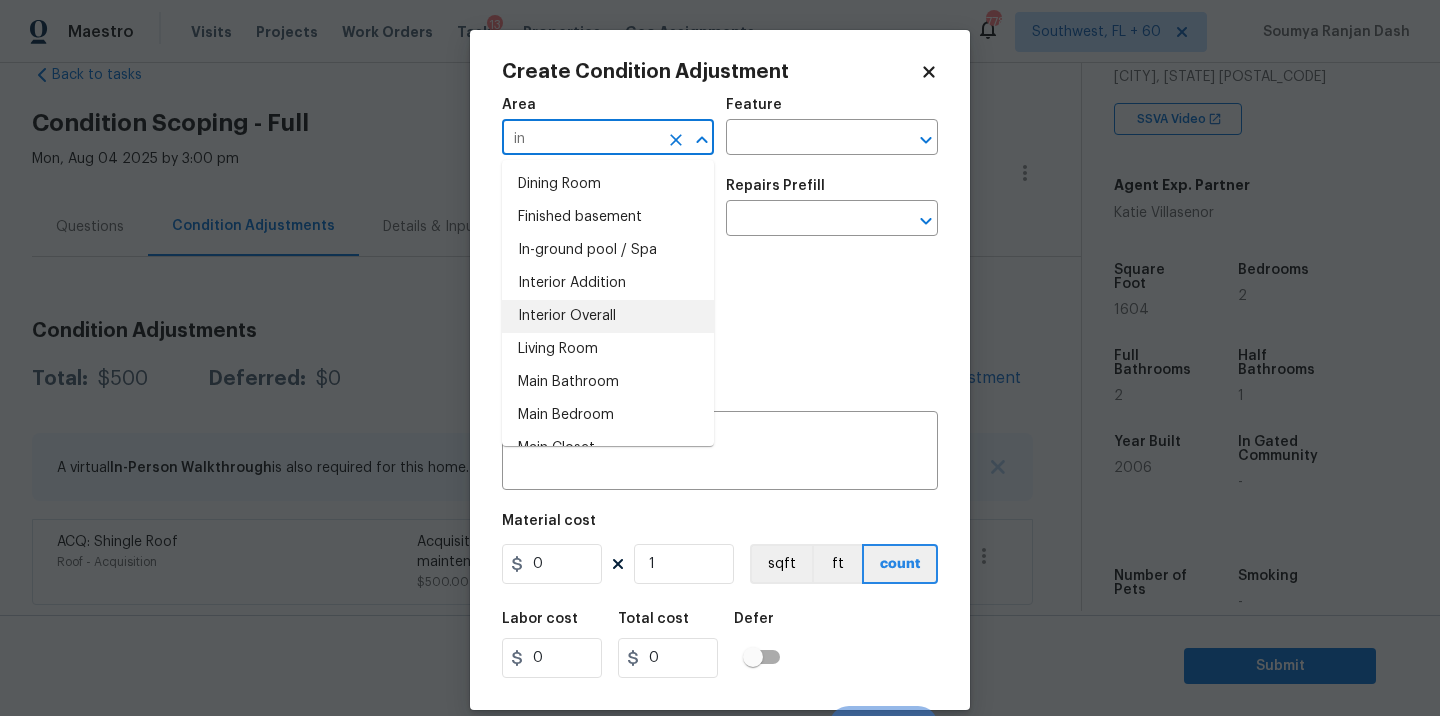 click on "Interior Overall" at bounding box center (608, 316) 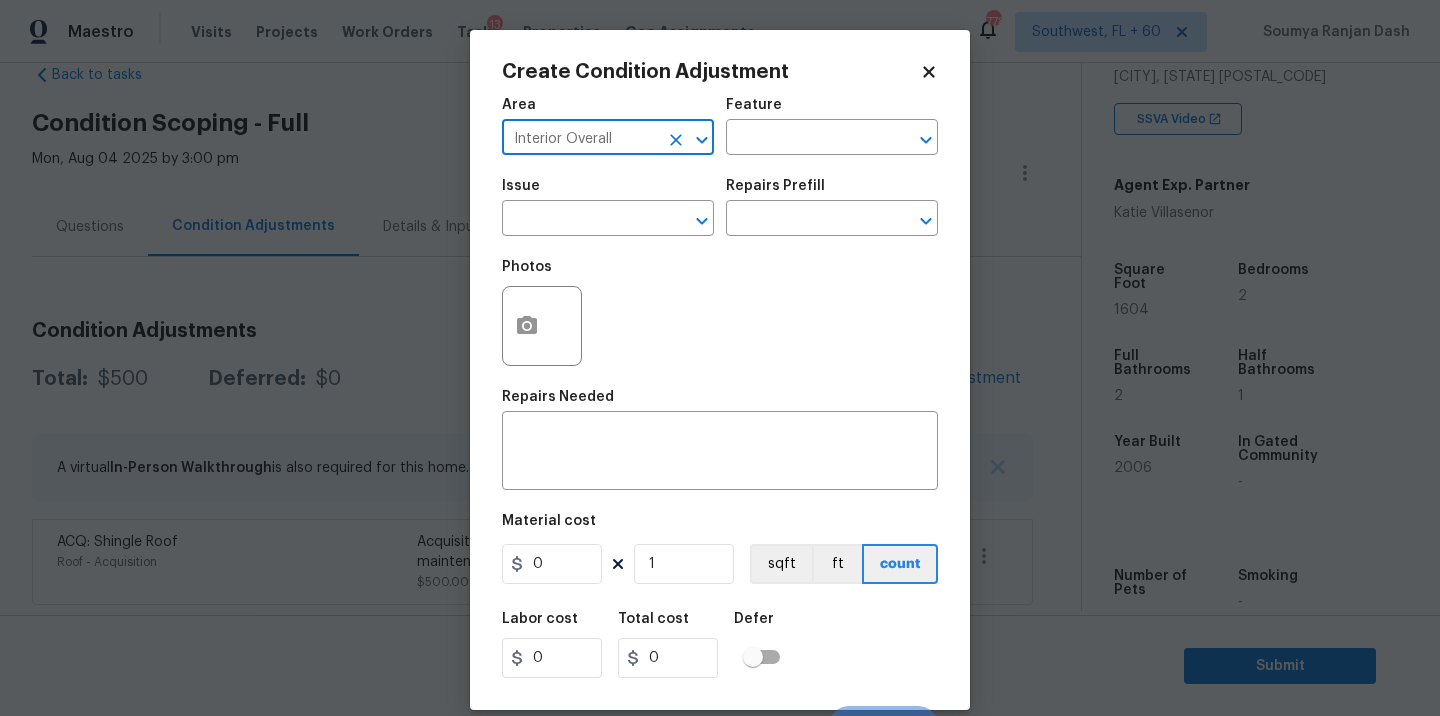 type on "Interior Overall" 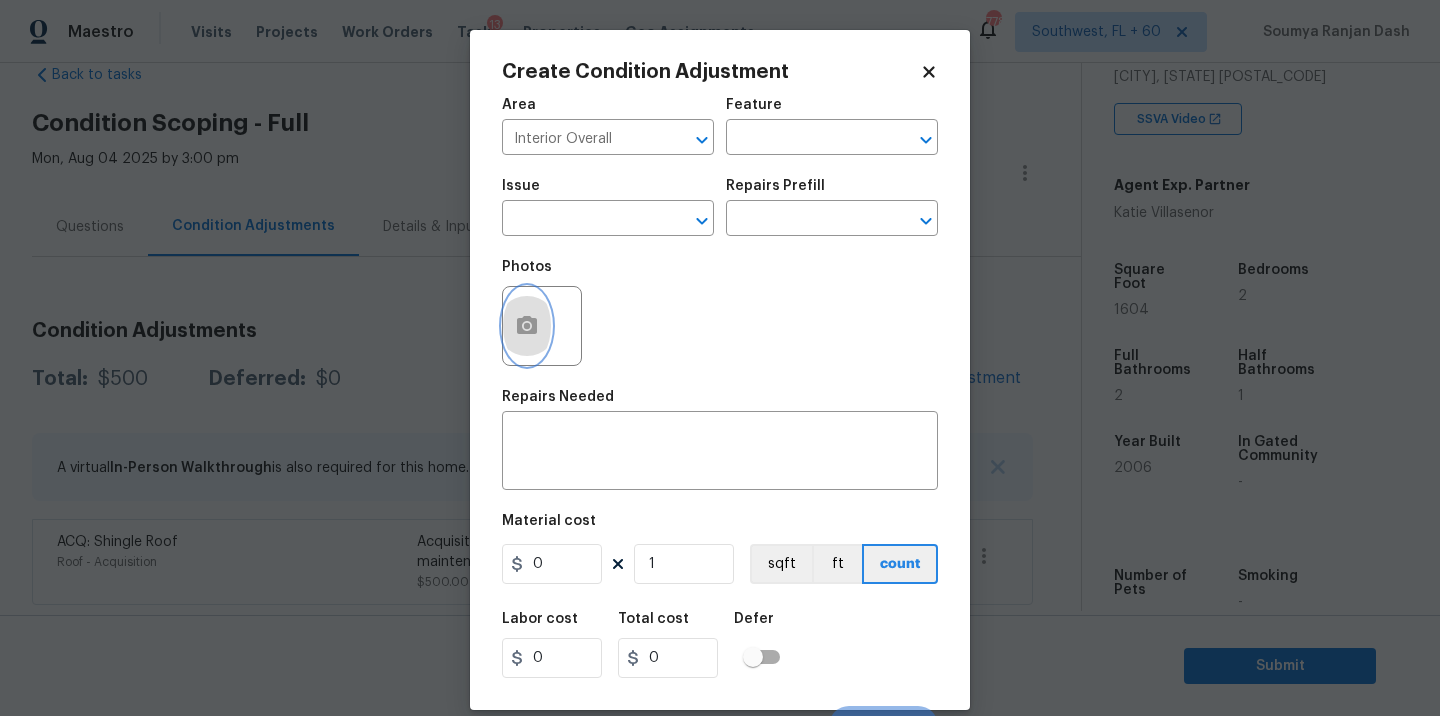 click 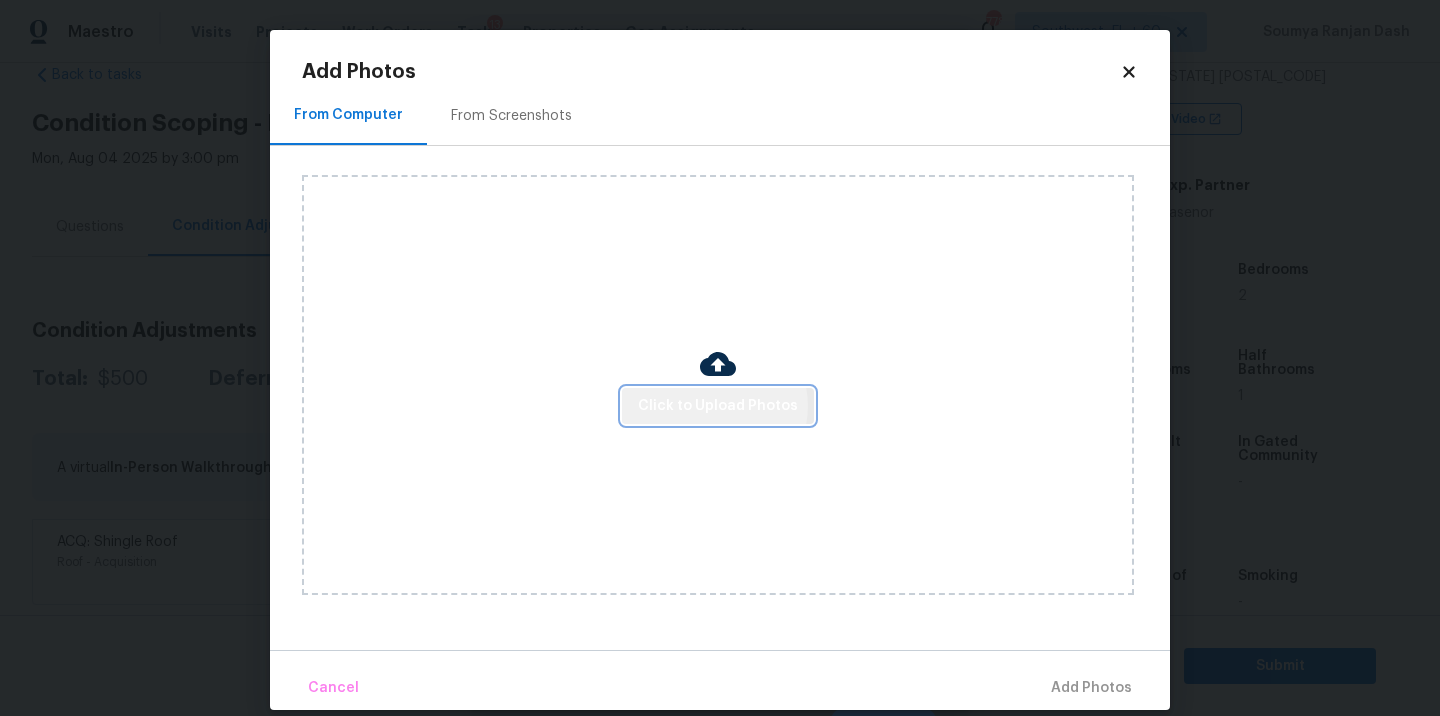click on "Click to Upload Photos" at bounding box center (718, 406) 